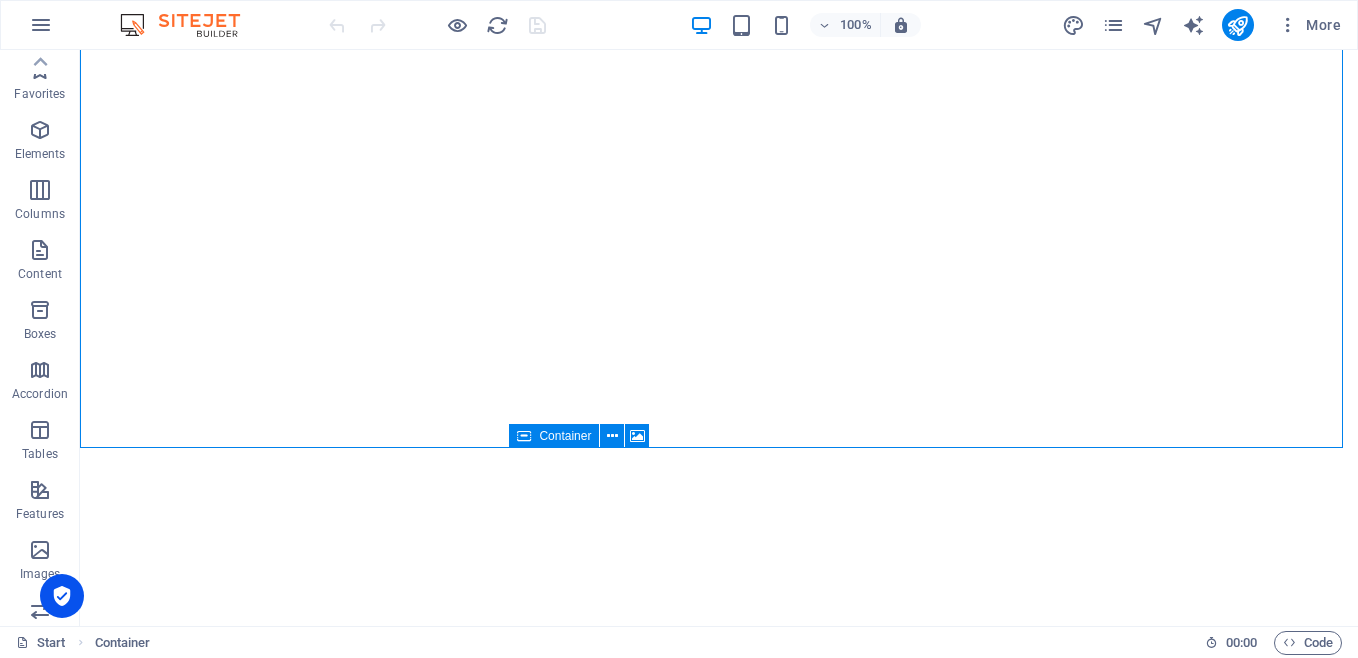 scroll, scrollTop: 0, scrollLeft: 0, axis: both 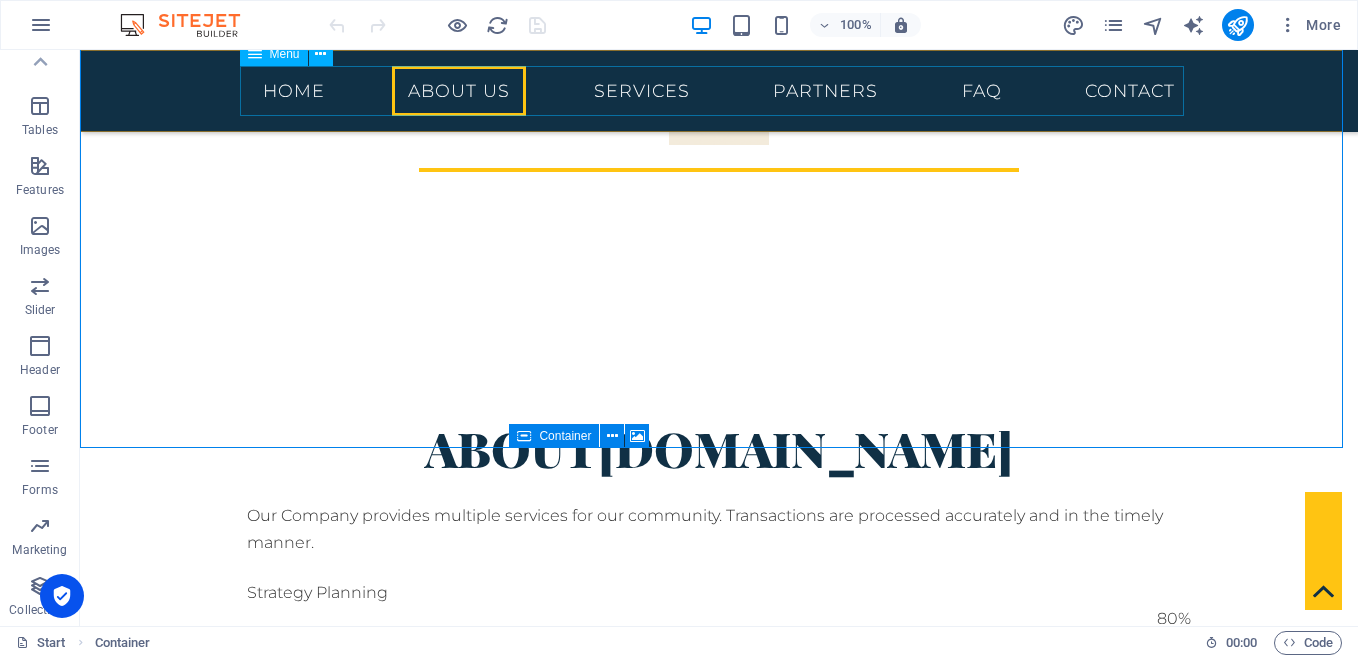 click on "Home About us Services Partners FAQ Contact" at bounding box center [719, 91] 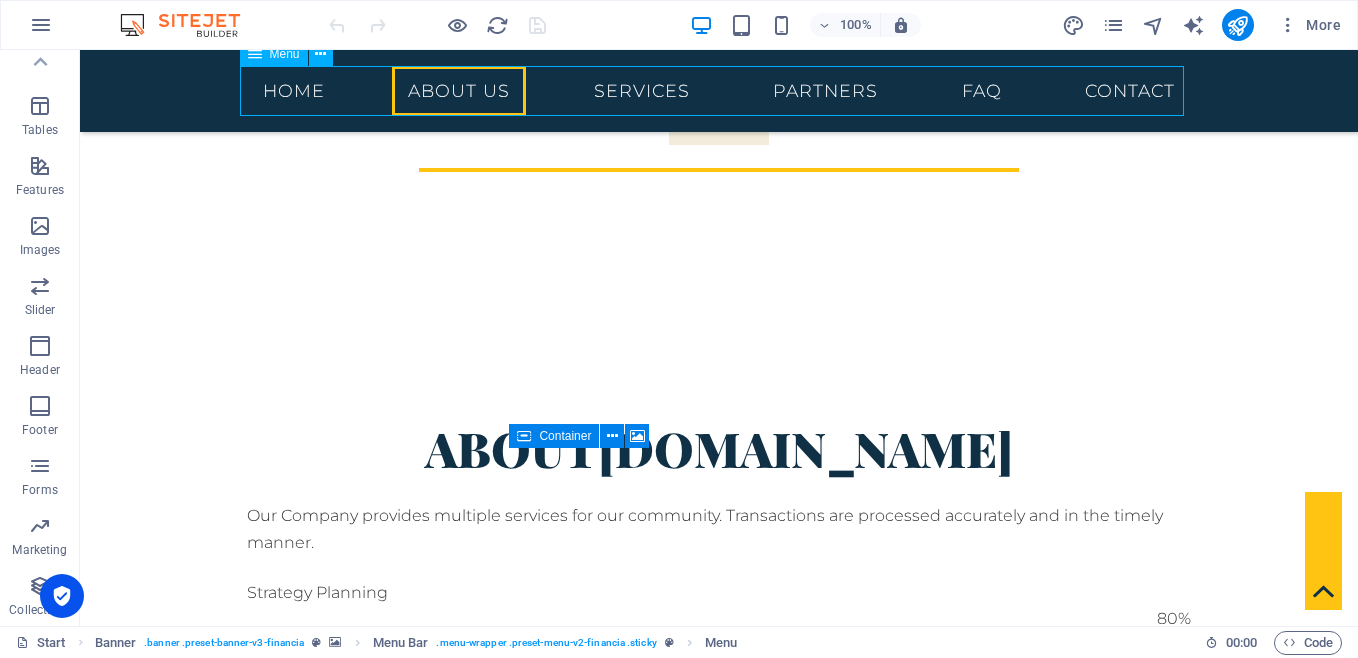 click on "Home About us Services Partners FAQ Contact" at bounding box center [719, 91] 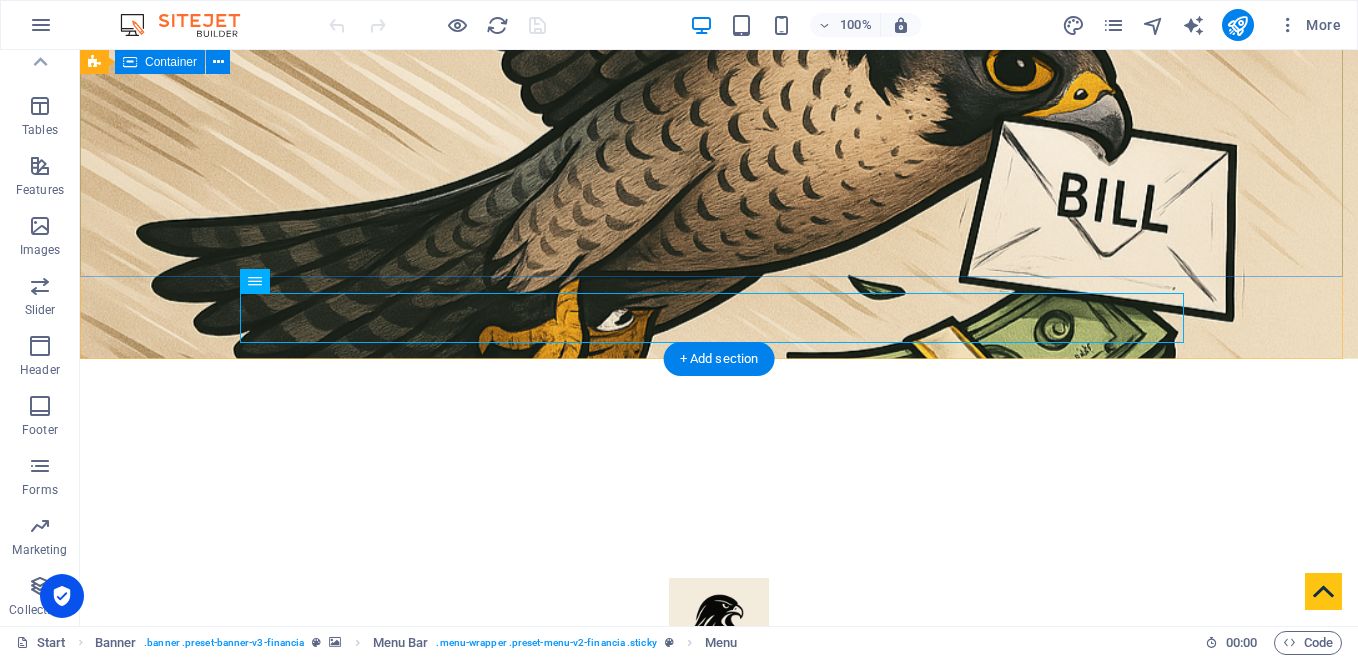 scroll, scrollTop: 0, scrollLeft: 0, axis: both 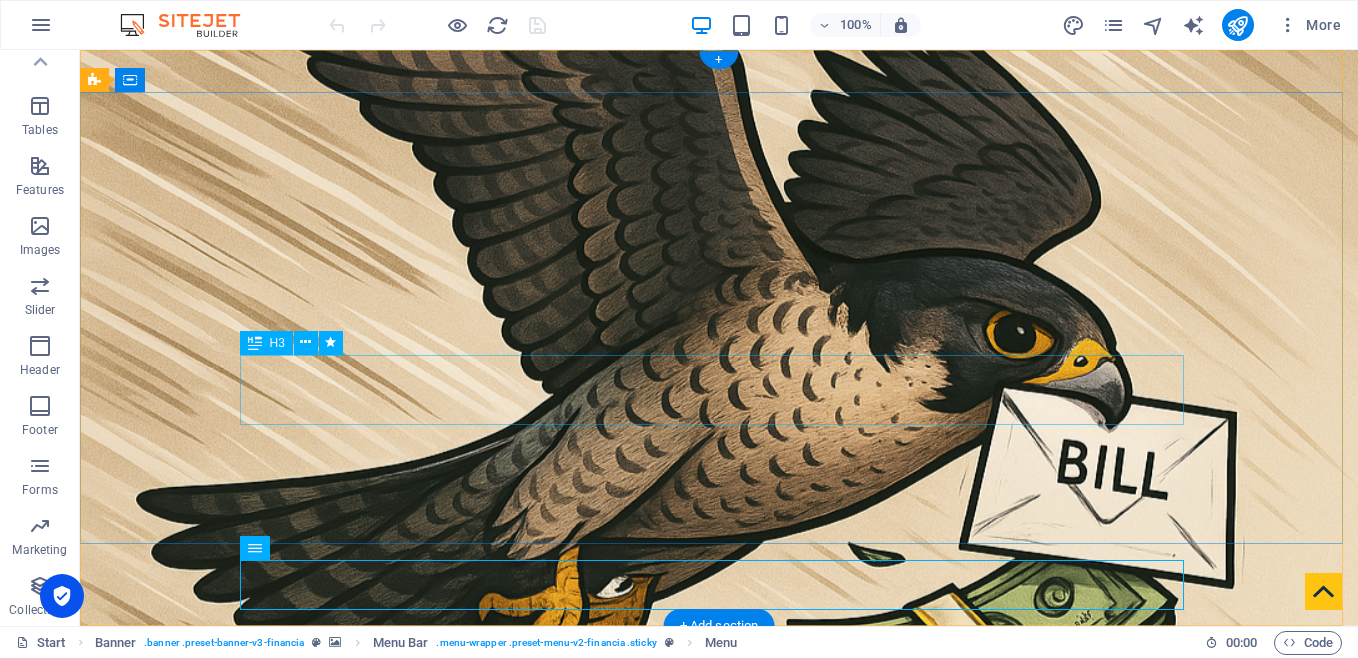 click on "FALCON BILINGUAL SERVICES  in  [GEOGRAPHIC_DATA]" at bounding box center (719, 1023) 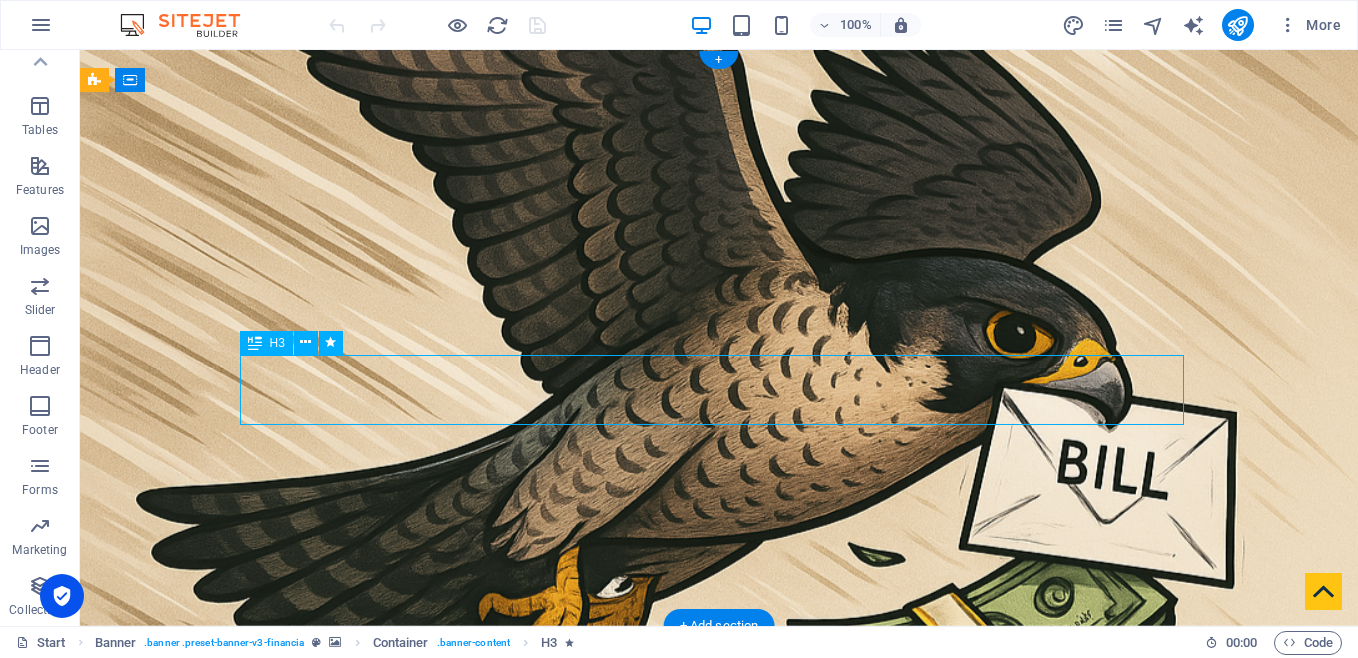 click on "FALCON BILINGUAL SERVICES  in  [GEOGRAPHIC_DATA]" at bounding box center [719, 1023] 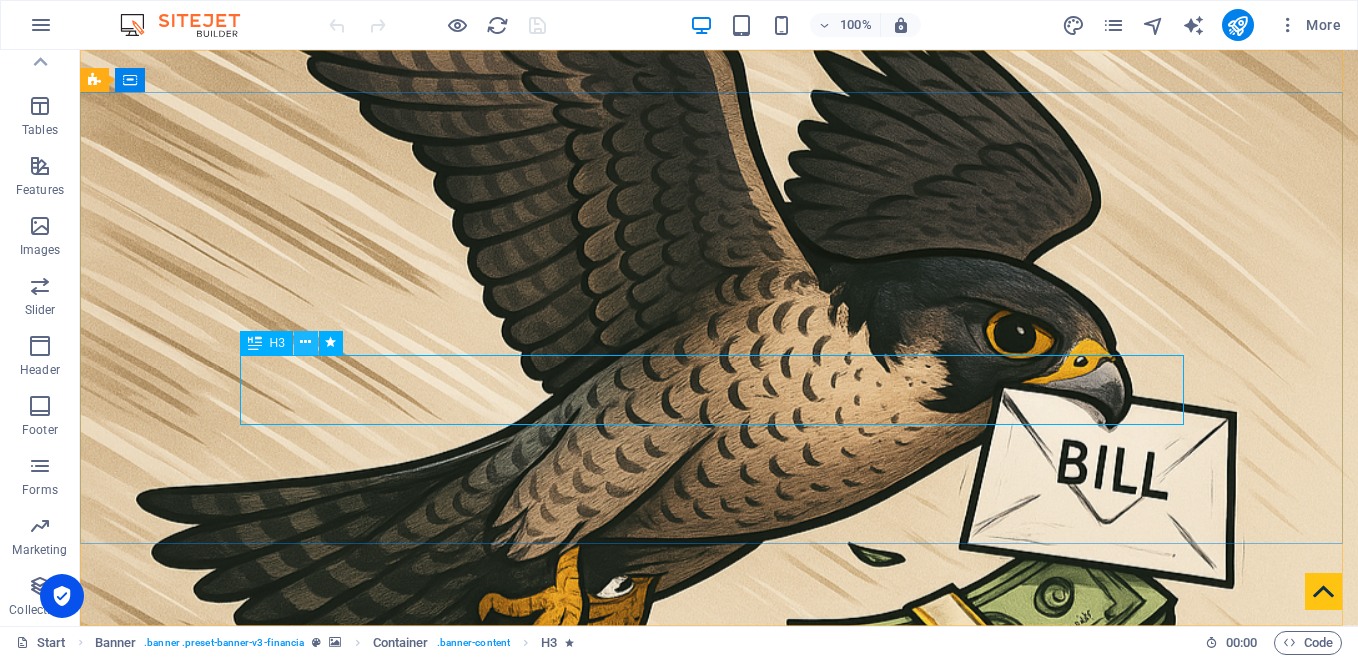 click at bounding box center (305, 342) 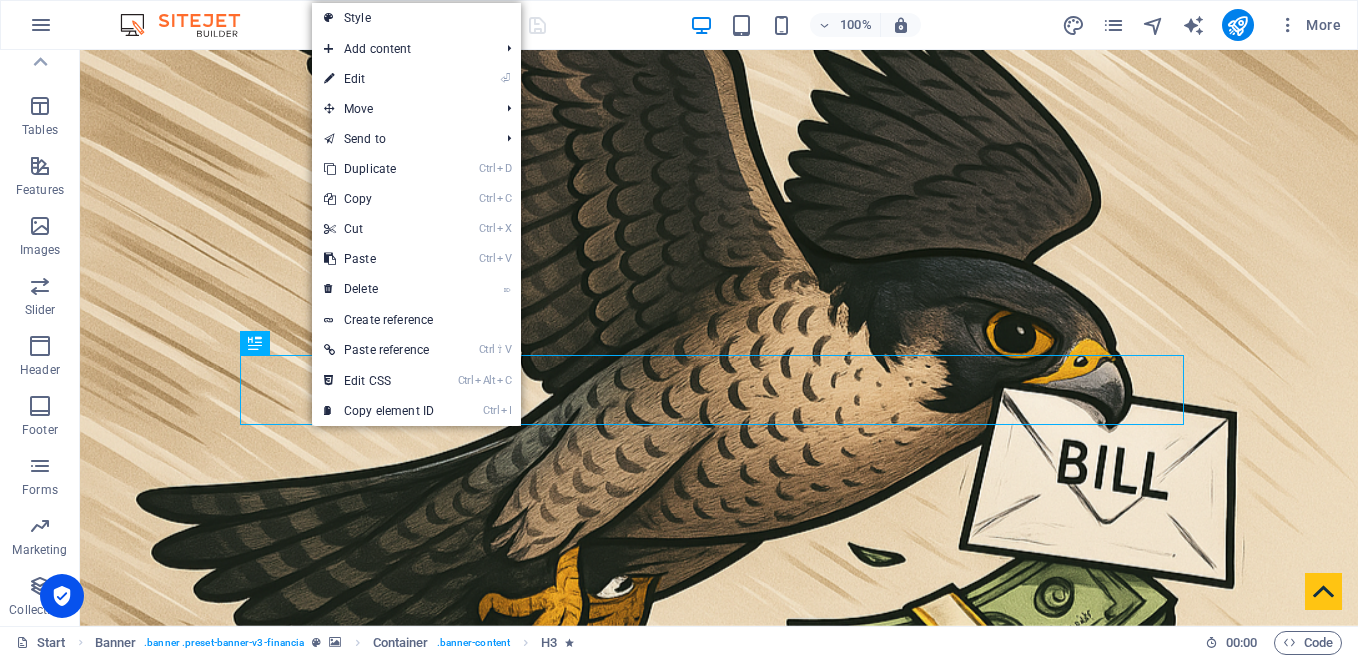 drag, startPoint x: 364, startPoint y: 75, endPoint x: 380, endPoint y: 85, distance: 18.867962 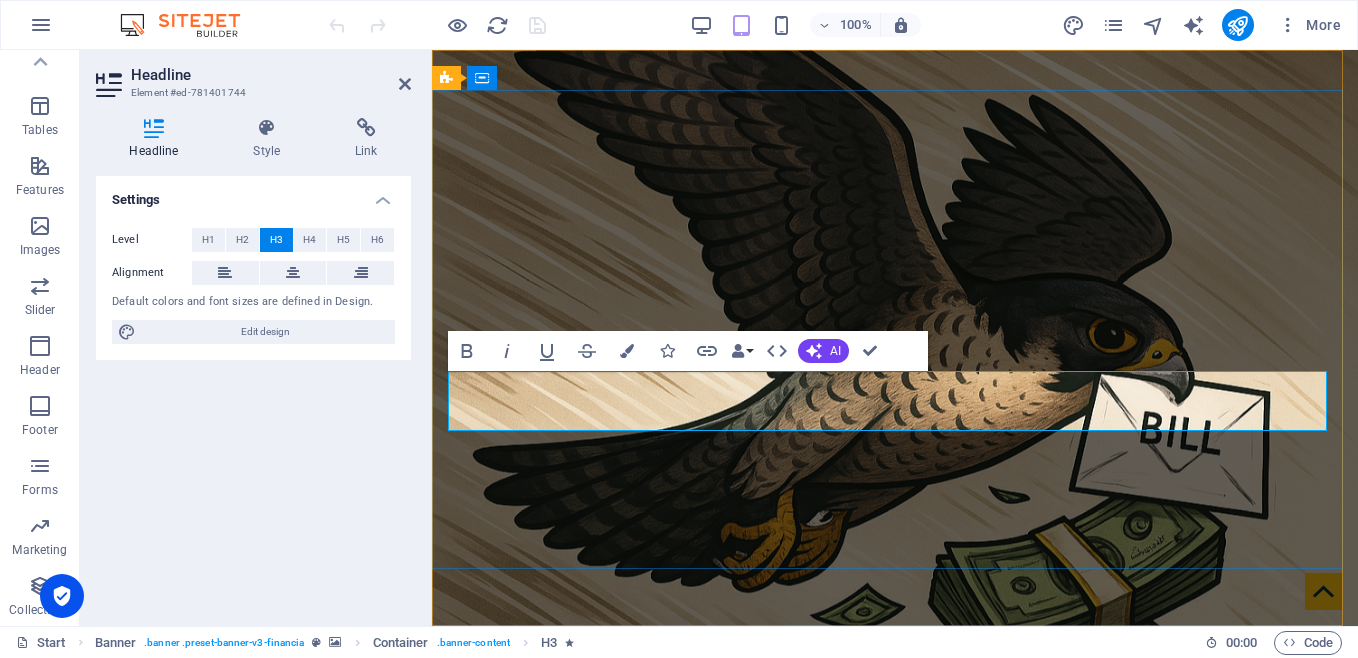 click on "Flemington" at bounding box center [910, 1026] 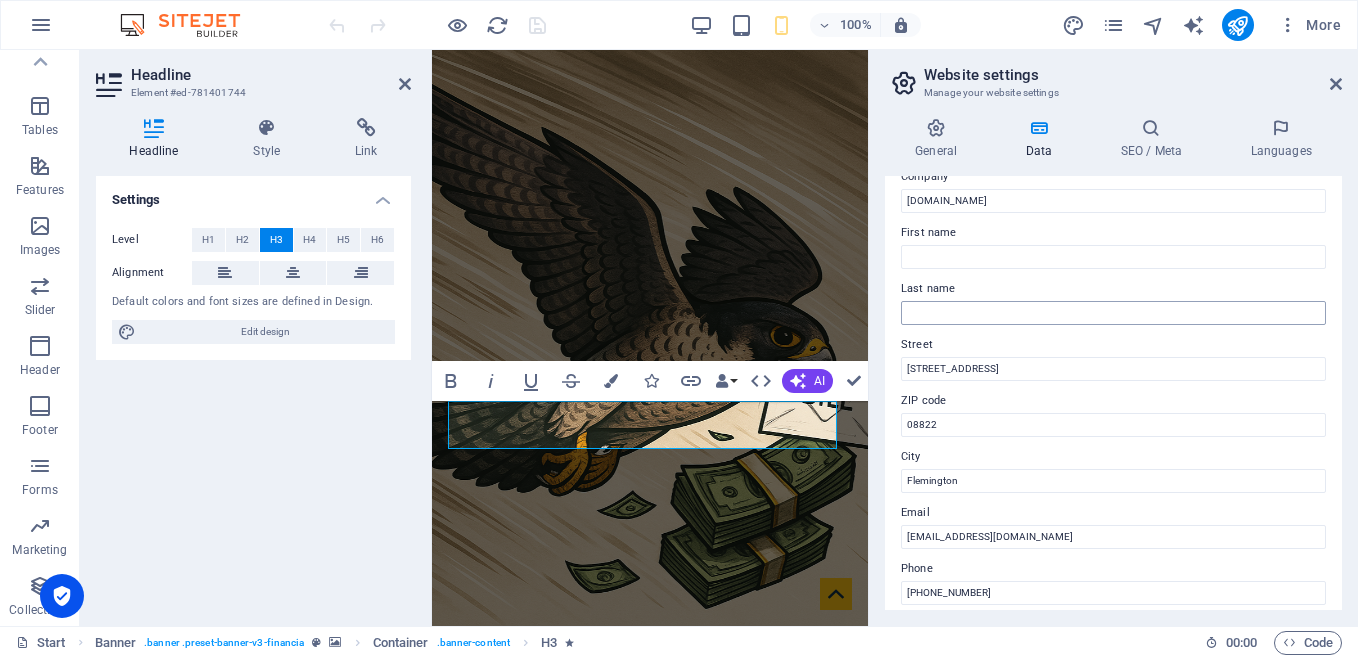 scroll, scrollTop: 0, scrollLeft: 0, axis: both 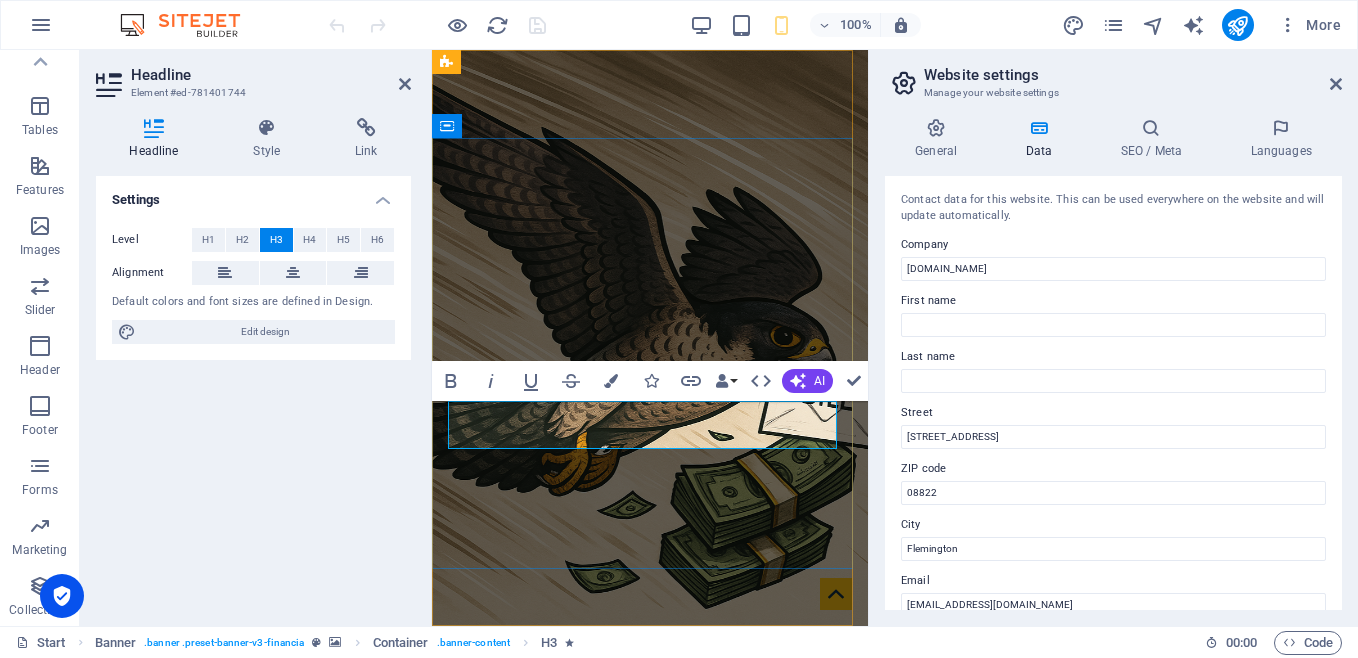 click on "Flemington" at bounding box center [663, 1001] 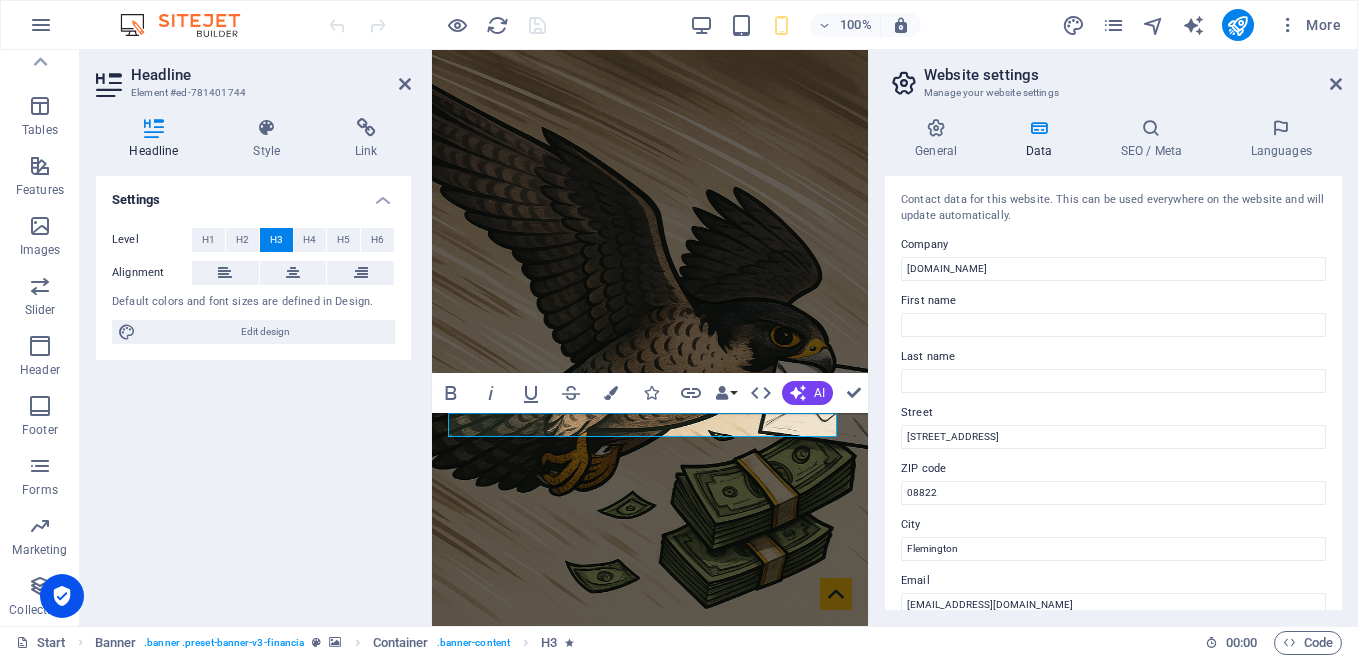 click on "Settings Level H1 H2 H3 H4 H5 H6 Alignment Default colors and font sizes are defined in Design. Edit design" at bounding box center [253, 393] 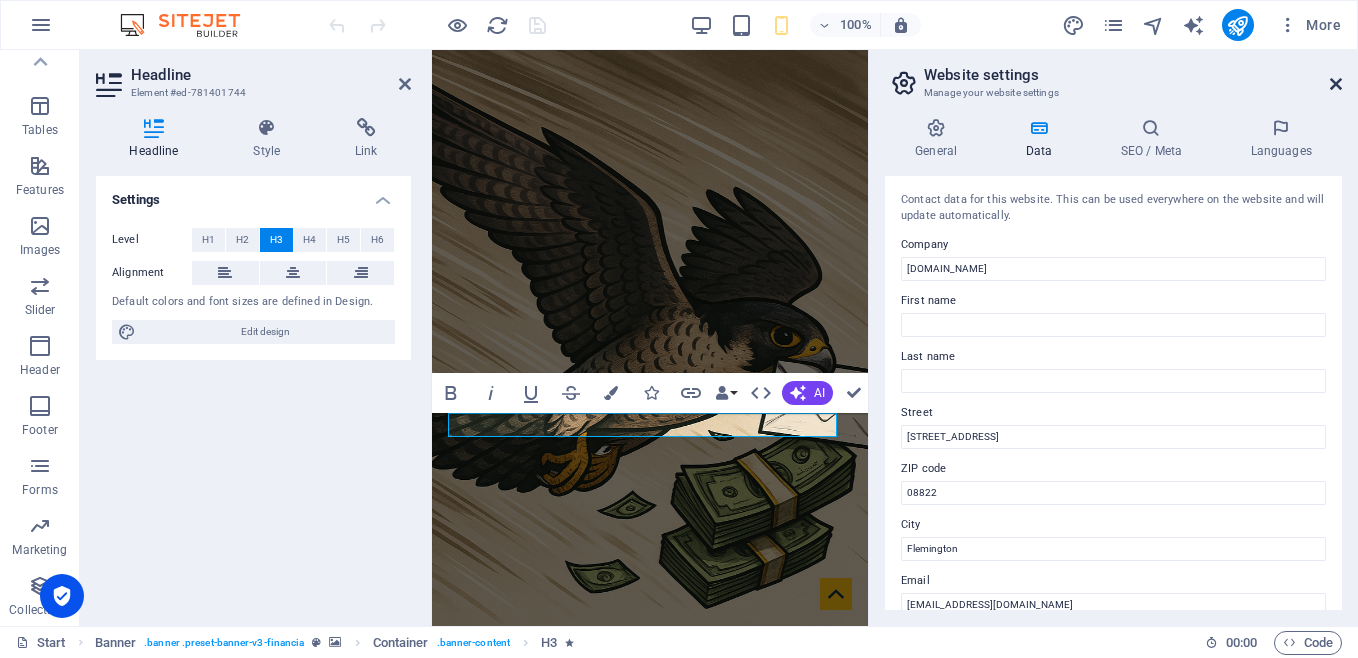 click at bounding box center [1336, 84] 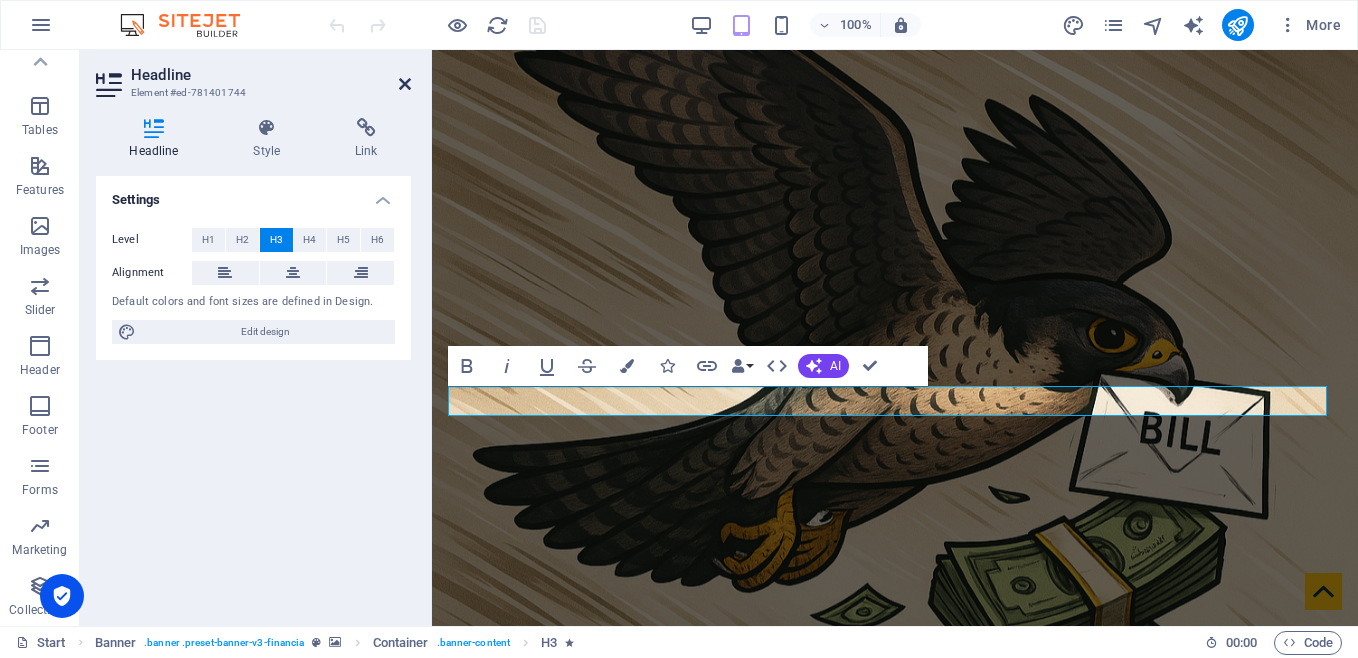 click at bounding box center [405, 84] 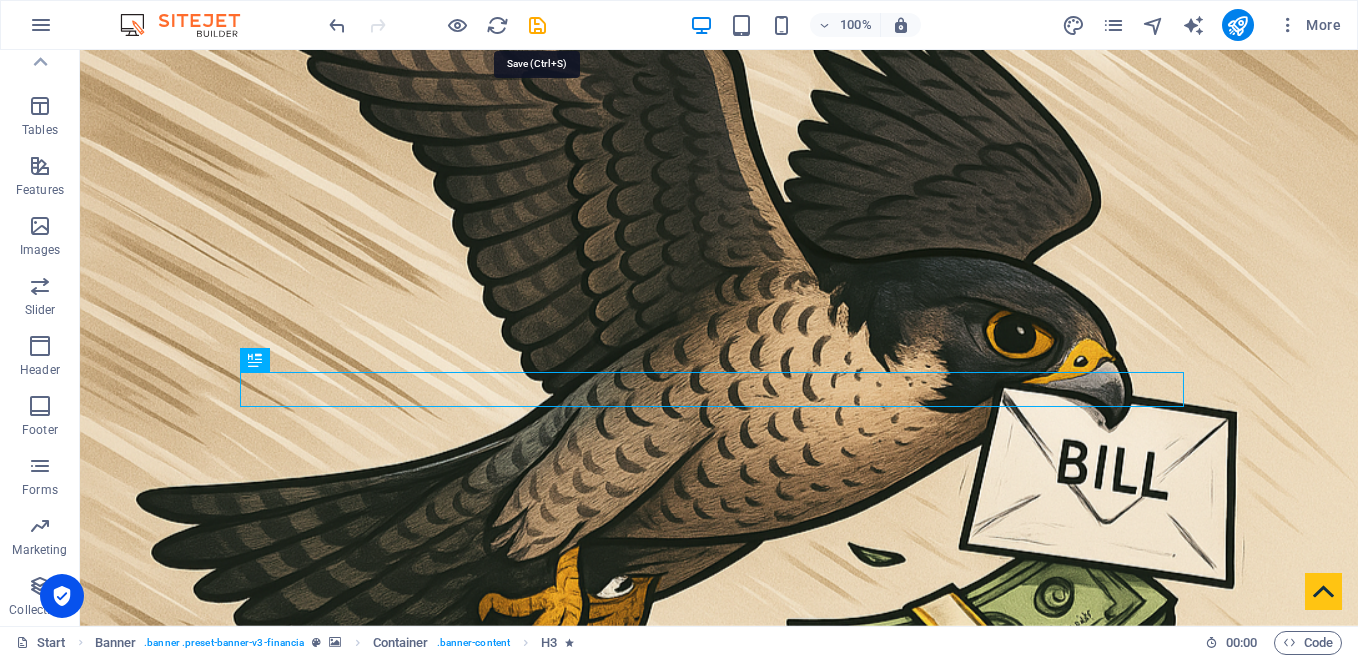 drag, startPoint x: 544, startPoint y: 22, endPoint x: 572, endPoint y: 43, distance: 35 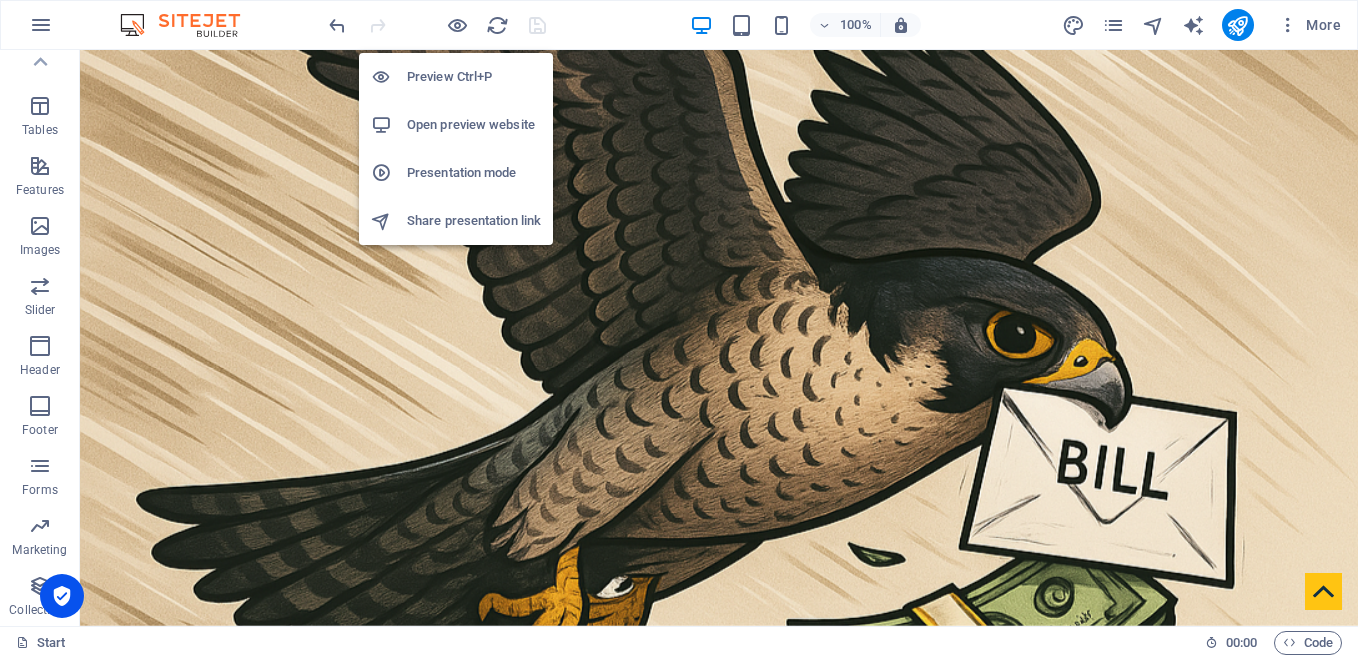 click on "Open preview website" at bounding box center (474, 125) 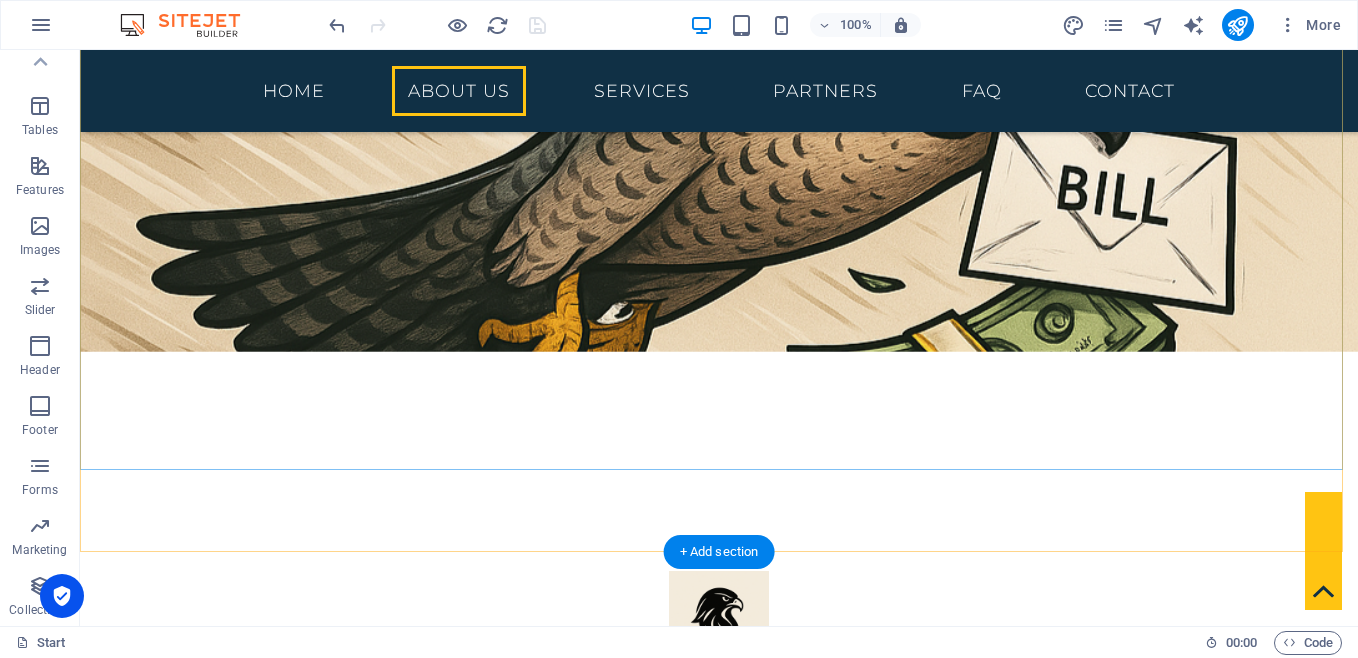 scroll, scrollTop: 1067, scrollLeft: 0, axis: vertical 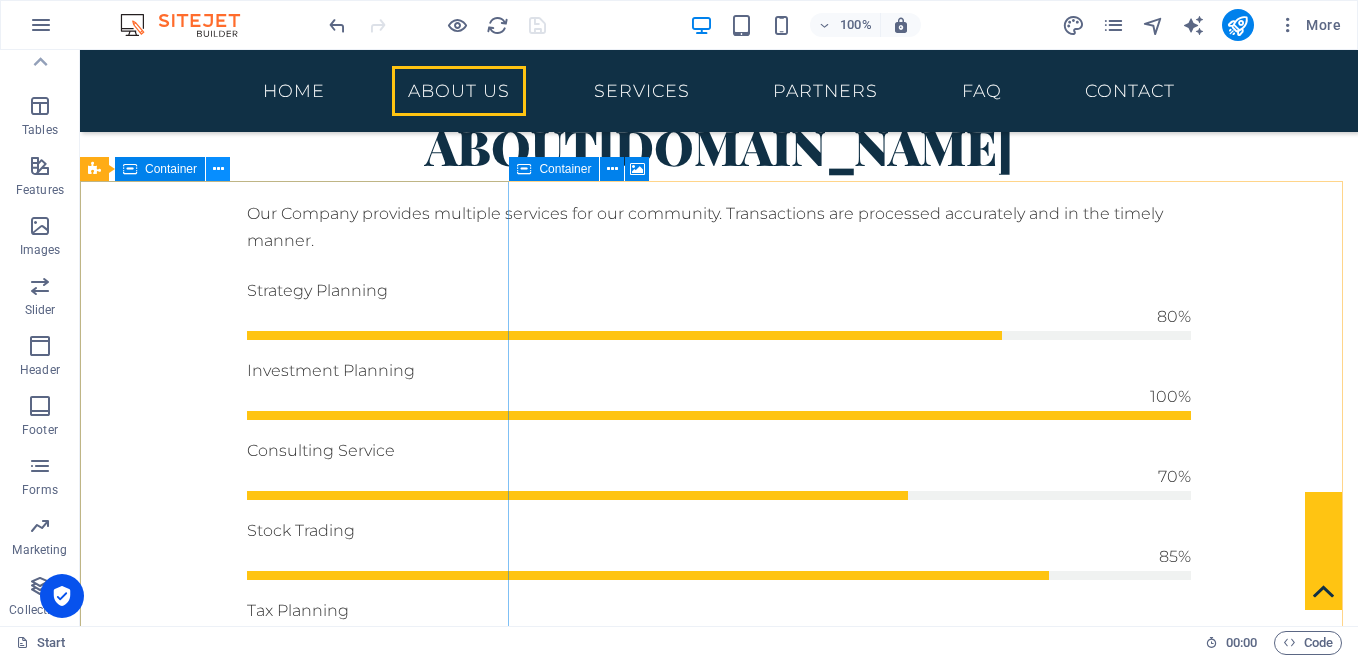click at bounding box center [218, 169] 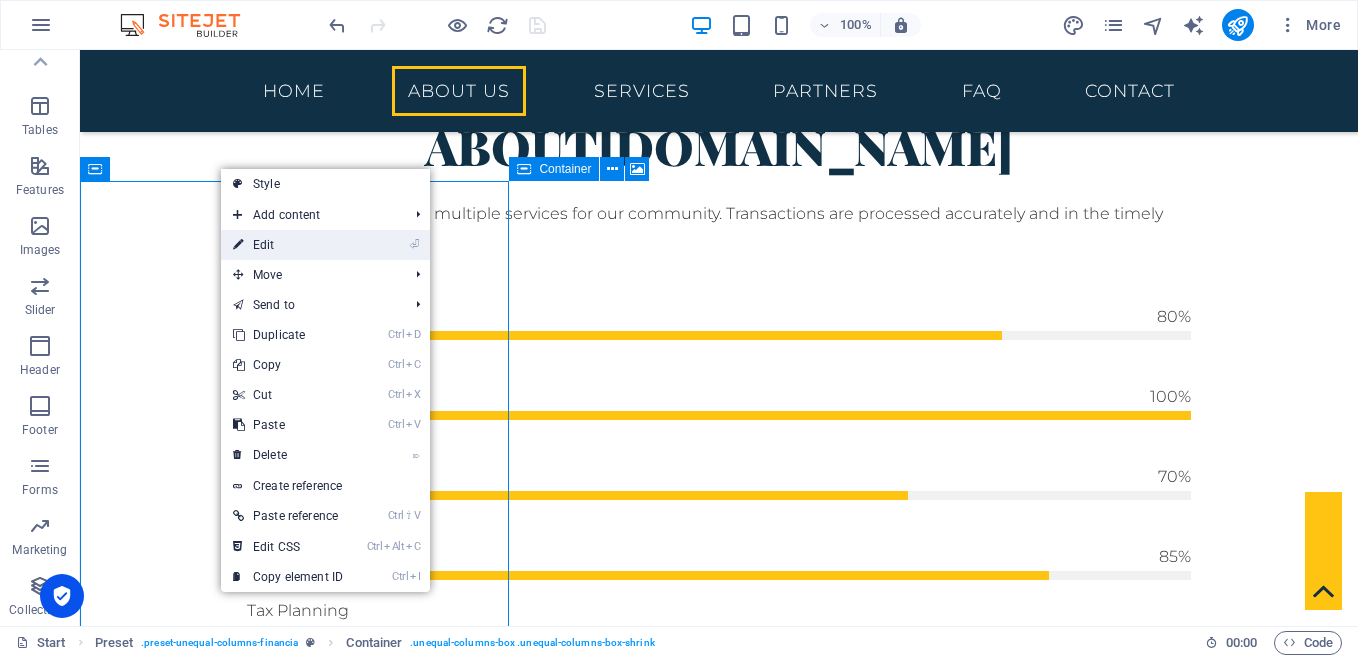 click on "⏎  Edit" at bounding box center [288, 245] 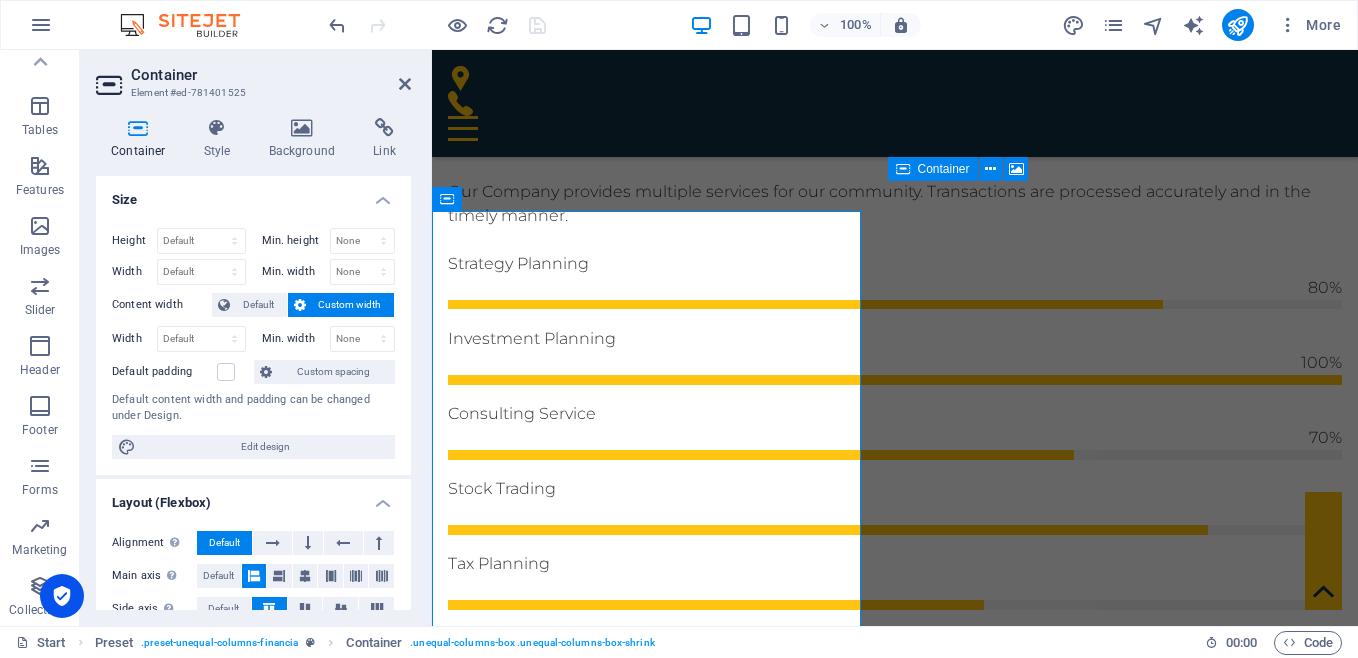 scroll, scrollTop: 1037, scrollLeft: 0, axis: vertical 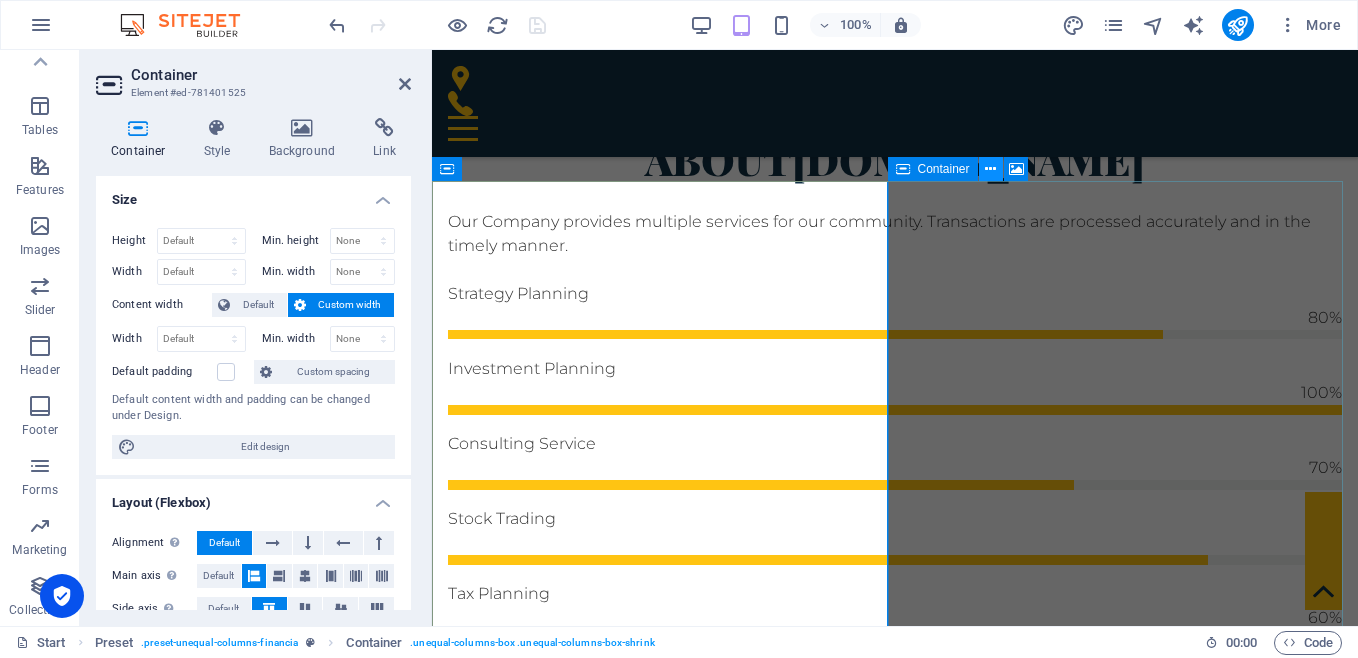 click at bounding box center [990, 169] 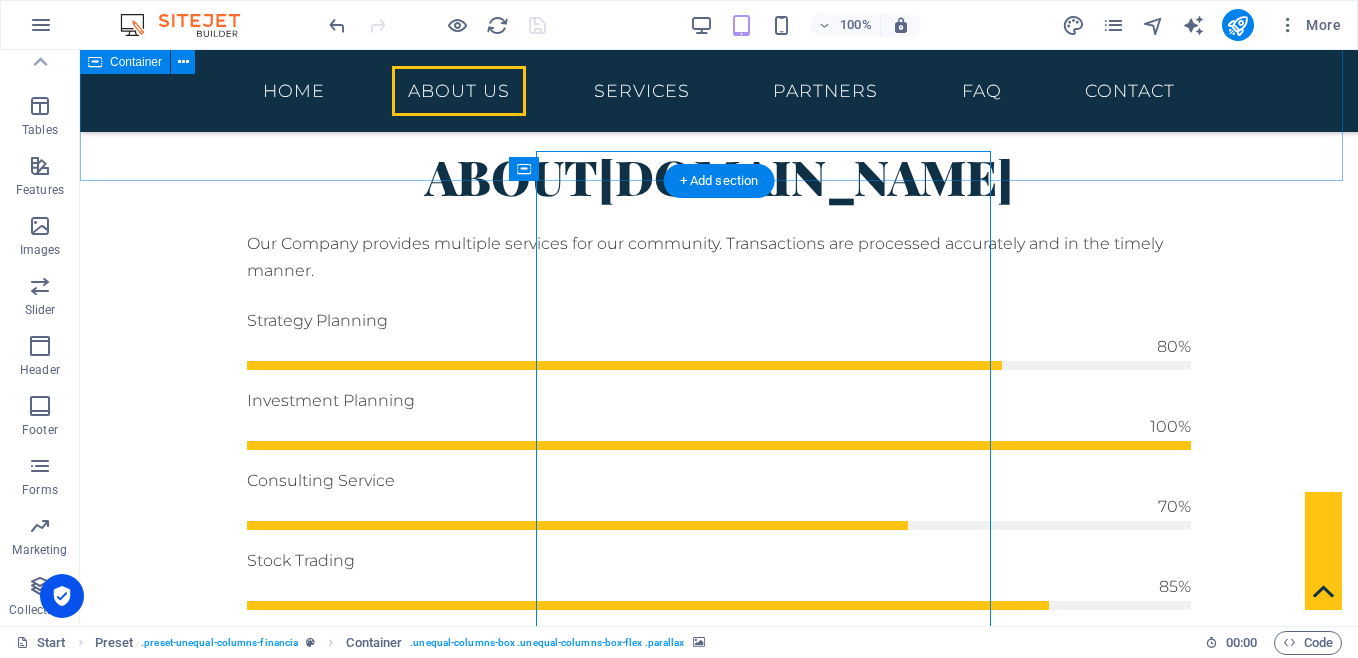 scroll, scrollTop: 1067, scrollLeft: 0, axis: vertical 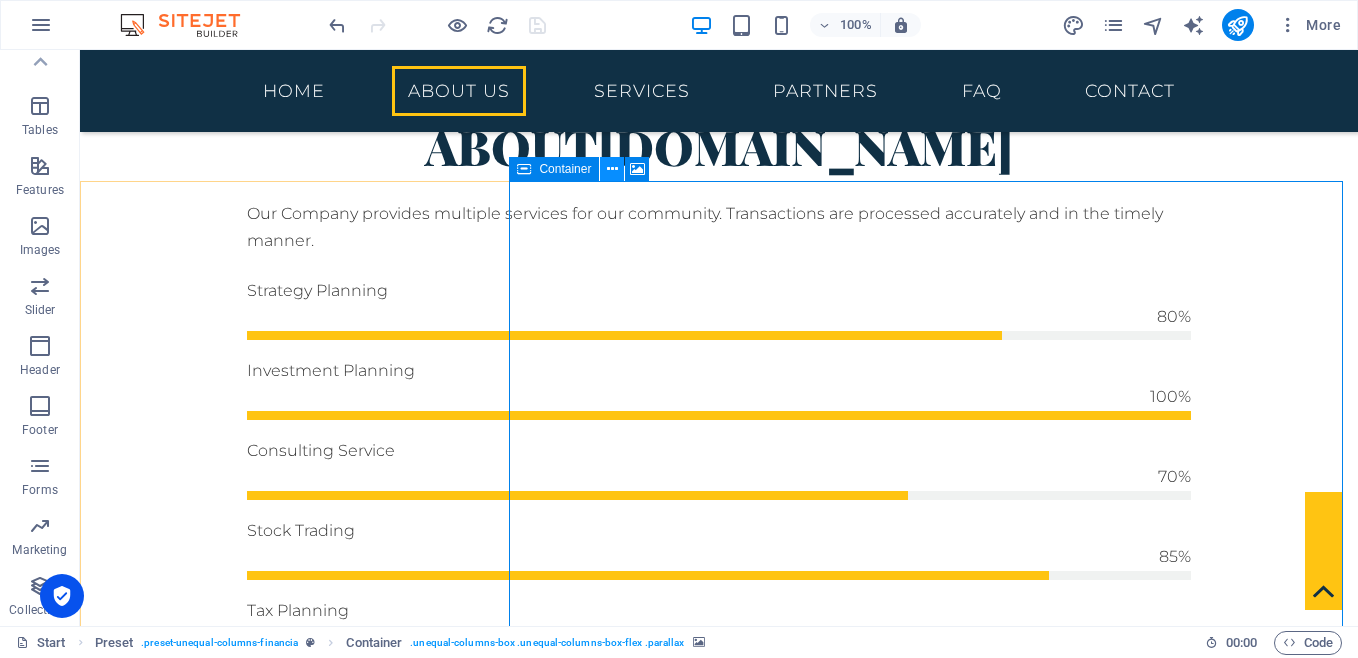 click at bounding box center [612, 169] 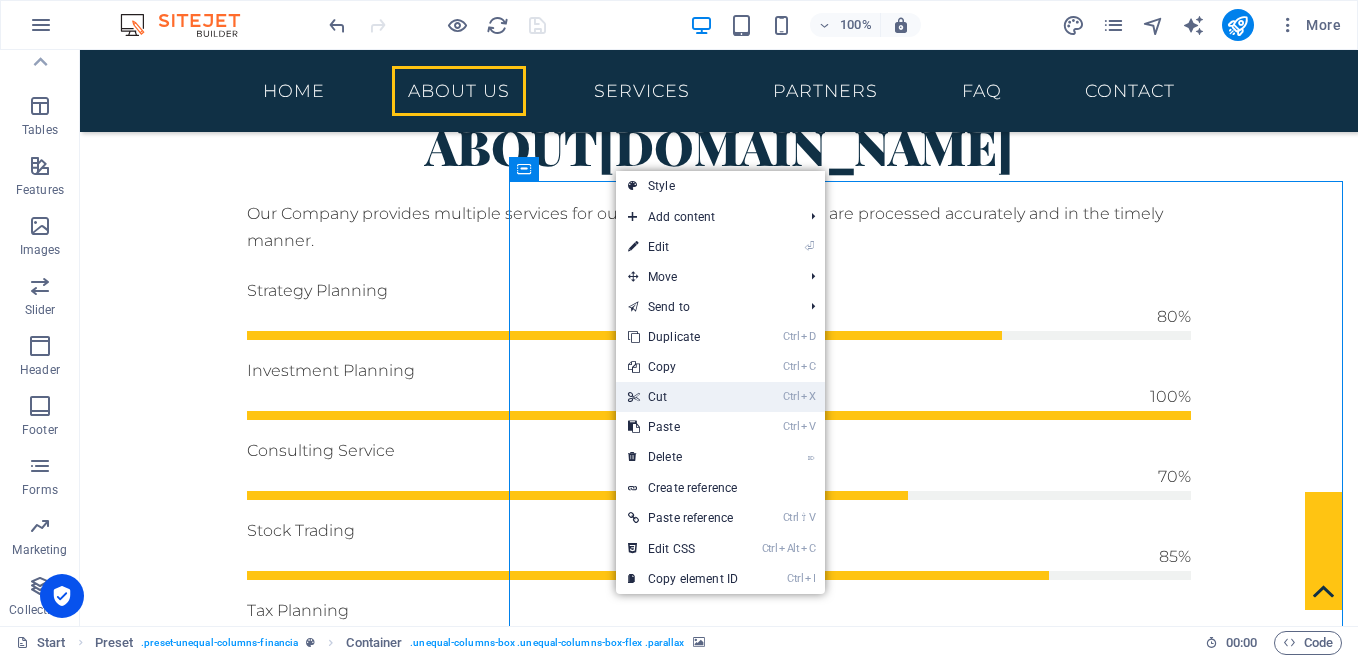 click on "Ctrl X  Cut" at bounding box center (683, 397) 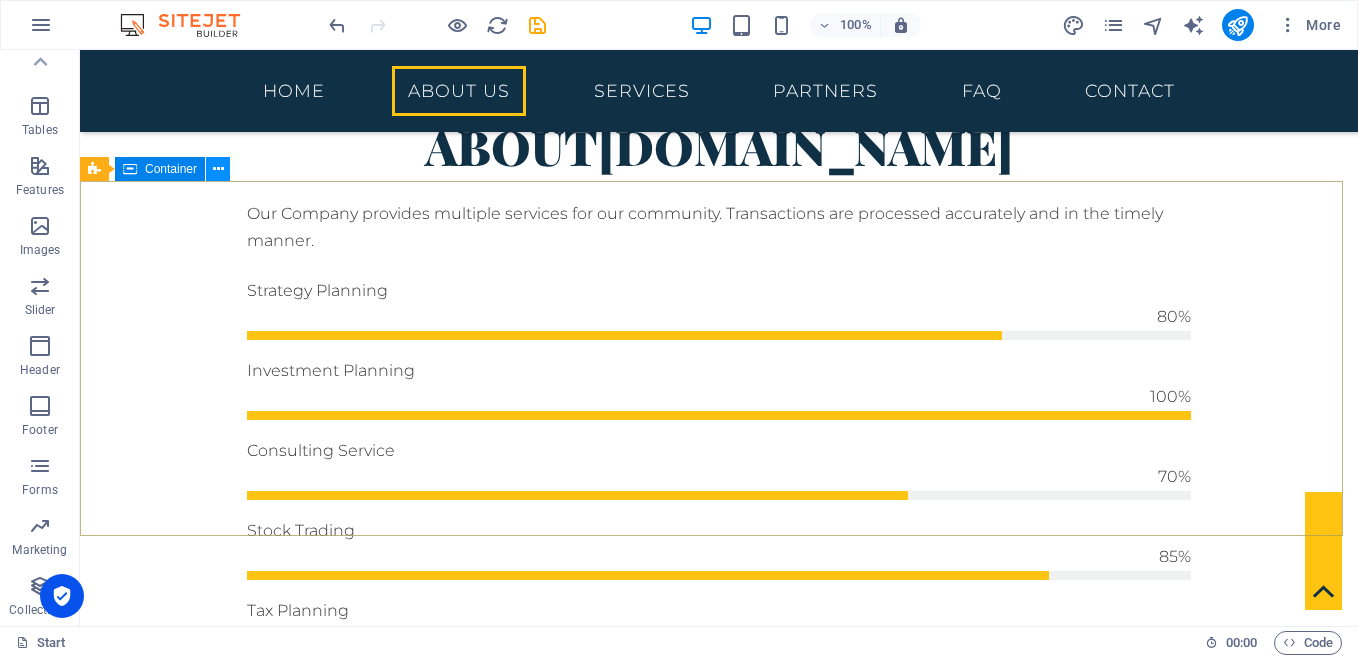 click at bounding box center [218, 169] 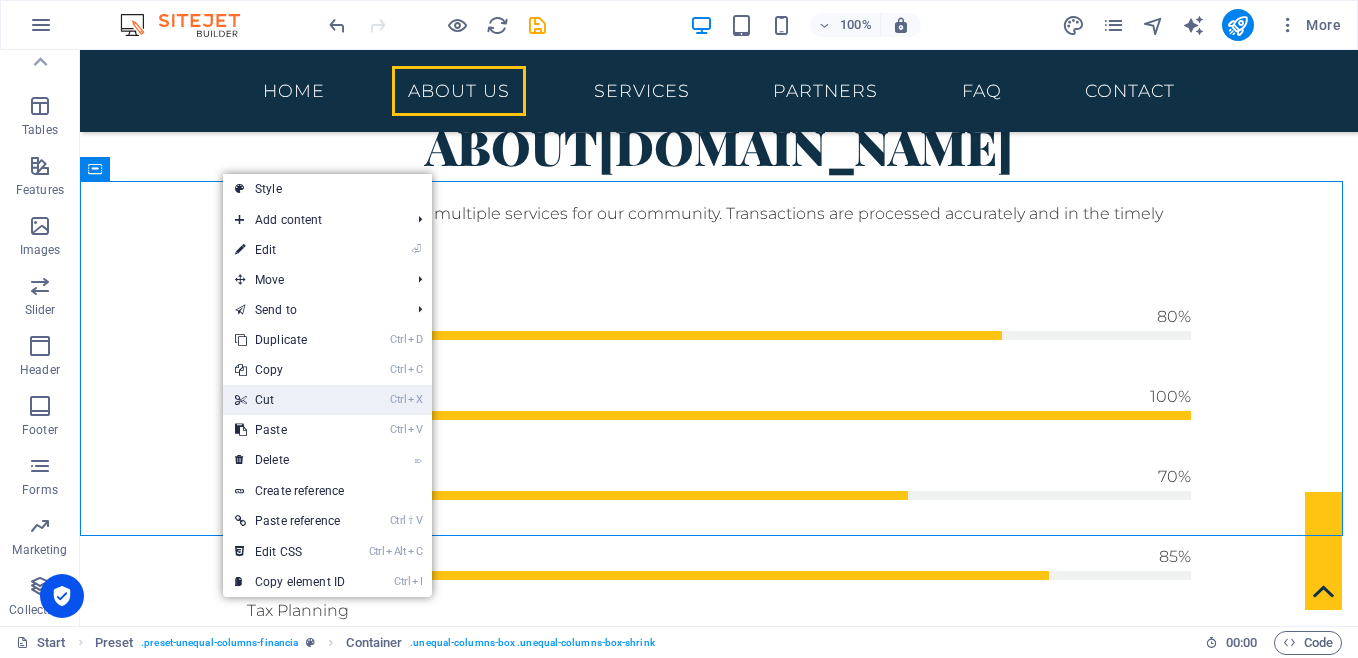 drag, startPoint x: 271, startPoint y: 397, endPoint x: 191, endPoint y: 347, distance: 94.33981 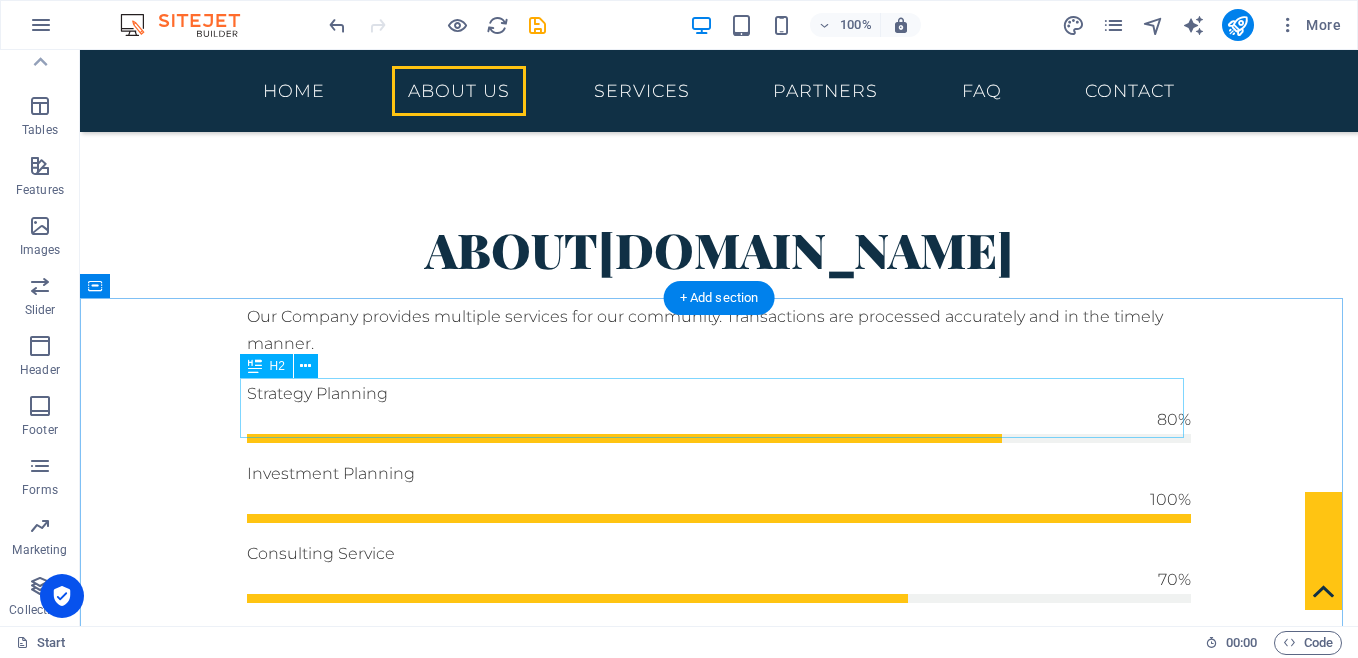 scroll, scrollTop: 800, scrollLeft: 0, axis: vertical 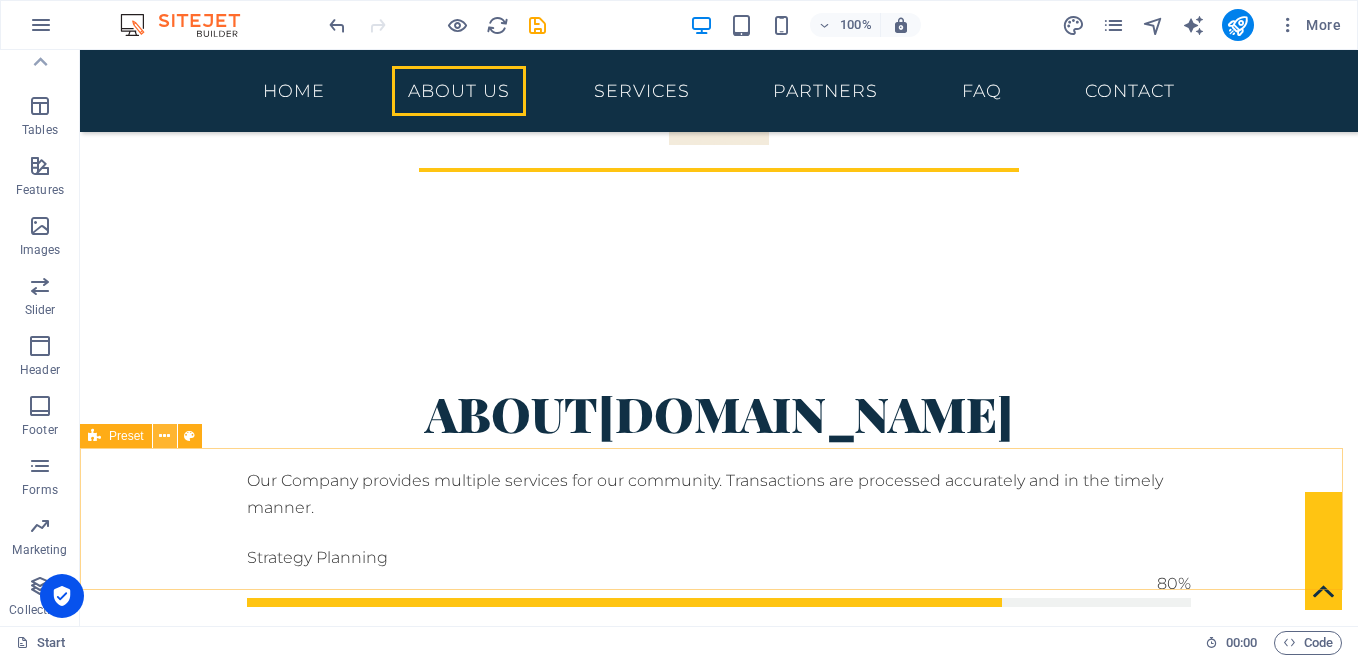 click at bounding box center (164, 436) 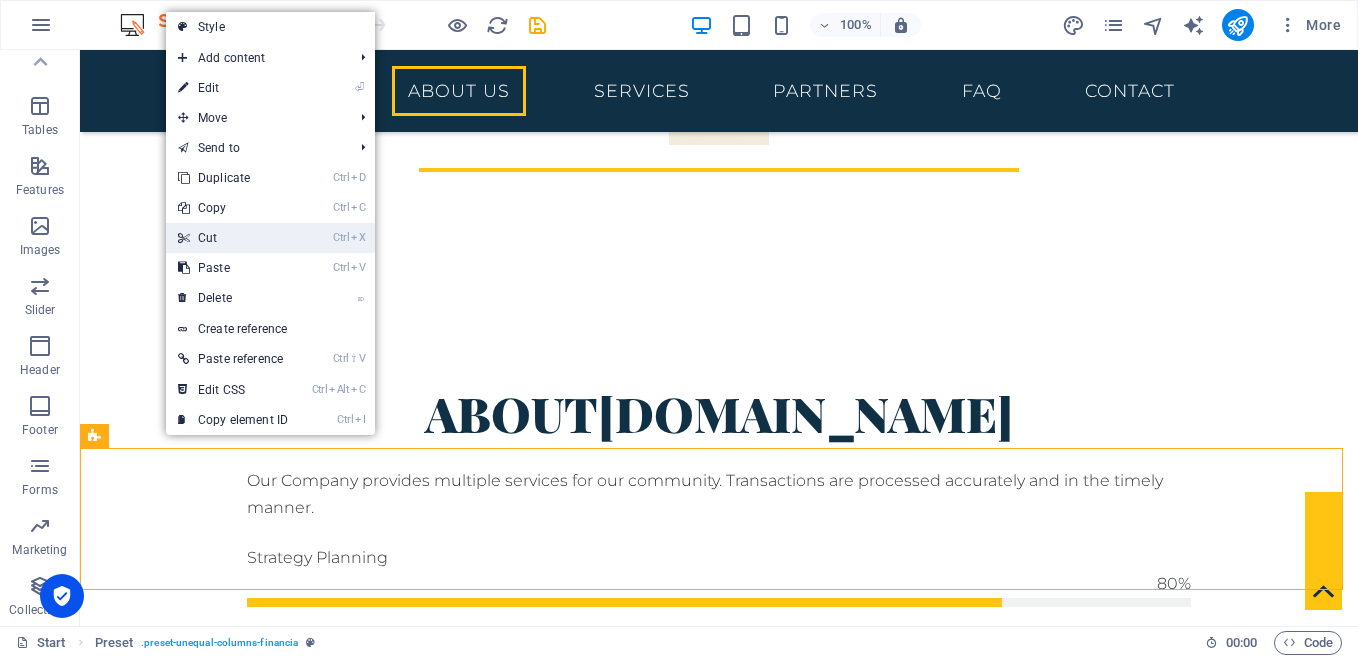 click on "Ctrl X  Cut" at bounding box center [233, 238] 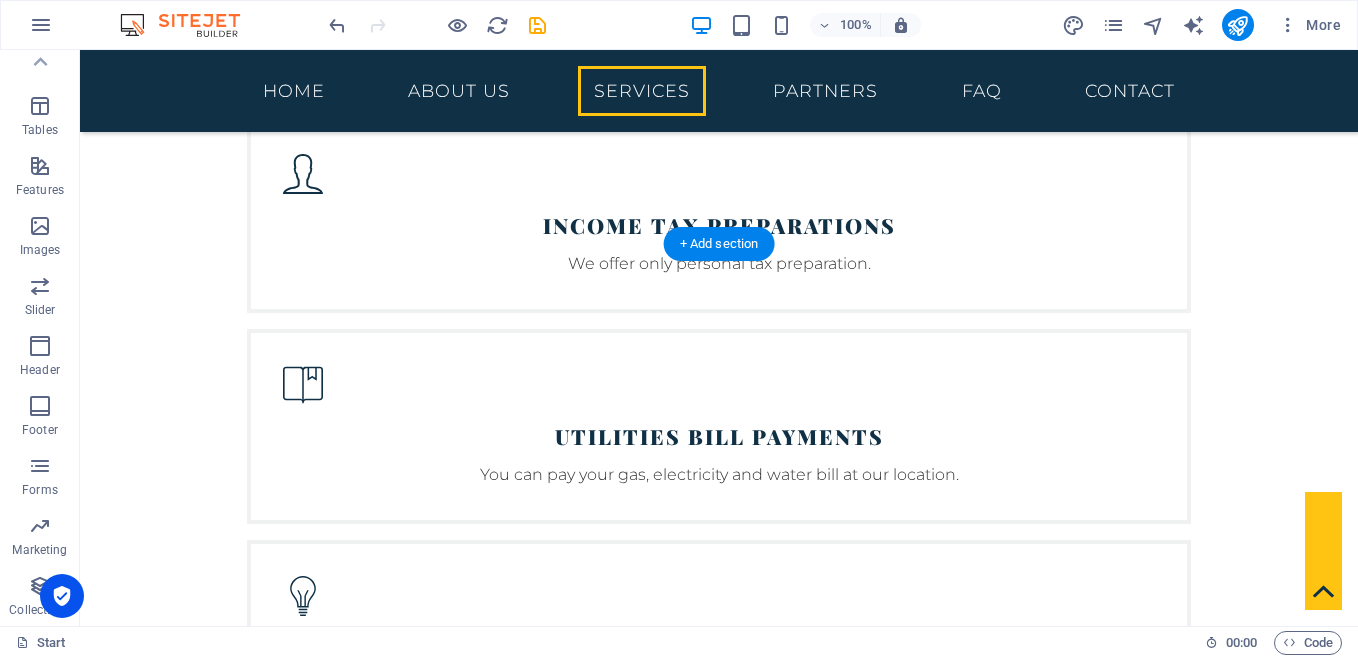 scroll, scrollTop: 2400, scrollLeft: 0, axis: vertical 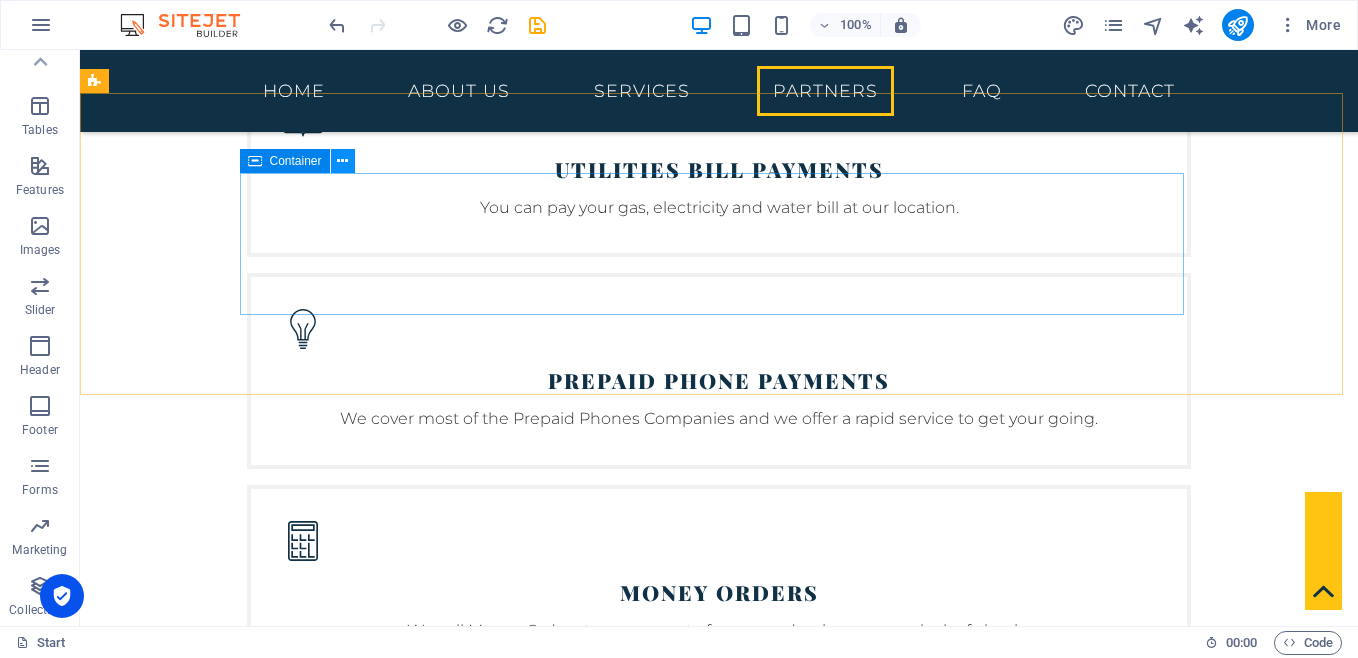 click at bounding box center [342, 161] 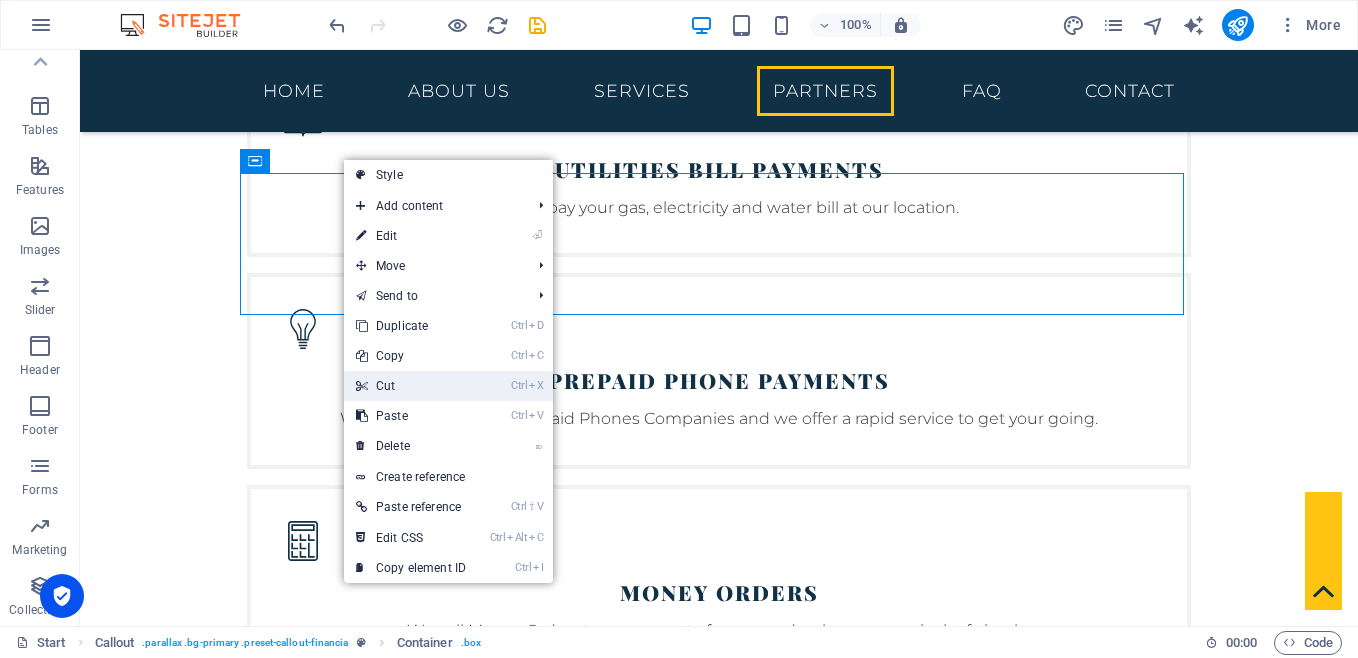 click on "Ctrl X  Cut" at bounding box center (411, 386) 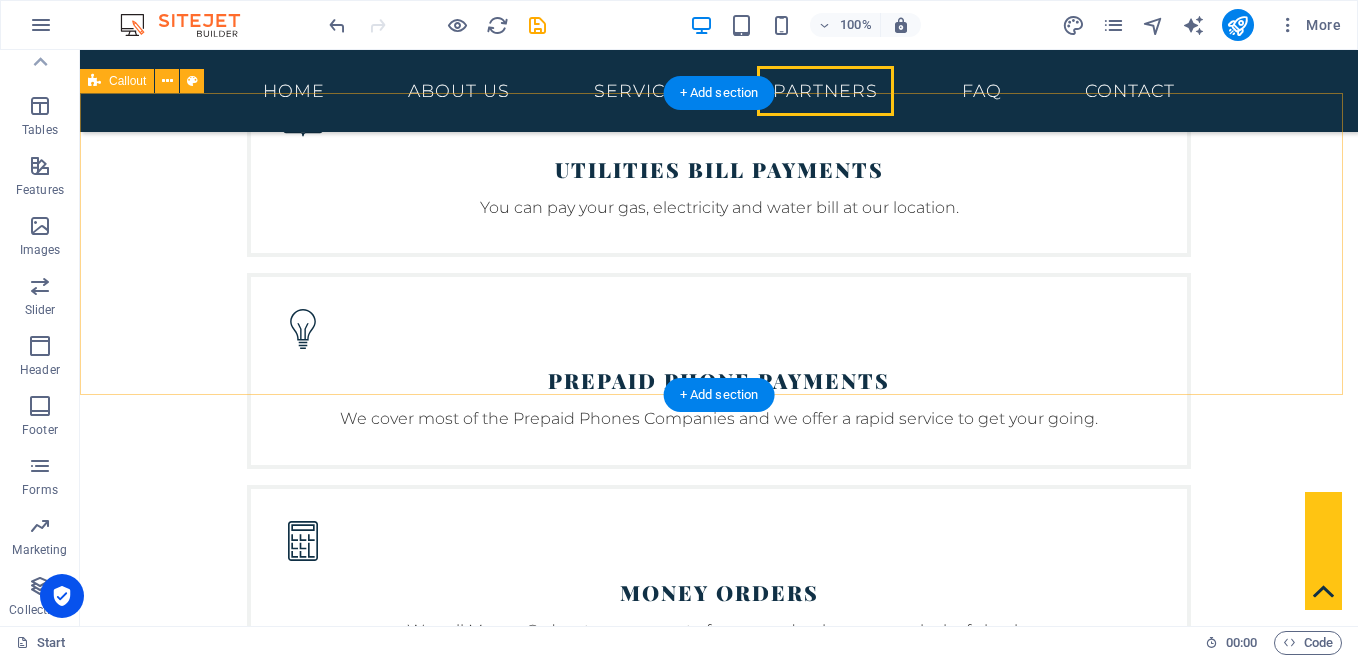 click on "Drop content here or  Add elements  Paste clipboard" at bounding box center [719, 2418] 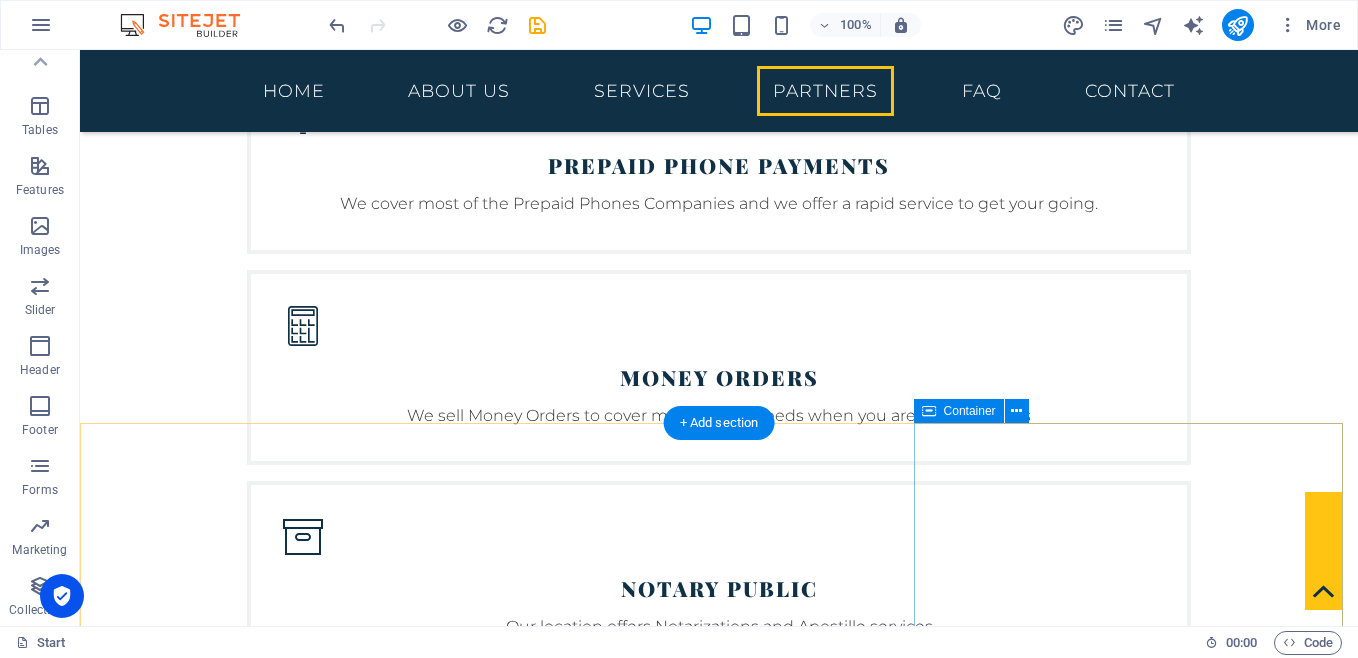 scroll, scrollTop: 2667, scrollLeft: 0, axis: vertical 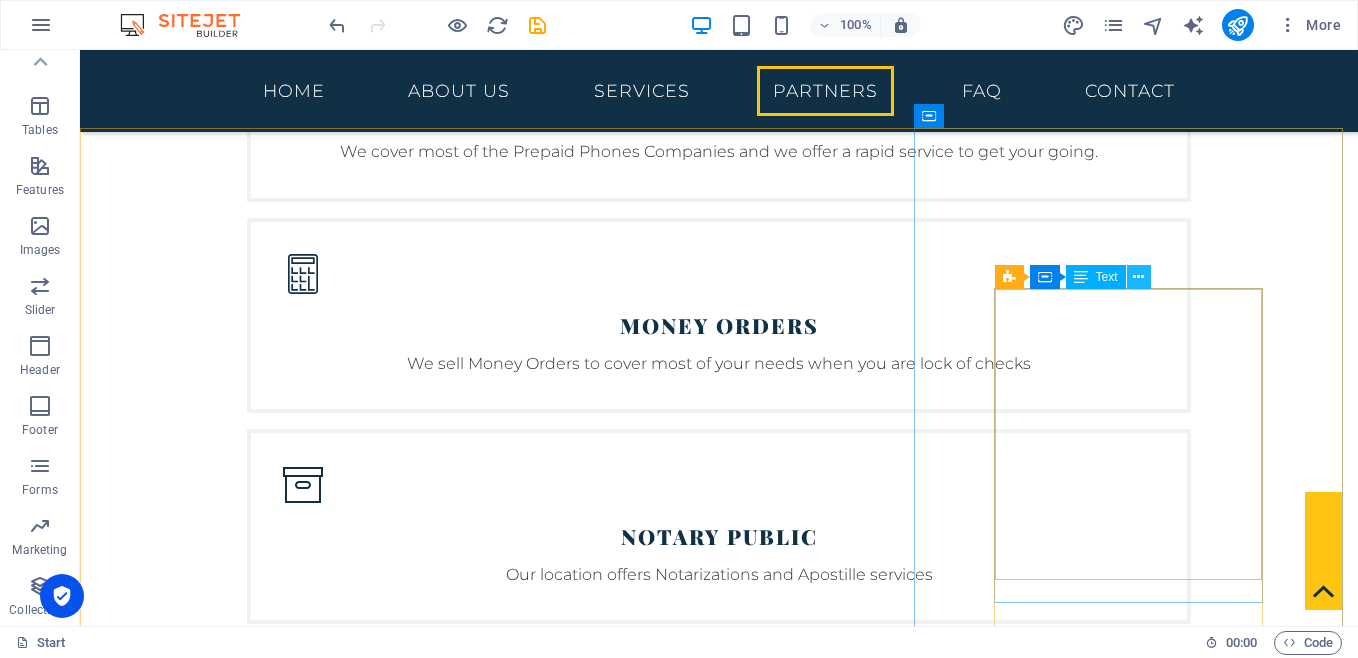 click at bounding box center [1138, 277] 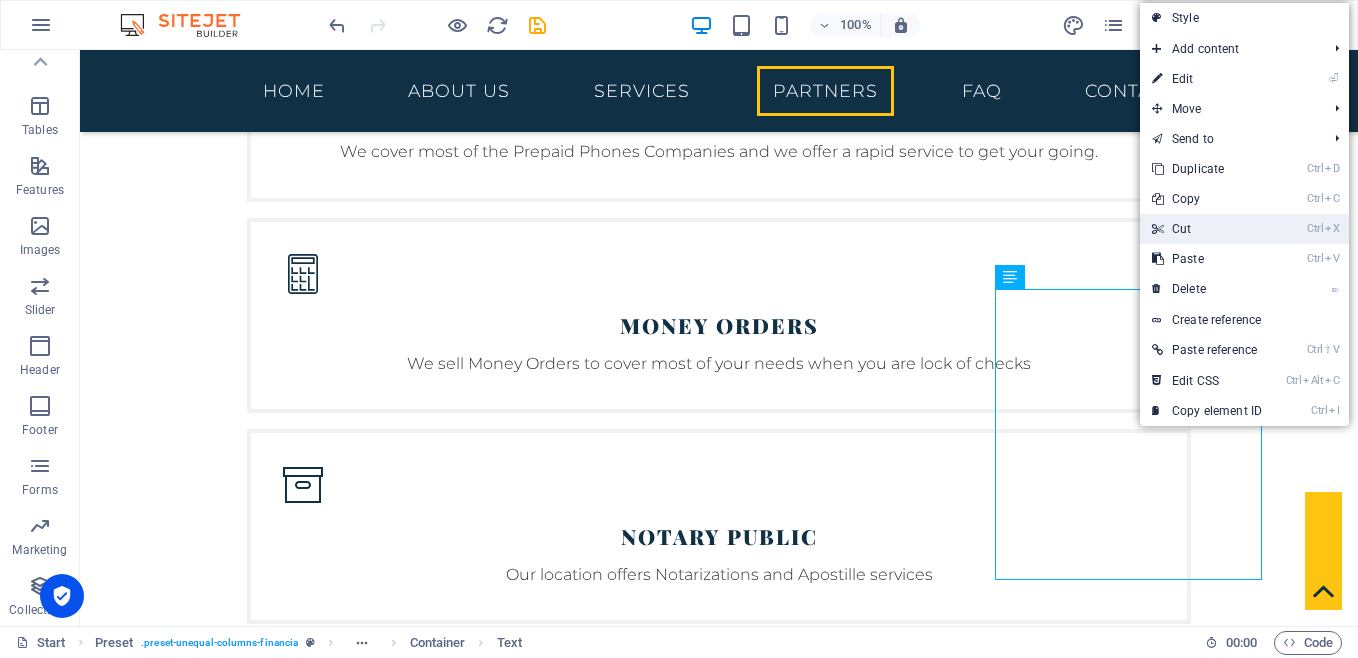 click on "Ctrl X  Cut" at bounding box center (1207, 229) 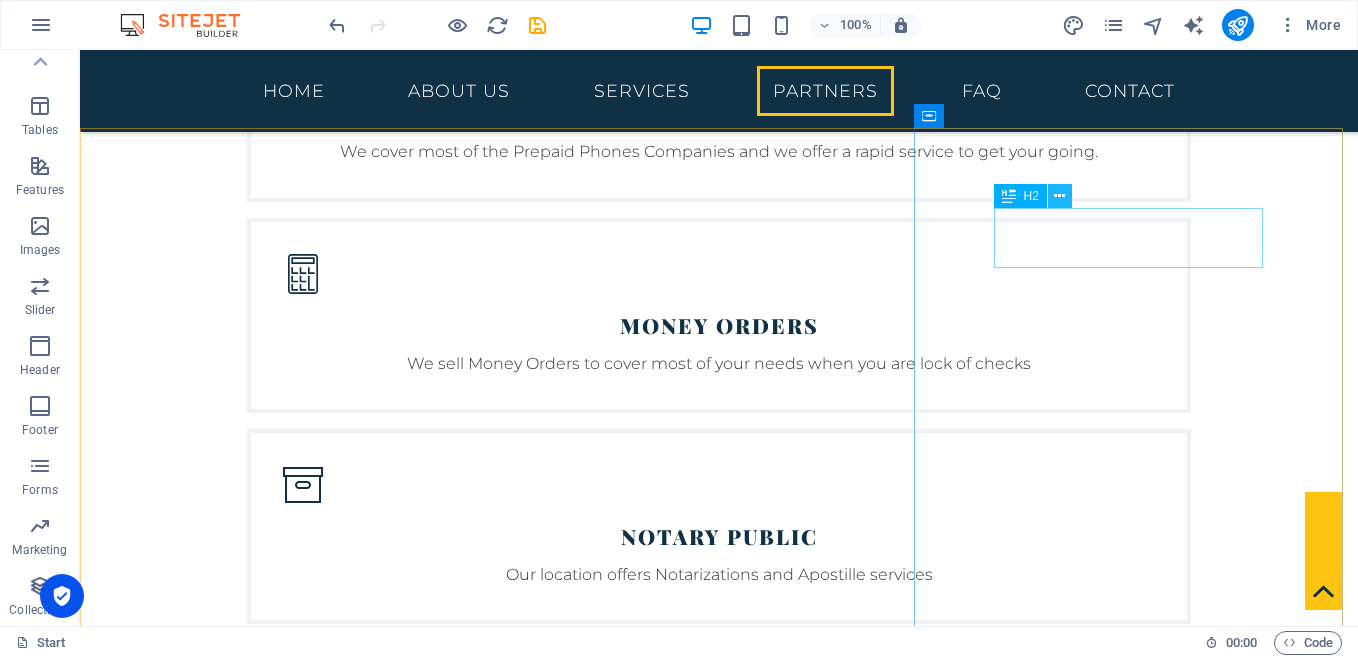 click at bounding box center (1059, 196) 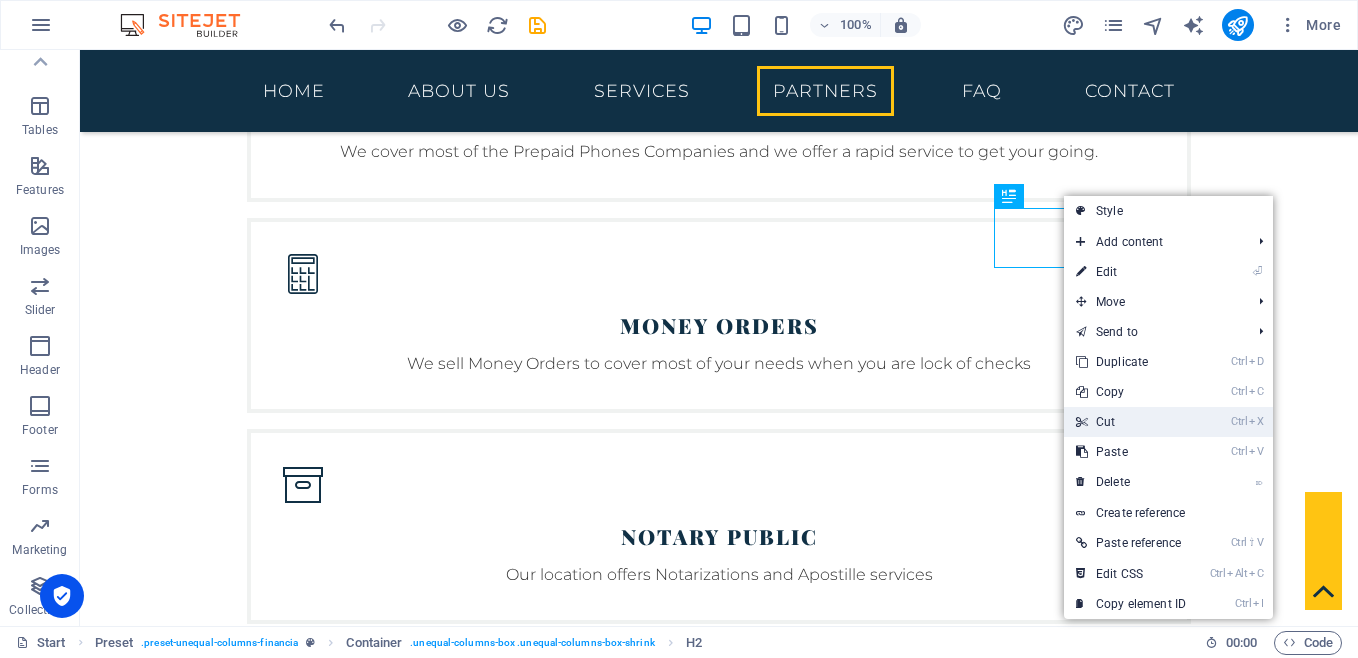 click on "Ctrl X  Cut" at bounding box center (1131, 422) 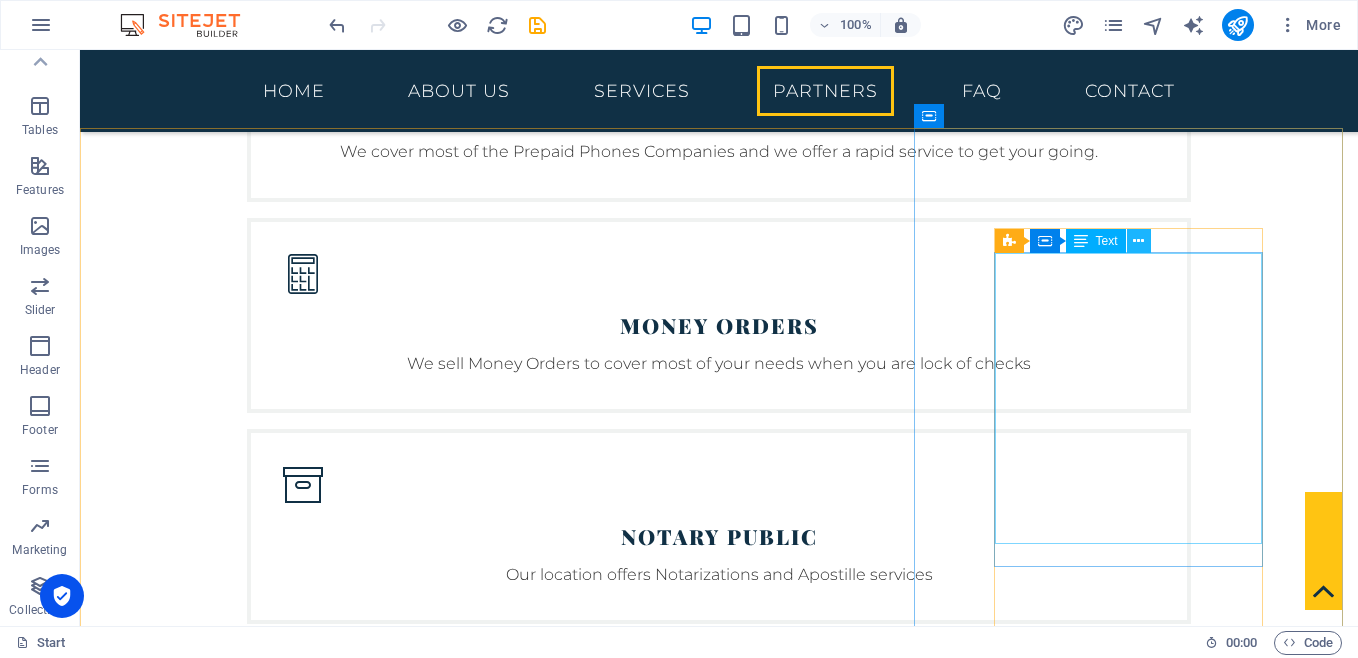 click at bounding box center [1138, 241] 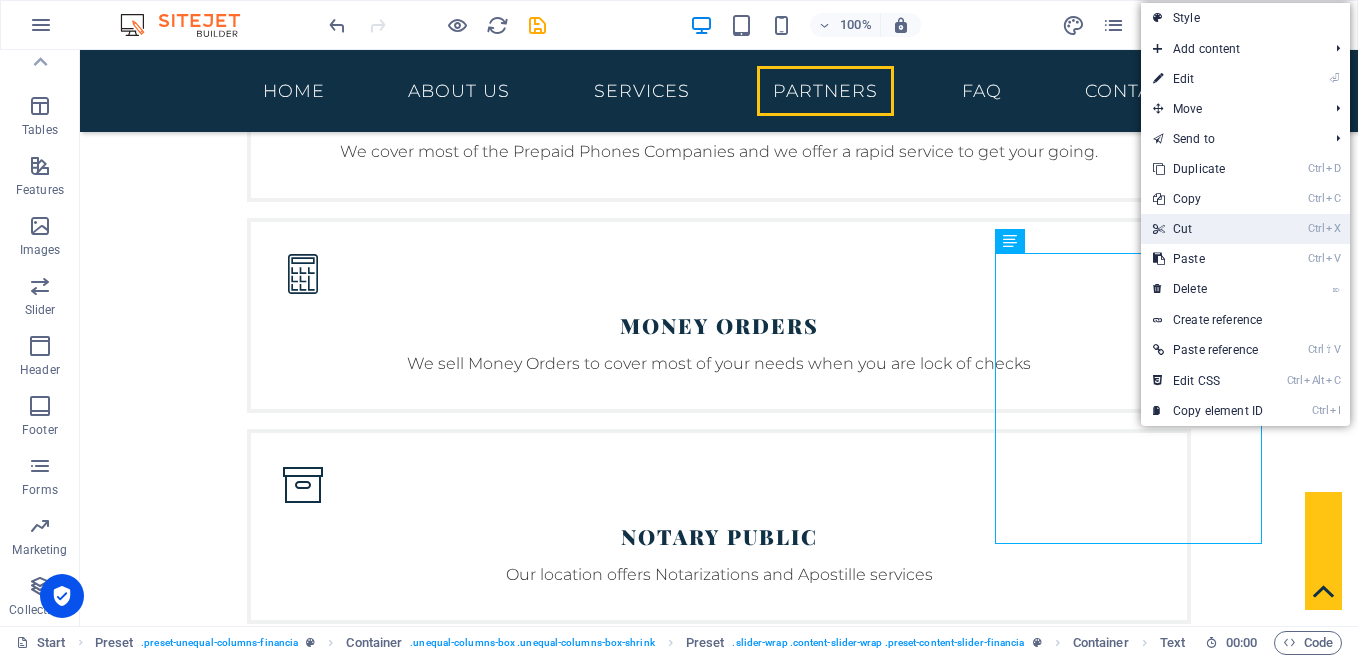 click on "Ctrl X  Cut" at bounding box center (1208, 229) 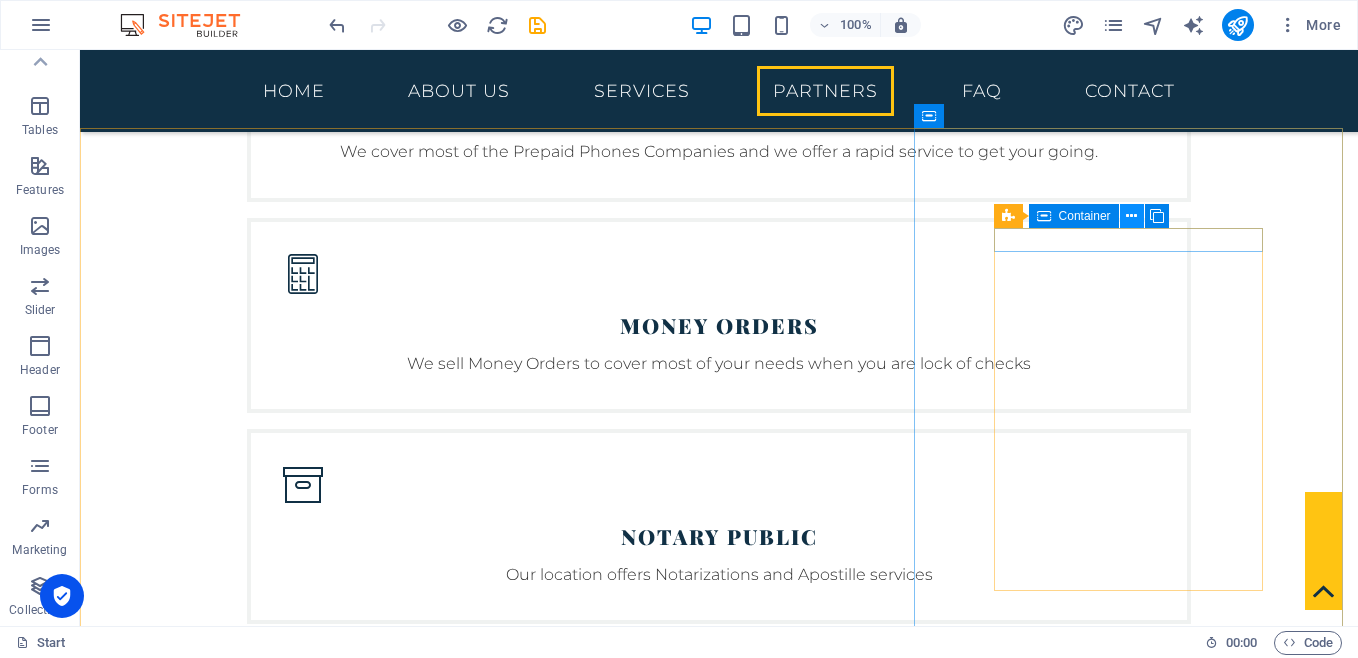 click at bounding box center (1131, 216) 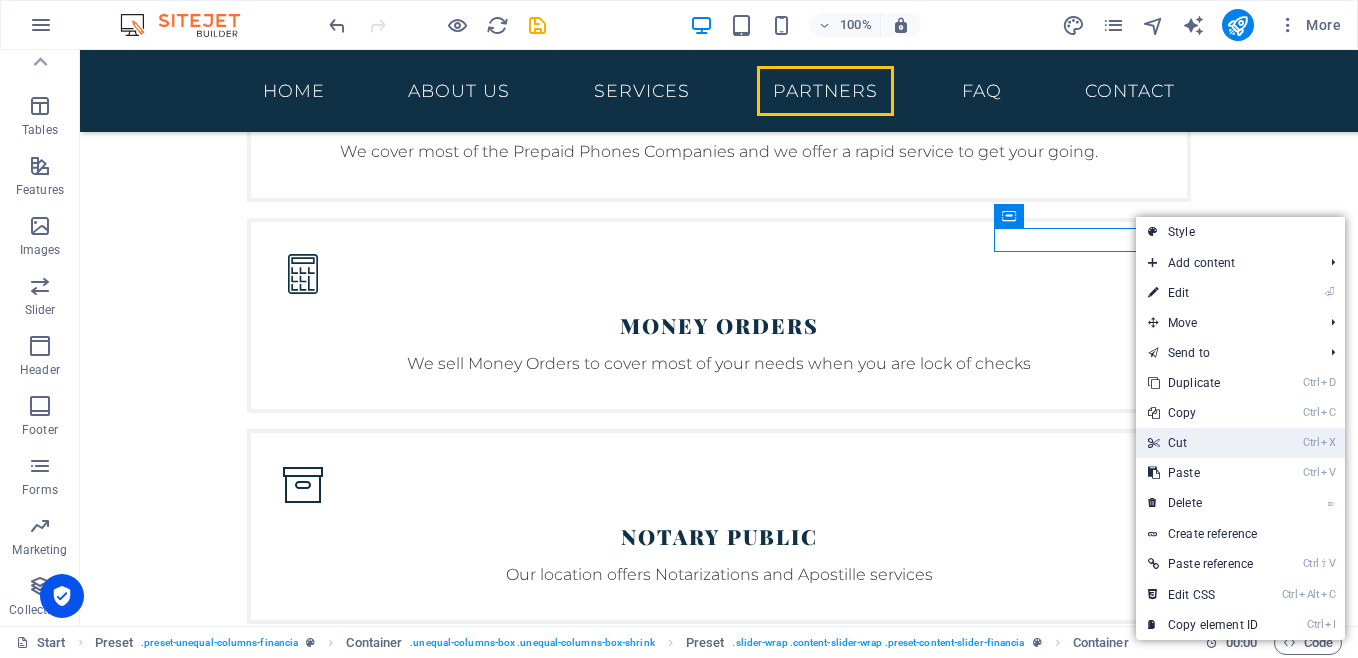 click on "Ctrl X  Cut" at bounding box center [1203, 443] 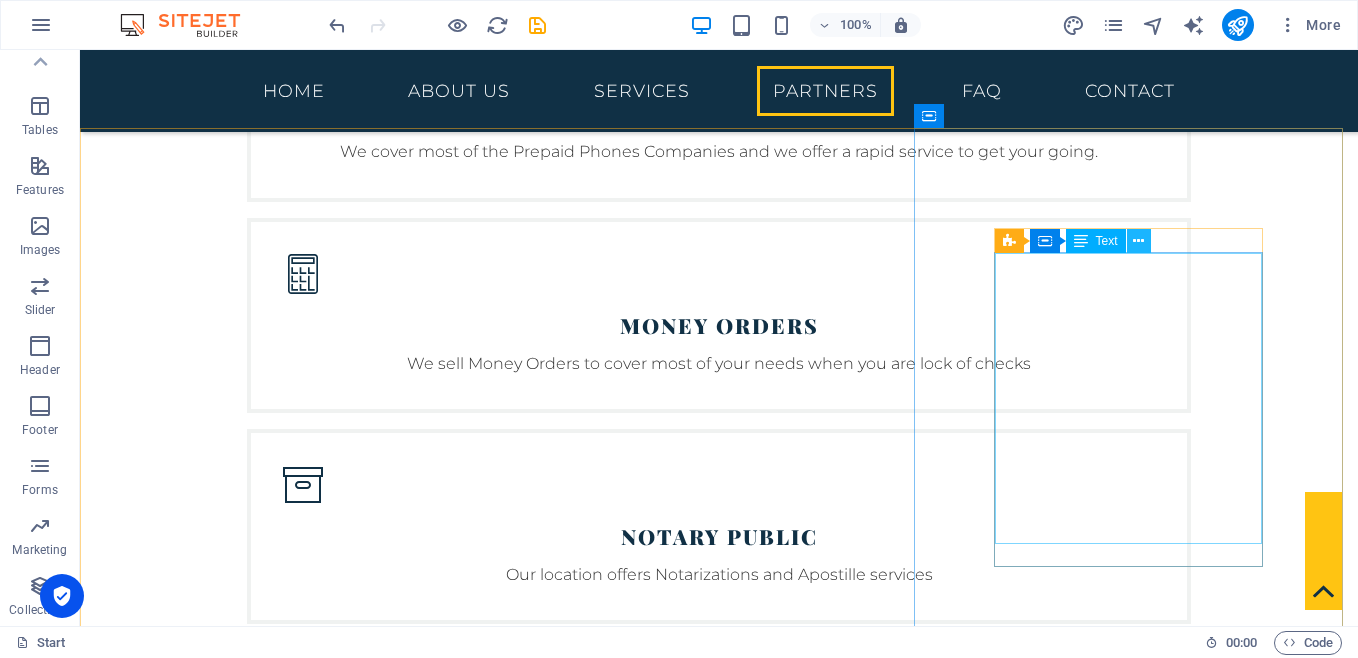 click at bounding box center [1138, 241] 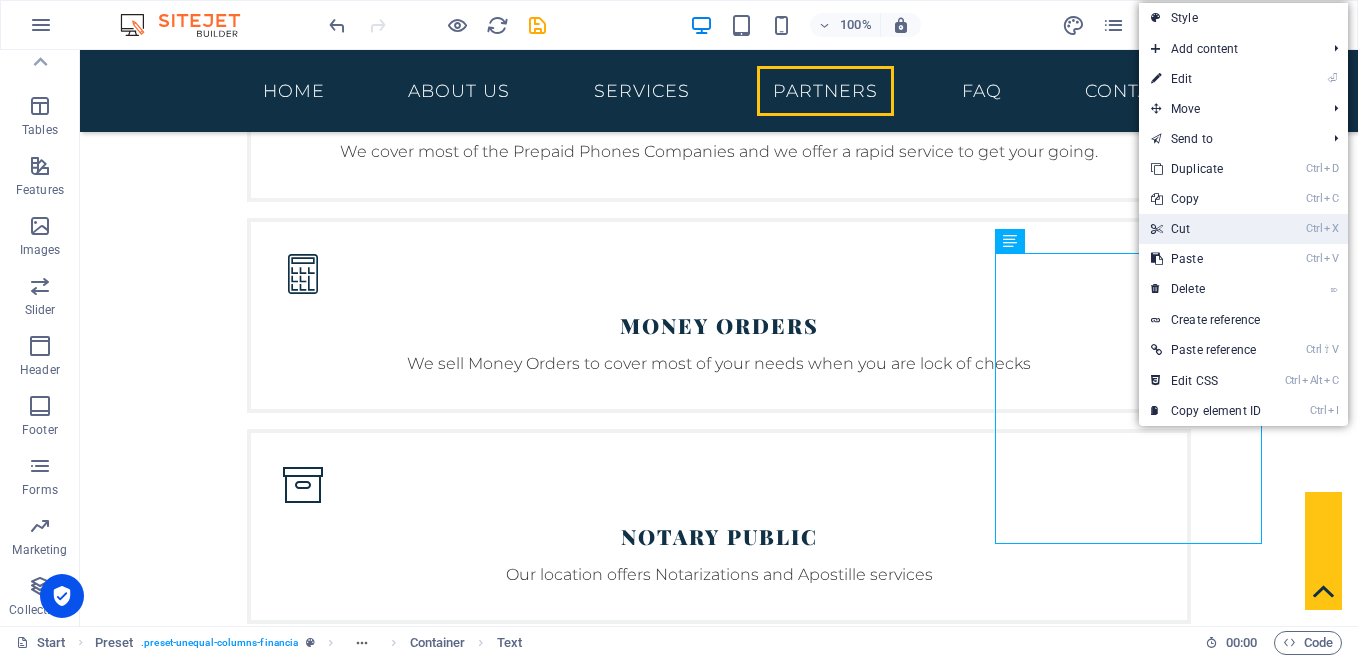 click on "Ctrl X  Cut" at bounding box center [1206, 229] 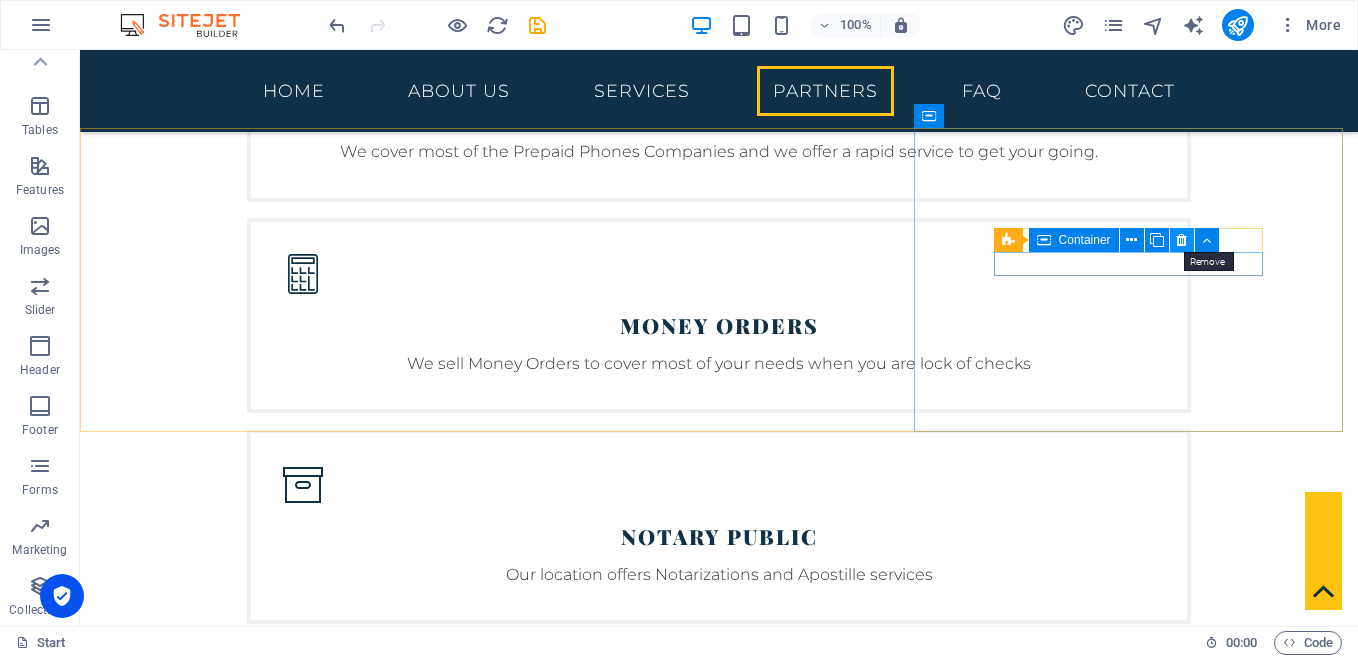click at bounding box center [1181, 240] 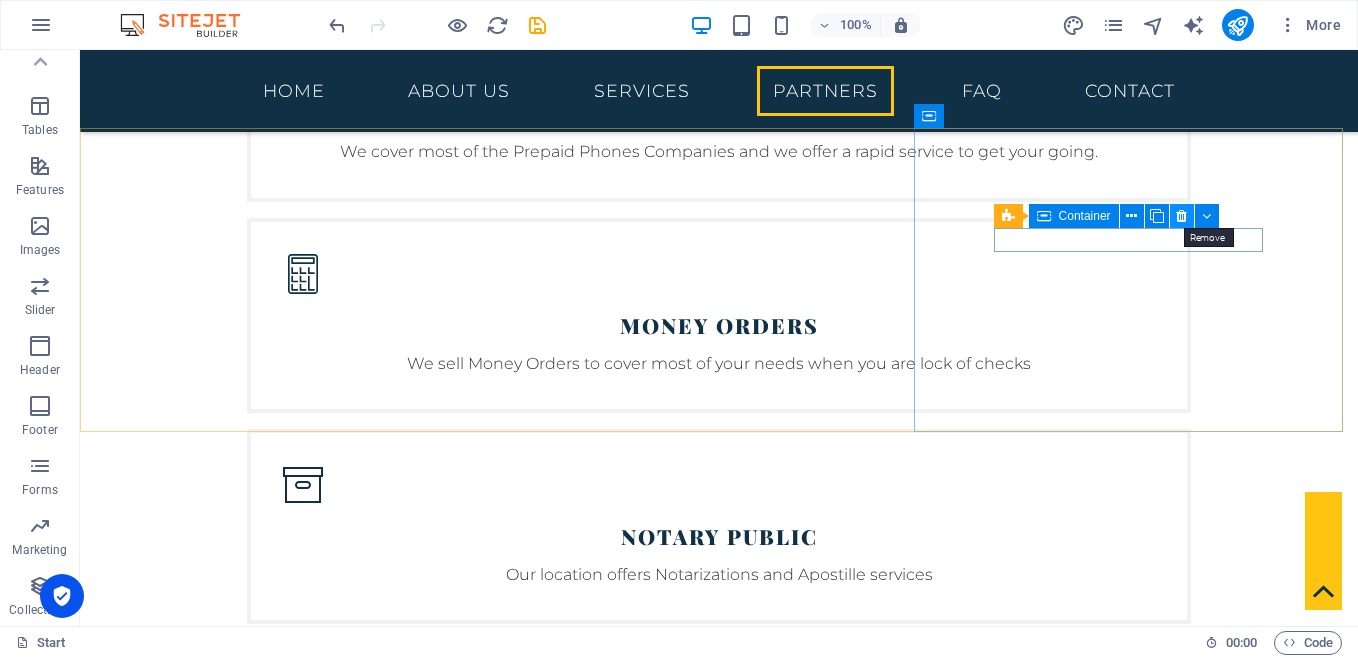 click at bounding box center (1181, 216) 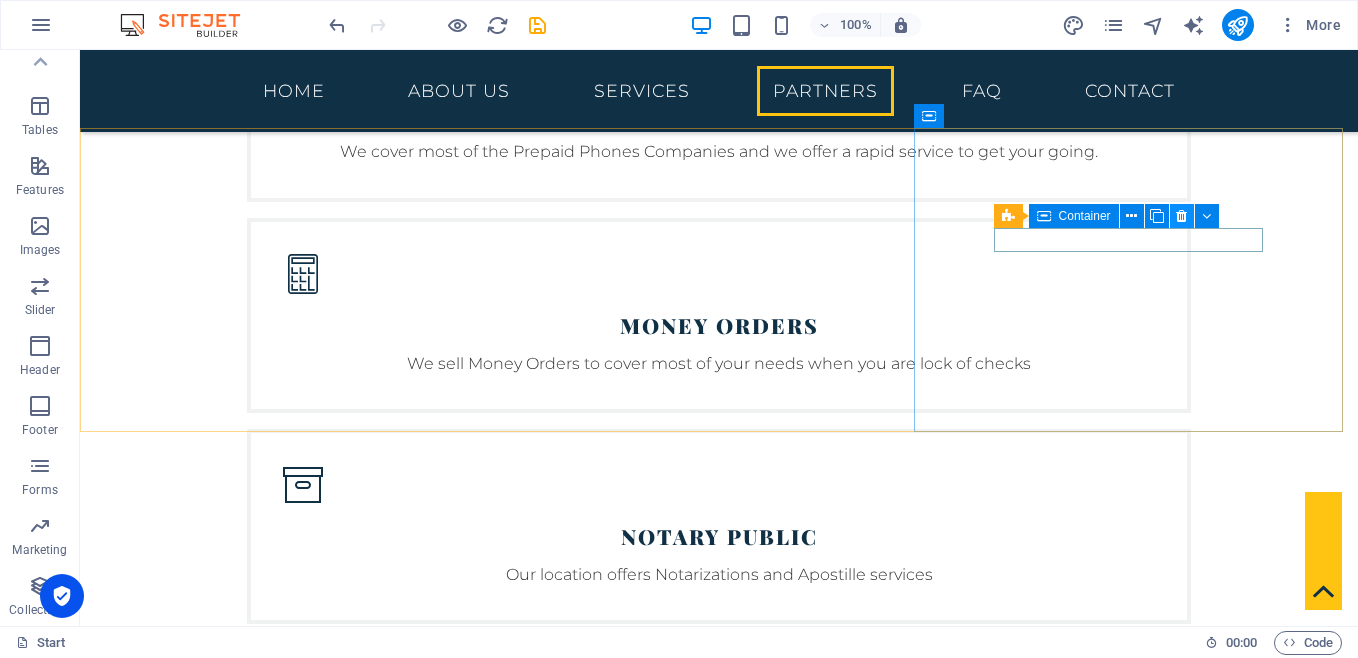 click at bounding box center [1181, 216] 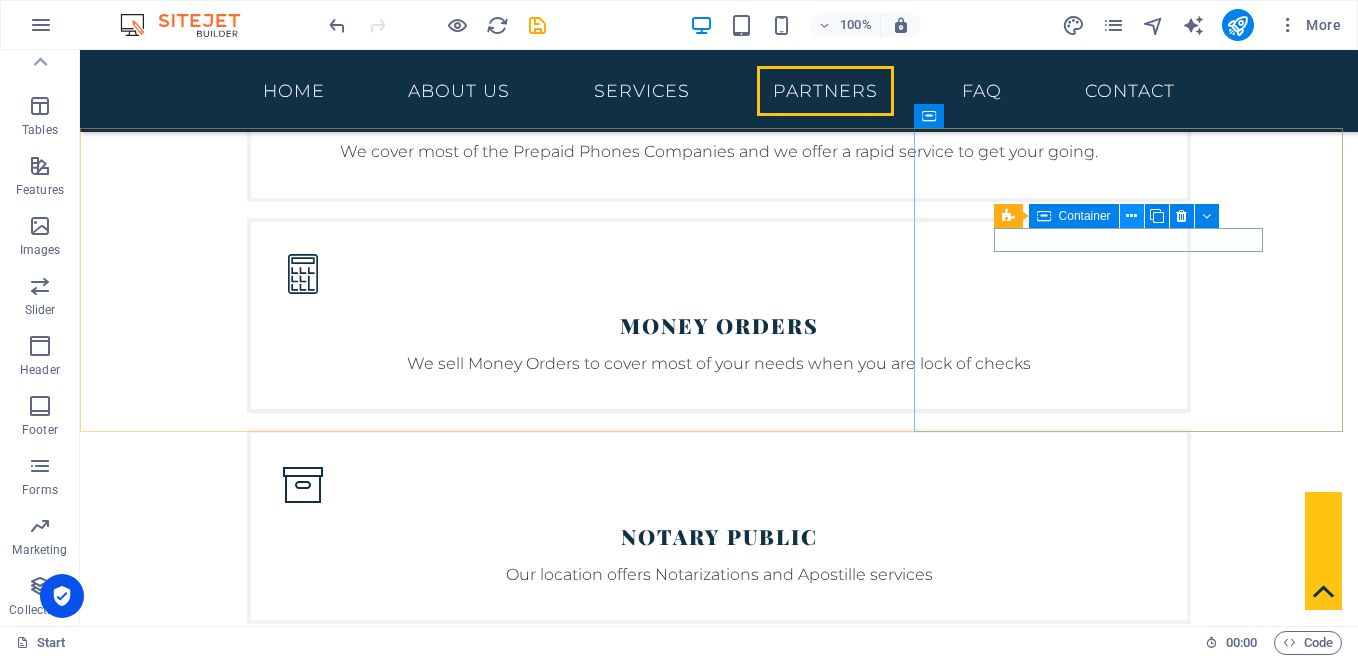 click at bounding box center (1131, 216) 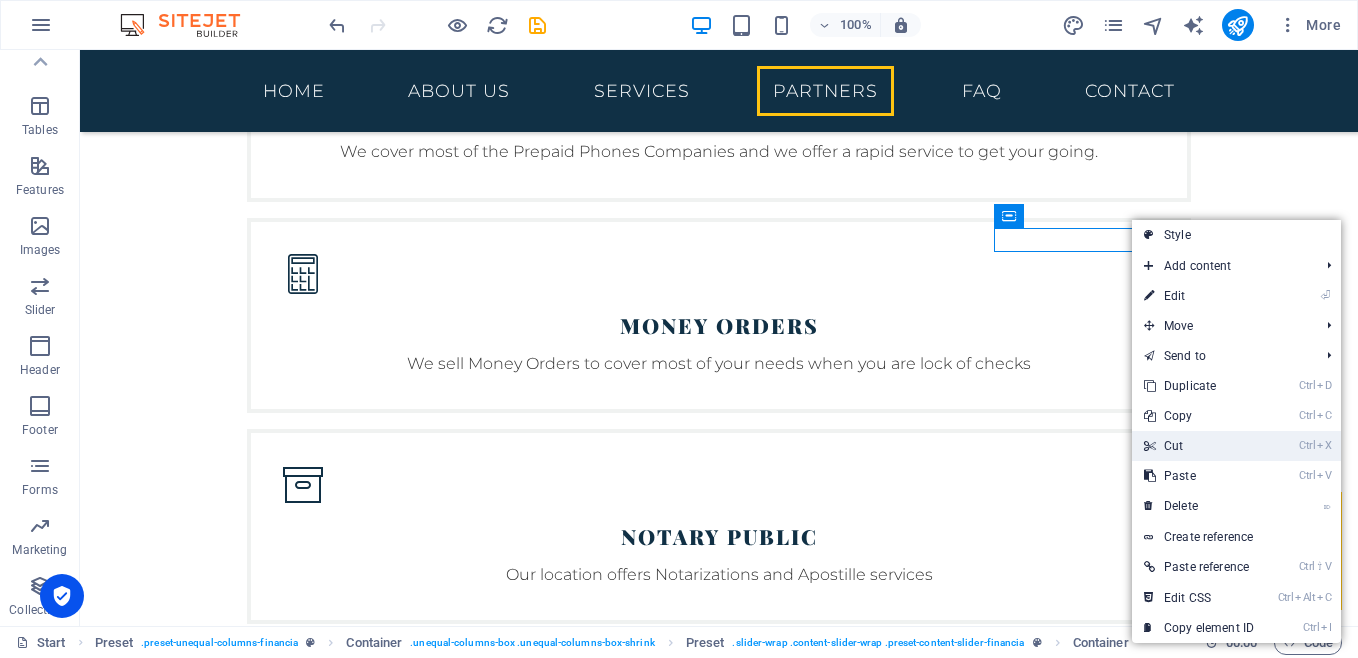 click on "Ctrl X  Cut" at bounding box center [1199, 446] 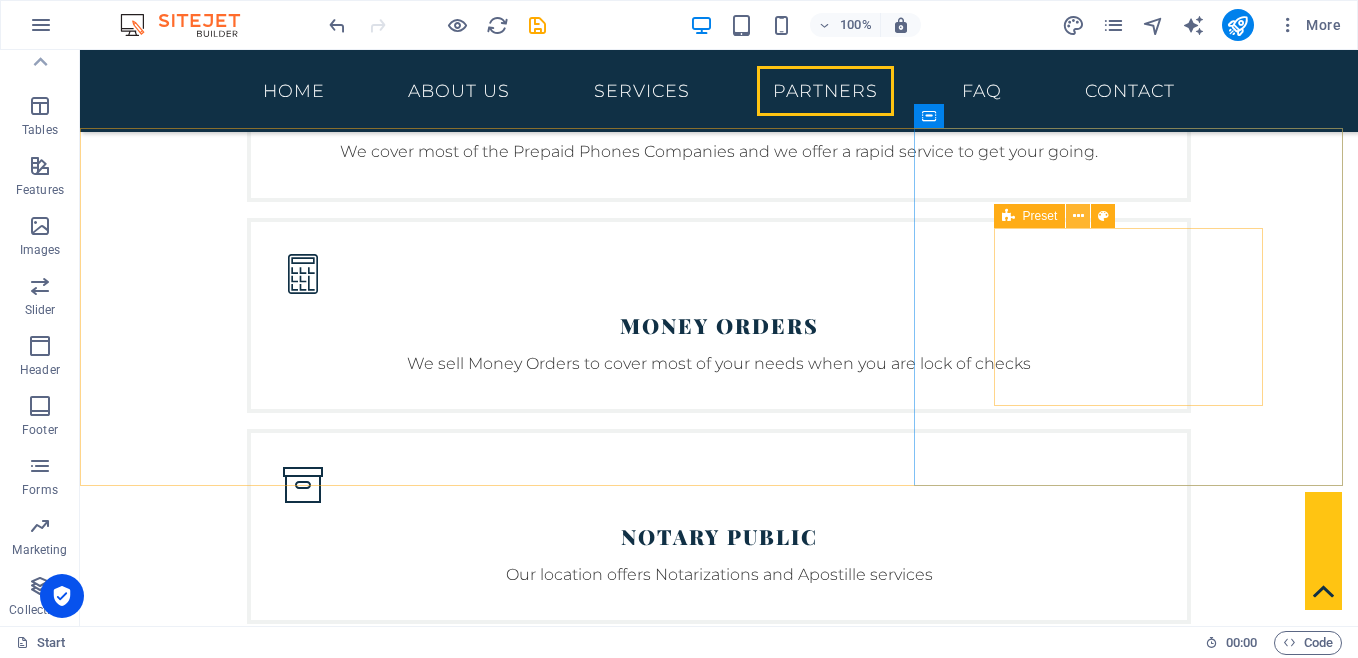click at bounding box center (1078, 216) 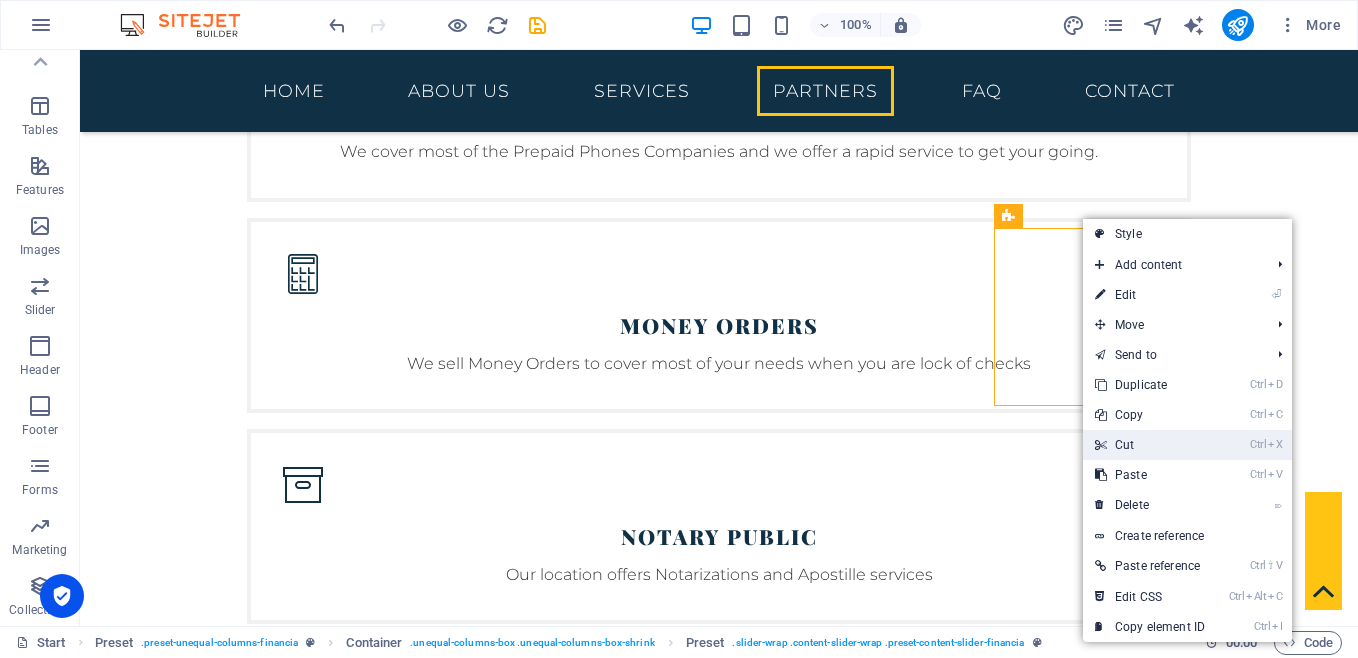 click on "Ctrl X  Cut" at bounding box center (1150, 445) 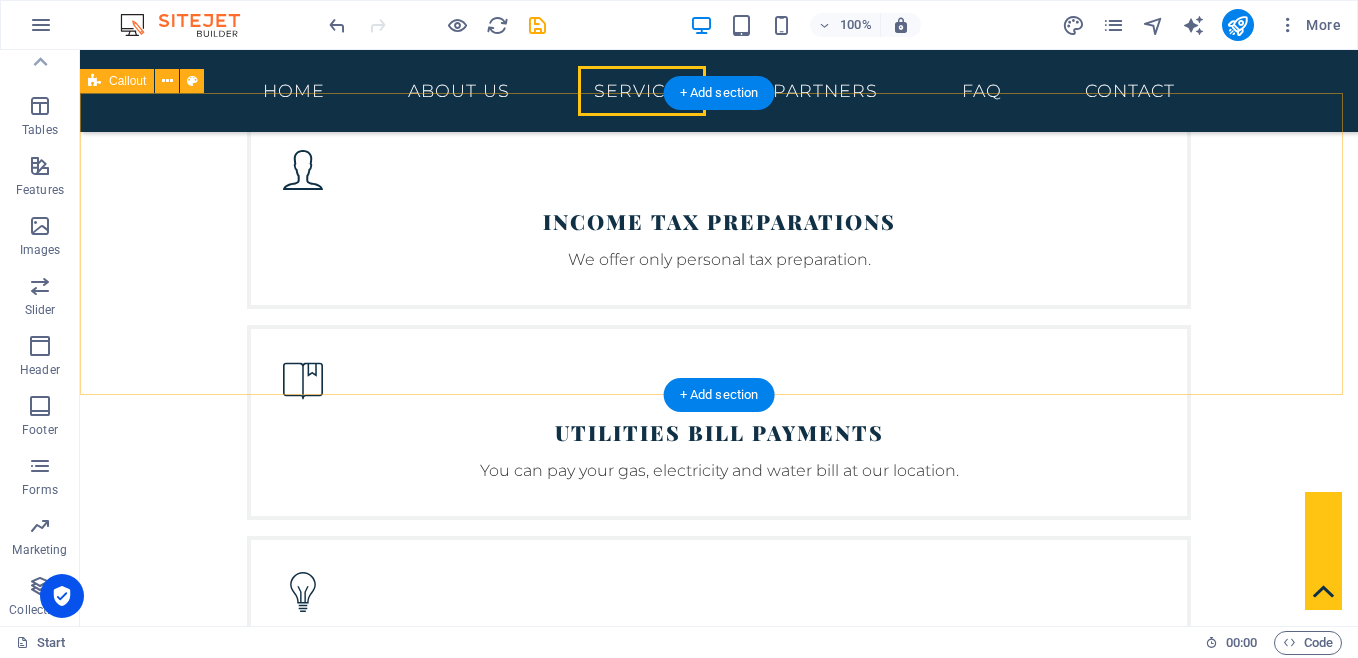 scroll, scrollTop: 2133, scrollLeft: 0, axis: vertical 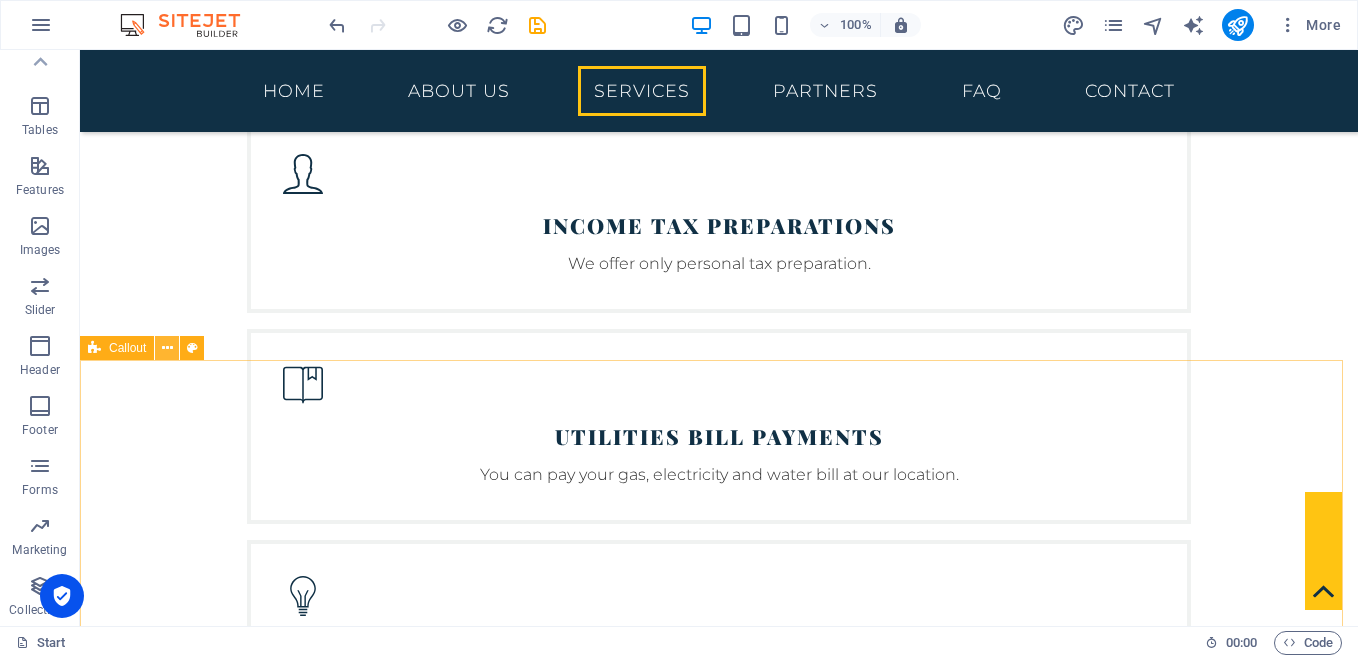 click at bounding box center (167, 348) 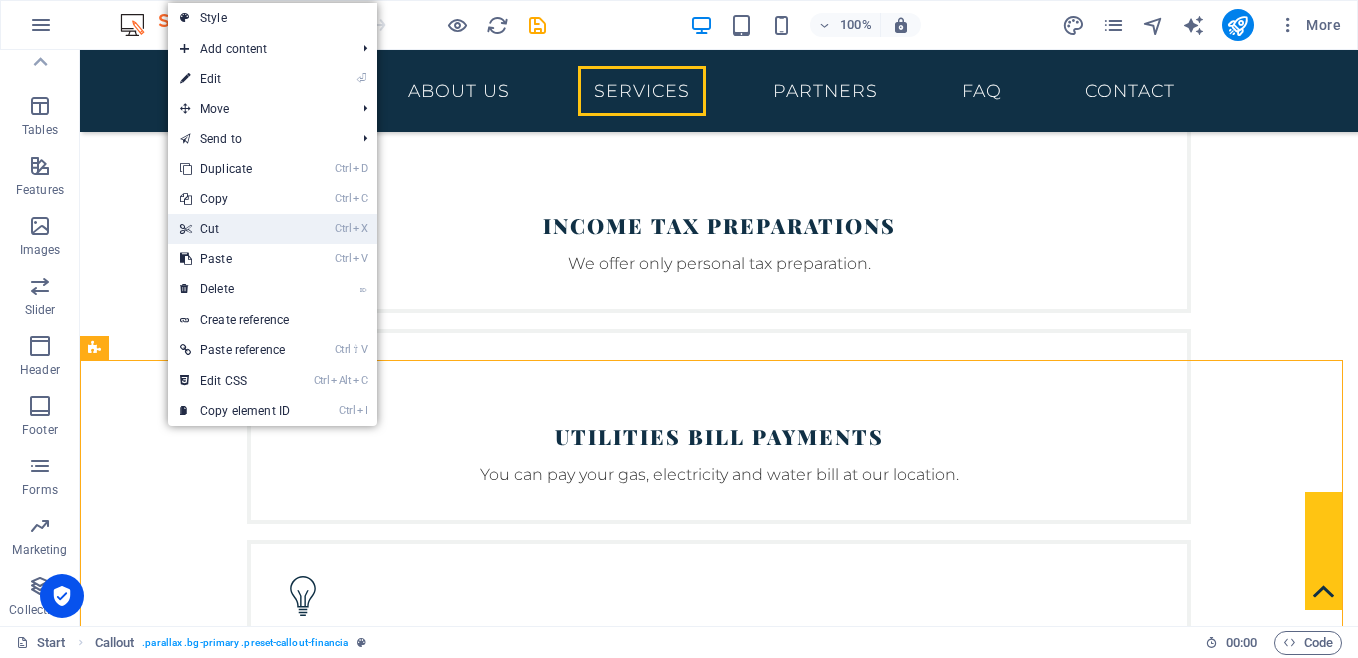 click on "Ctrl X  Cut" at bounding box center (235, 229) 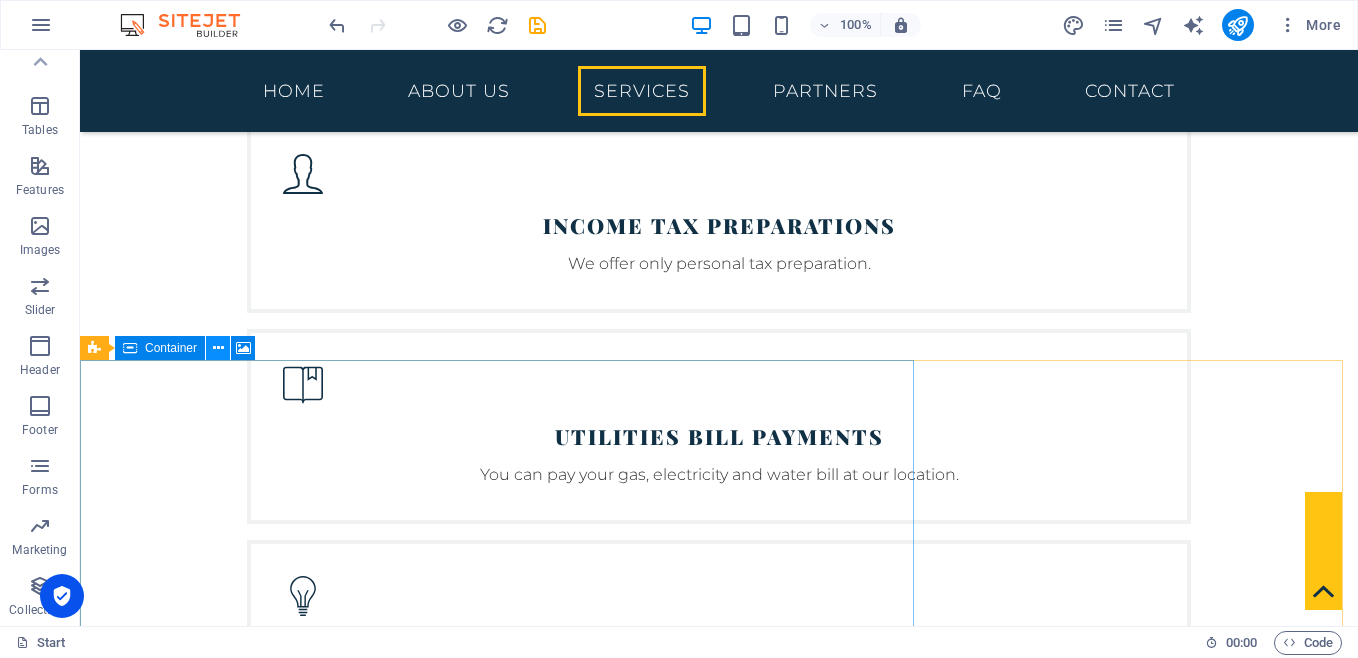click at bounding box center (218, 348) 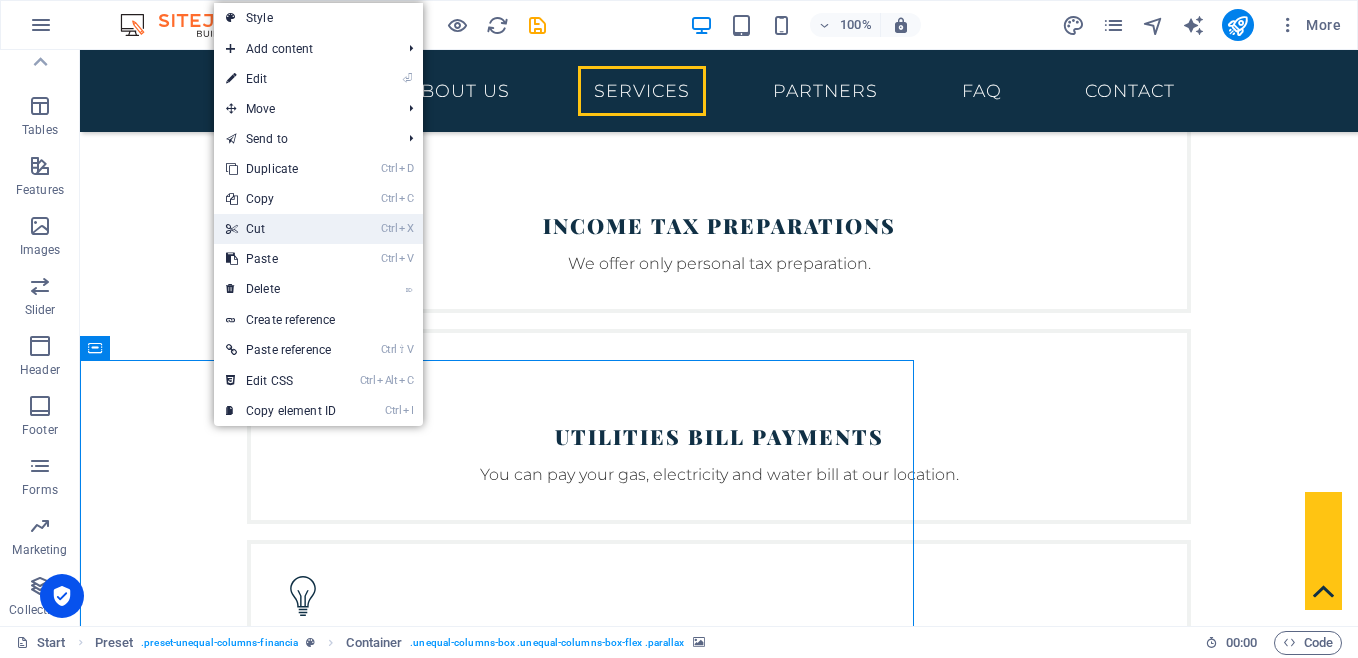 click on "Ctrl X  Cut" at bounding box center (281, 229) 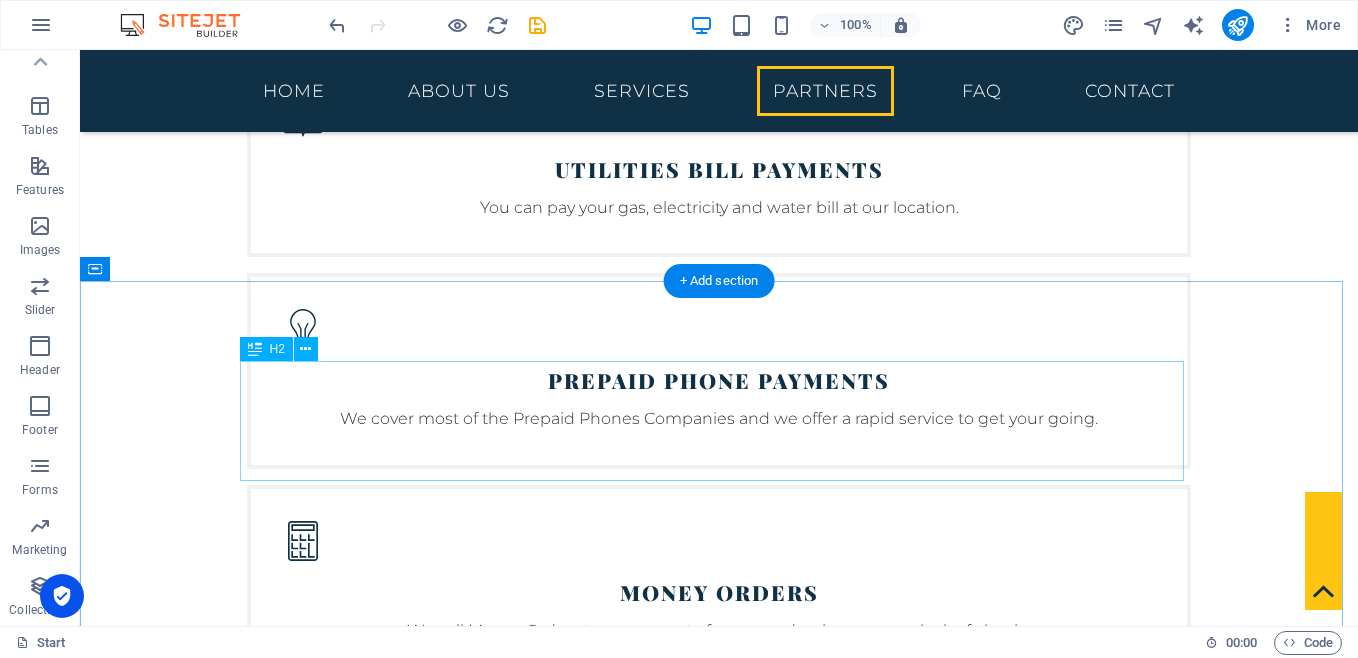 scroll, scrollTop: 2133, scrollLeft: 0, axis: vertical 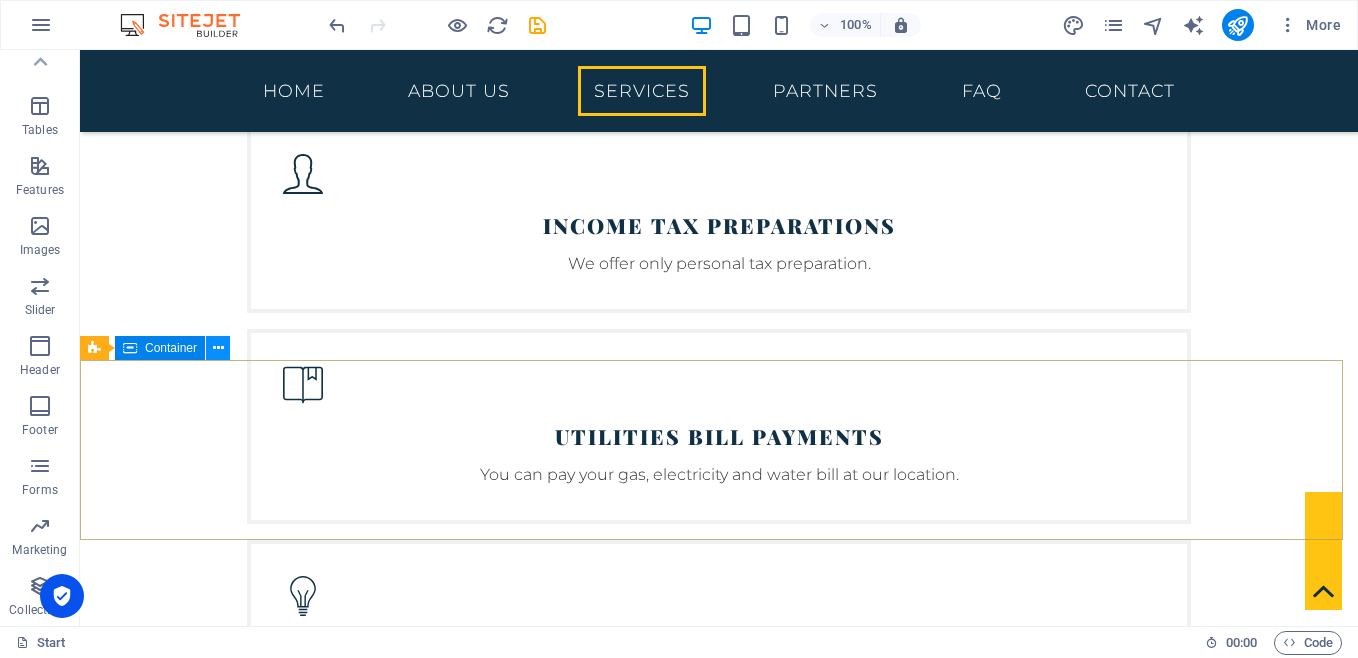 click at bounding box center (218, 348) 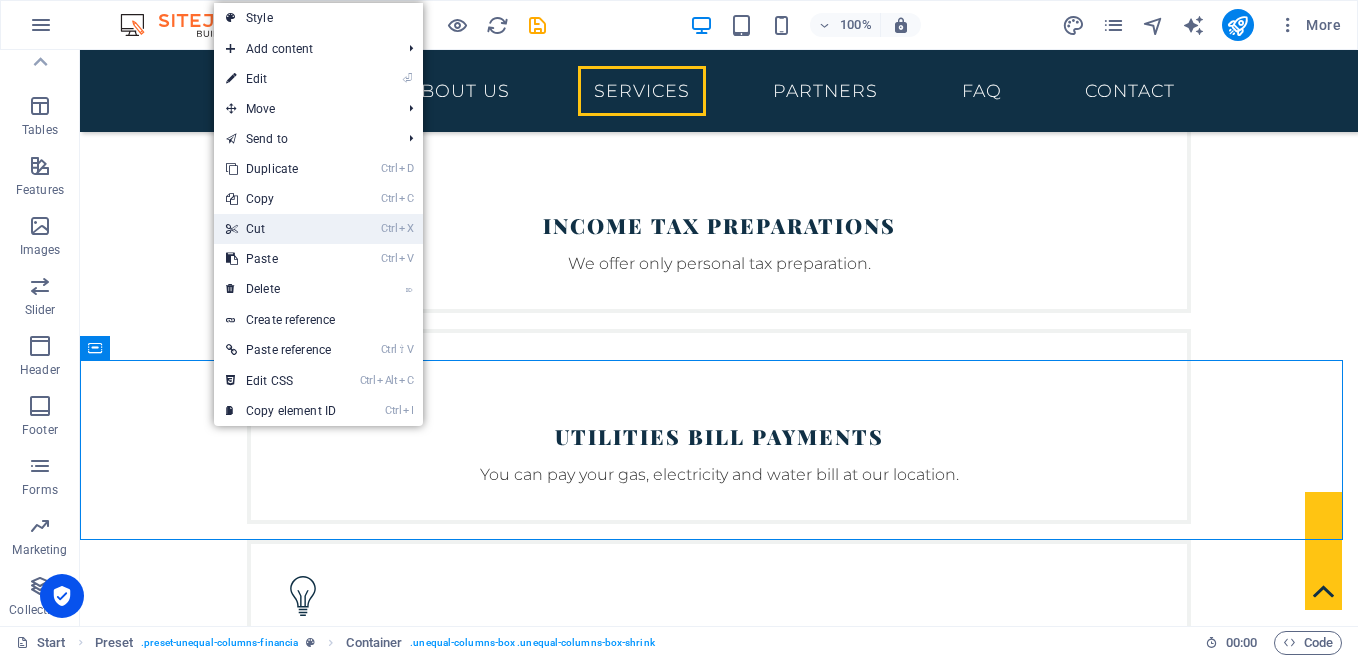 click on "Ctrl X  Cut" at bounding box center [281, 229] 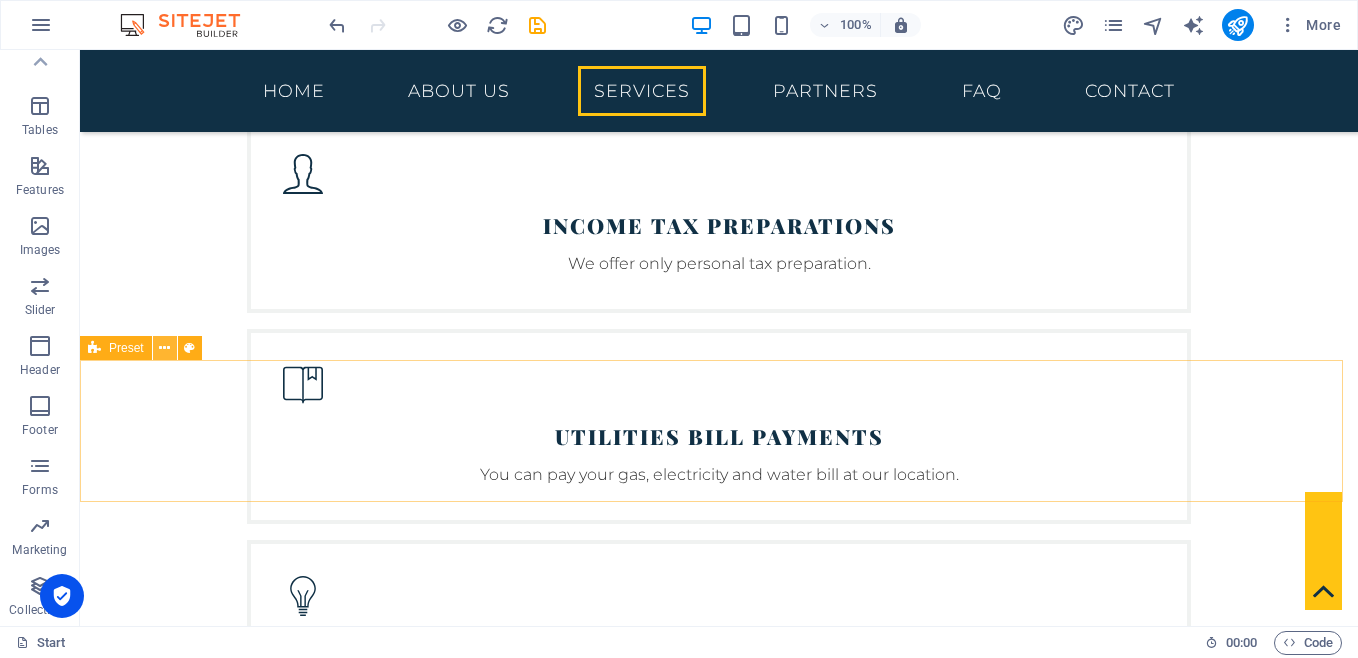 click at bounding box center [164, 348] 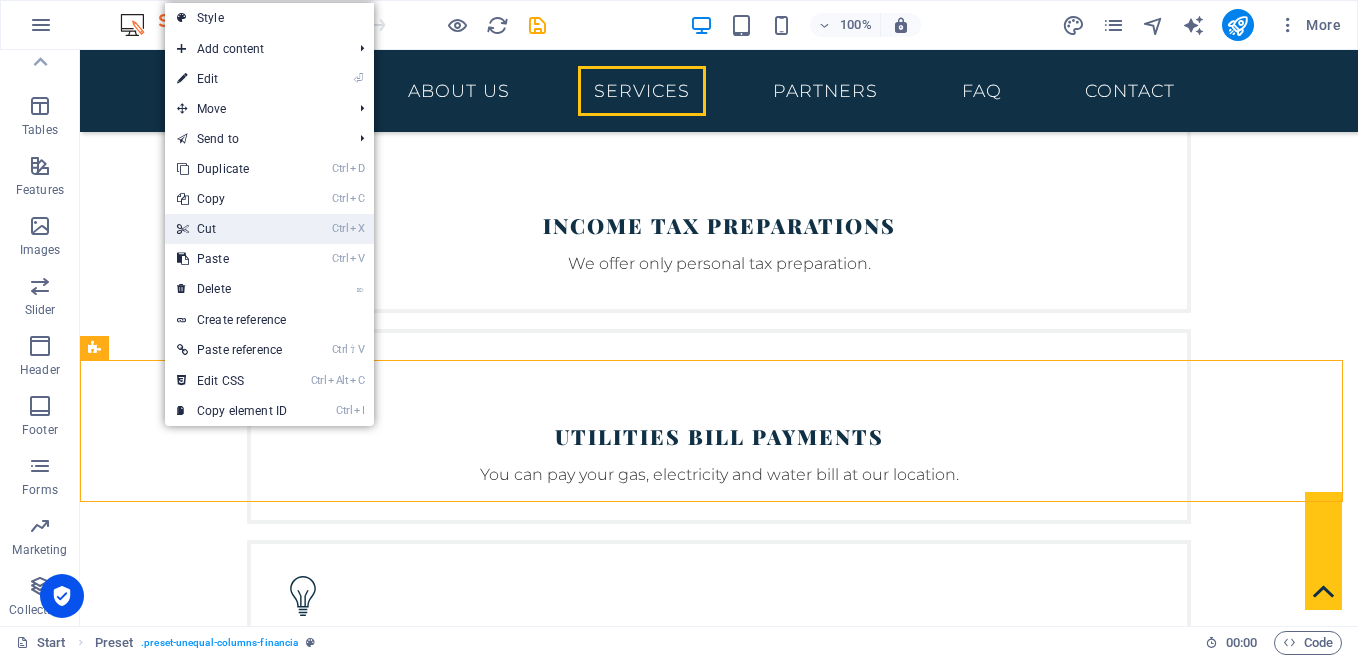 click on "Ctrl X  Cut" at bounding box center [232, 229] 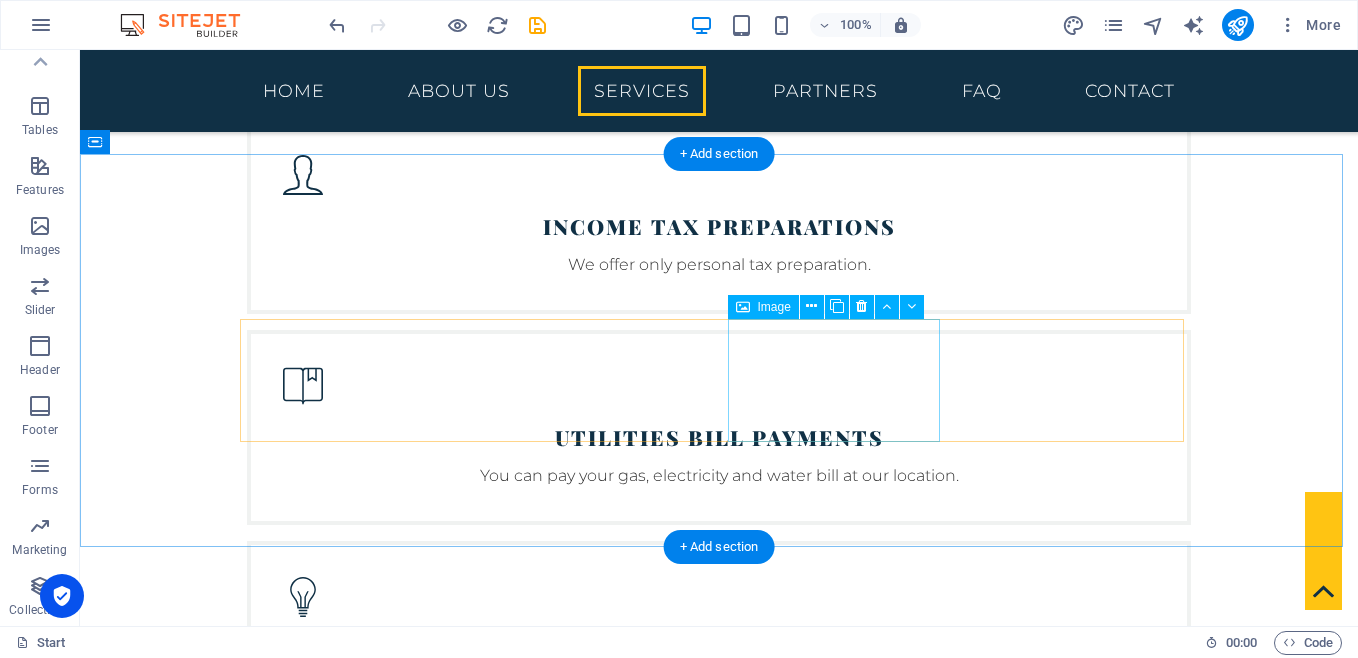 scroll, scrollTop: 1867, scrollLeft: 0, axis: vertical 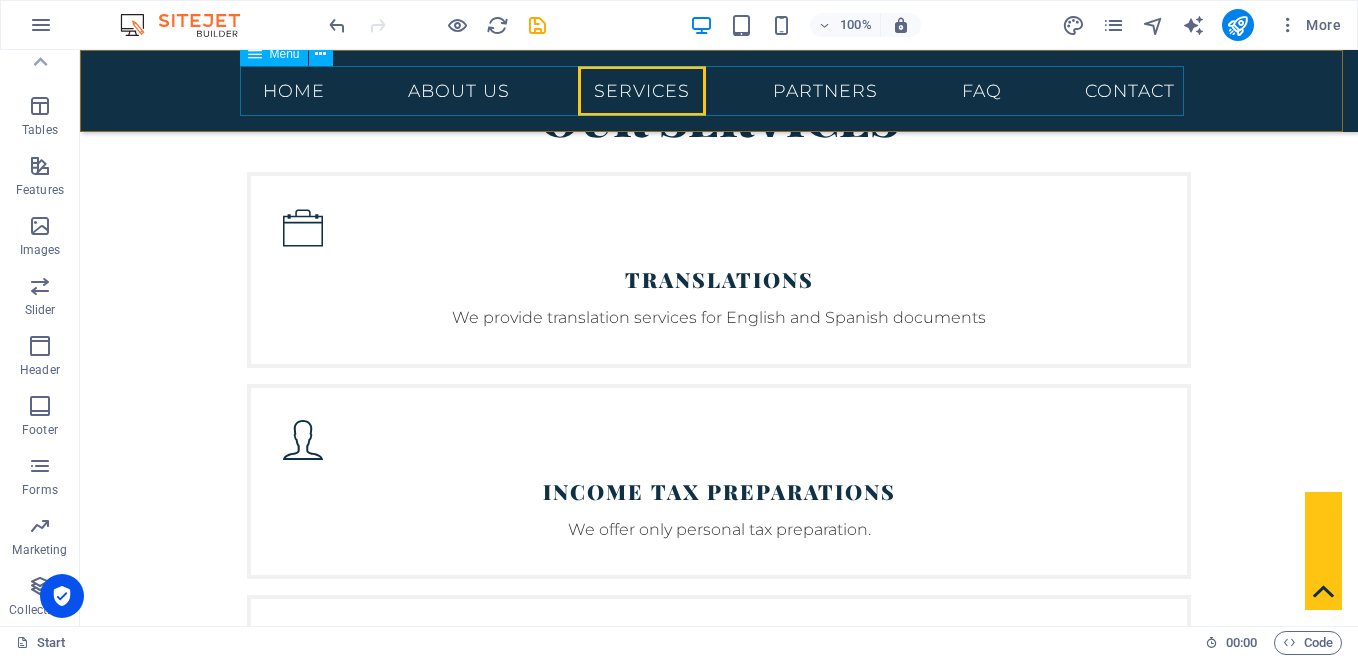 click on "Home About us Services Partners FAQ Contact" at bounding box center (719, 91) 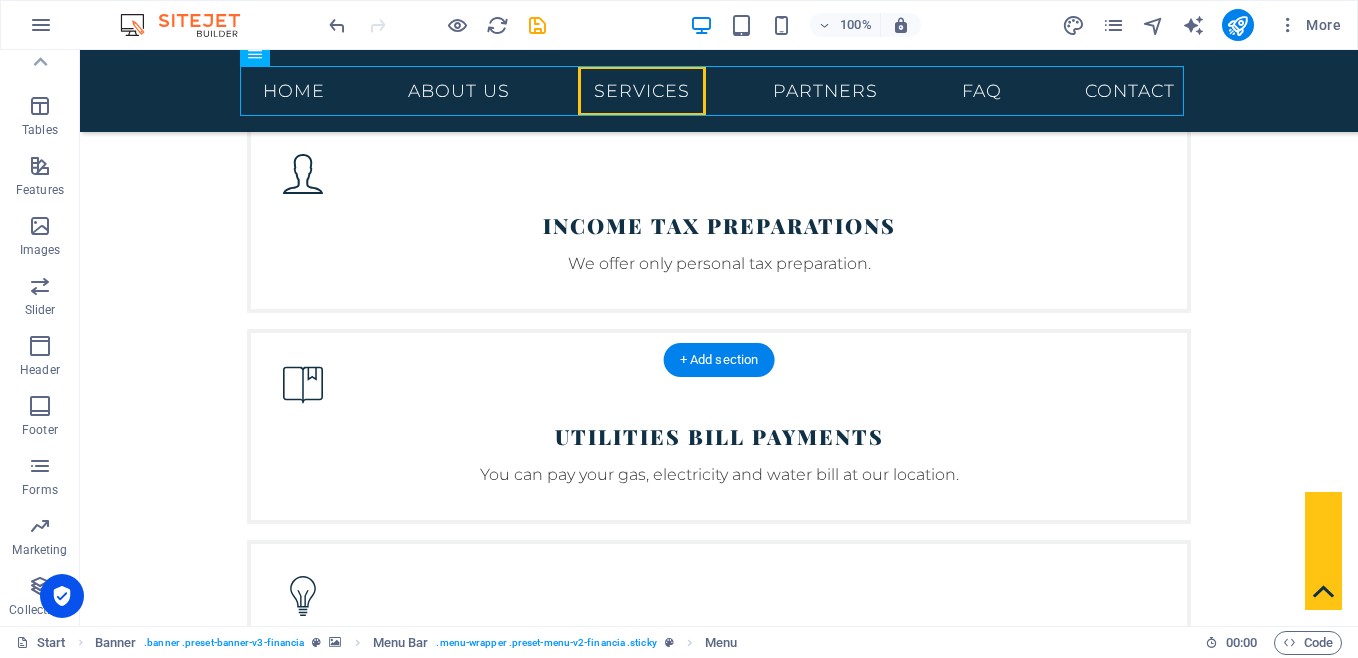 scroll, scrollTop: 2400, scrollLeft: 0, axis: vertical 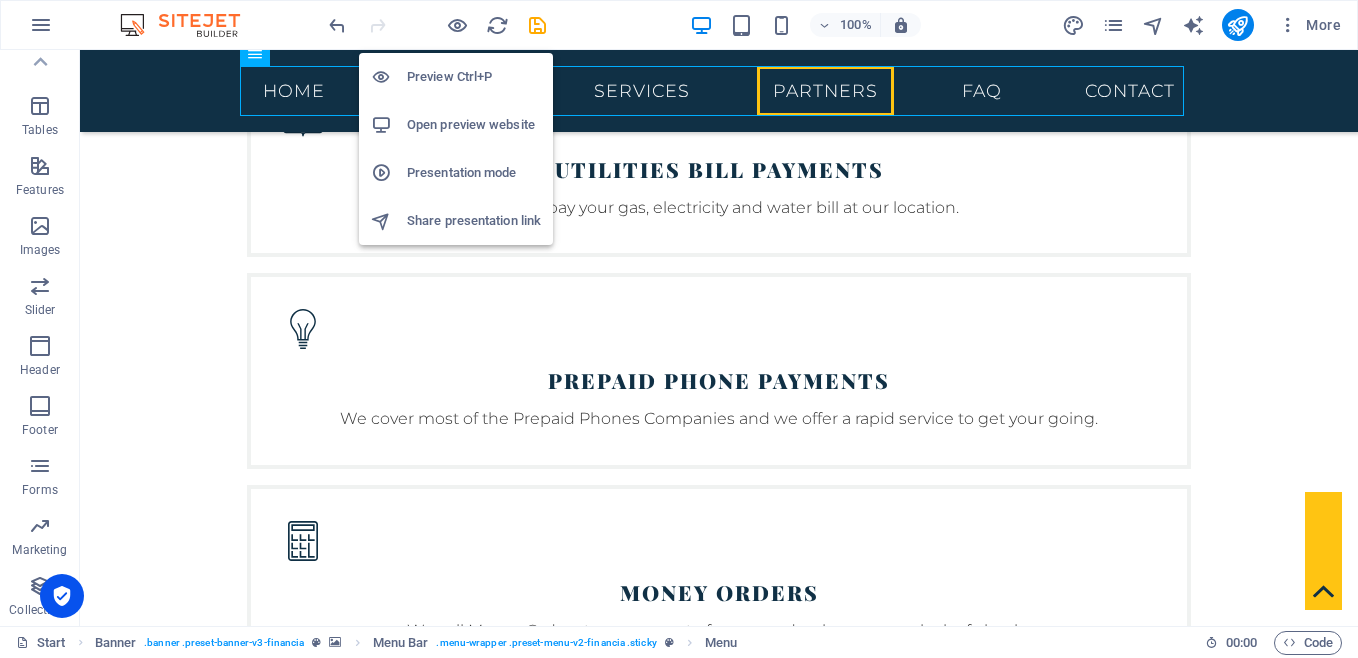 click on "Preview Ctrl+P" at bounding box center (474, 77) 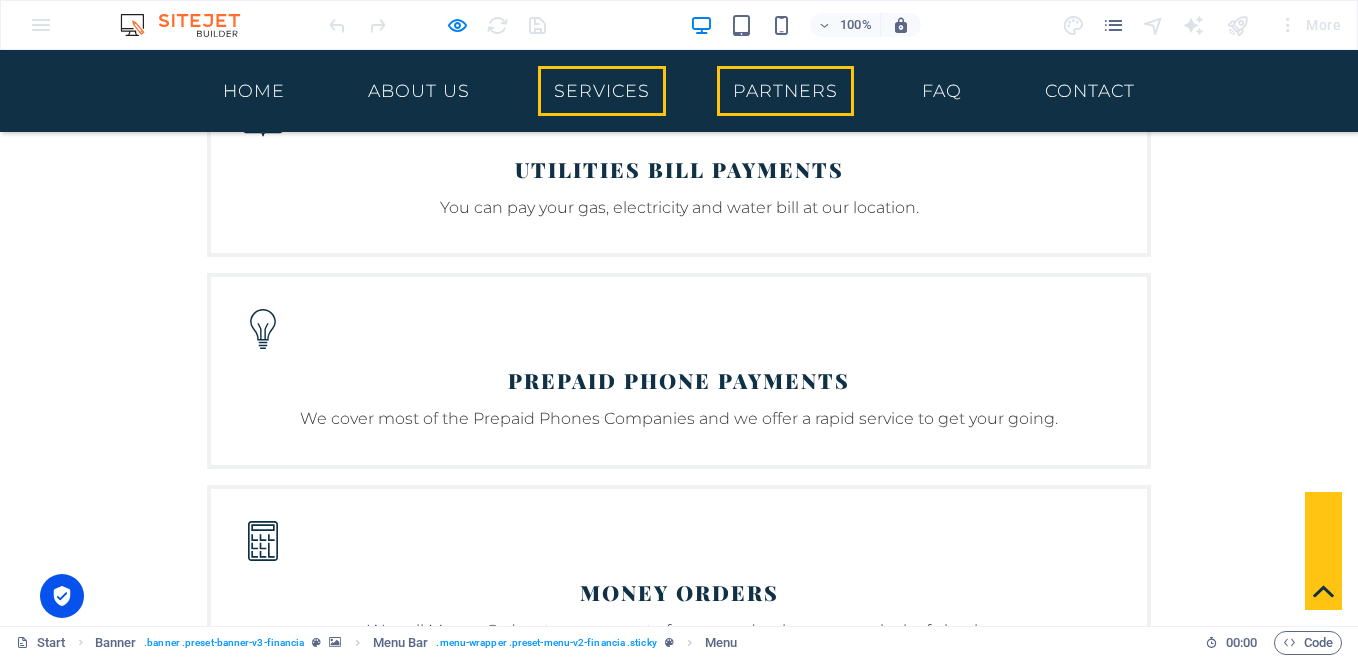 click on "Services" at bounding box center [602, 91] 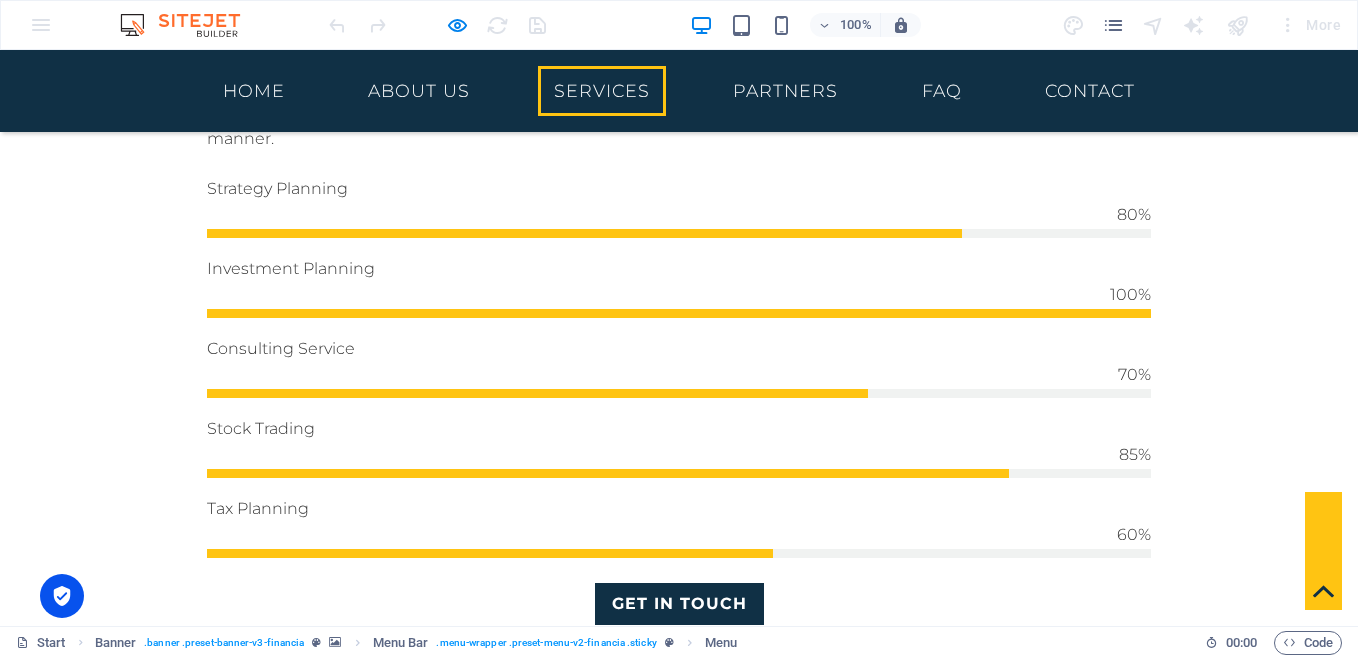 scroll, scrollTop: 1116, scrollLeft: 0, axis: vertical 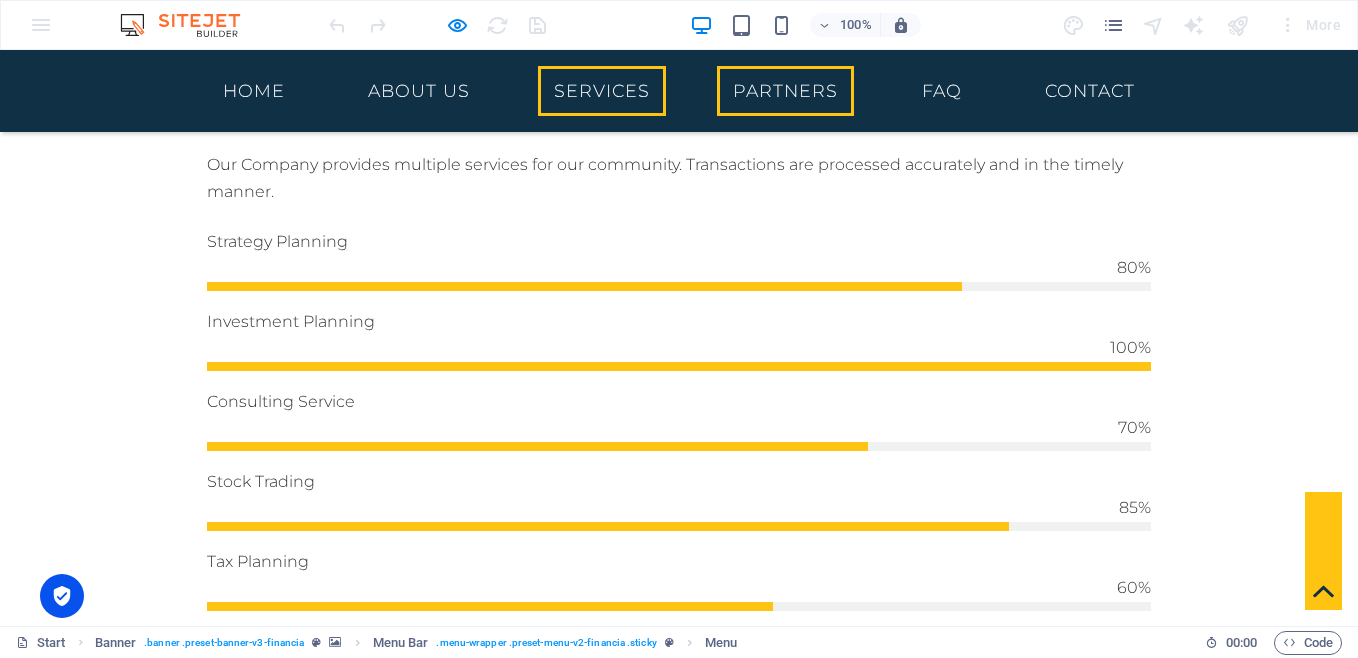 click on "Partners" at bounding box center (785, 91) 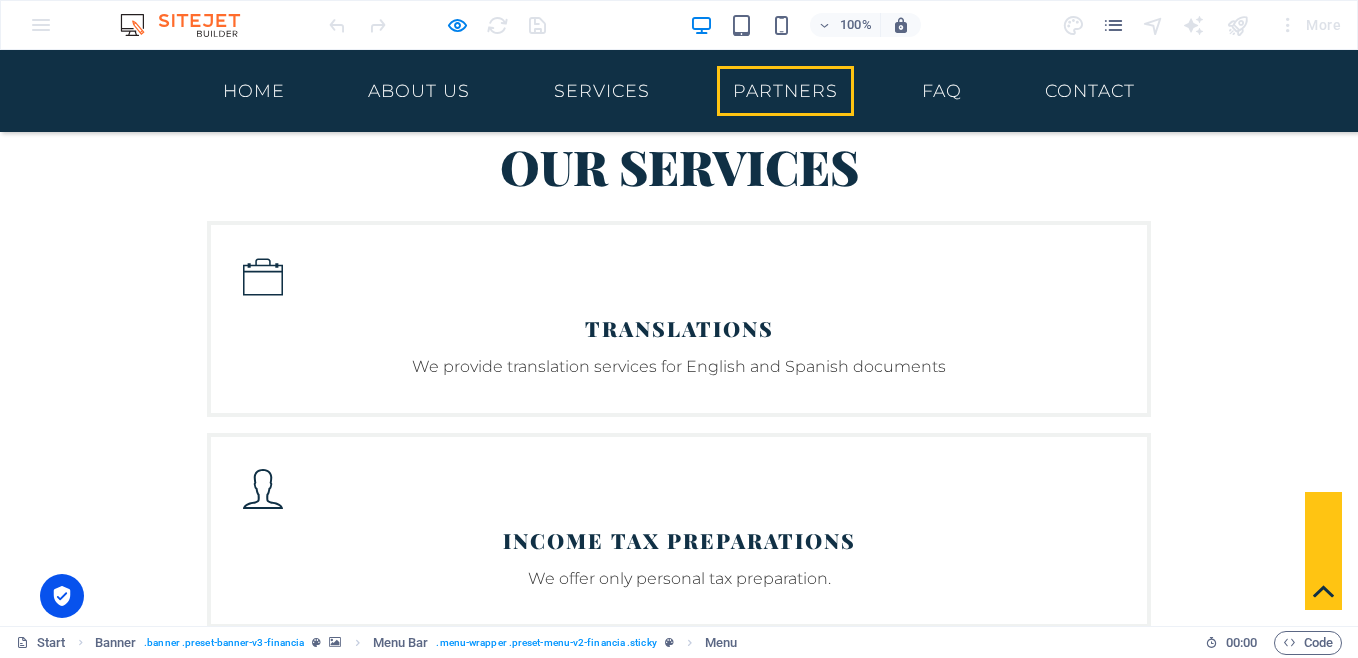 scroll, scrollTop: 1968, scrollLeft: 0, axis: vertical 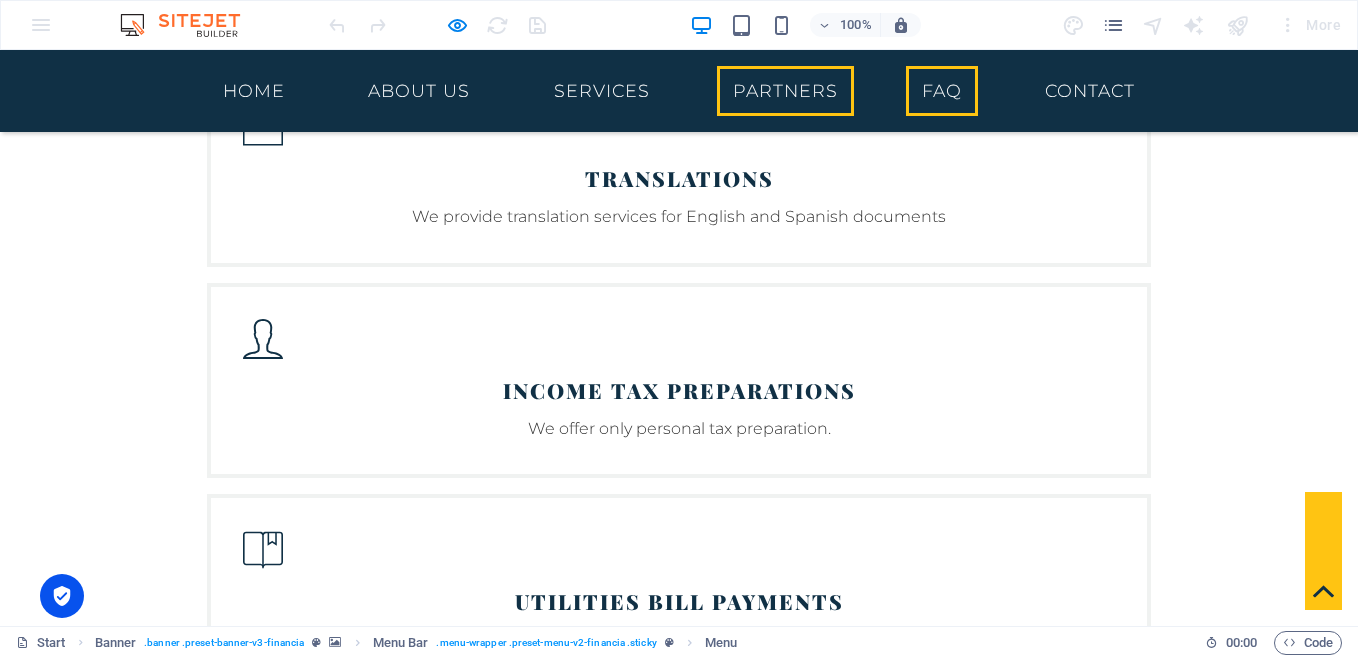 click on "FAQ" at bounding box center [942, 91] 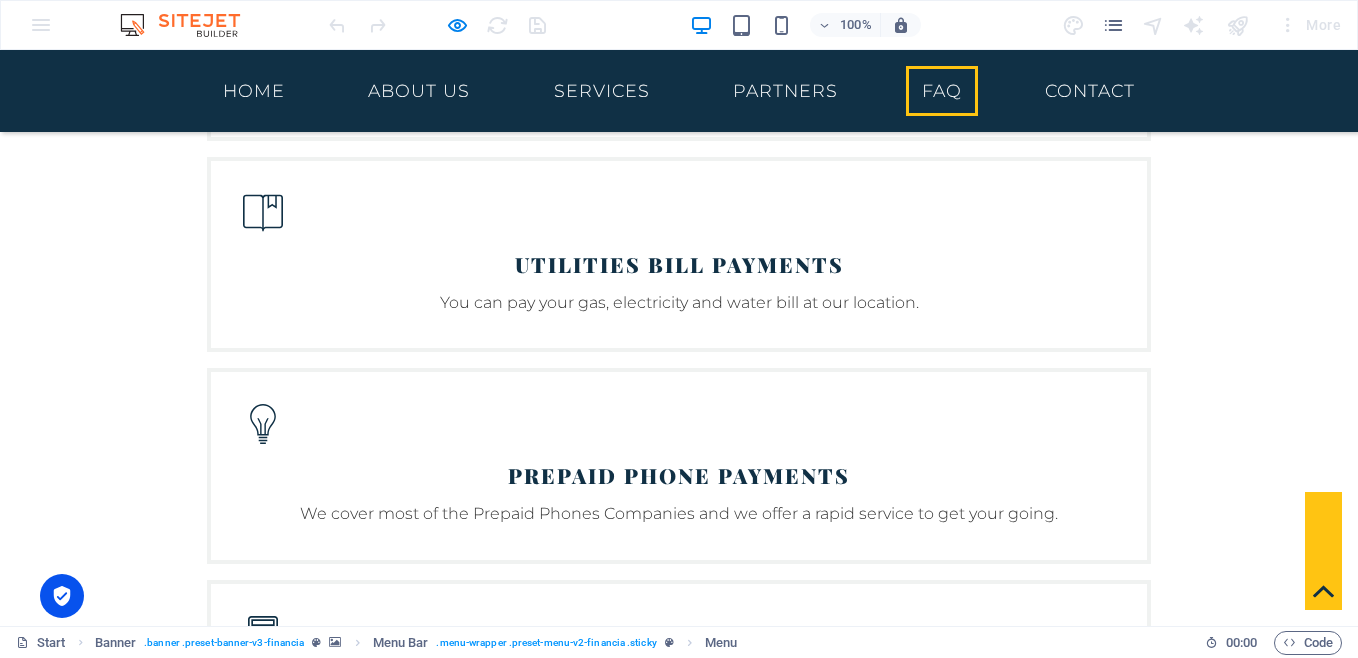 scroll, scrollTop: 2361, scrollLeft: 0, axis: vertical 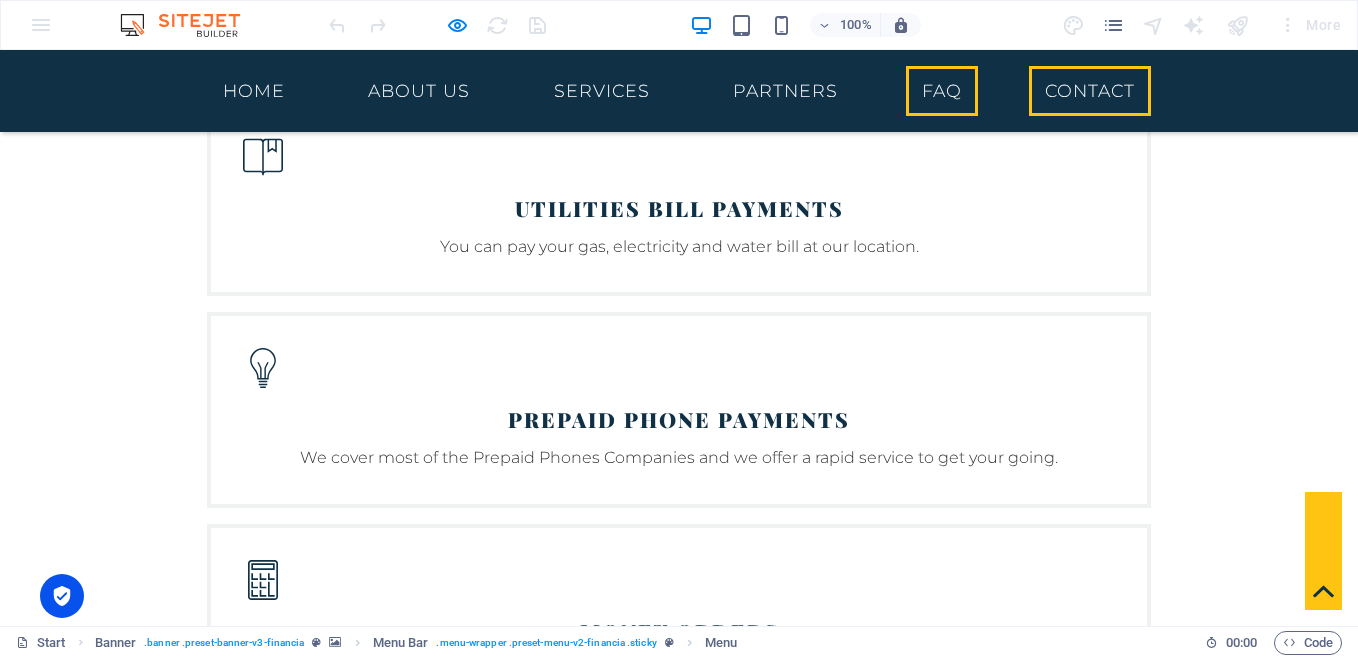 click on "Contact" at bounding box center (1090, 91) 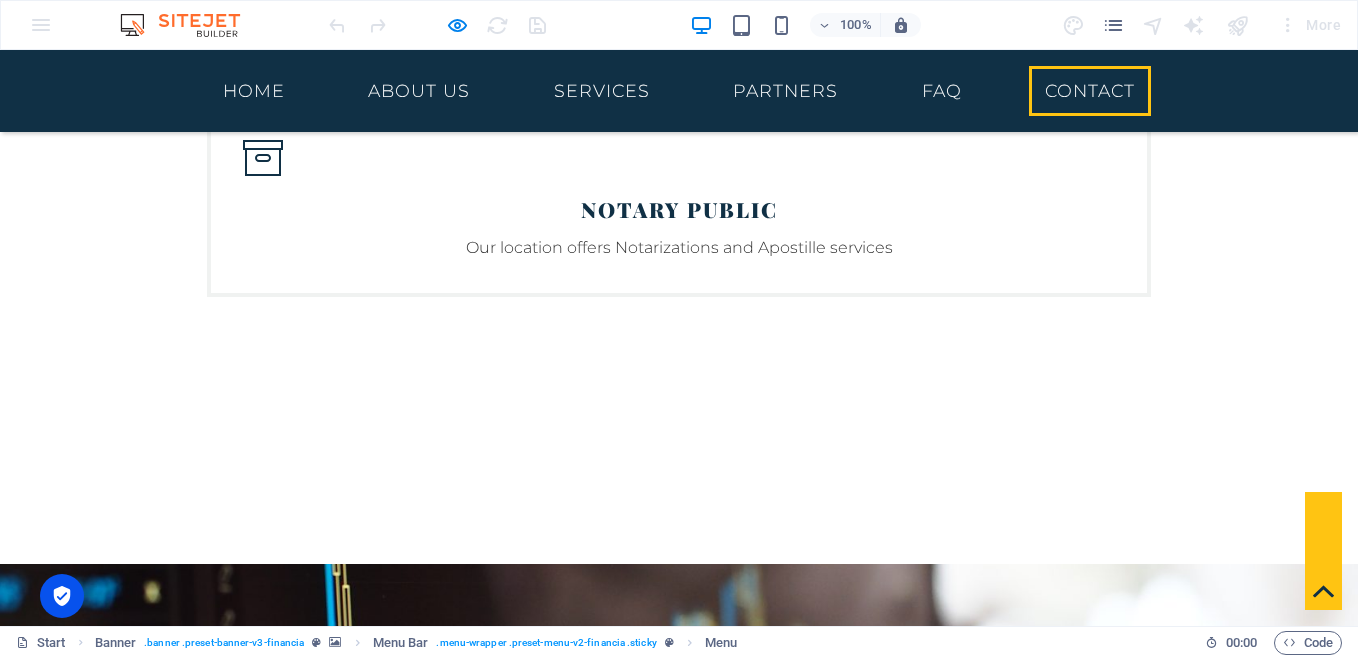 scroll, scrollTop: 3139, scrollLeft: 0, axis: vertical 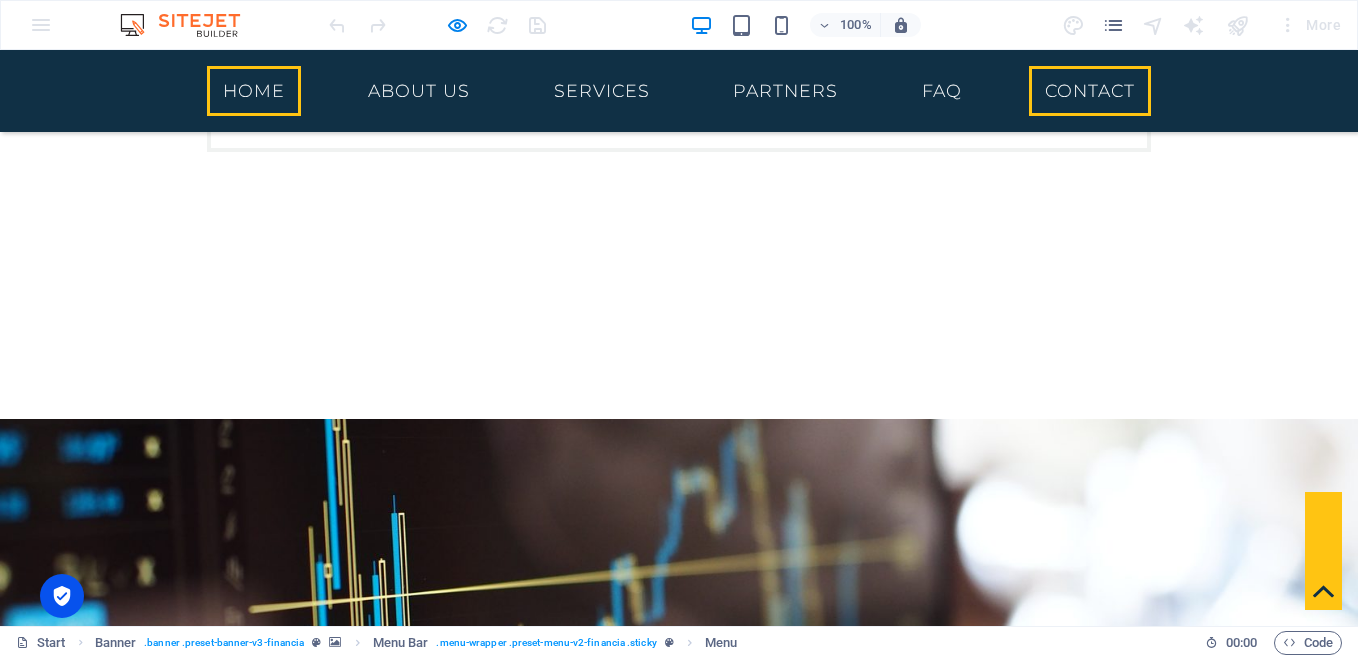click on "Home" at bounding box center [254, 91] 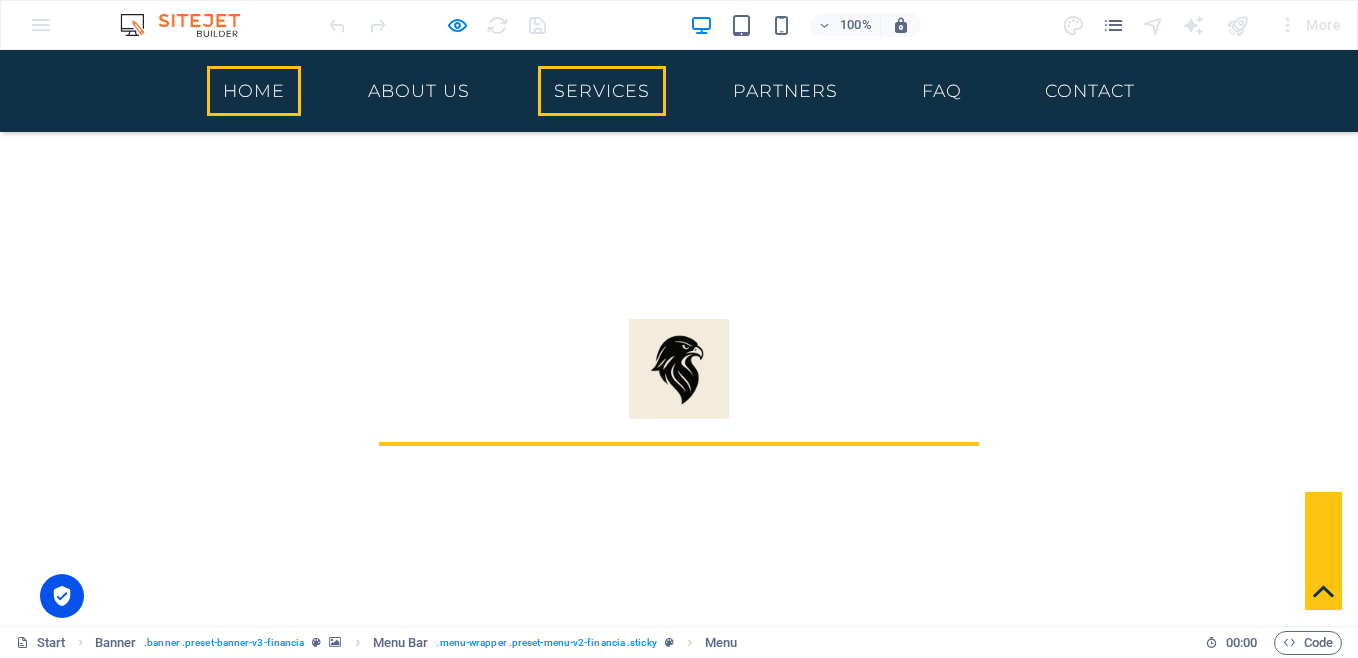 scroll, scrollTop: 0, scrollLeft: 0, axis: both 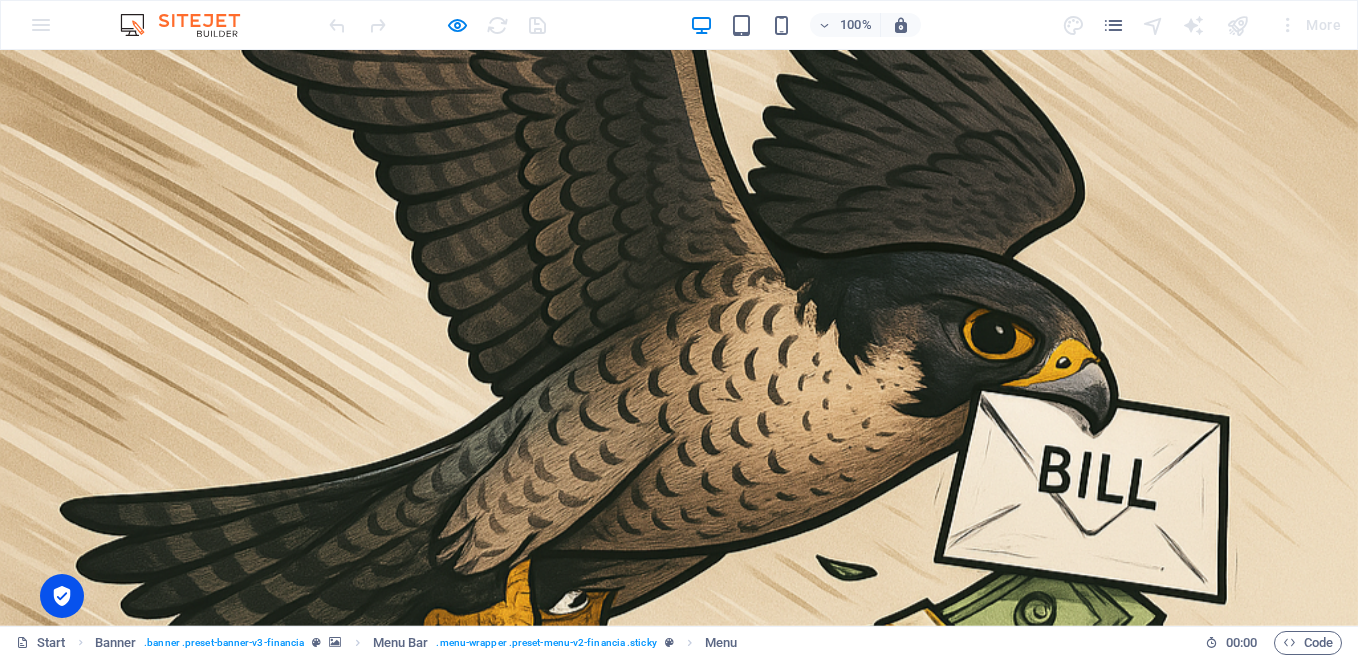 click on "About us" at bounding box center [419, 1144] 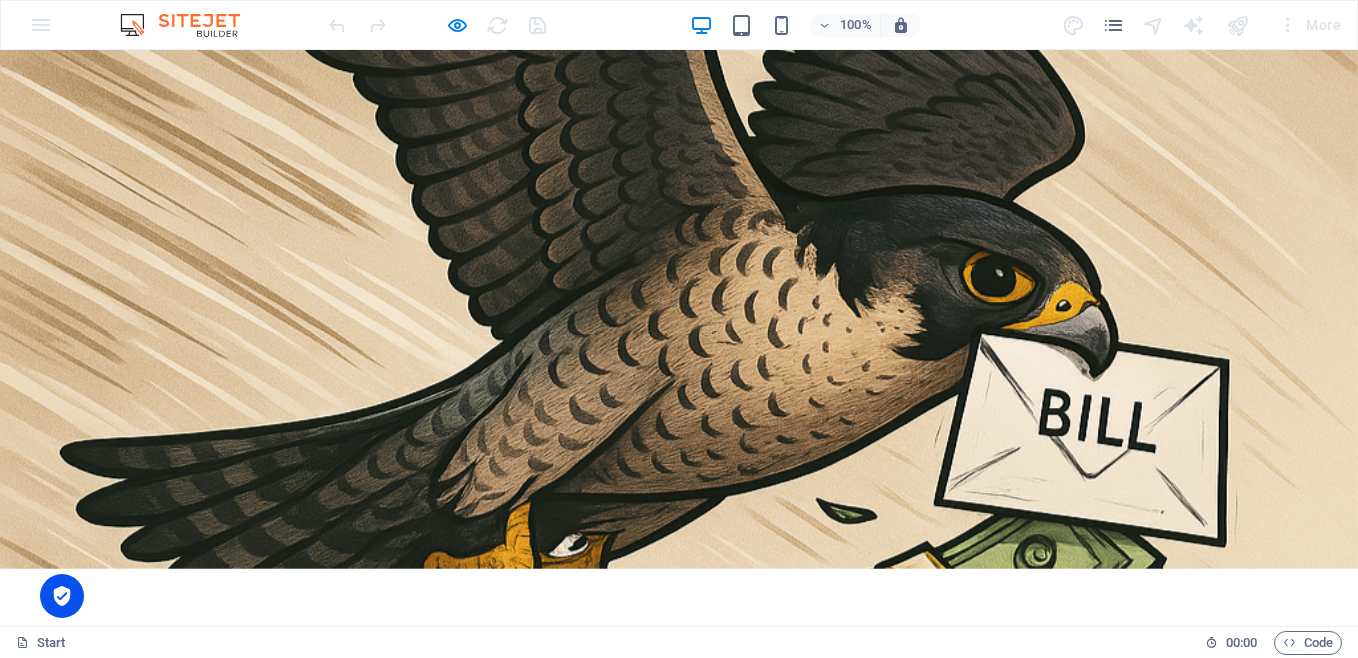 scroll, scrollTop: 0, scrollLeft: 0, axis: both 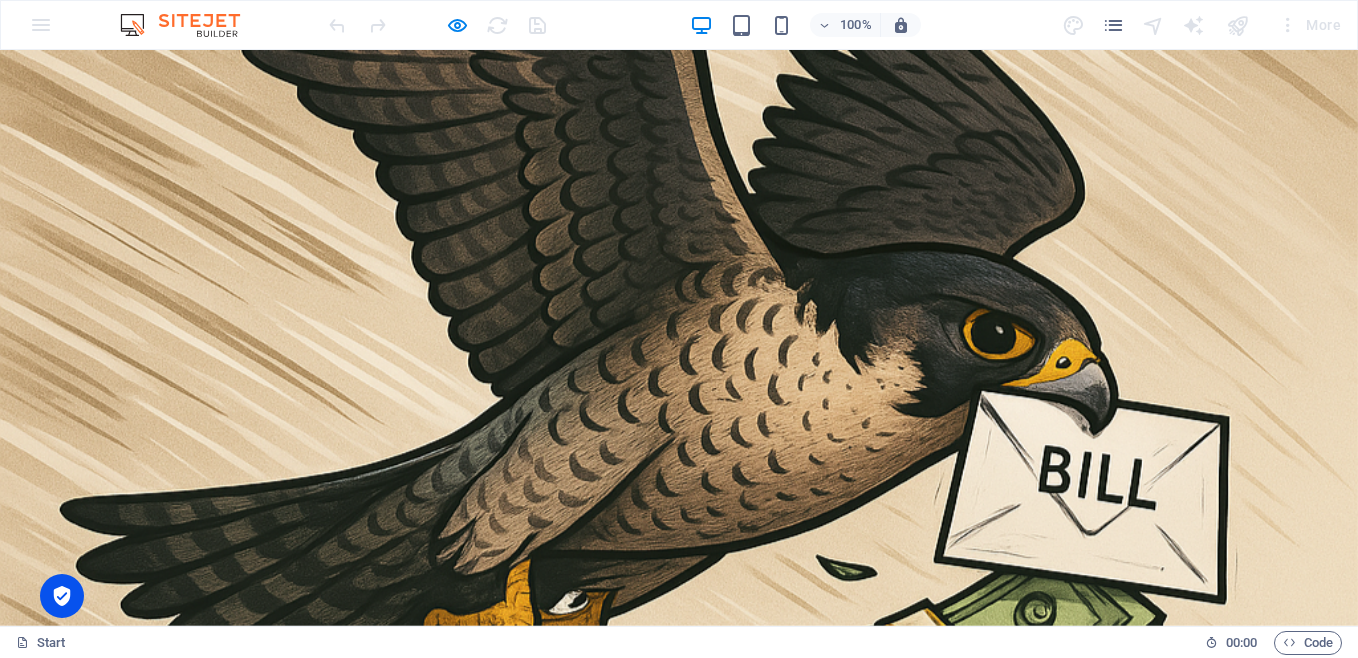 click on "Services" at bounding box center [602, 1144] 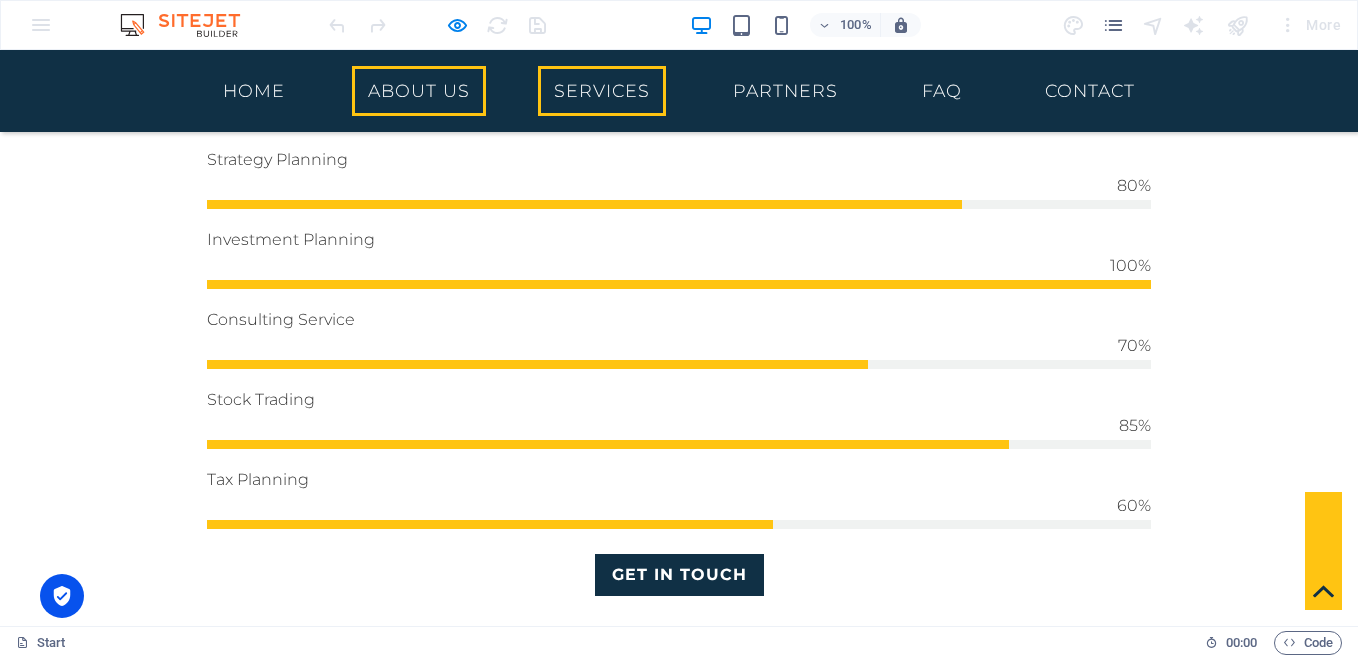 scroll, scrollTop: 1116, scrollLeft: 0, axis: vertical 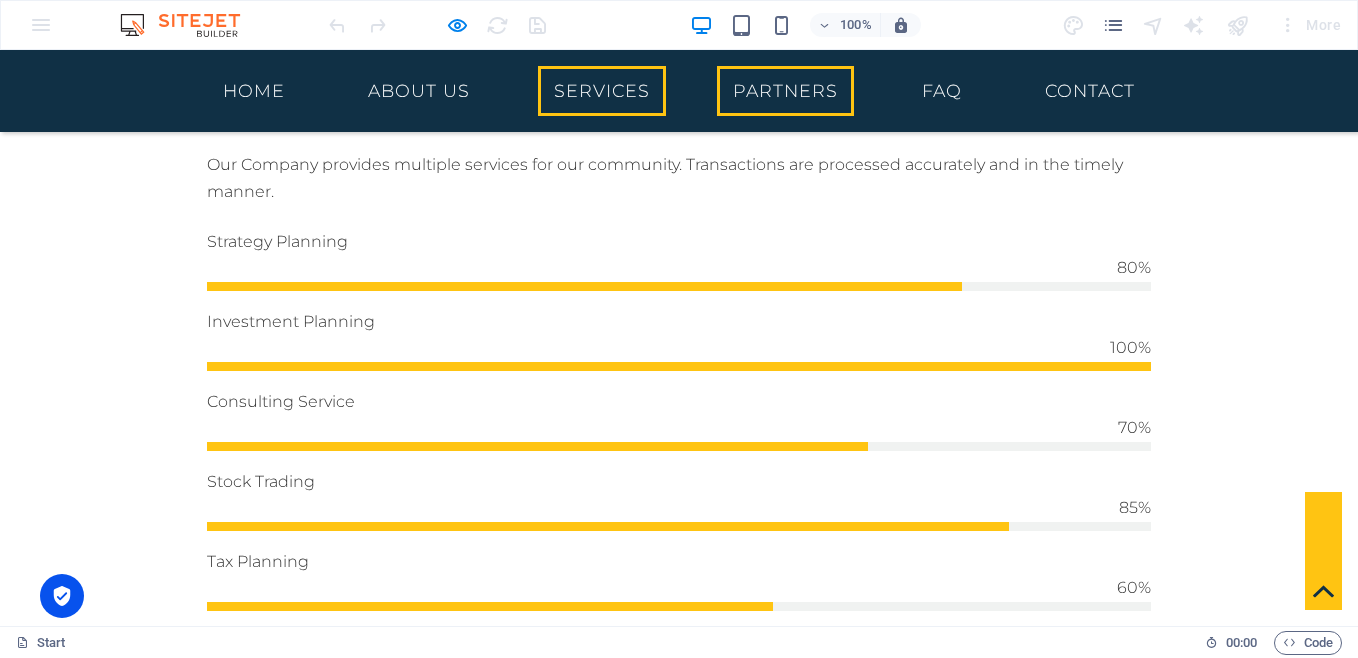 click on "Partners" at bounding box center (785, 91) 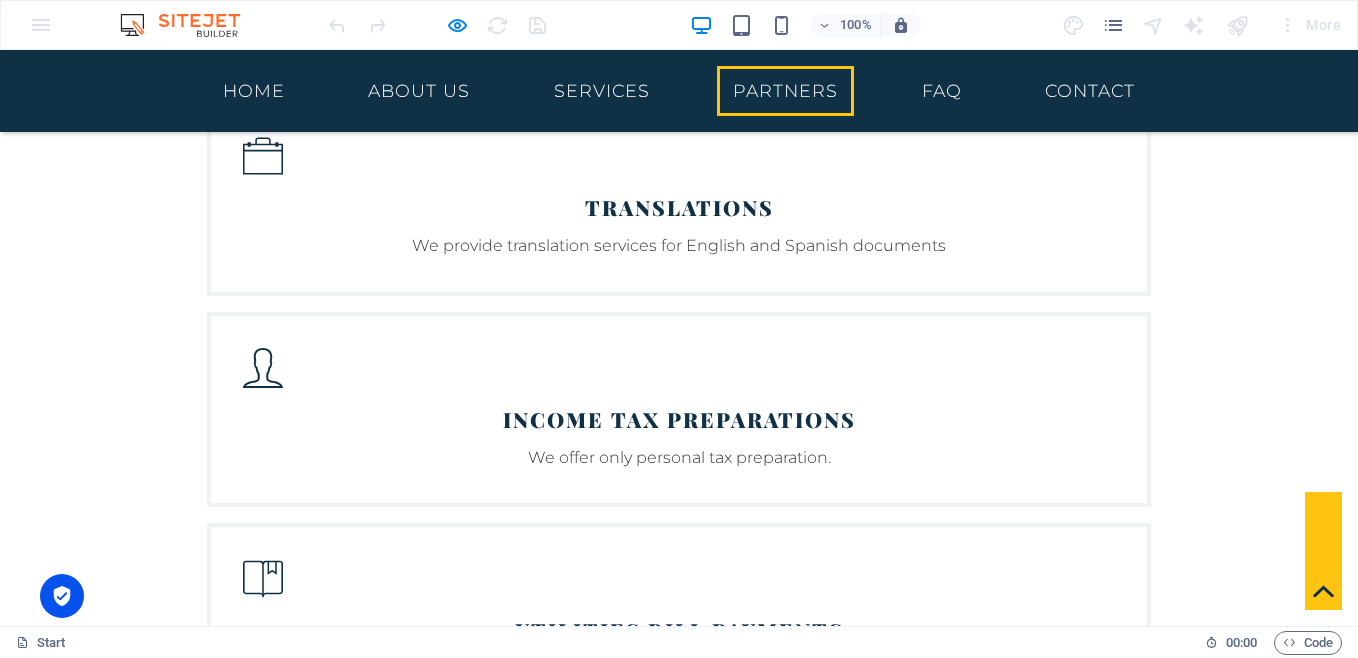 scroll, scrollTop: 1968, scrollLeft: 0, axis: vertical 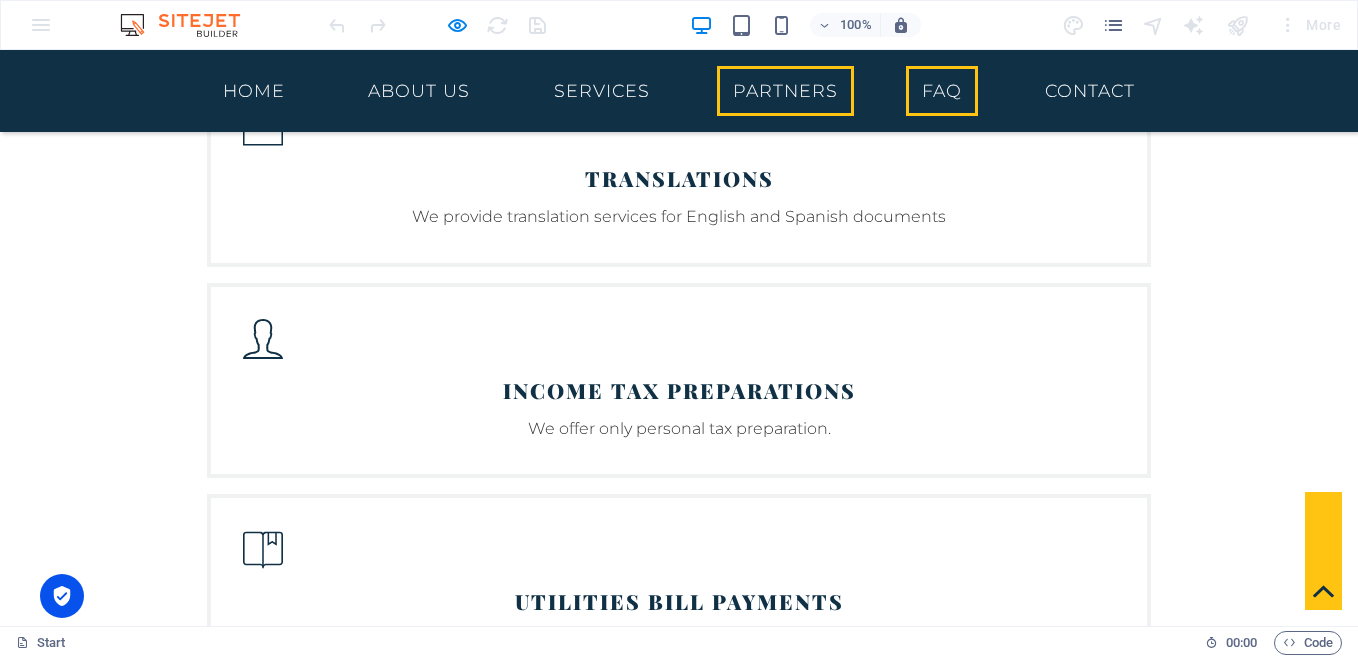 click on "FAQ" at bounding box center [942, 91] 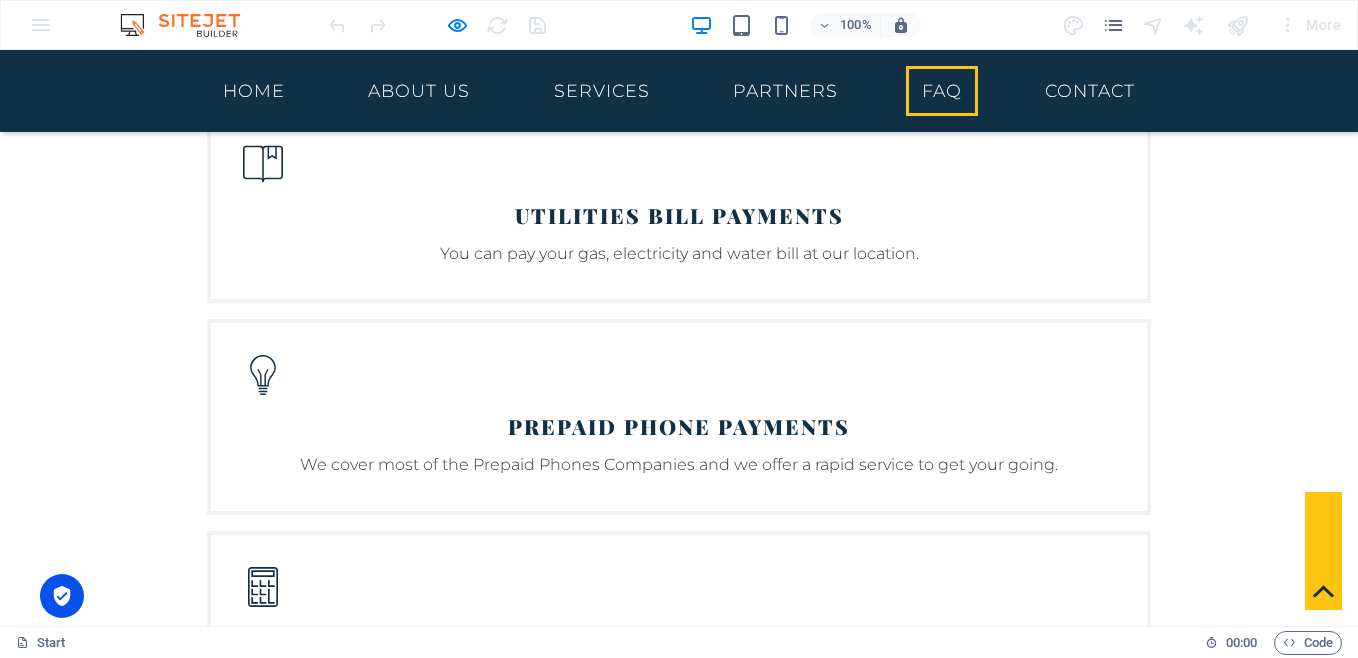 scroll, scrollTop: 2361, scrollLeft: 0, axis: vertical 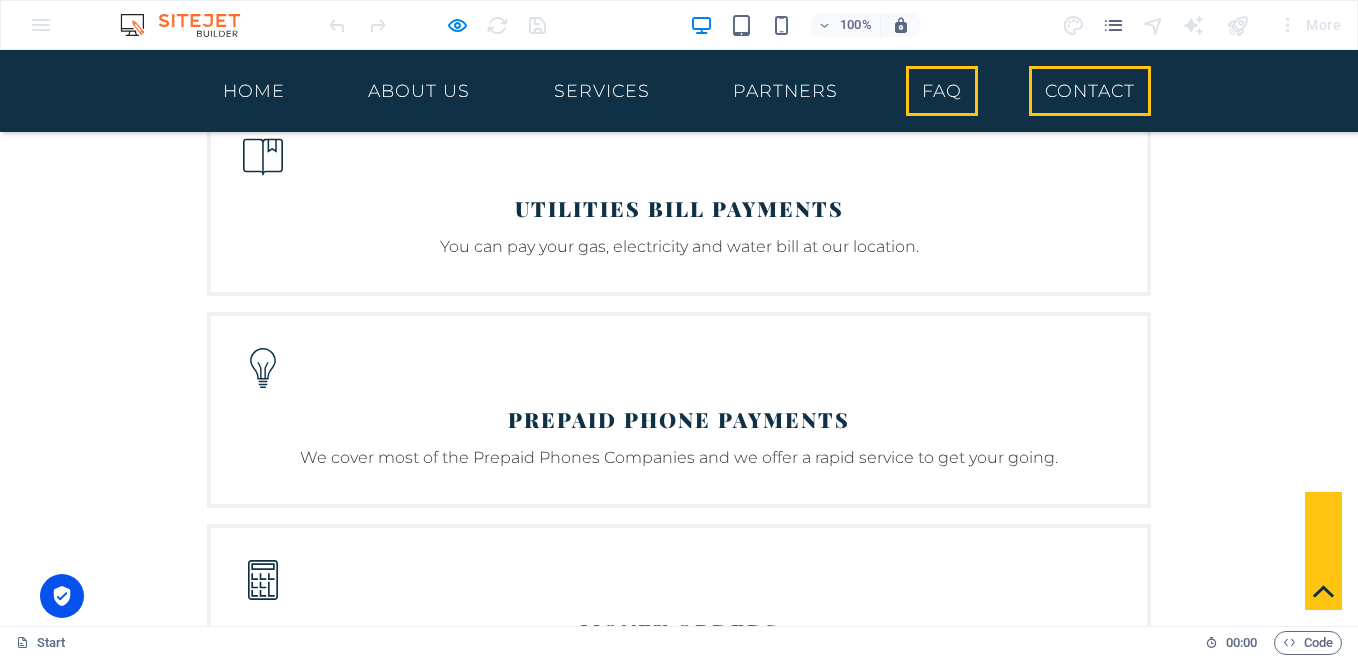 click on "Contact" at bounding box center (1090, 91) 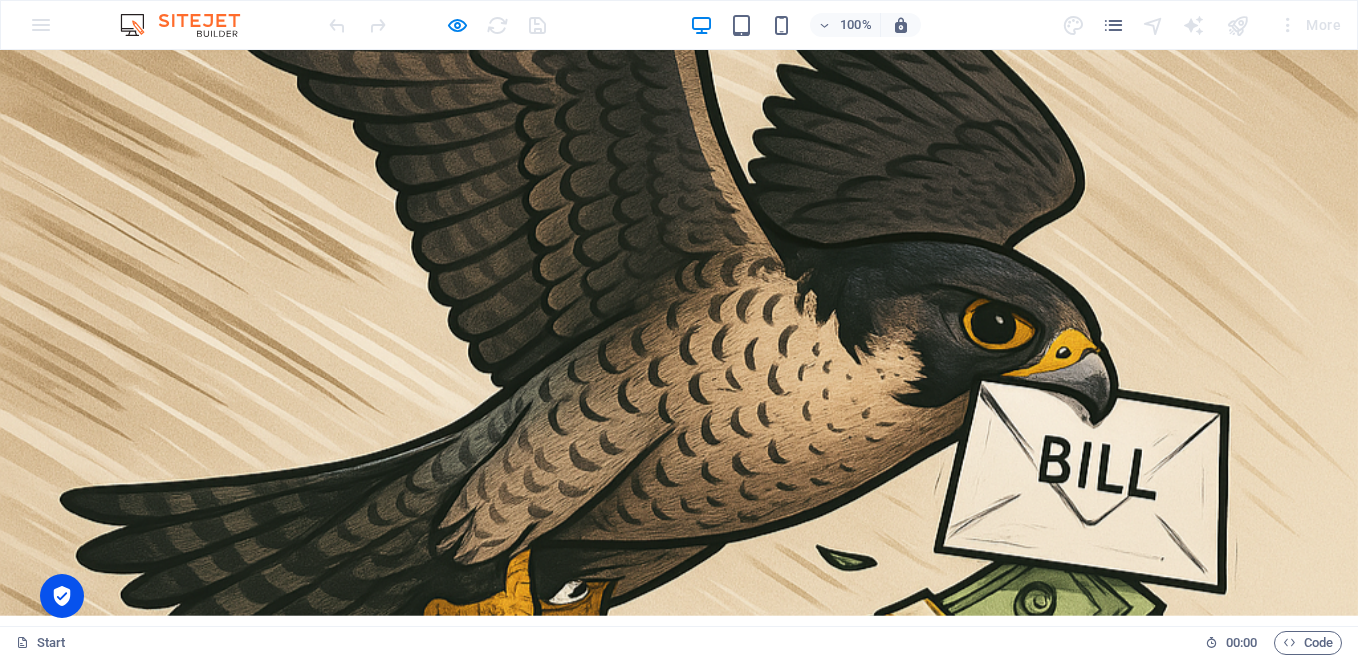 scroll, scrollTop: 0, scrollLeft: 0, axis: both 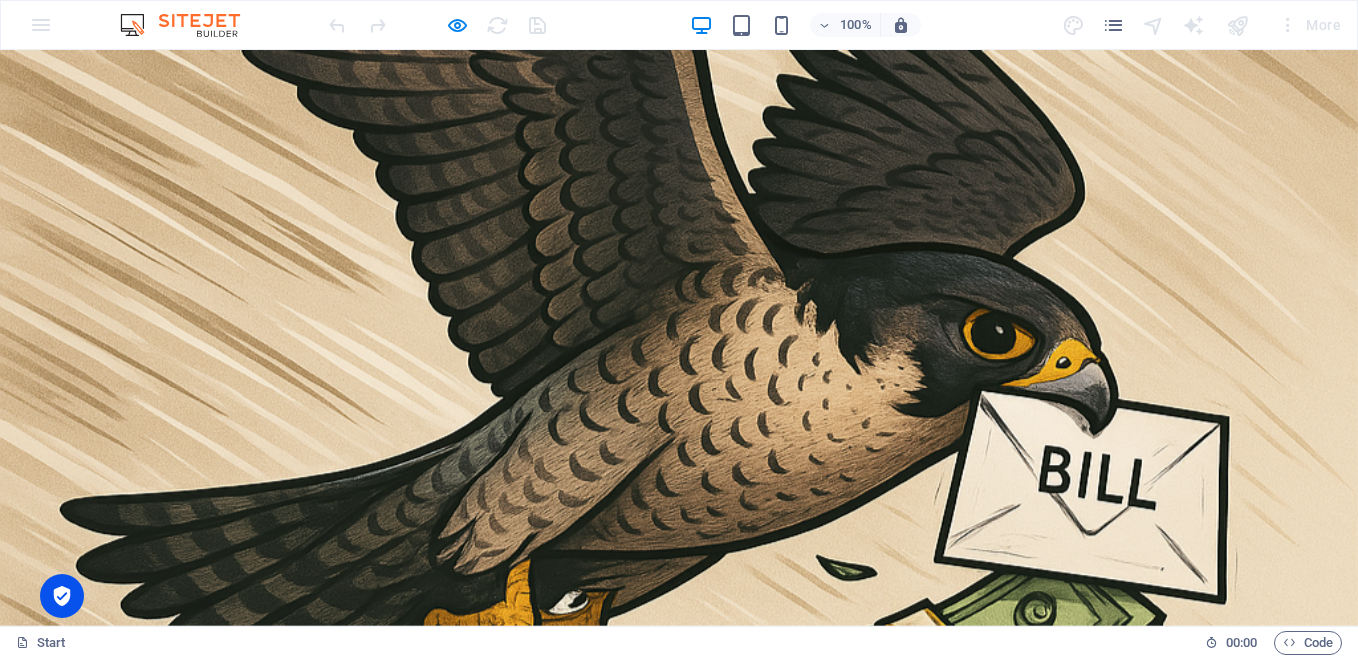click on "FALCON BILINGUAL SERVICES" at bounding box center [679, 934] 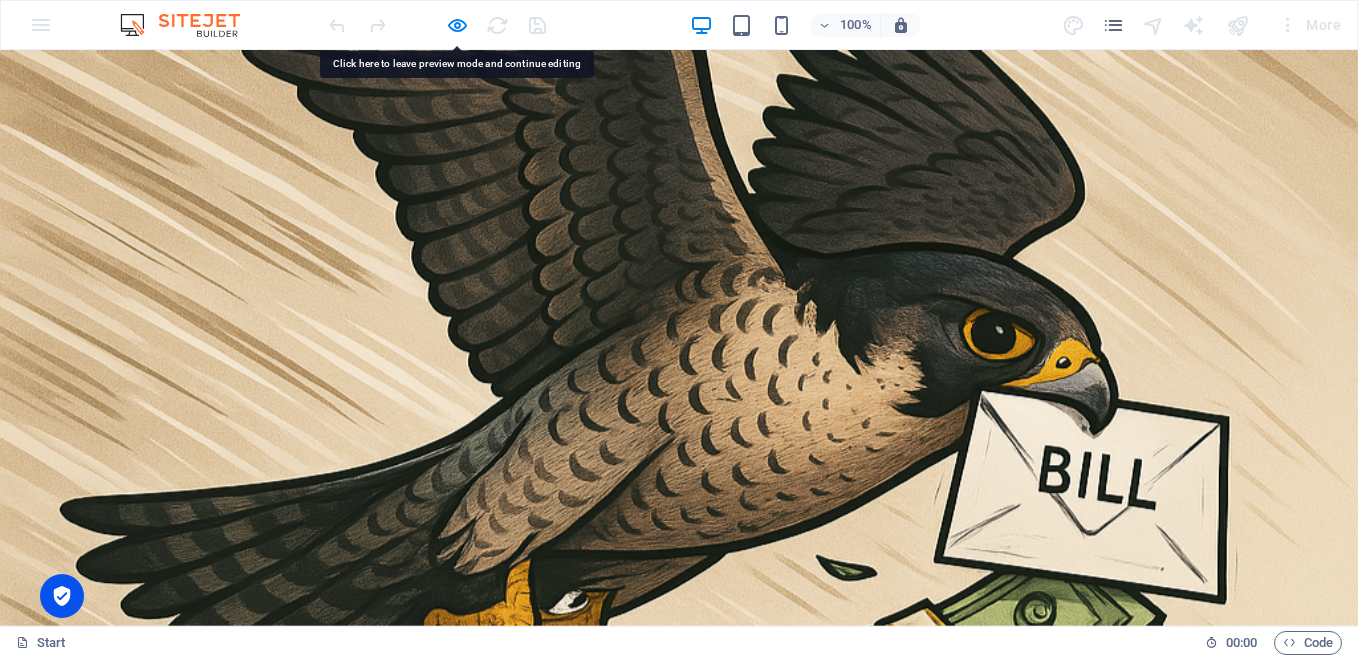 drag, startPoint x: 159, startPoint y: 289, endPoint x: 566, endPoint y: 167, distance: 424.89175 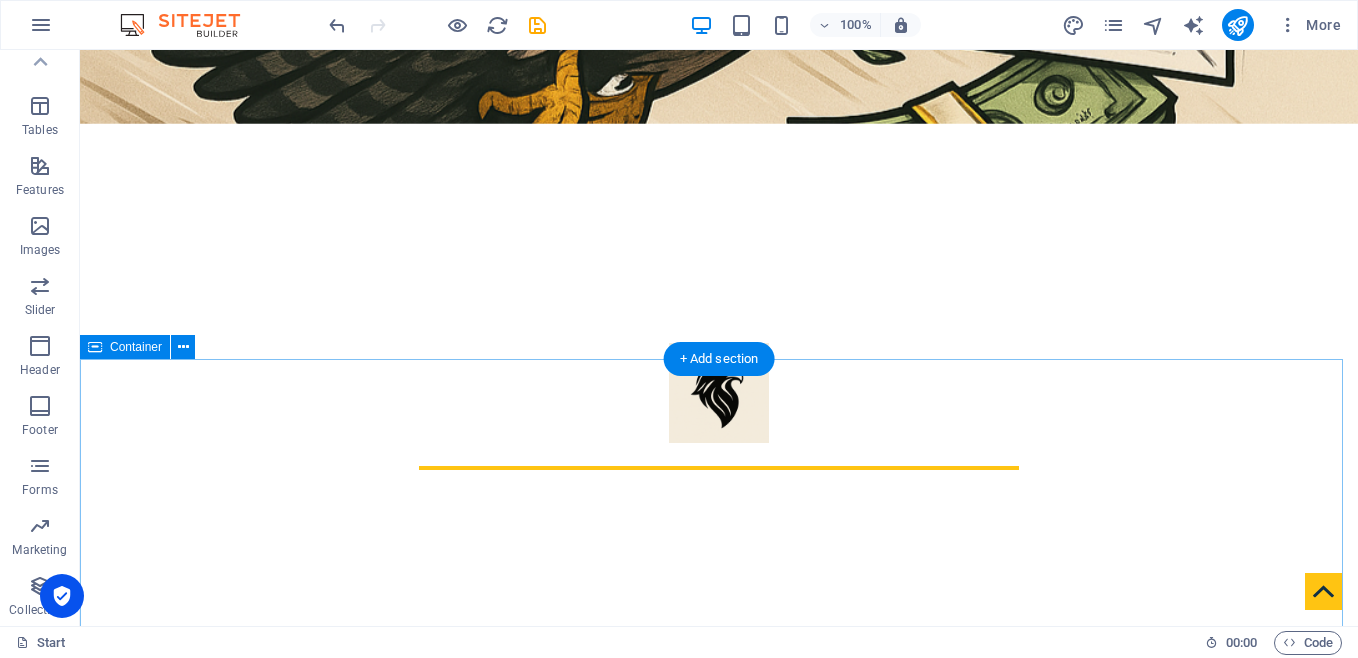 scroll, scrollTop: 533, scrollLeft: 0, axis: vertical 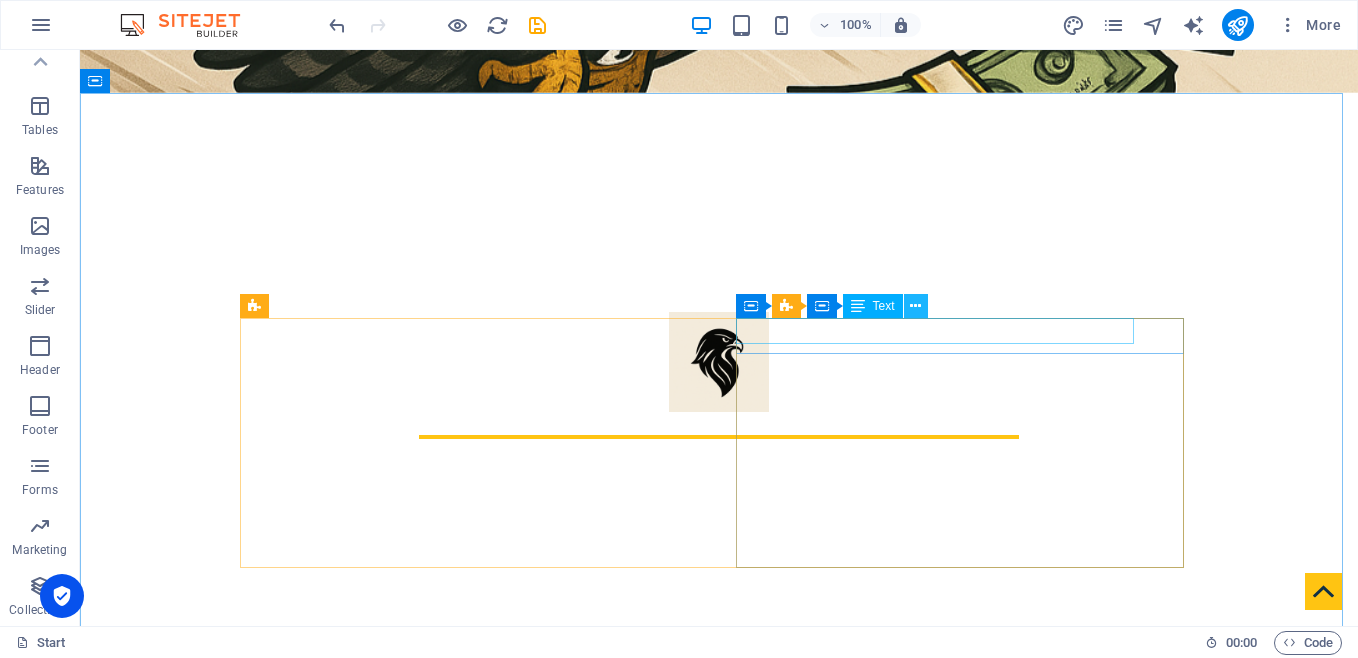 click at bounding box center [915, 306] 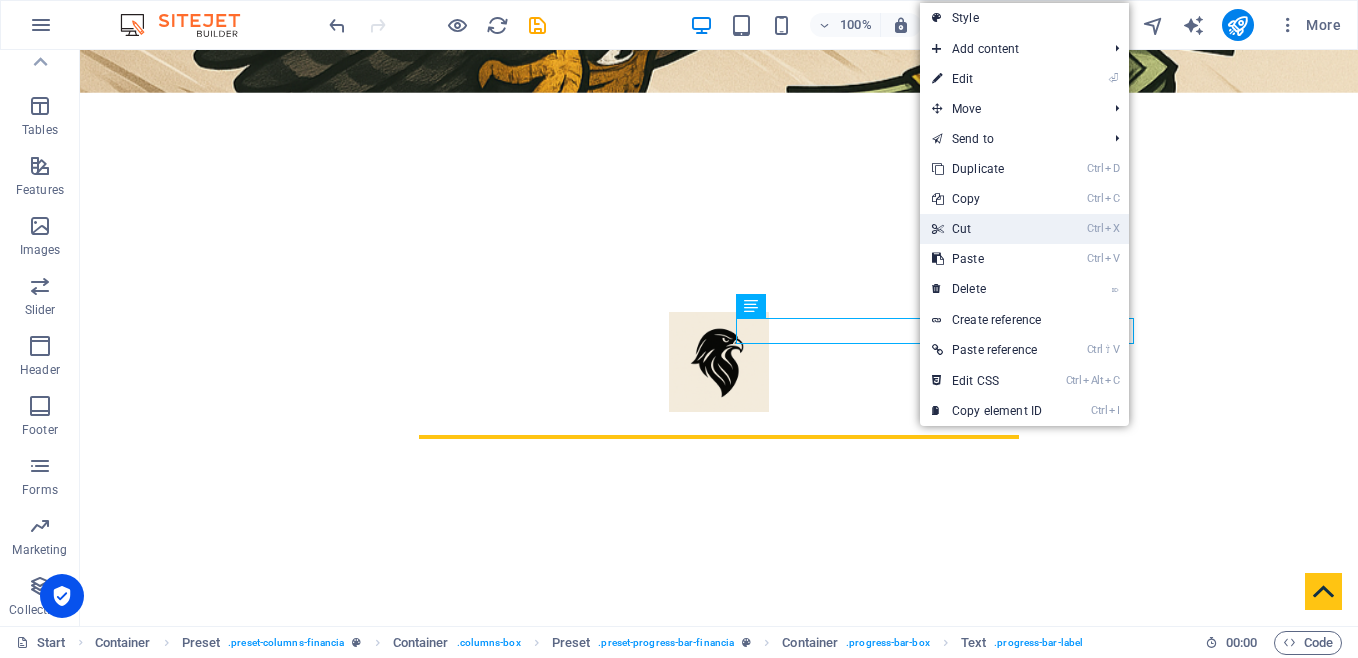 click on "Ctrl X  Cut" at bounding box center (987, 229) 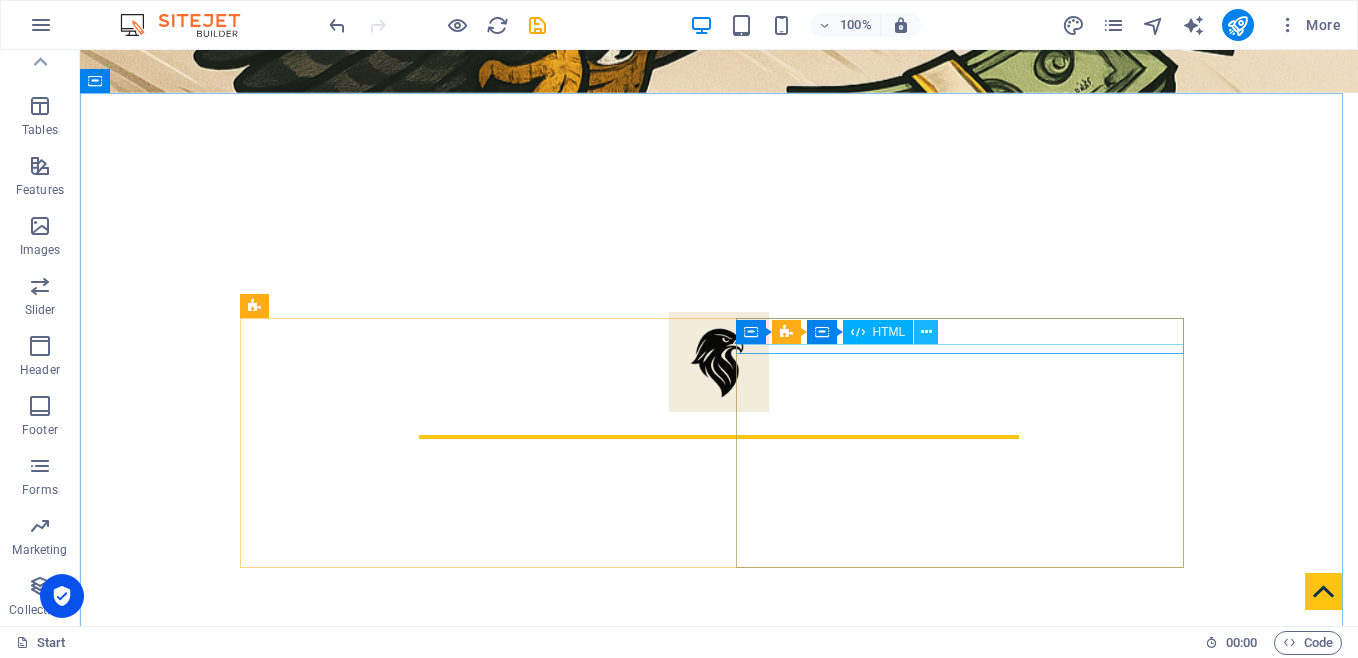 click at bounding box center (926, 332) 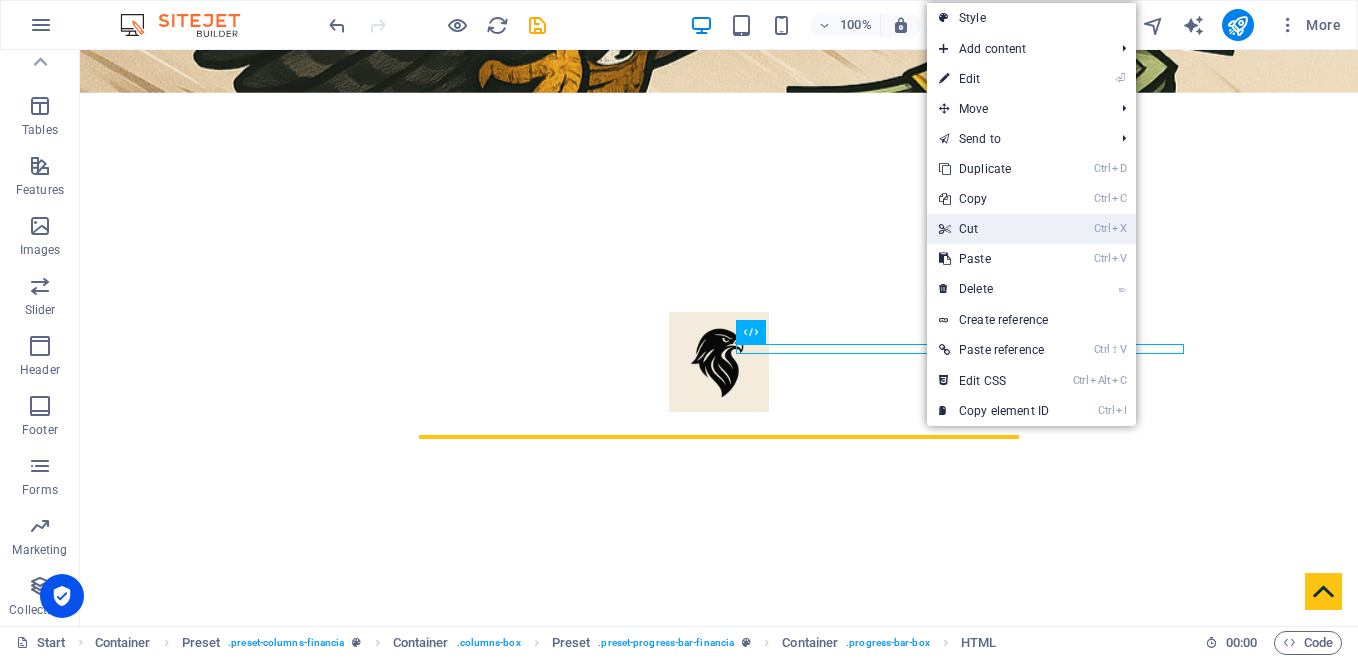 click on "Ctrl X  Cut" at bounding box center [994, 229] 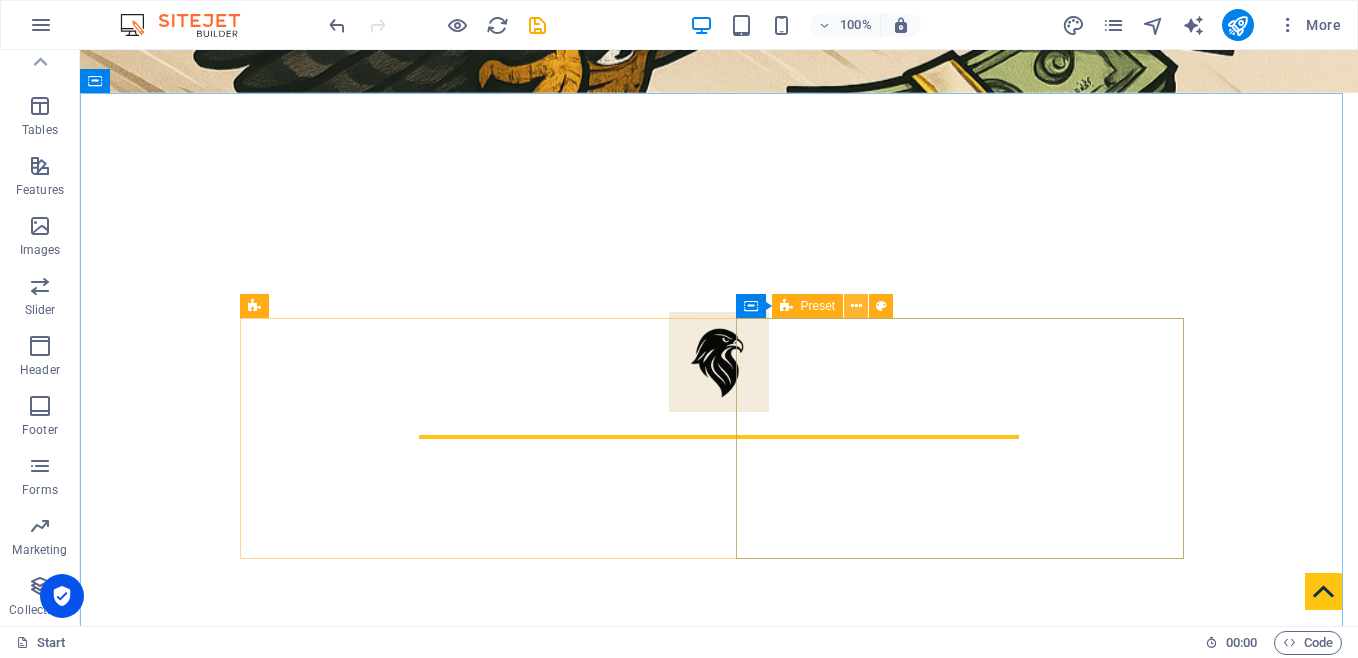 click at bounding box center [856, 306] 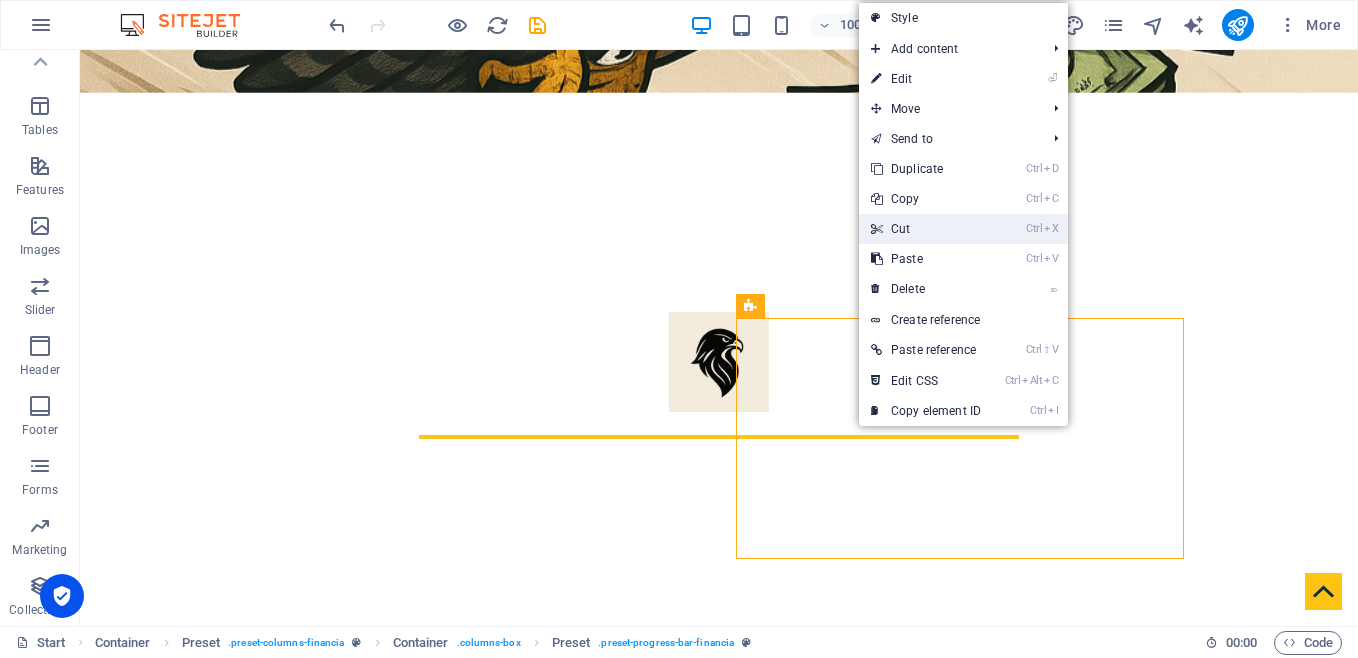 click on "Ctrl X  Cut" at bounding box center [926, 229] 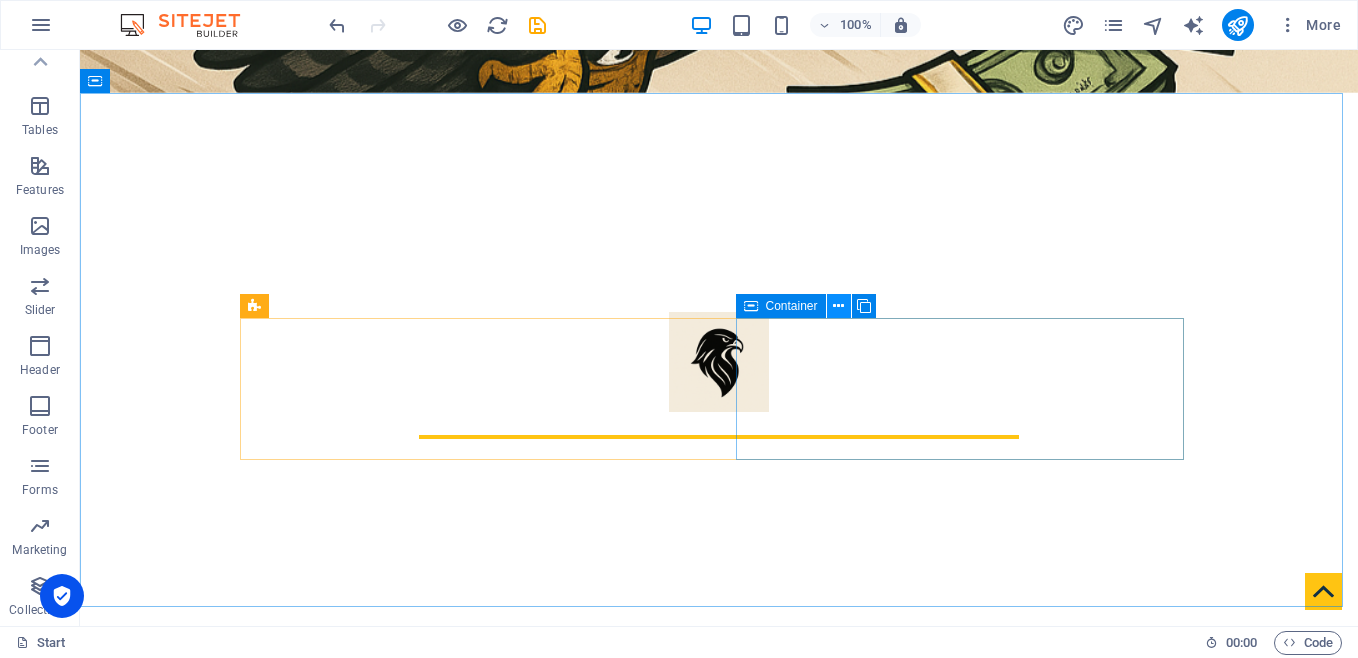 click at bounding box center [838, 306] 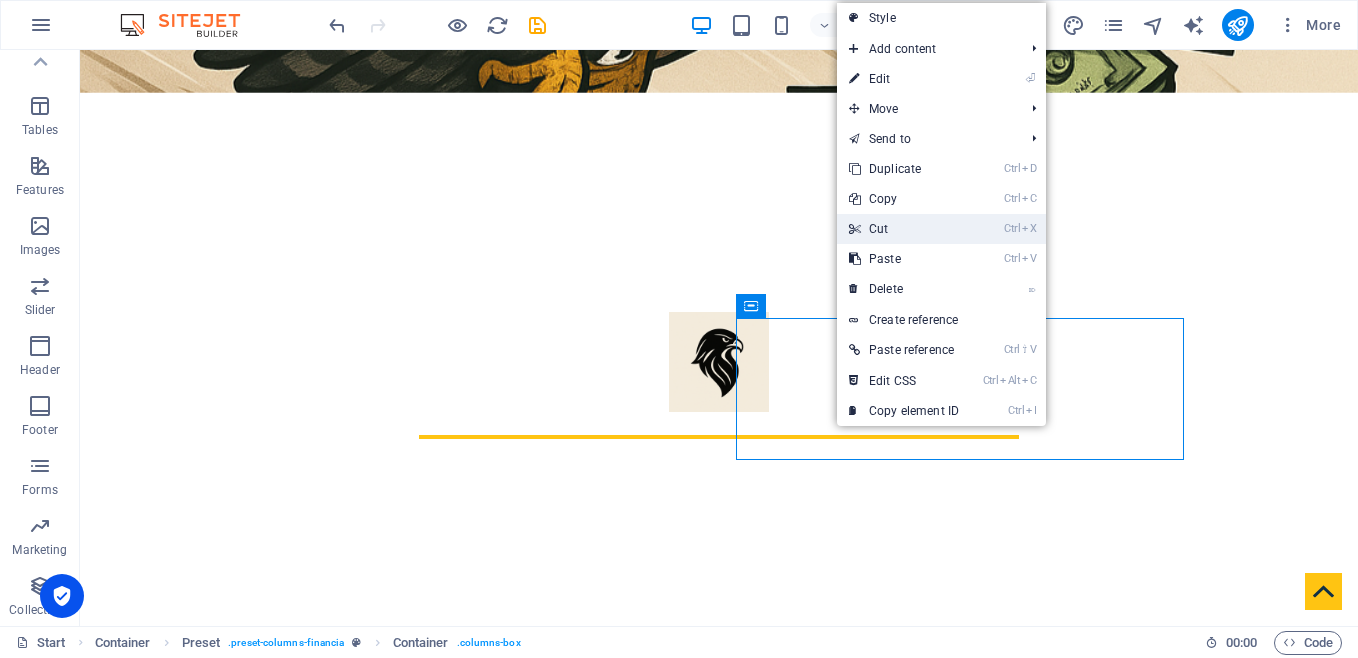 click on "Ctrl X  Cut" at bounding box center (904, 229) 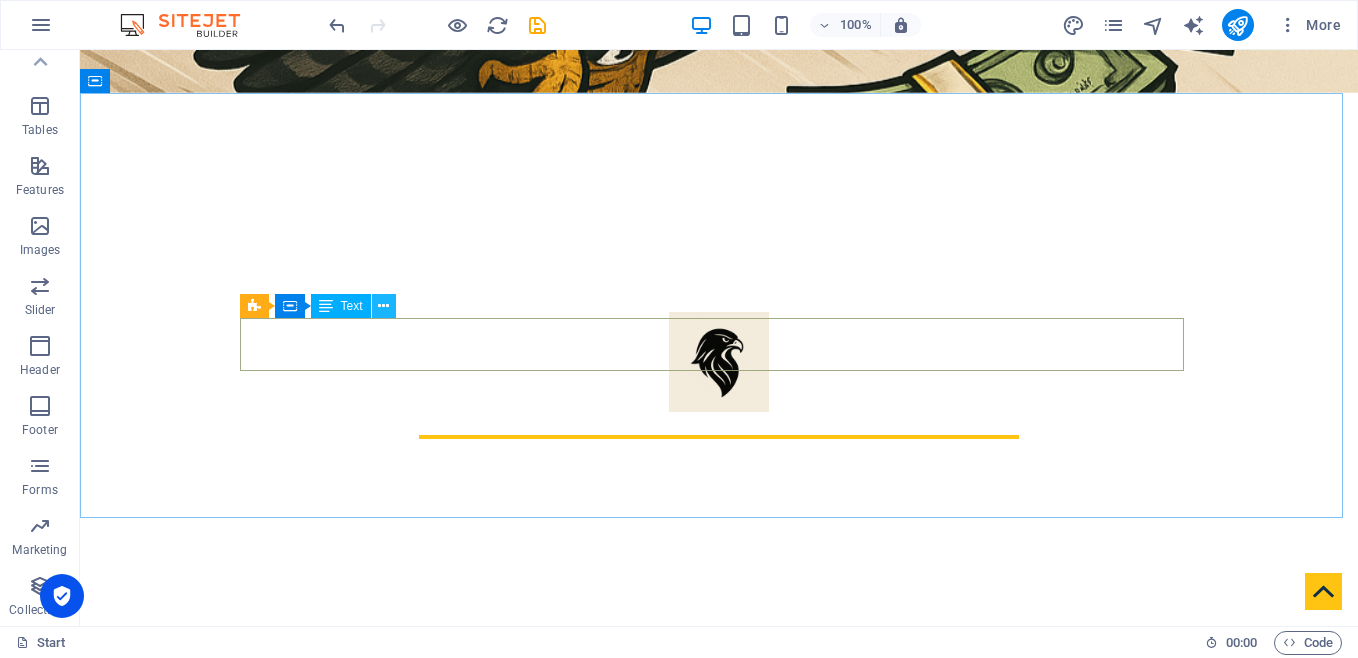 click at bounding box center [383, 306] 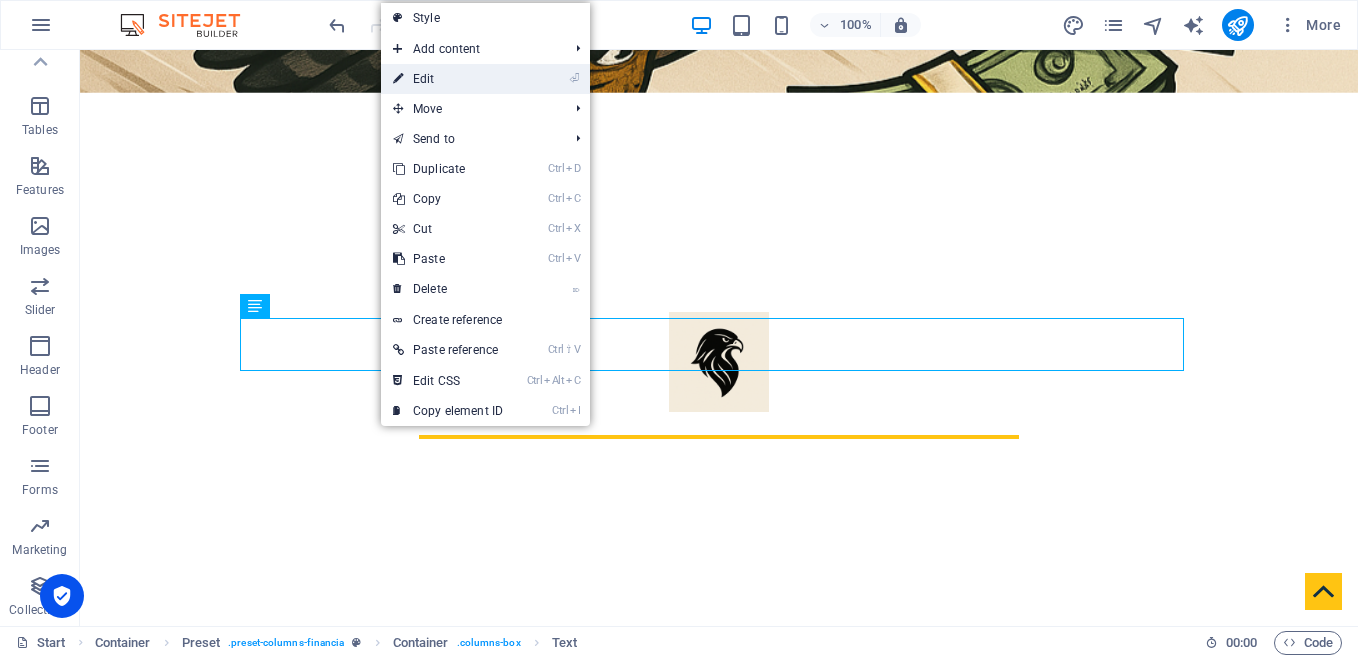 click on "⏎  Edit" at bounding box center (448, 79) 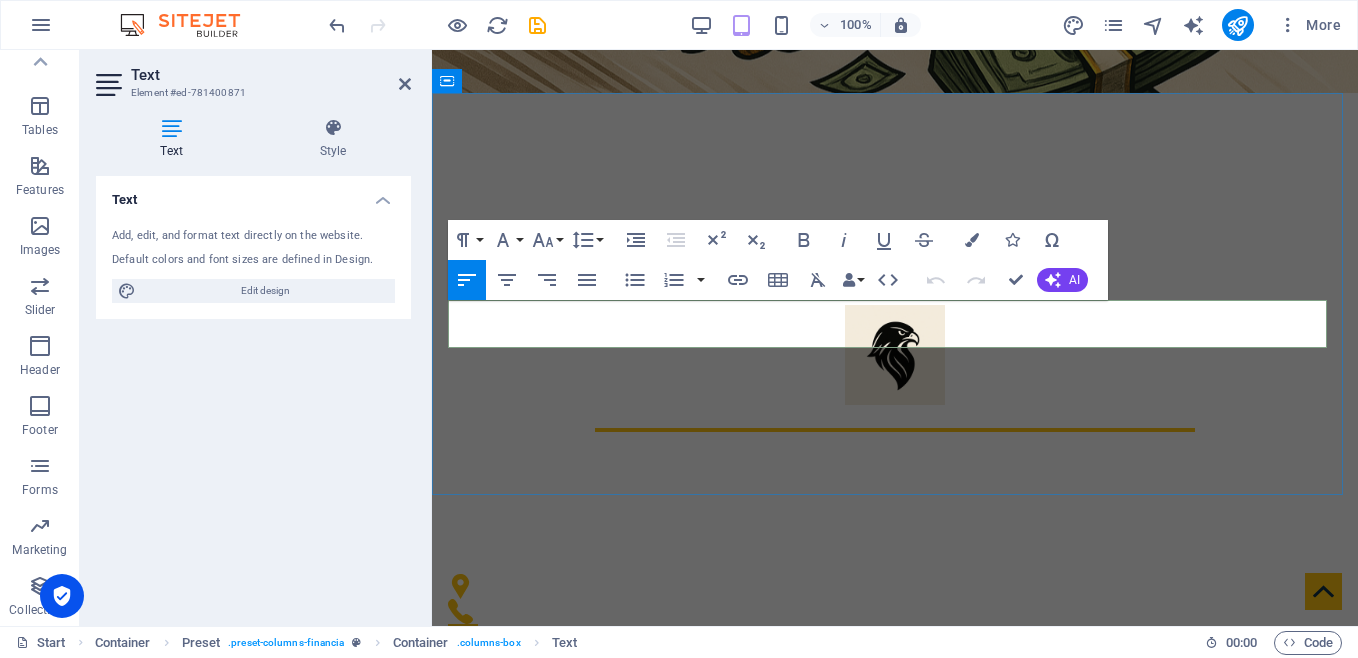 click on "Our Company provides multiple services for our community. Transactions are processed accurately and in the timely manner." at bounding box center (895, 845) 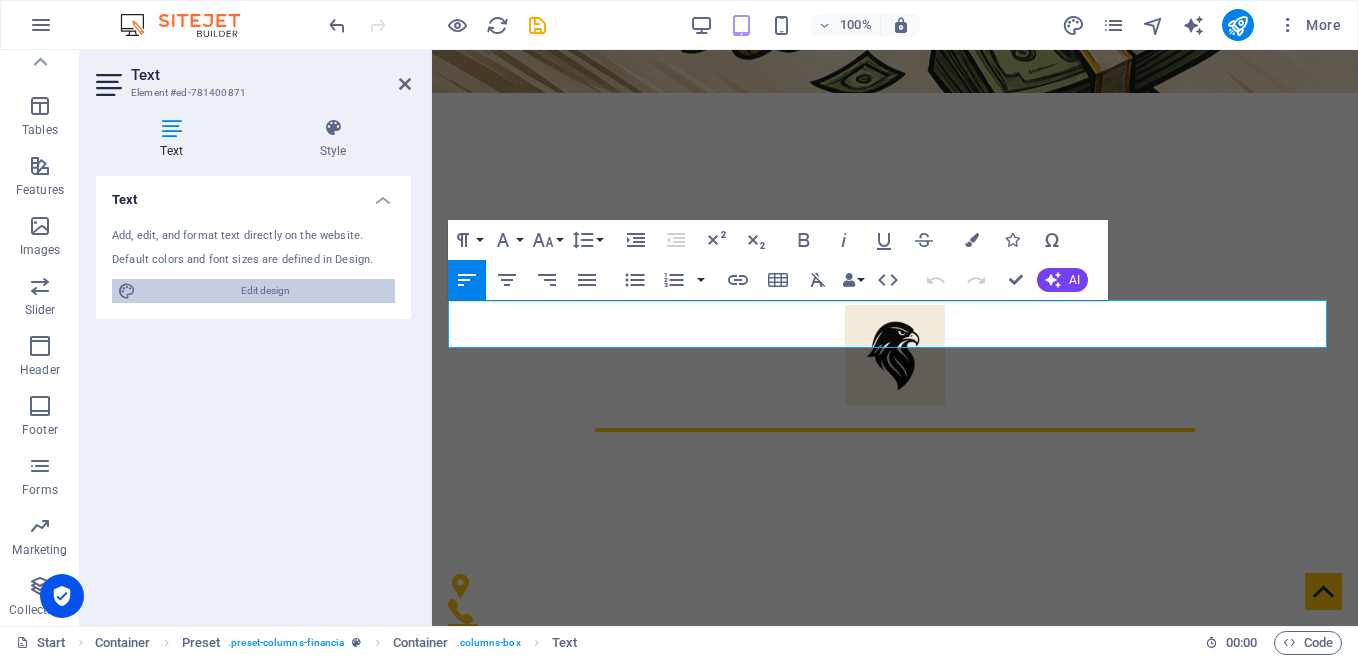 click on "Edit design" at bounding box center (265, 291) 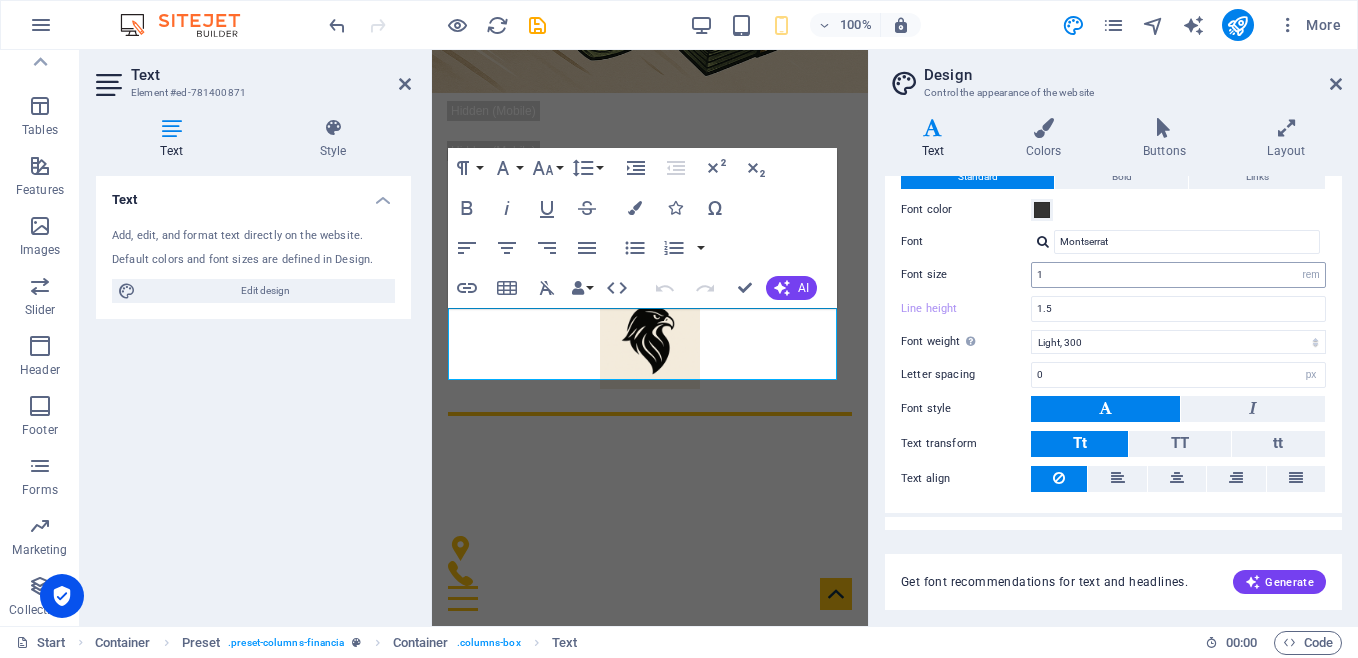 scroll, scrollTop: 102, scrollLeft: 0, axis: vertical 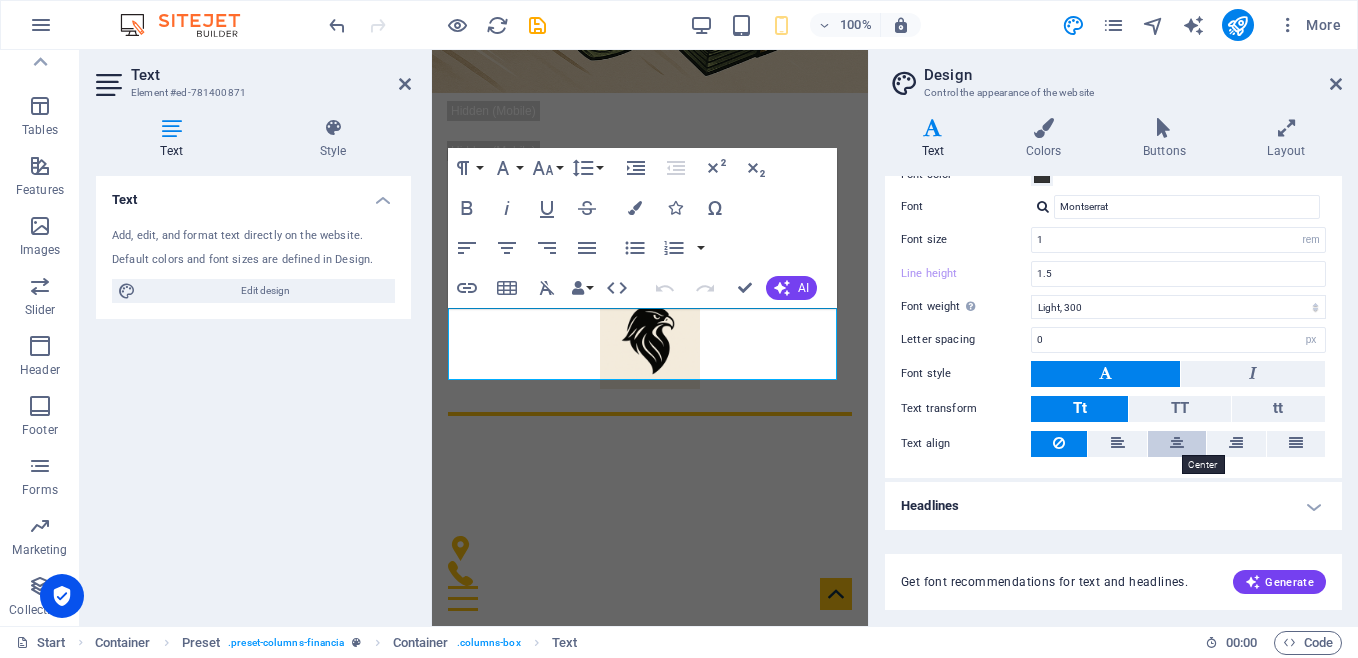 click at bounding box center [1177, 443] 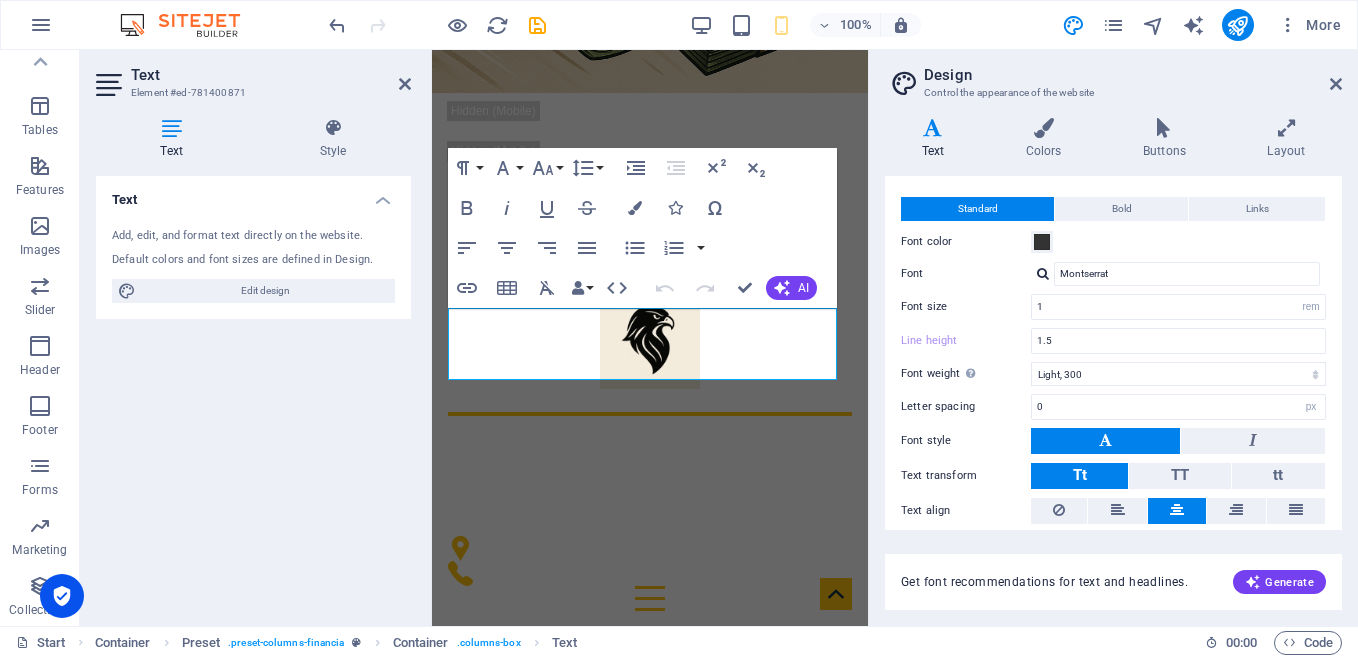 scroll, scrollTop: 0, scrollLeft: 0, axis: both 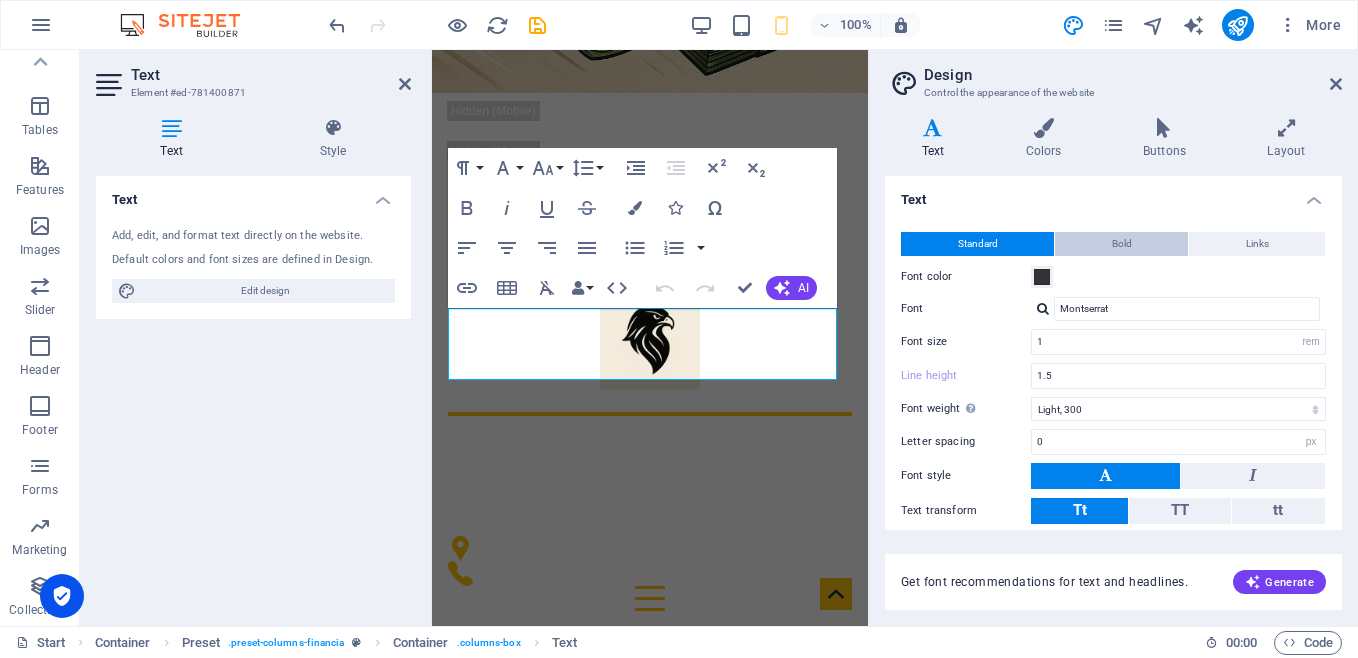click on "Bold" at bounding box center [1122, 244] 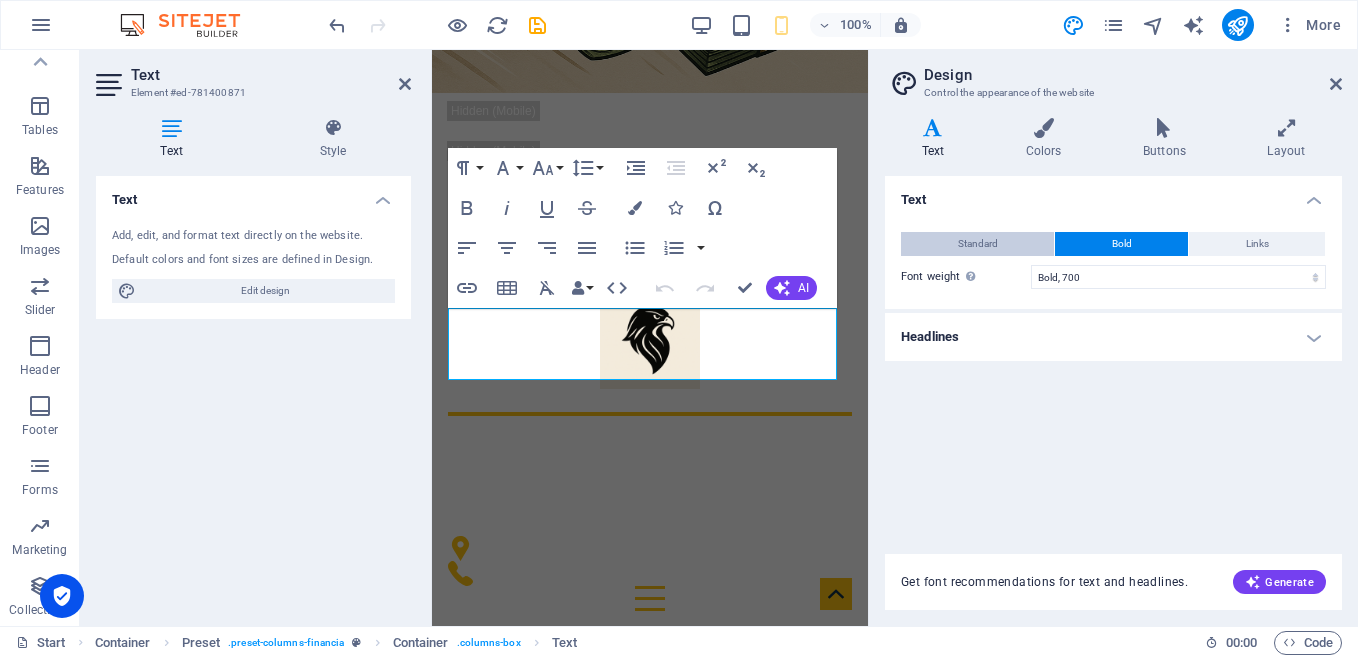 click on "Standard" at bounding box center [978, 244] 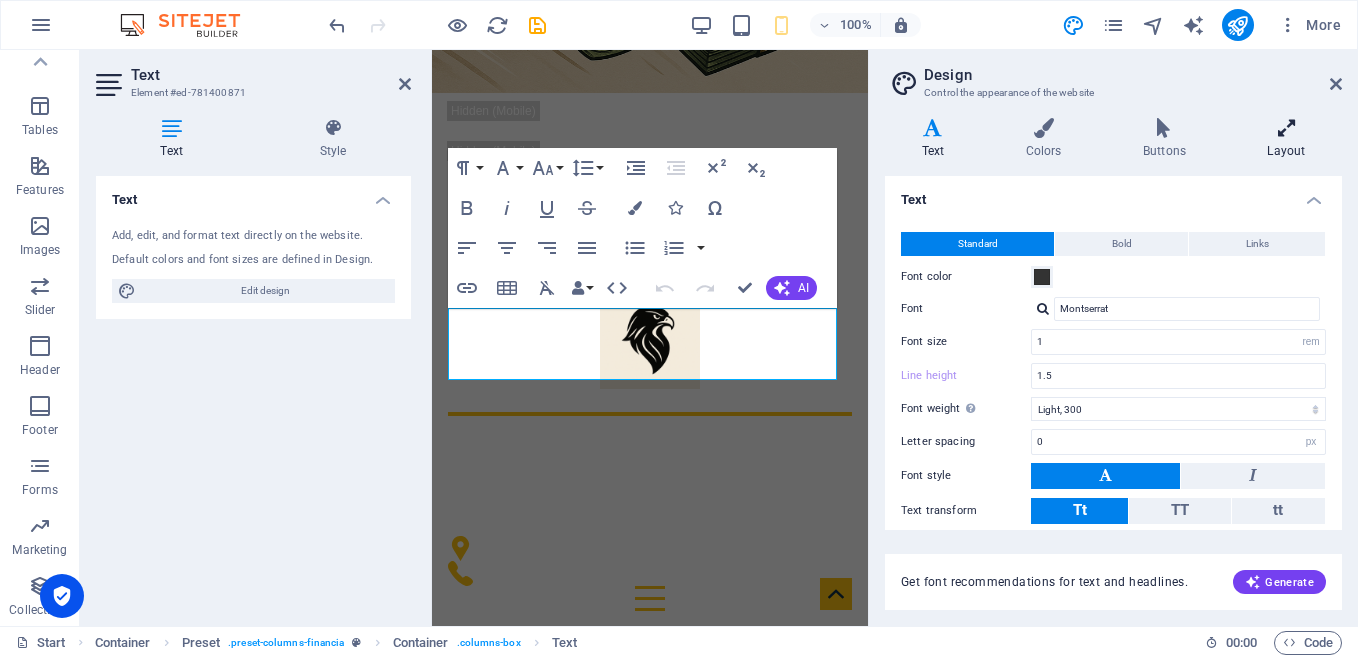 click on "Layout" at bounding box center [1286, 139] 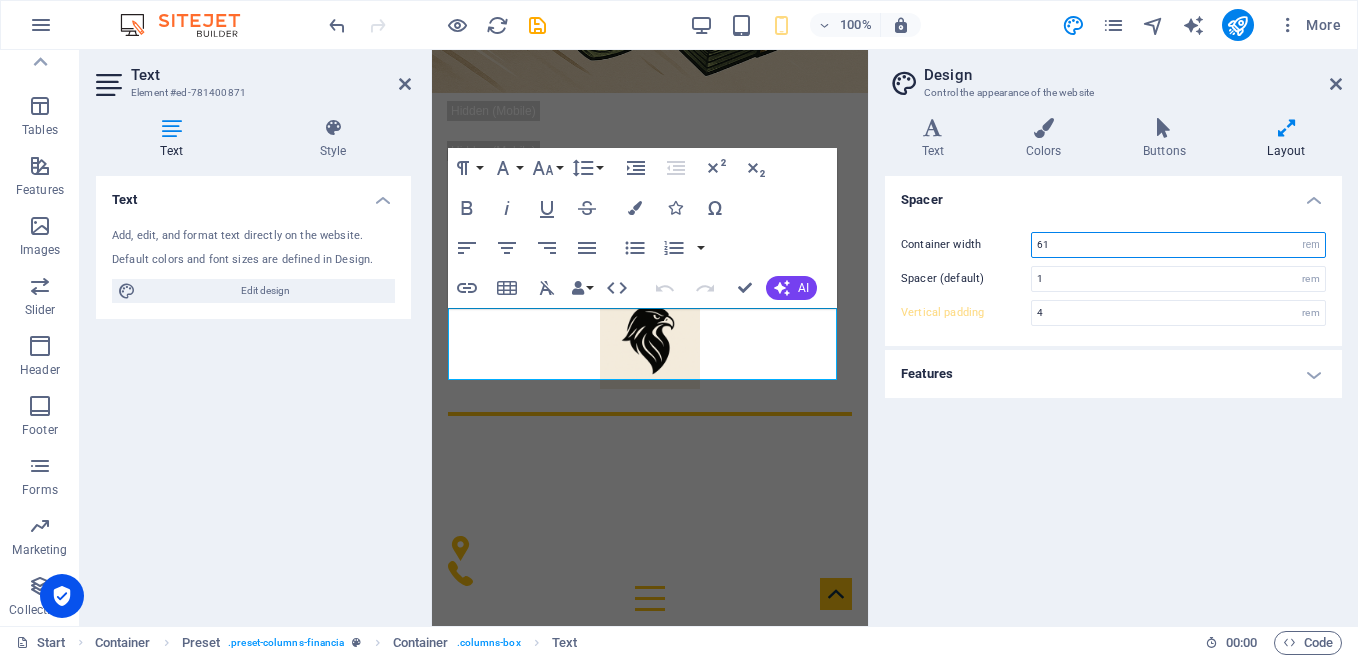 click on "61" at bounding box center [1178, 245] 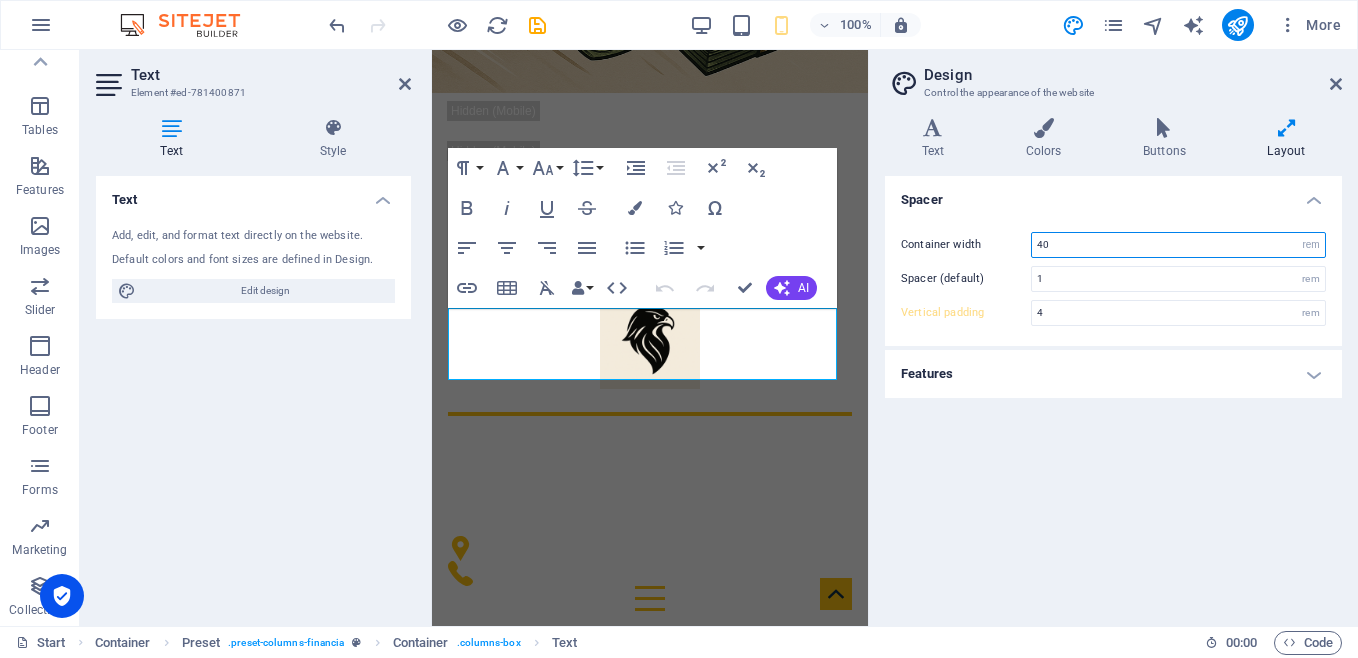 type on "40" 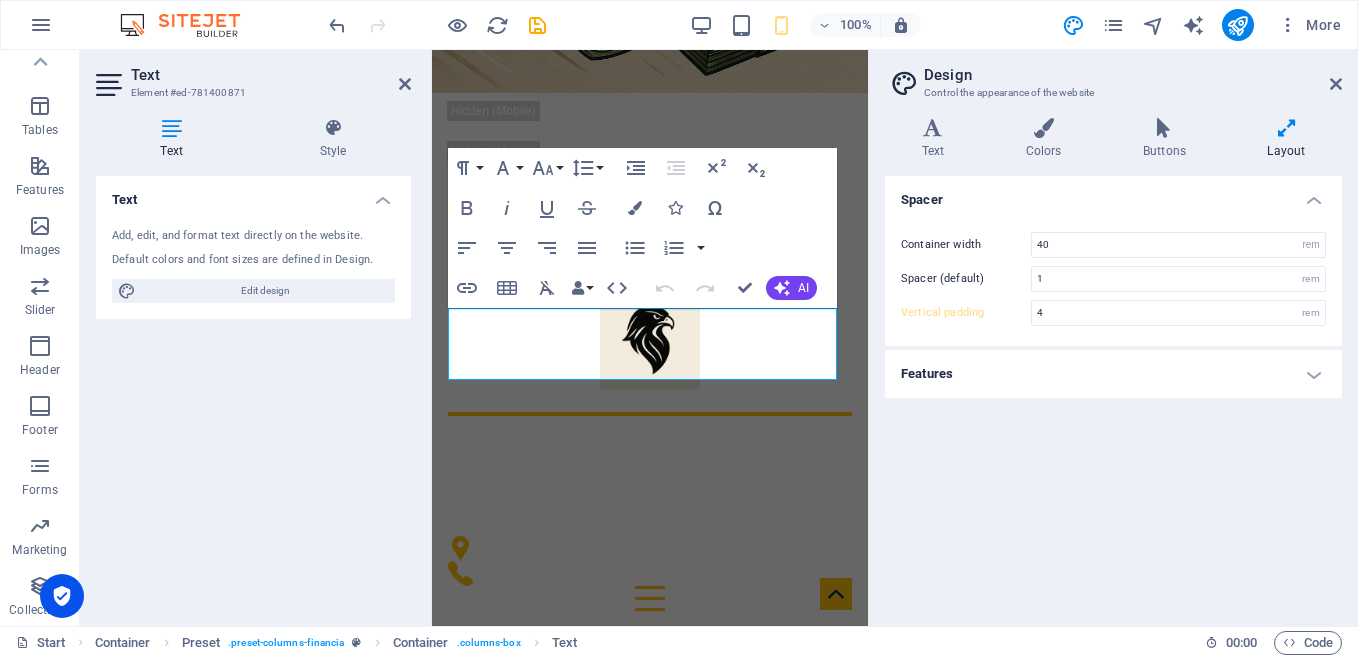 click on "Spacer Container width 40 rem px Spacer (default) 1 rem Vertical padding 4 rem Features Transition duration 0.3 s Transition function Ease Ease In Ease Out Ease In/Ease Out Linear" at bounding box center [1113, 393] 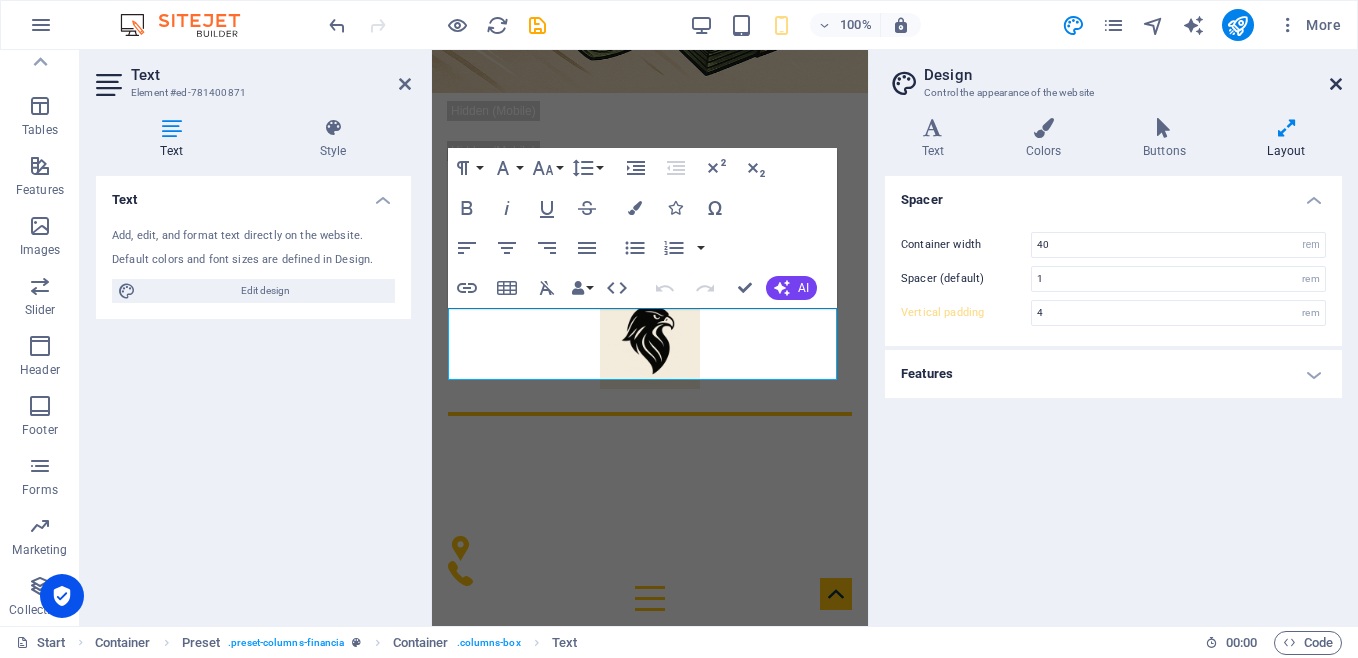 drag, startPoint x: 1334, startPoint y: 86, endPoint x: 901, endPoint y: 34, distance: 436.11124 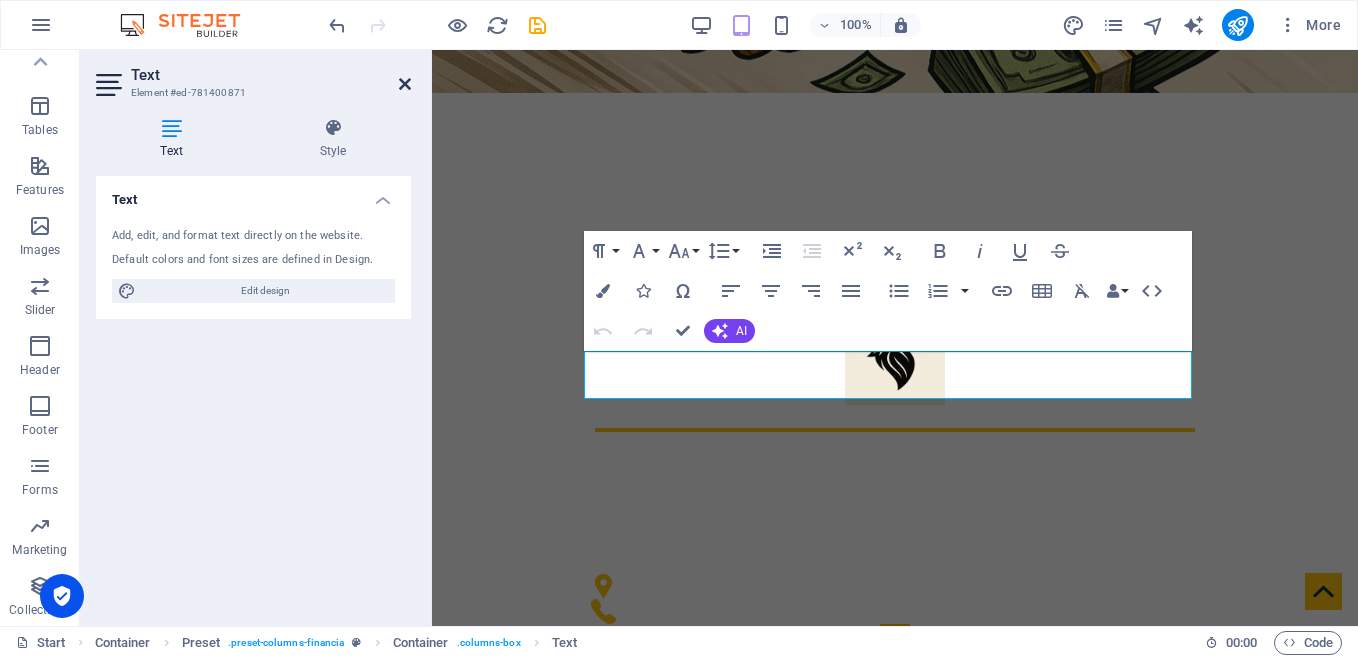click at bounding box center [405, 84] 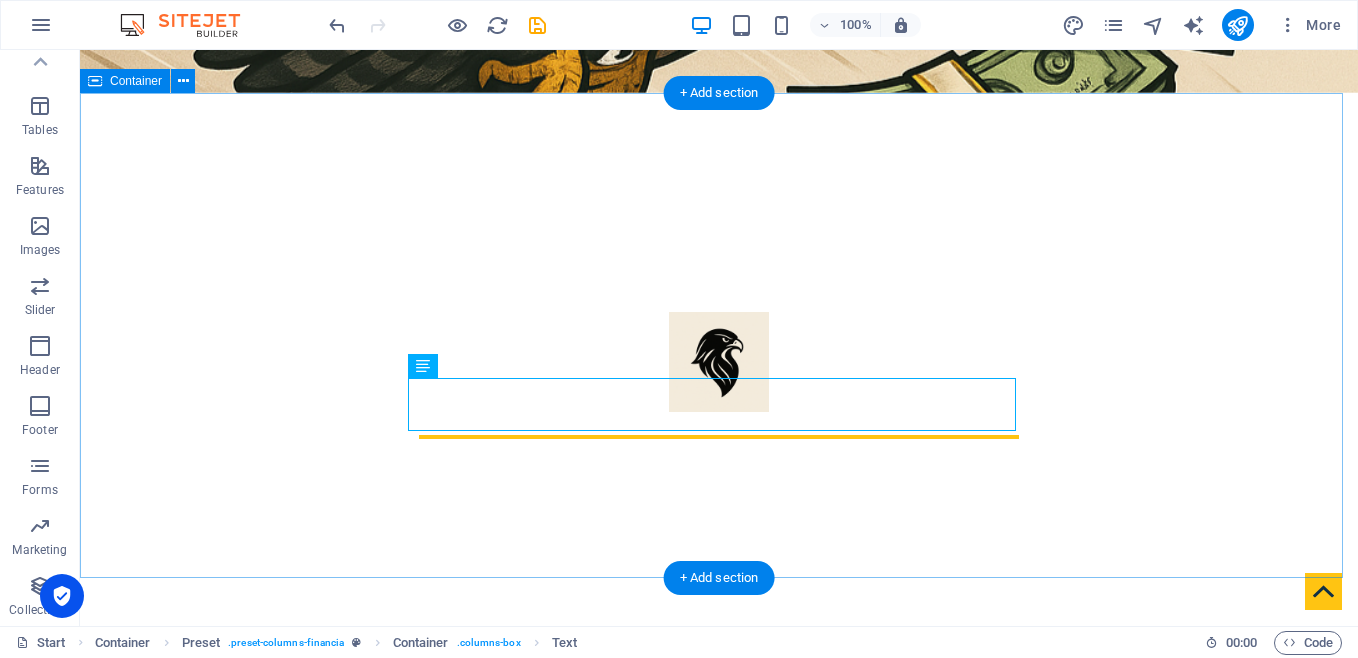 click on "About  [DOMAIN_NAME] Our Company provides multiple services for our community. Transactions are processed accurately and in the timely manner.  Get in touch" at bounding box center (719, 851) 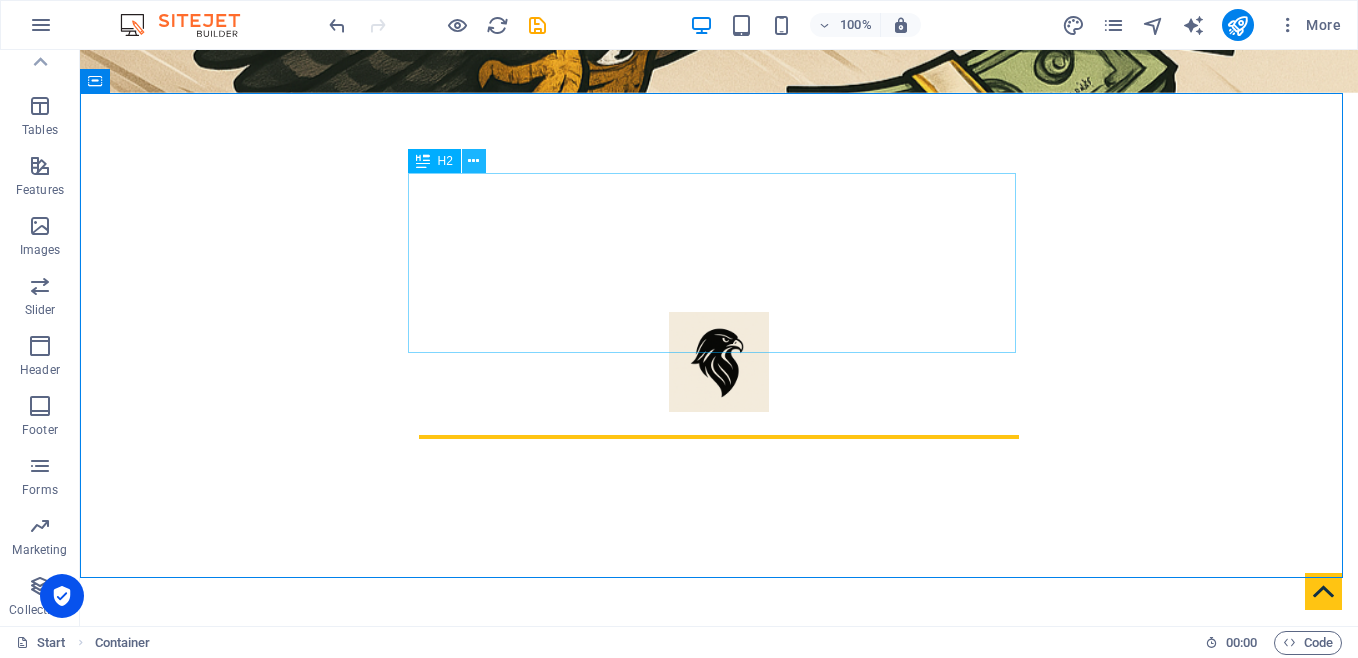 click at bounding box center (473, 161) 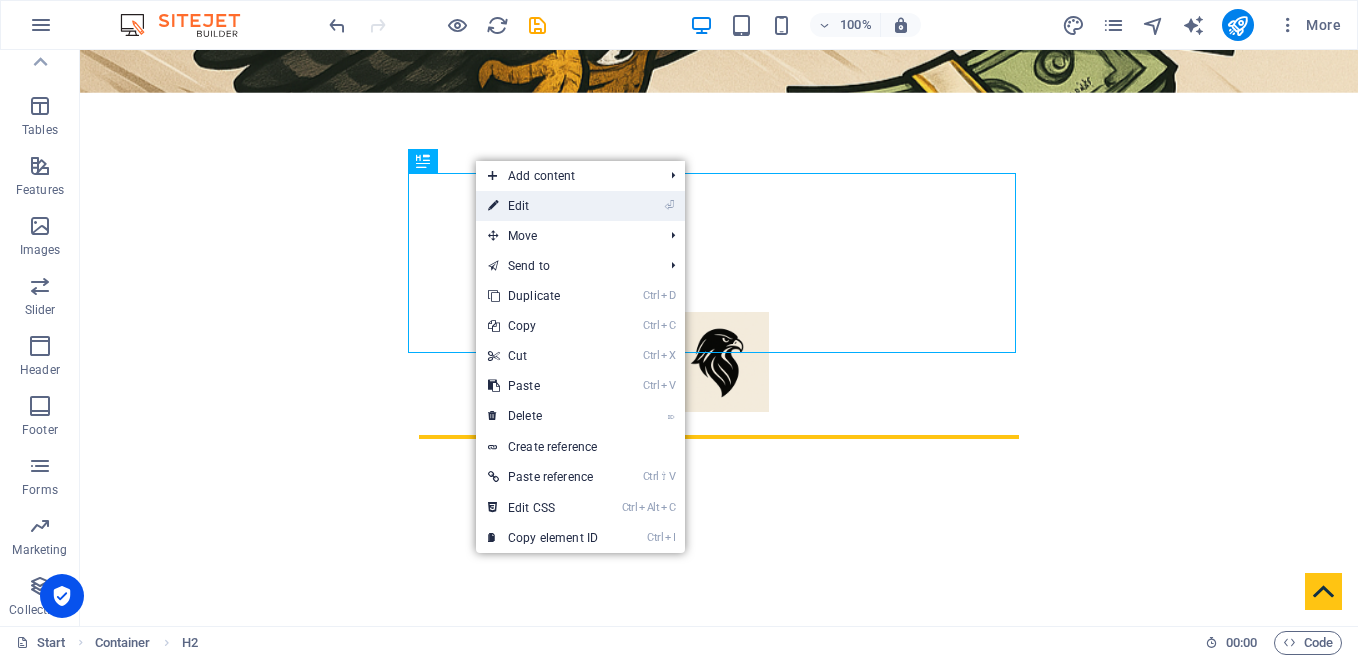 click on "⏎  Edit" at bounding box center [543, 206] 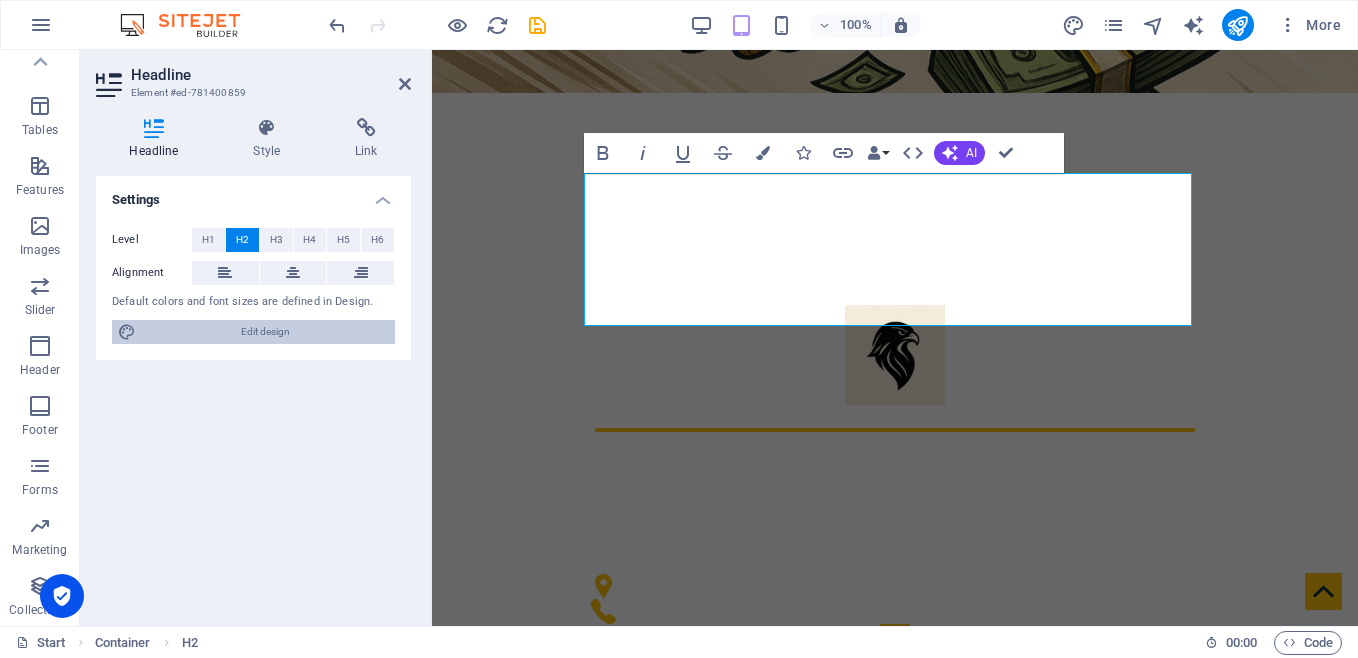 click on "Edit design" at bounding box center [265, 332] 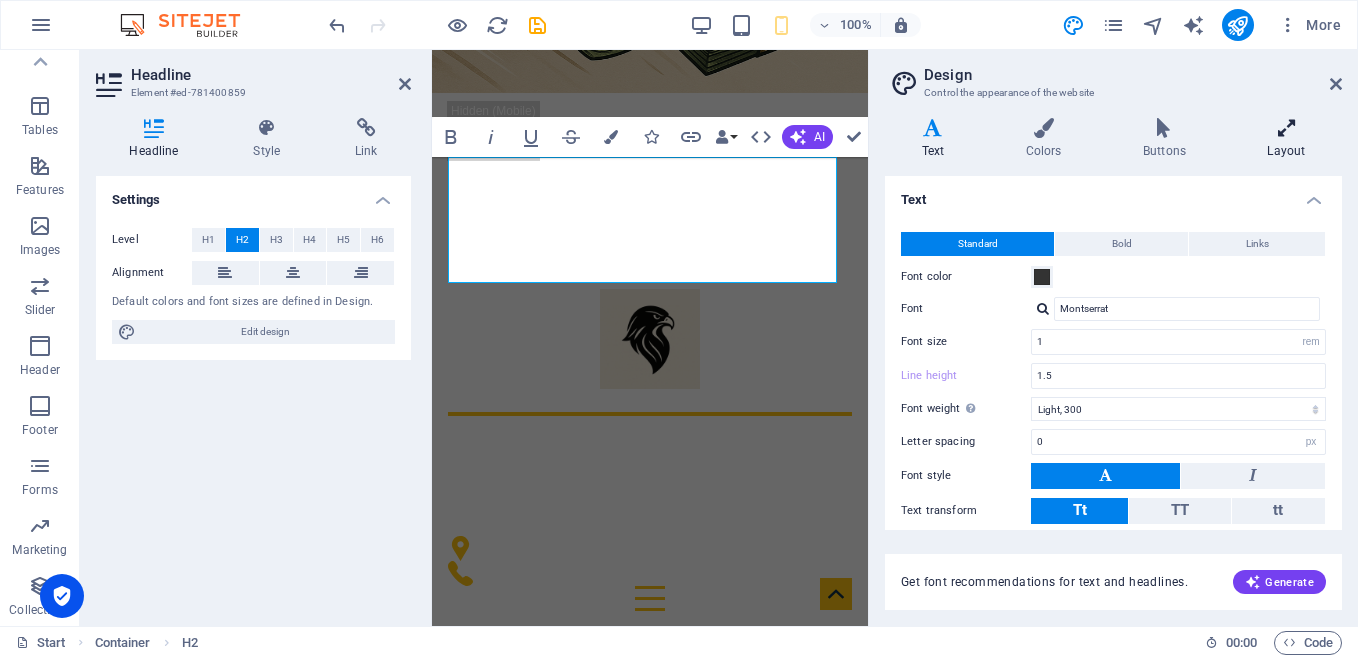 click on "Layout" at bounding box center (1286, 139) 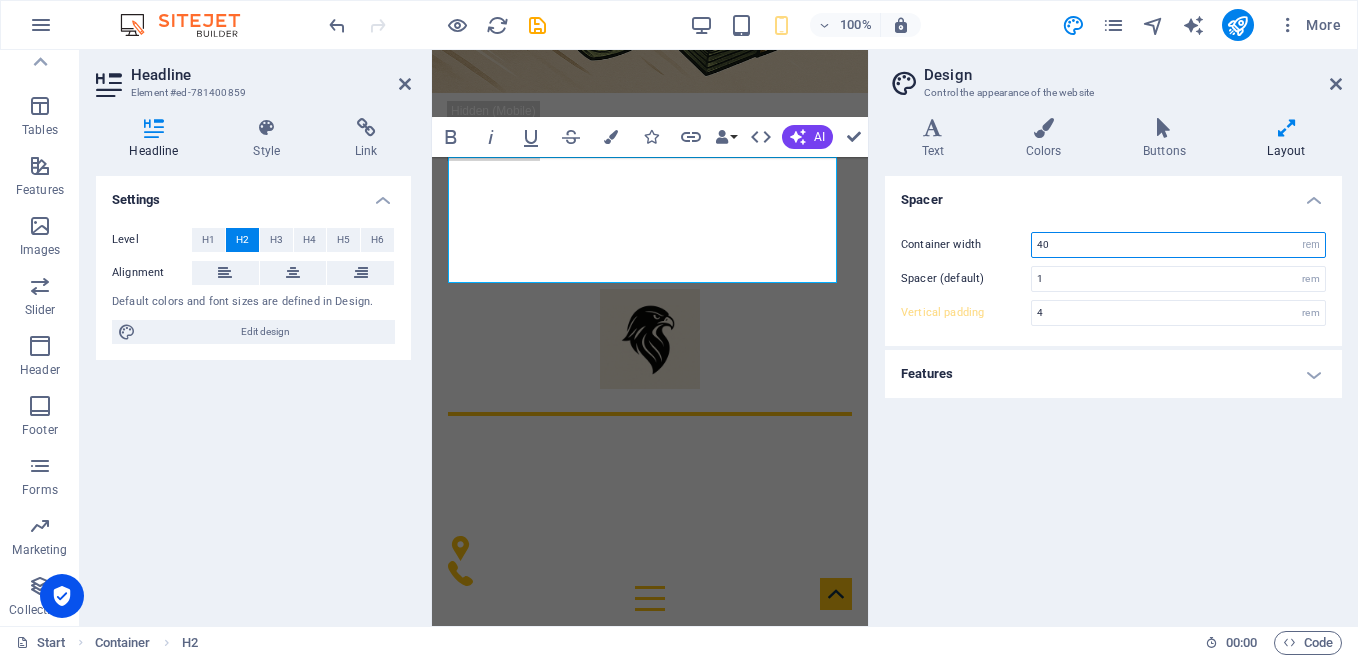 click on "40" at bounding box center (1178, 245) 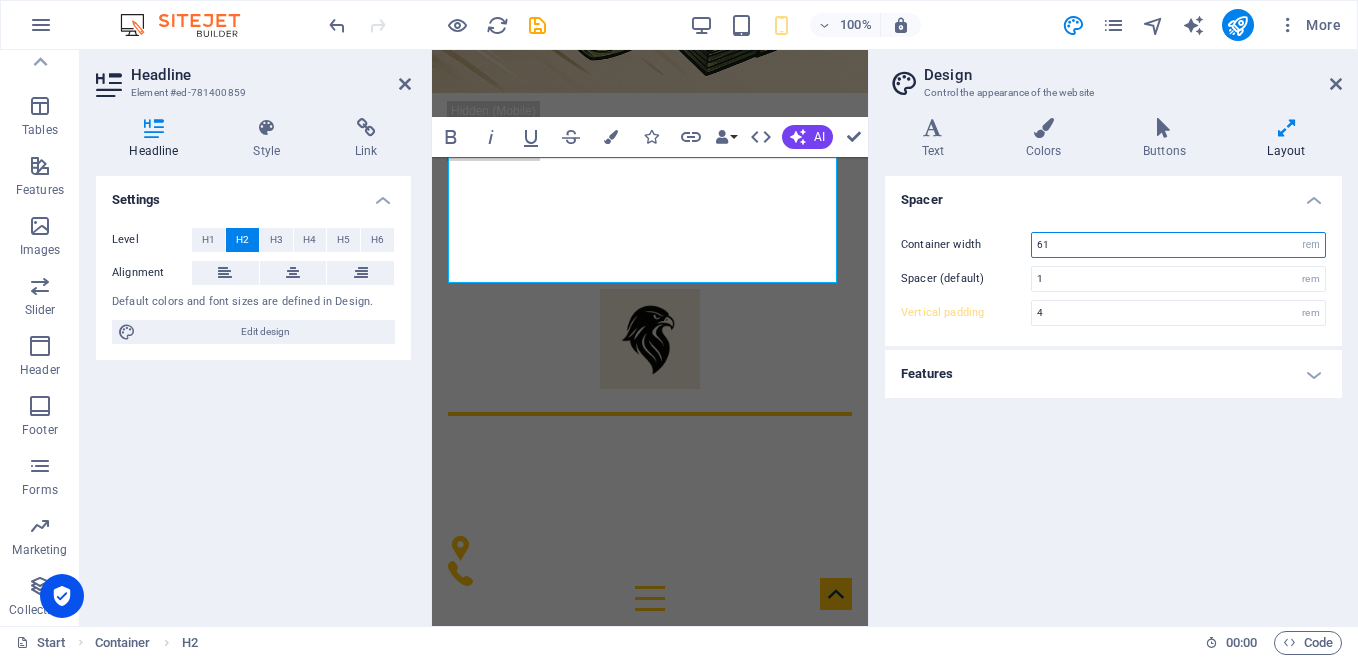 type on "61" 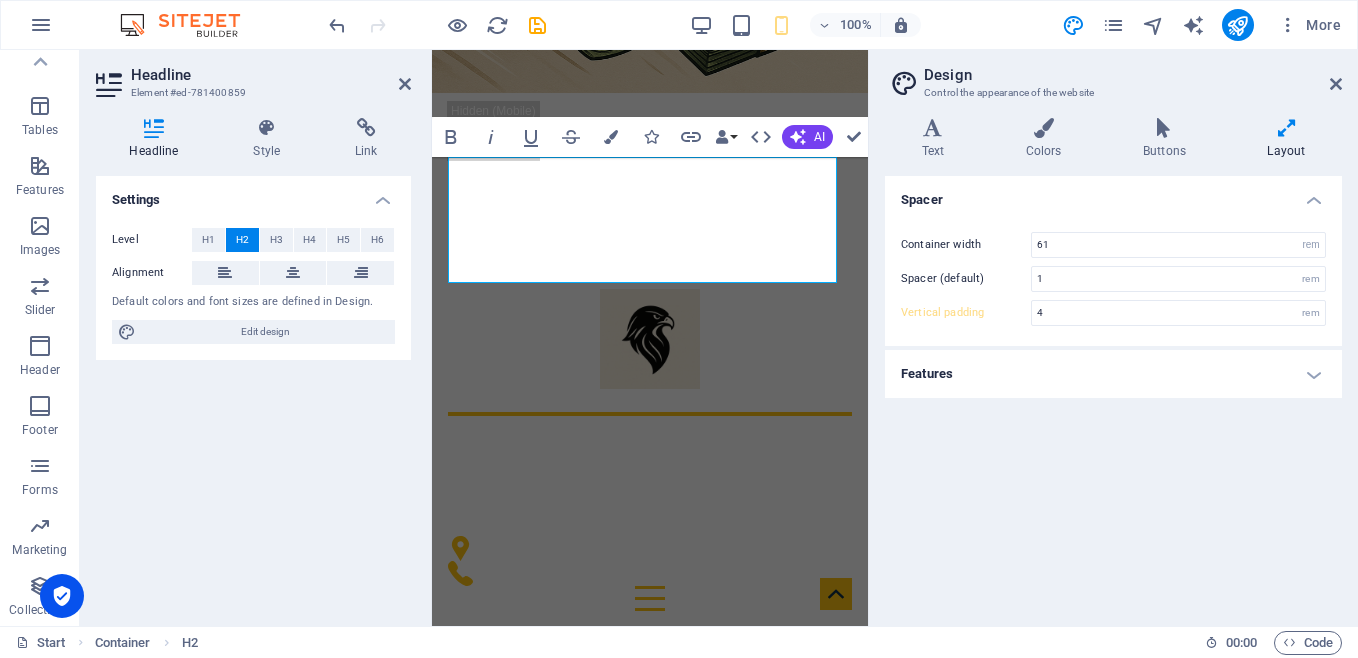 click on "Settings Level H1 H2 H3 H4 H5 H6 Alignment Default colors and font sizes are defined in Design. Edit design" at bounding box center (253, 393) 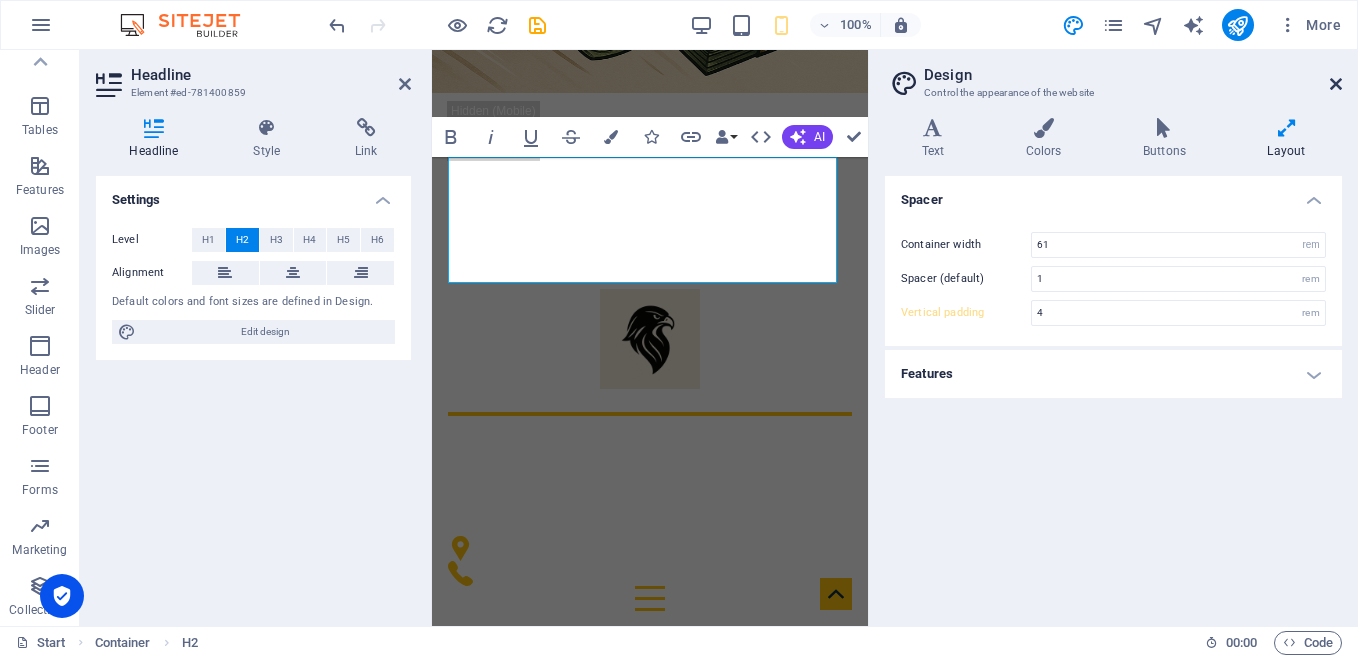 click at bounding box center (1336, 84) 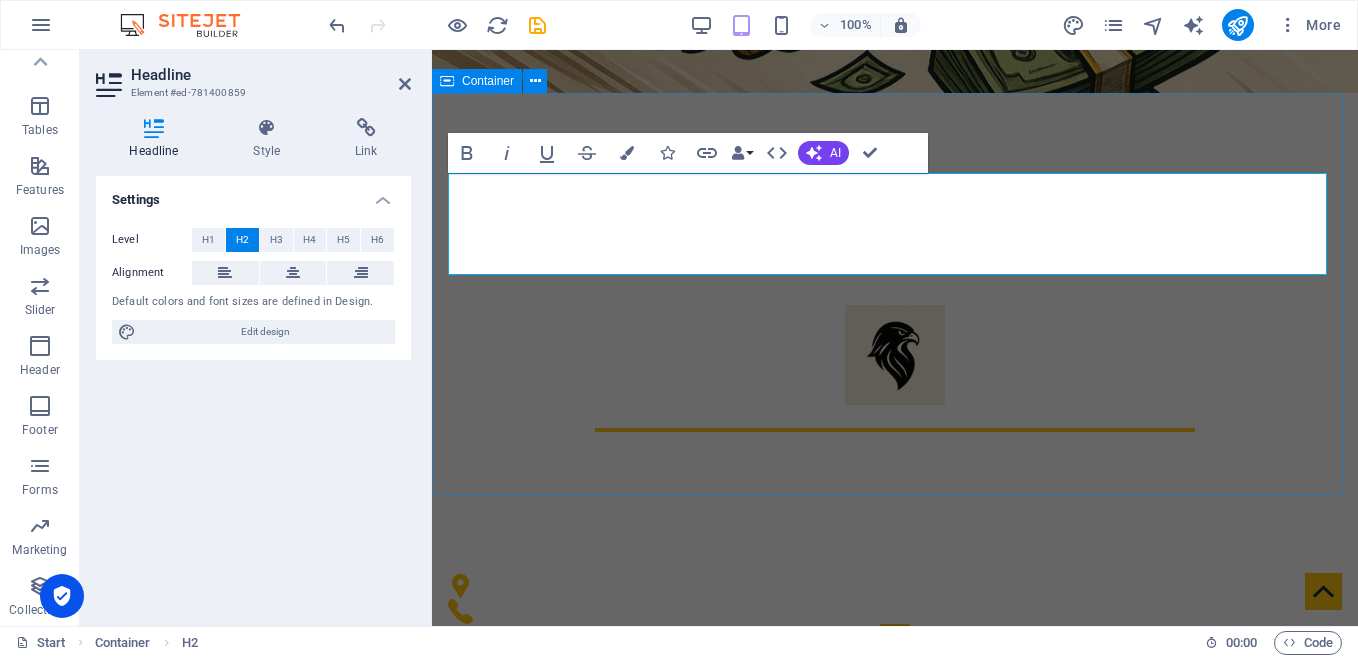 click on "About  [DOMAIN_NAME] Our Company provides multiple services for our community. Transactions are processed accurately and in the timely manner.  Get in touch" at bounding box center [895, 840] 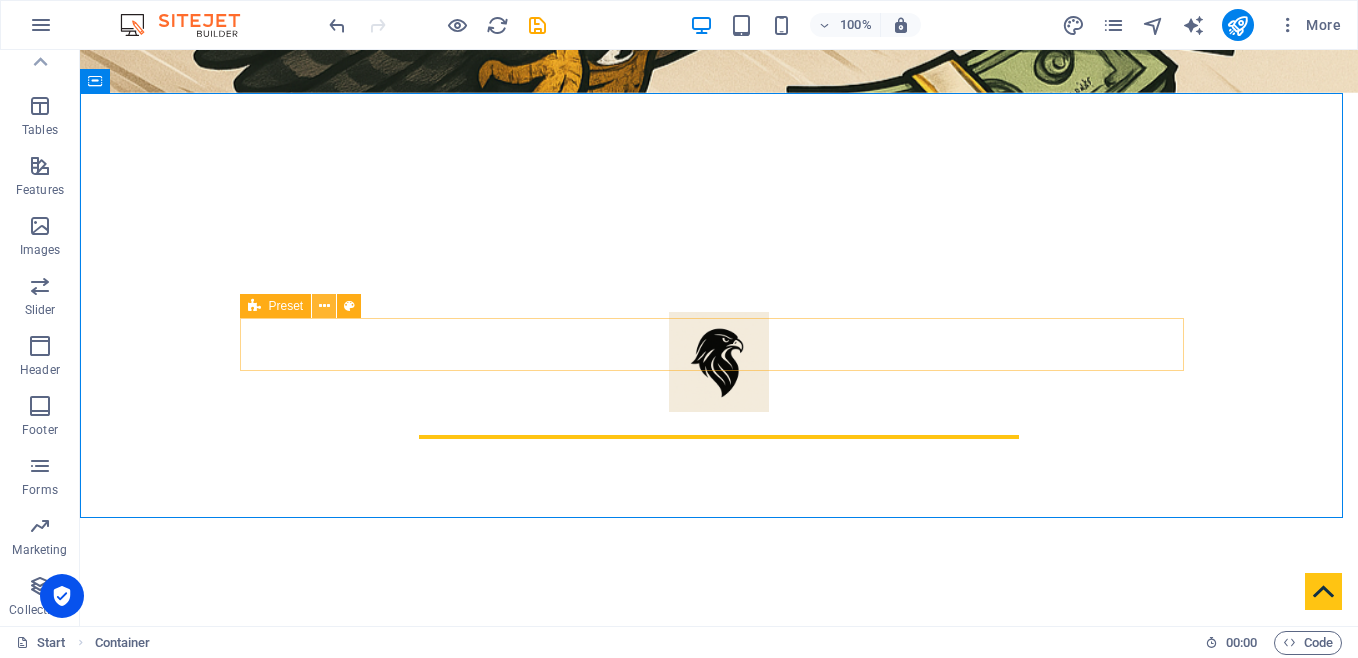 click at bounding box center (324, 306) 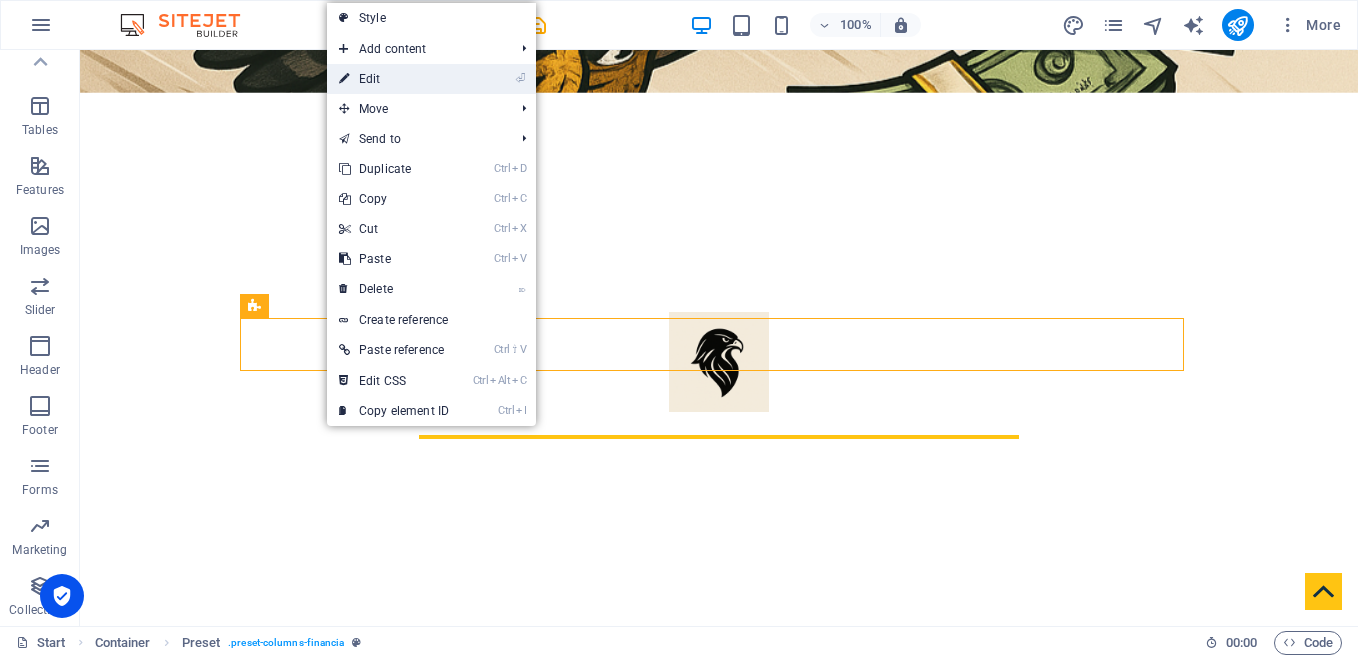 click on "⏎  Edit" at bounding box center [394, 79] 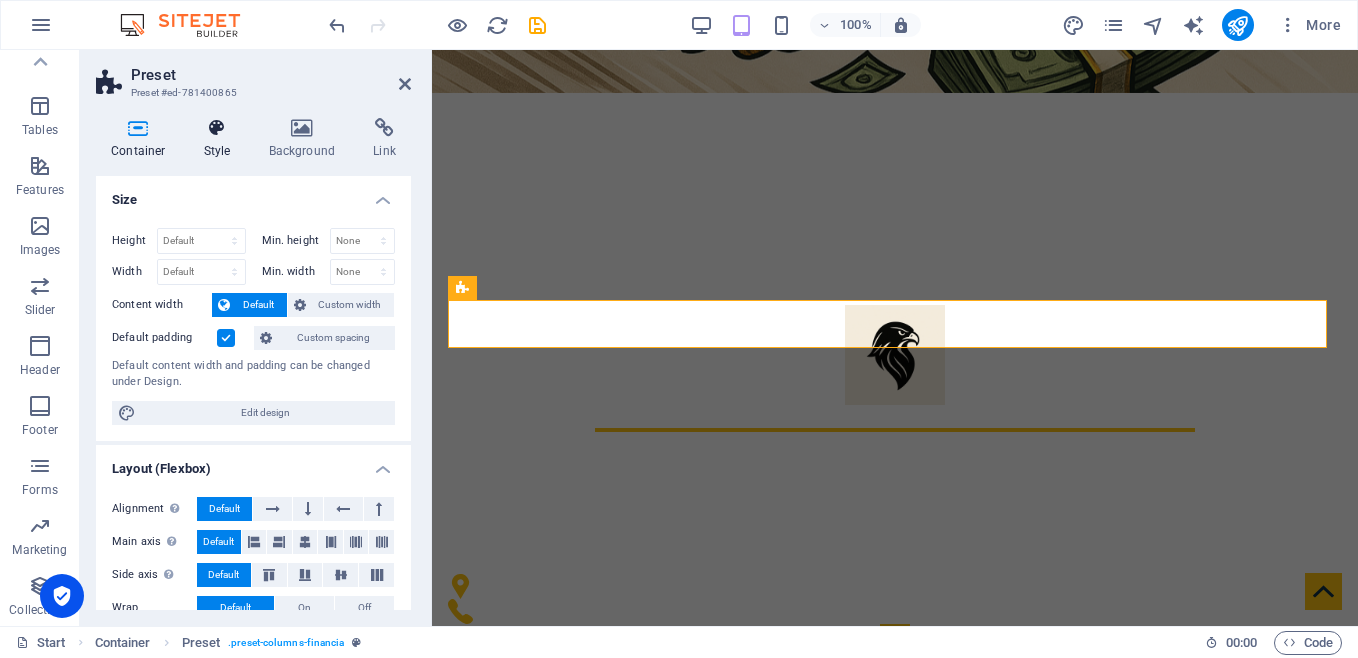 click on "Style" at bounding box center (221, 139) 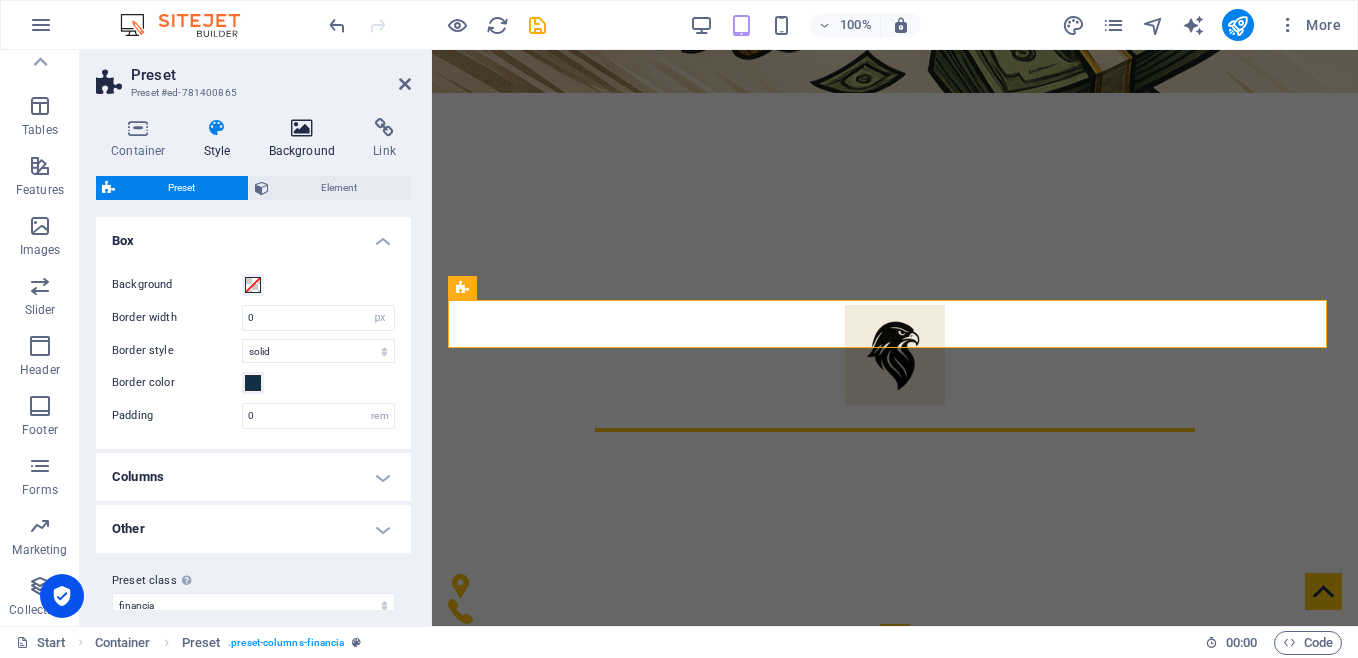 click on "Background" at bounding box center (306, 139) 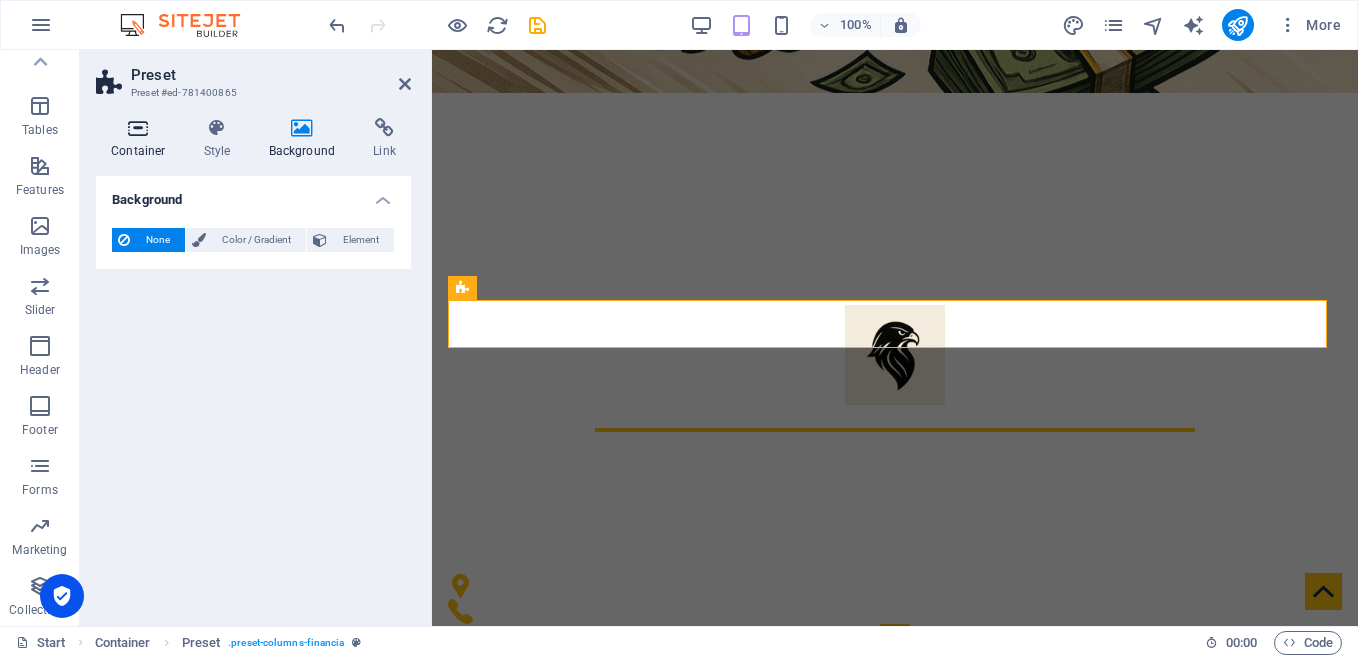 click on "Container" at bounding box center (142, 139) 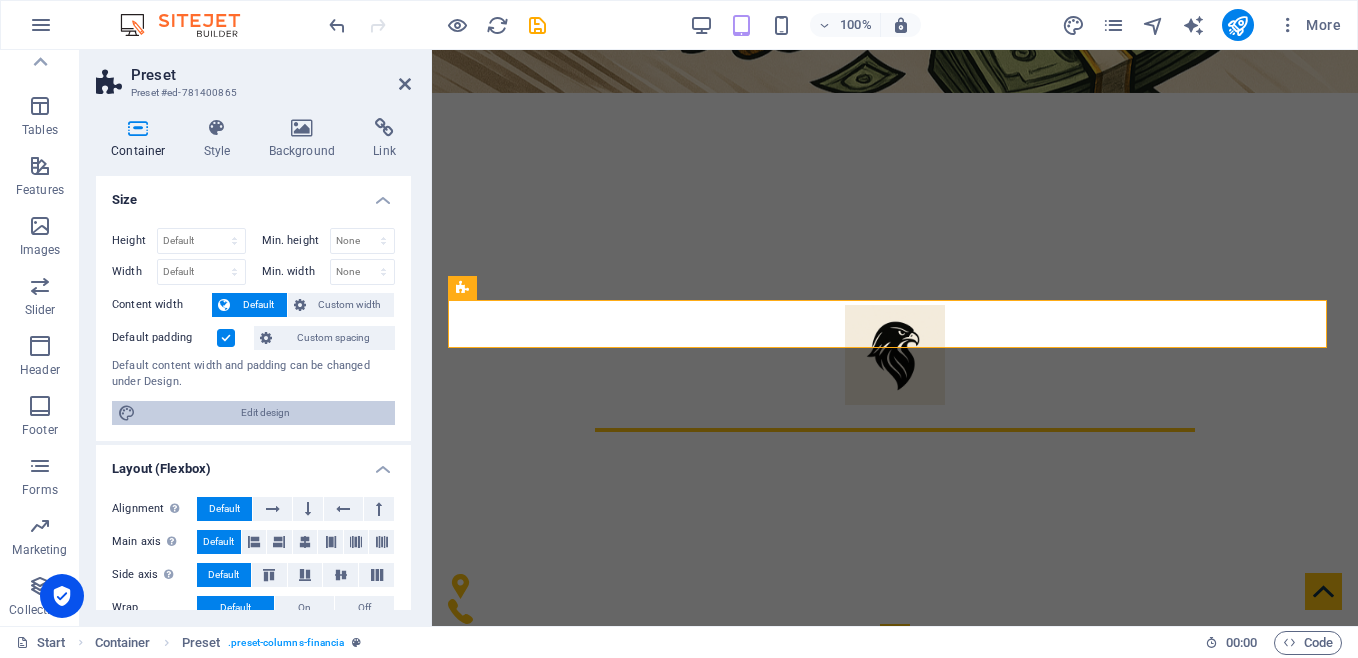 click on "Edit design" at bounding box center (265, 413) 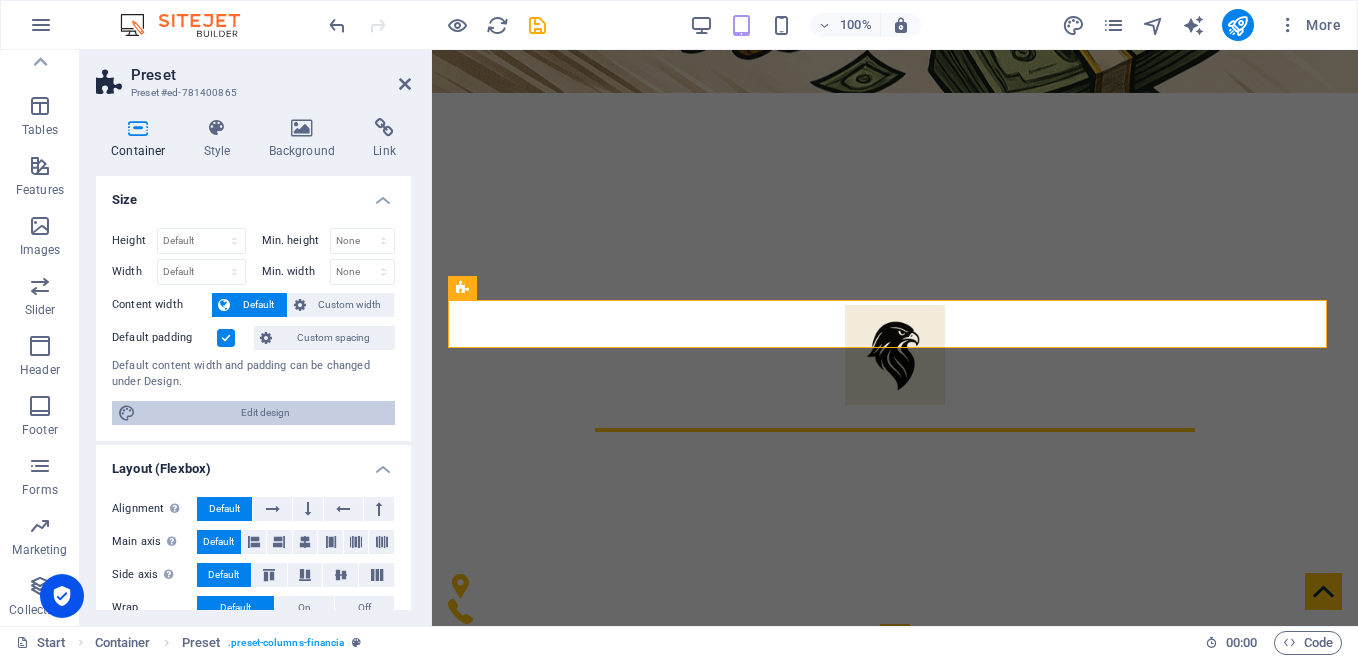 select on "rem" 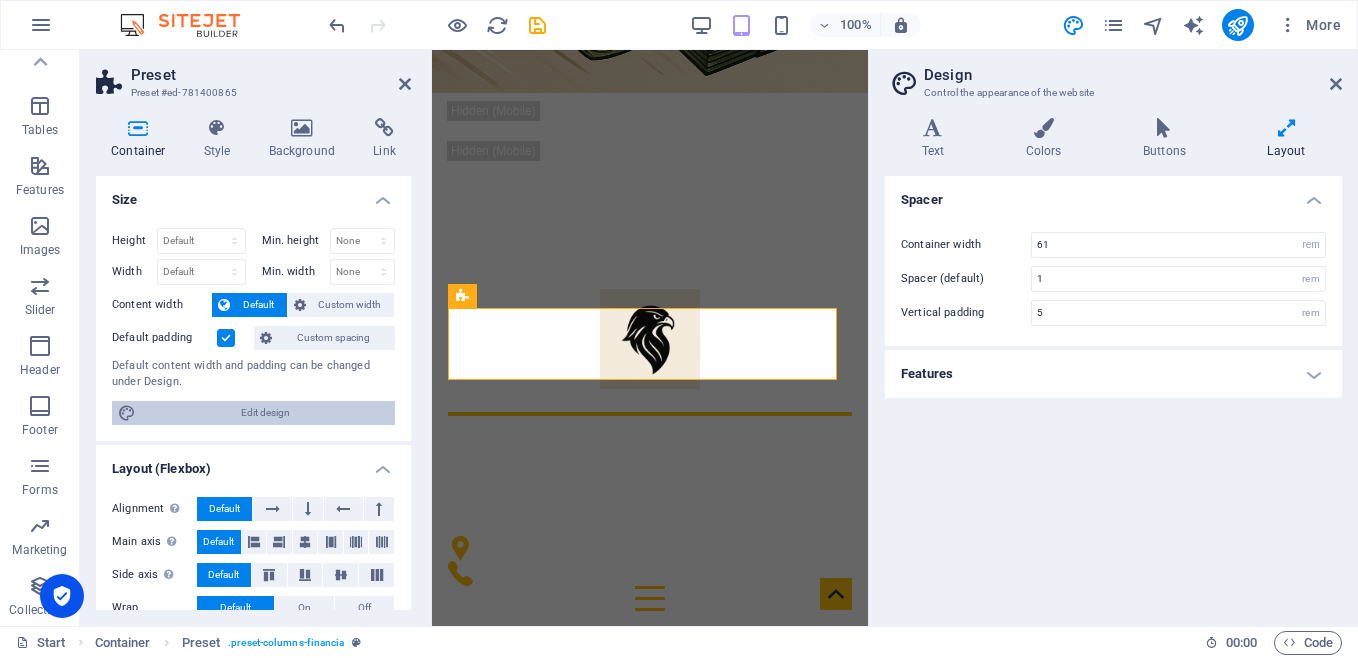 type on "4" 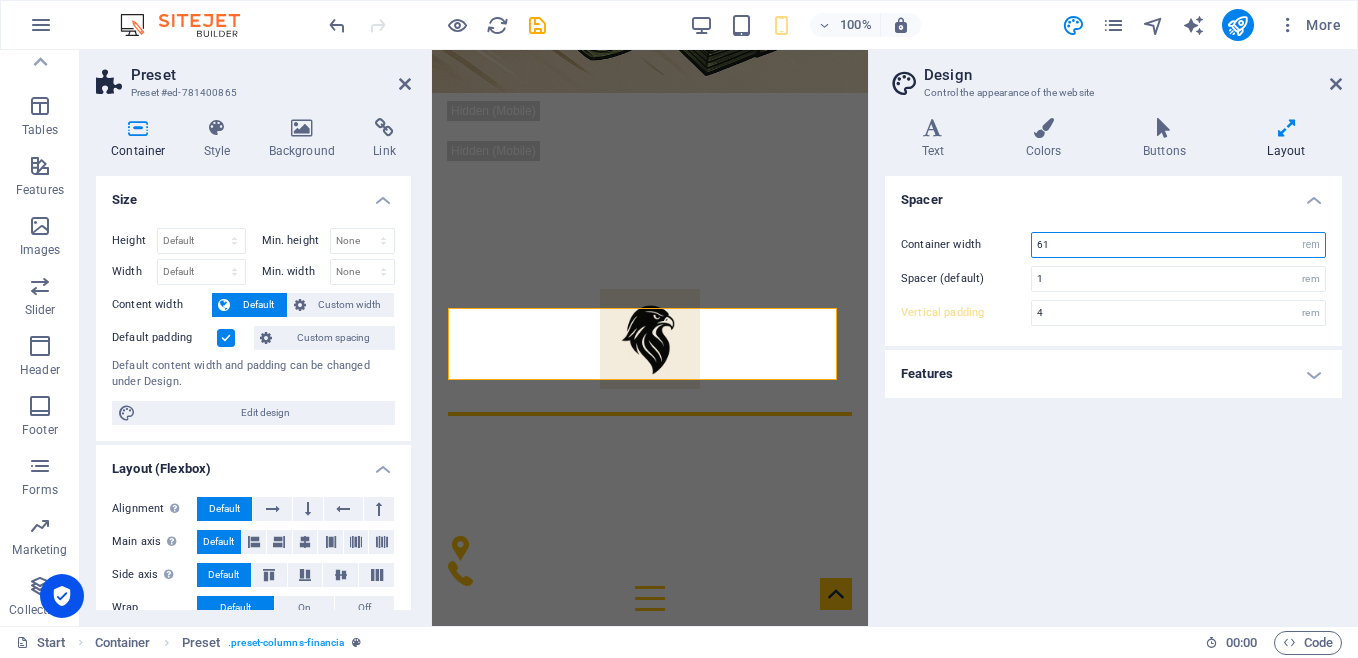 click on "61" at bounding box center [1178, 245] 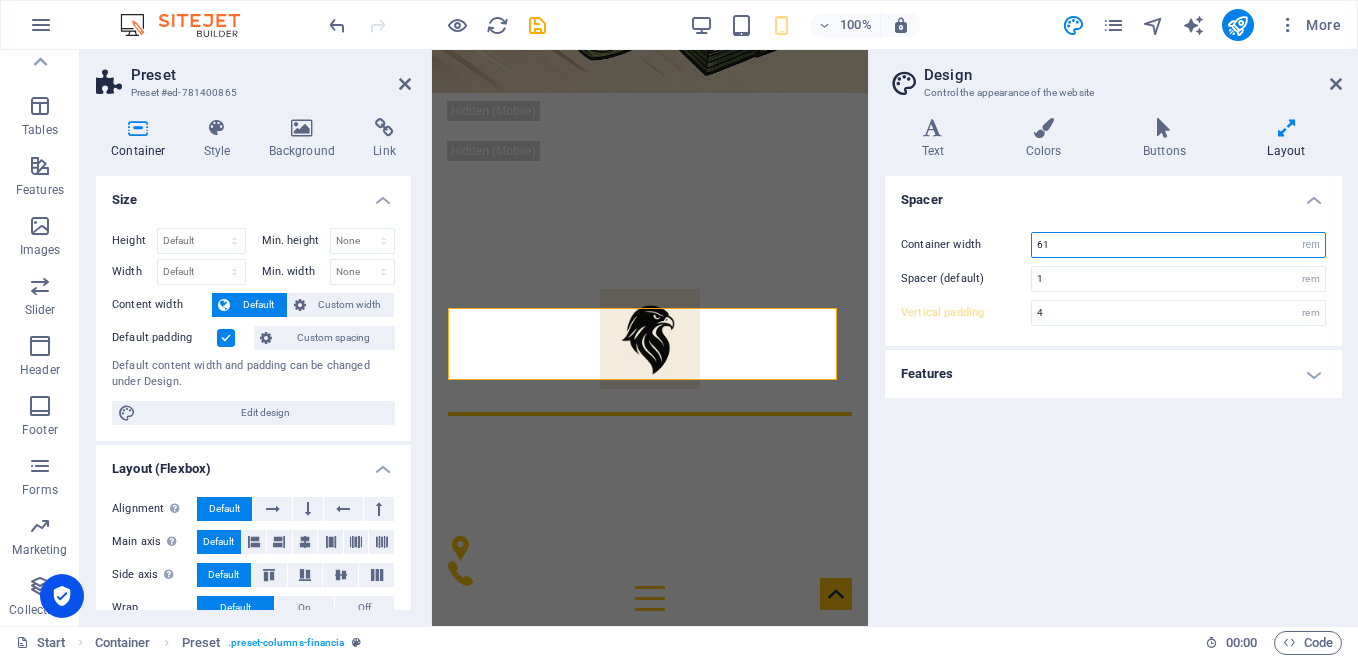 drag, startPoint x: 1069, startPoint y: 246, endPoint x: 1020, endPoint y: 268, distance: 53.712196 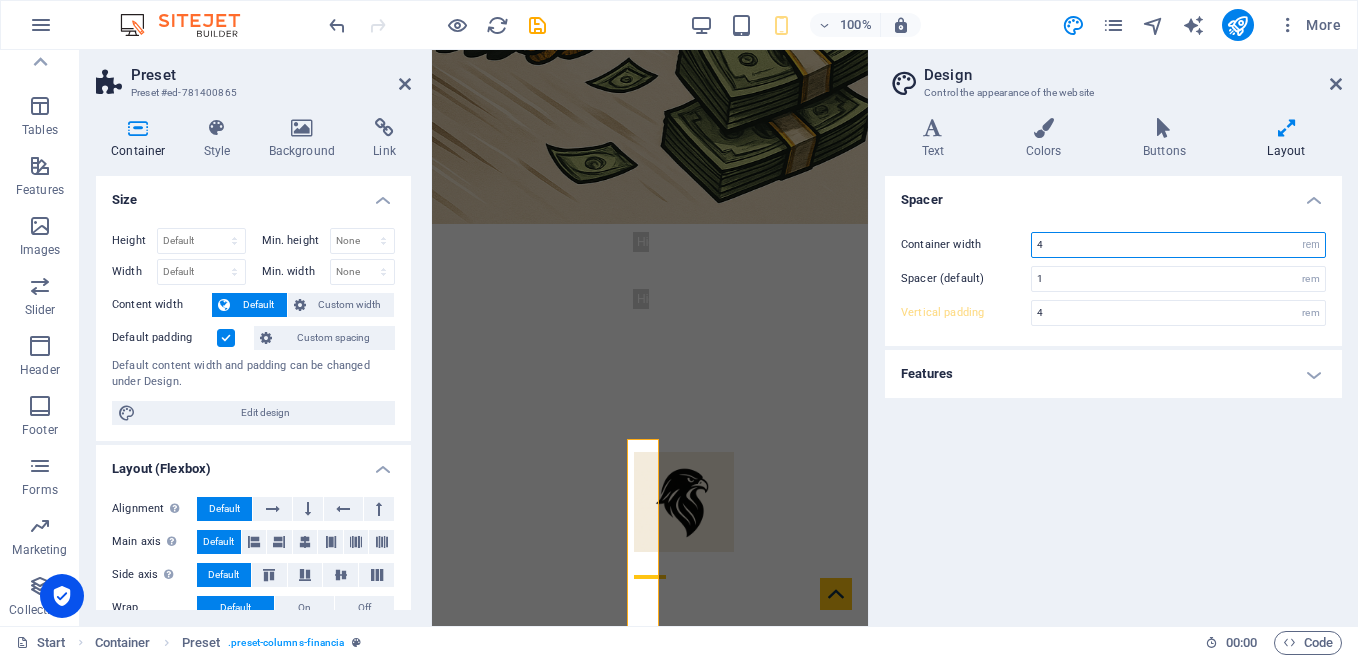 click on "4" at bounding box center (1178, 245) 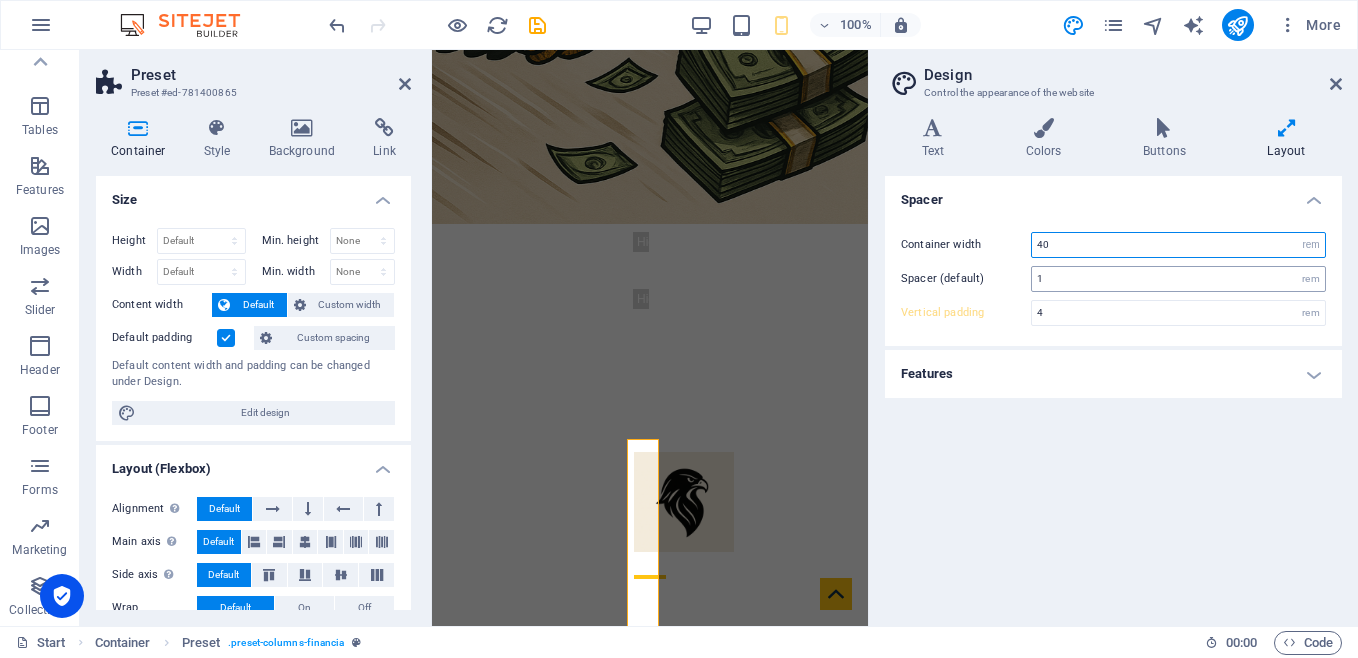 type on "40" 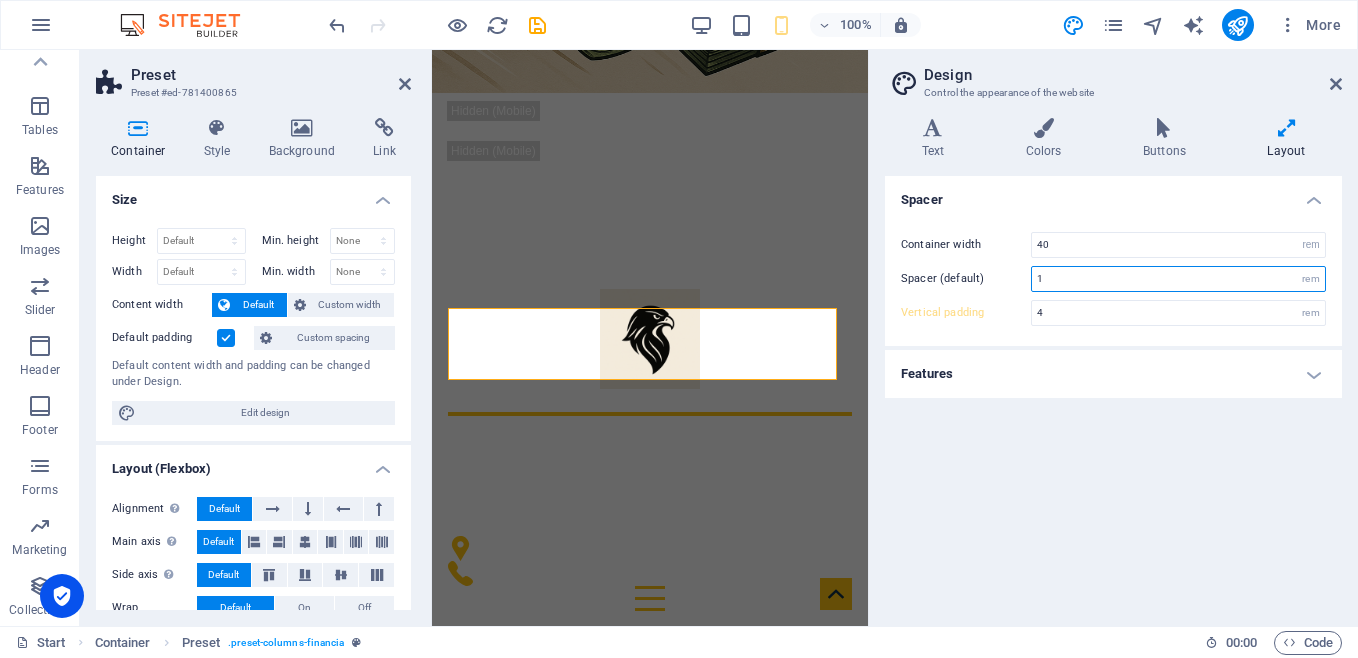click on "1" at bounding box center [1178, 279] 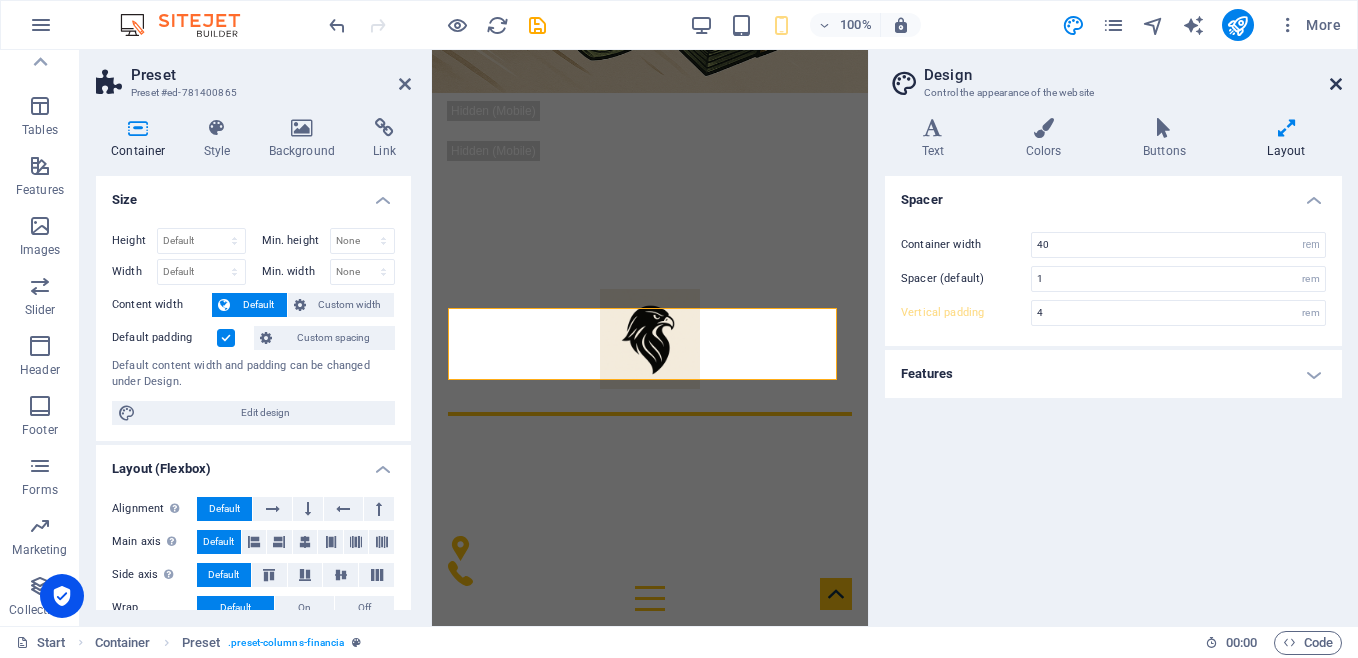 click at bounding box center (1336, 84) 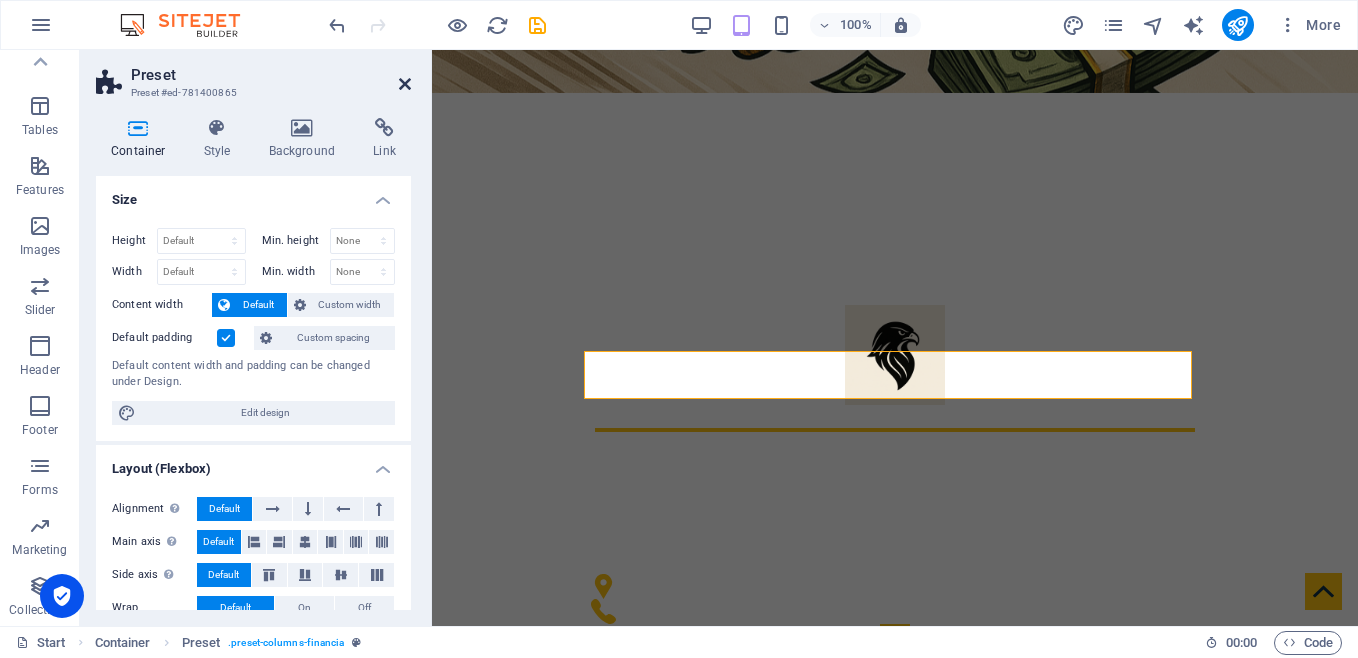 drag, startPoint x: 401, startPoint y: 80, endPoint x: 330, endPoint y: 180, distance: 122.641754 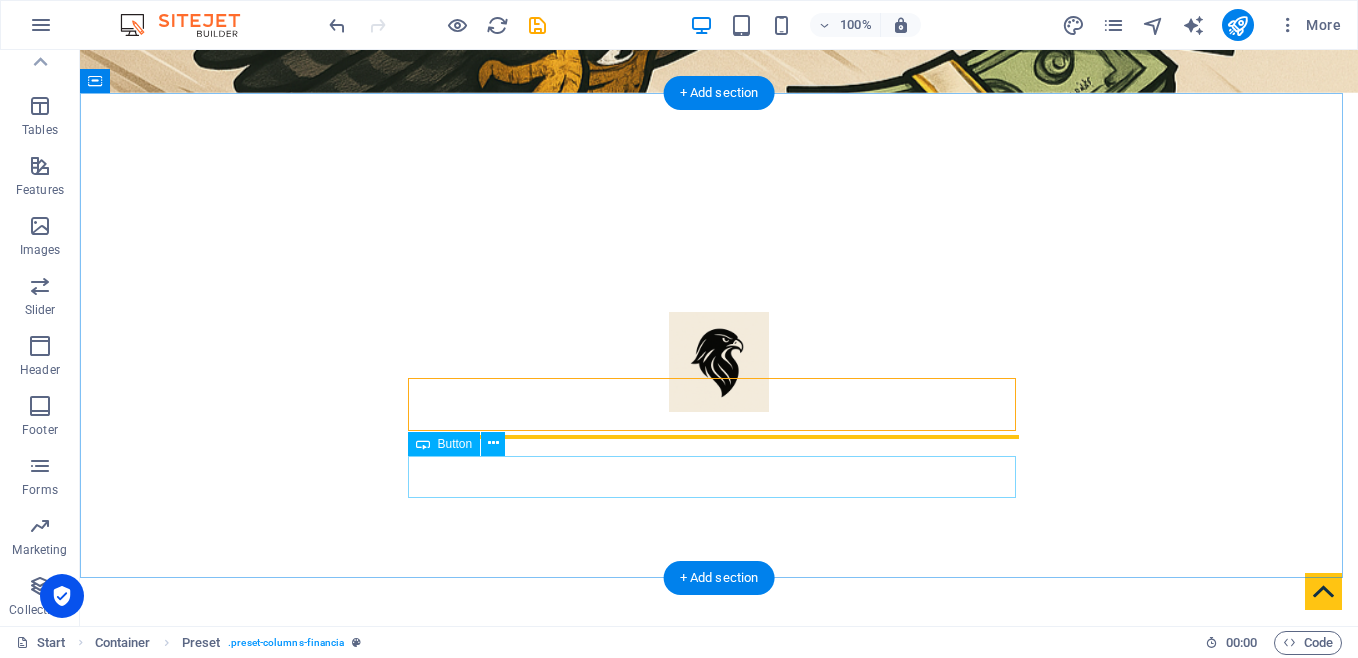 click on "Get in touch" at bounding box center [719, 933] 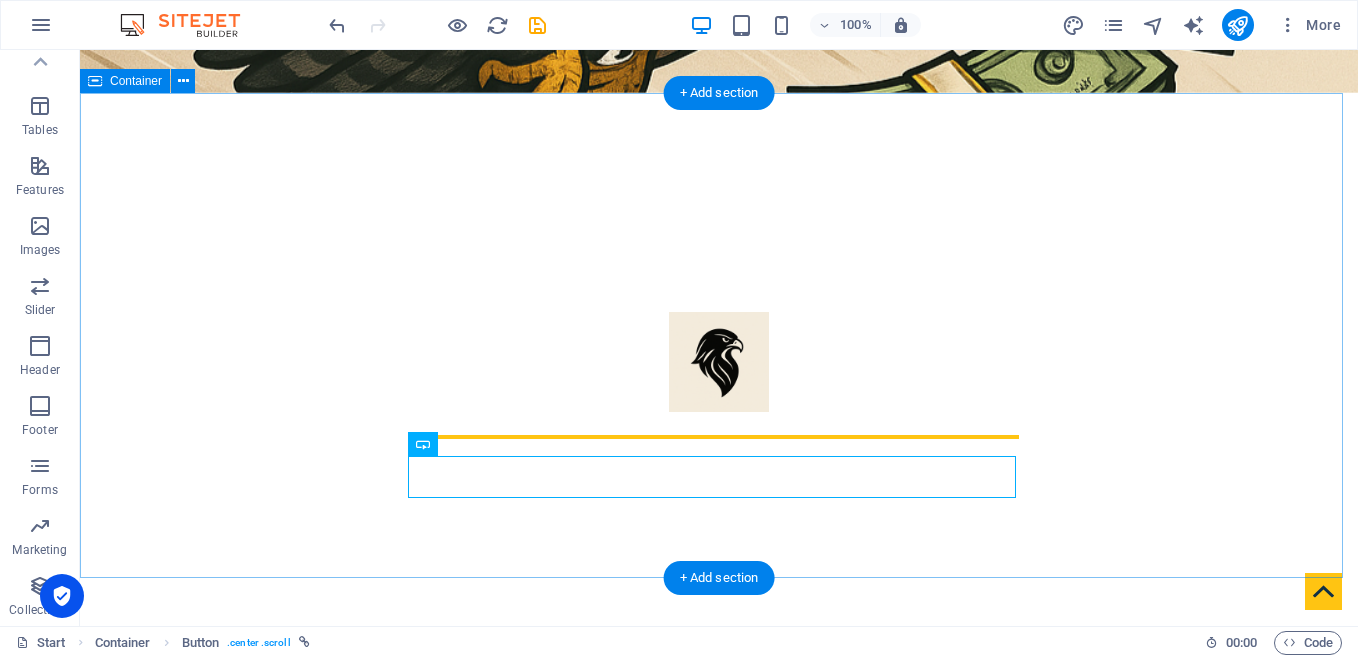 click on "About  [DOMAIN_NAME] Our Company provides multiple services for our community. Transactions are processed accurately and in the timely manner.  Get in touch" at bounding box center [719, 851] 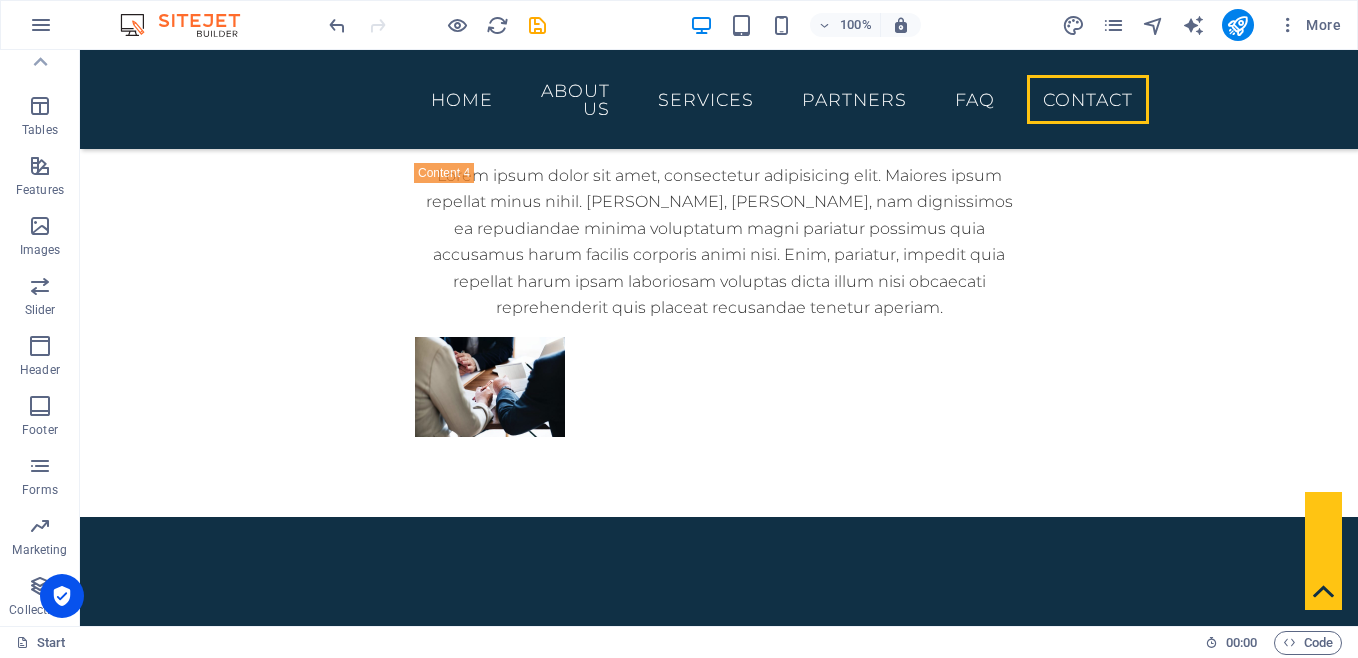 scroll, scrollTop: 4931, scrollLeft: 0, axis: vertical 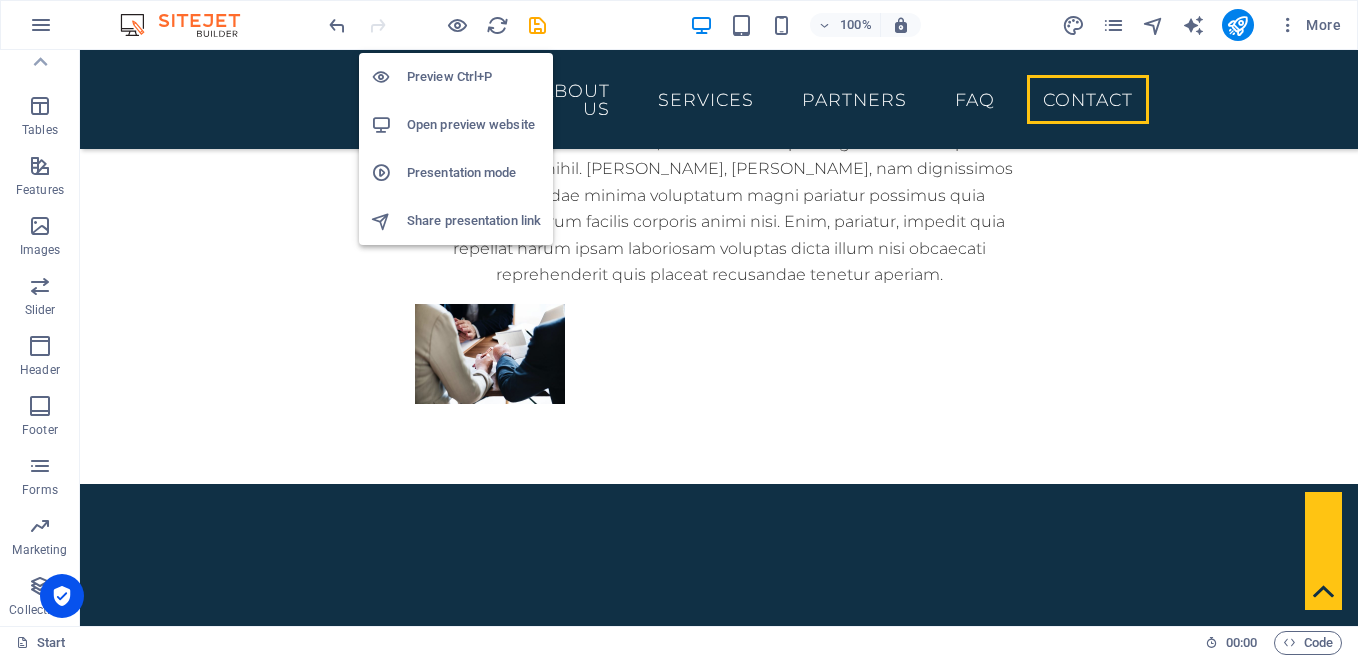 click on "Open preview website" at bounding box center (474, 125) 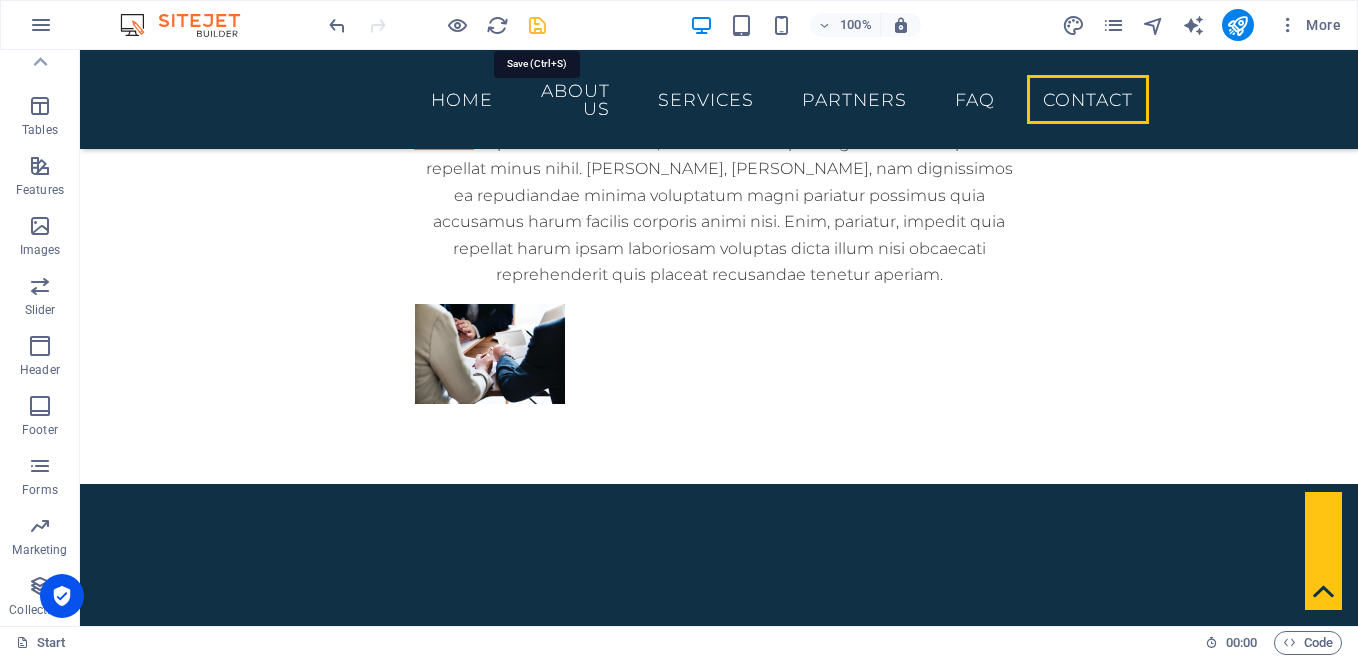 click at bounding box center [537, 25] 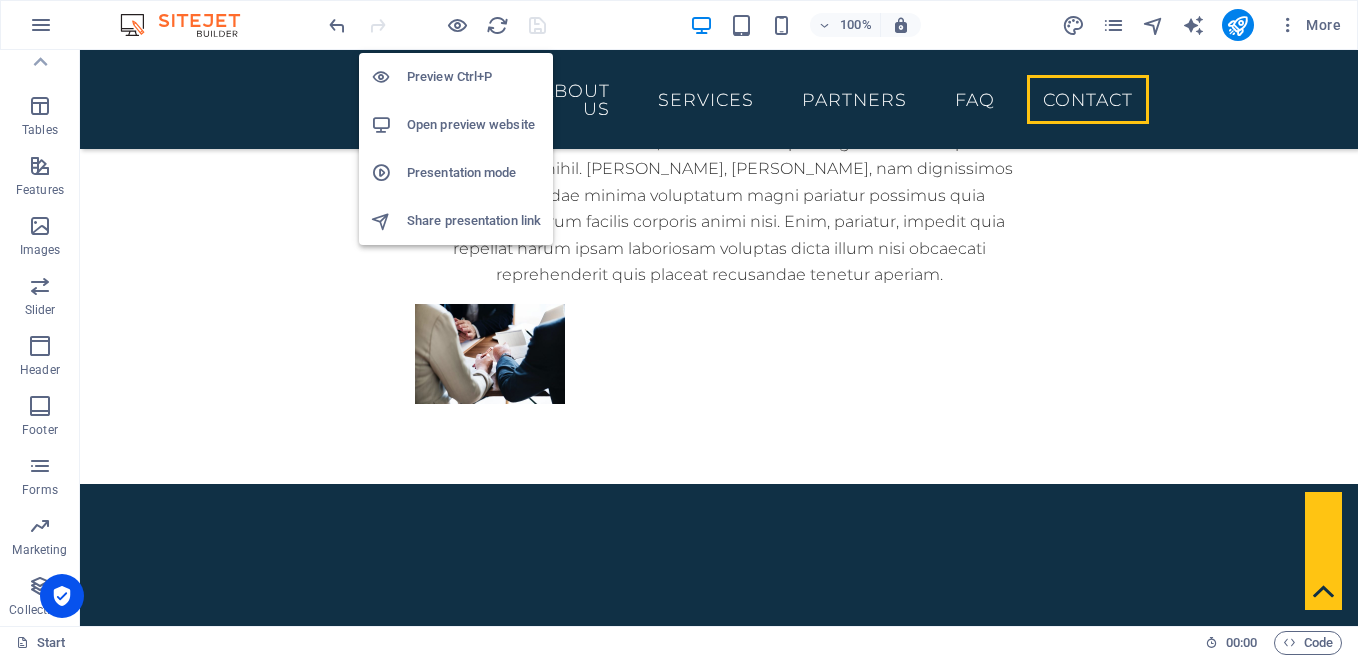 click on "Open preview website" at bounding box center (474, 125) 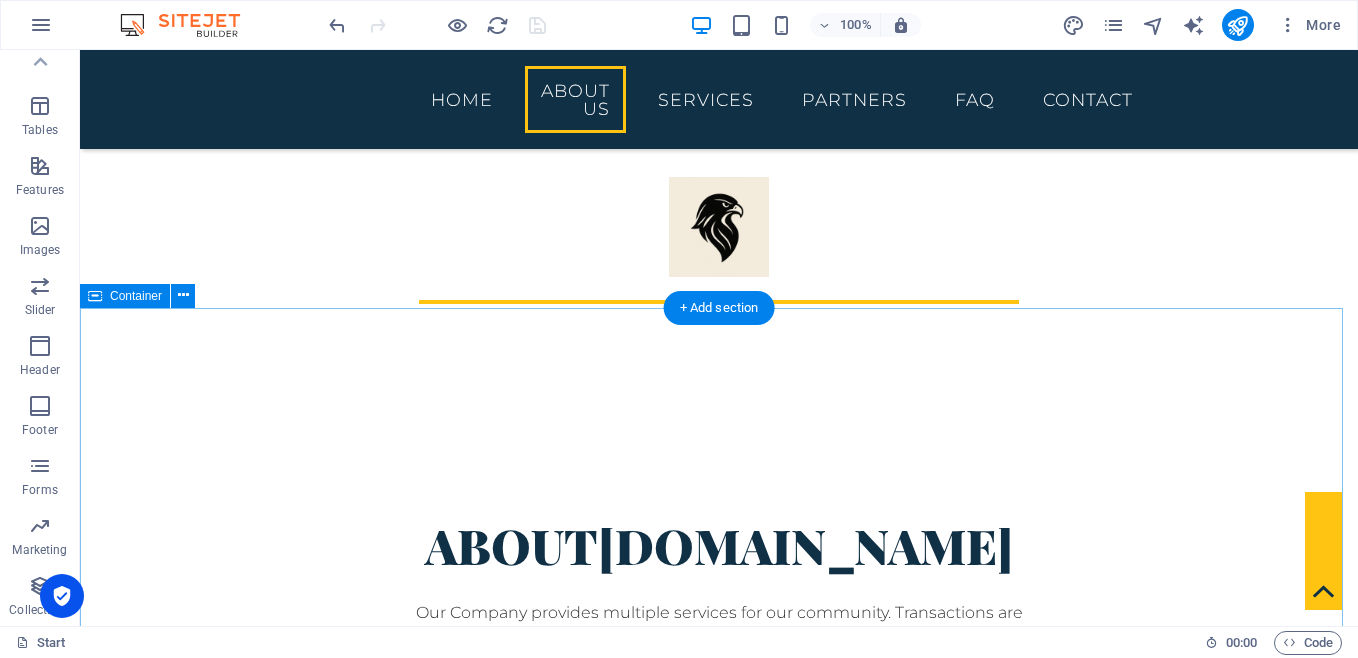 scroll, scrollTop: 664, scrollLeft: 0, axis: vertical 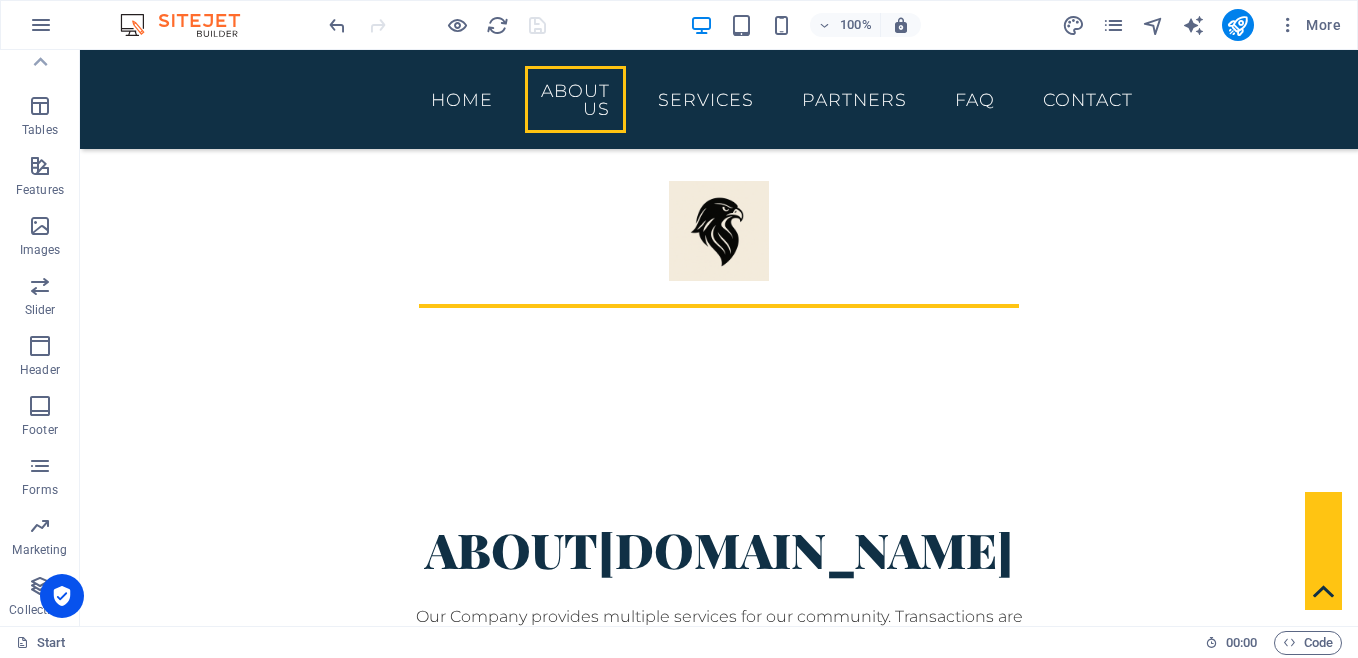 click at bounding box center (190, 25) 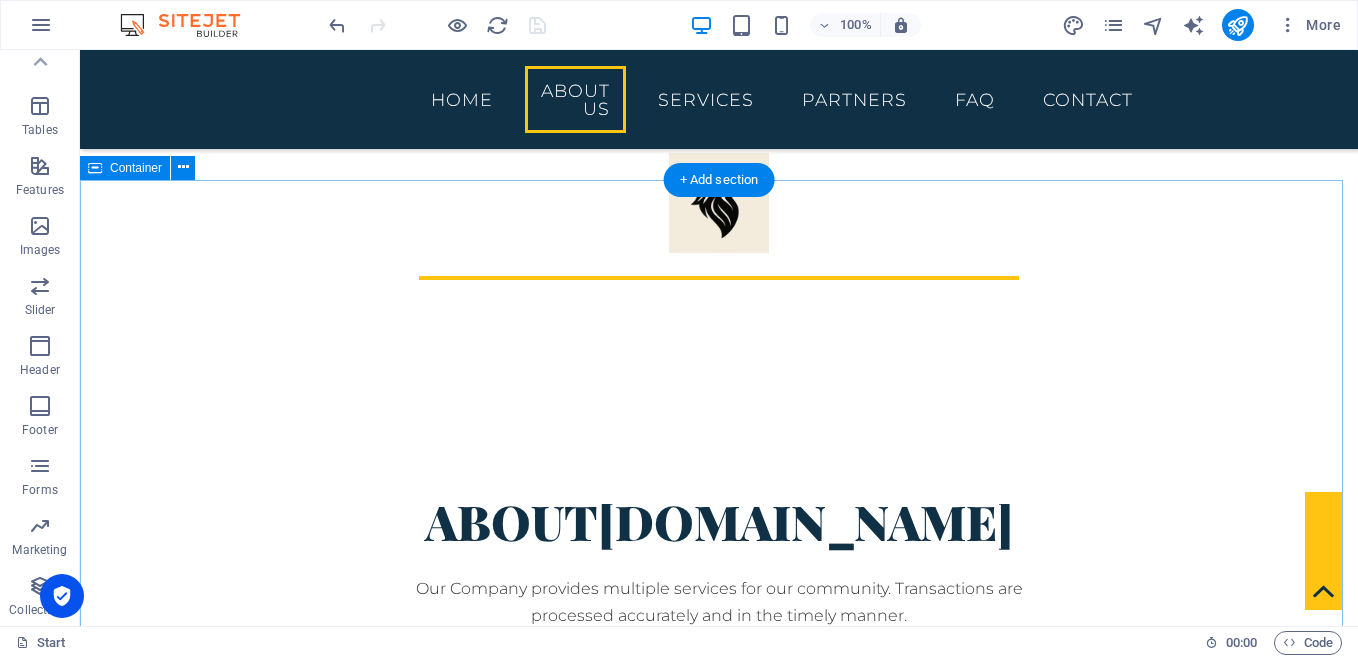 scroll, scrollTop: 664, scrollLeft: 0, axis: vertical 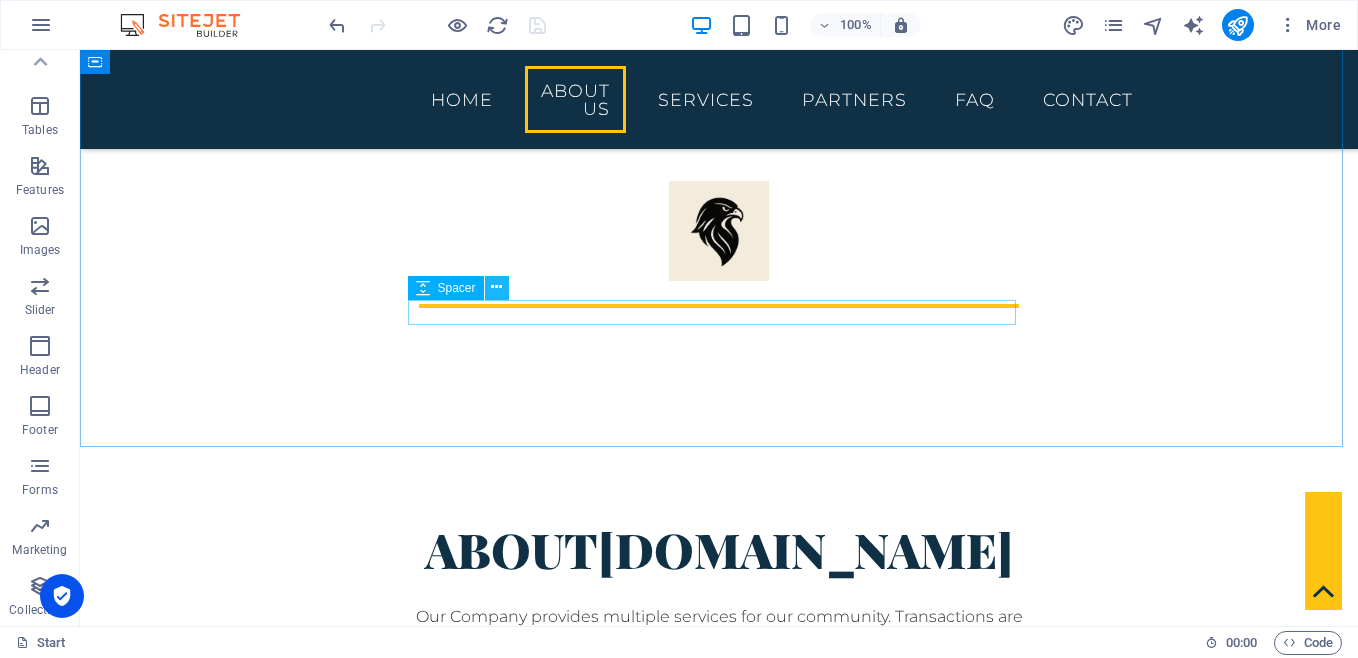 click at bounding box center [496, 287] 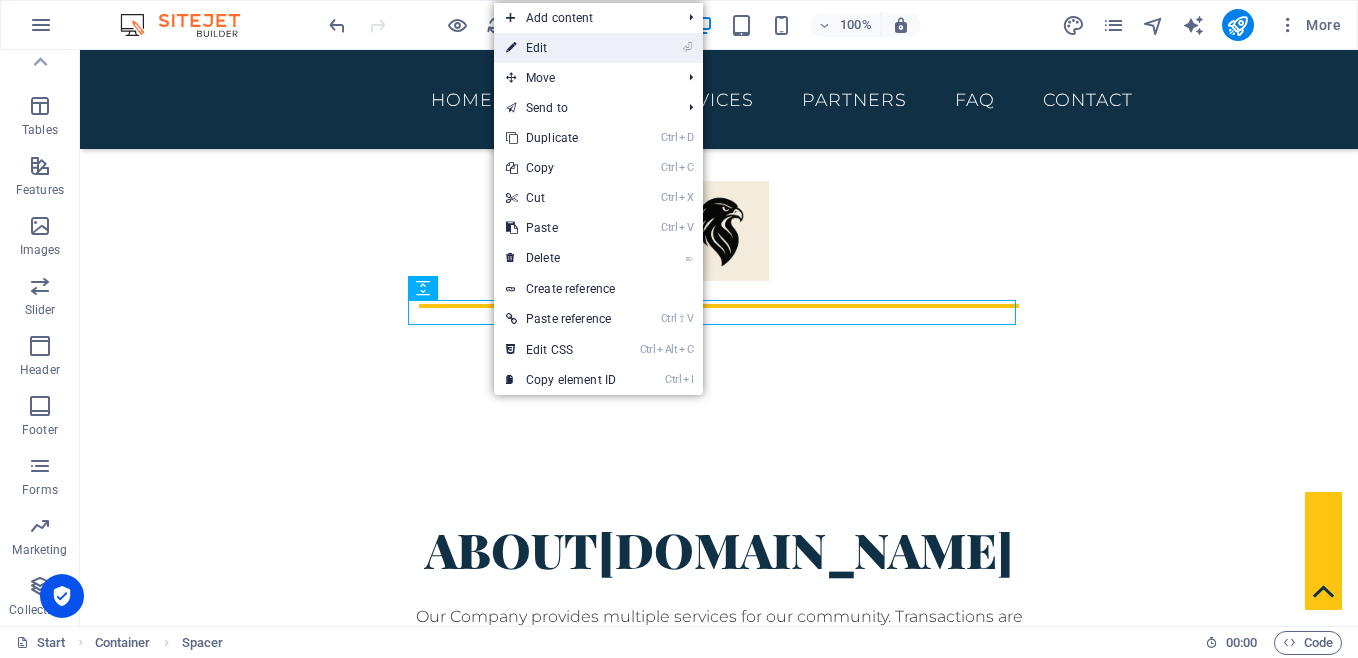 click on "⏎  Edit" at bounding box center [561, 48] 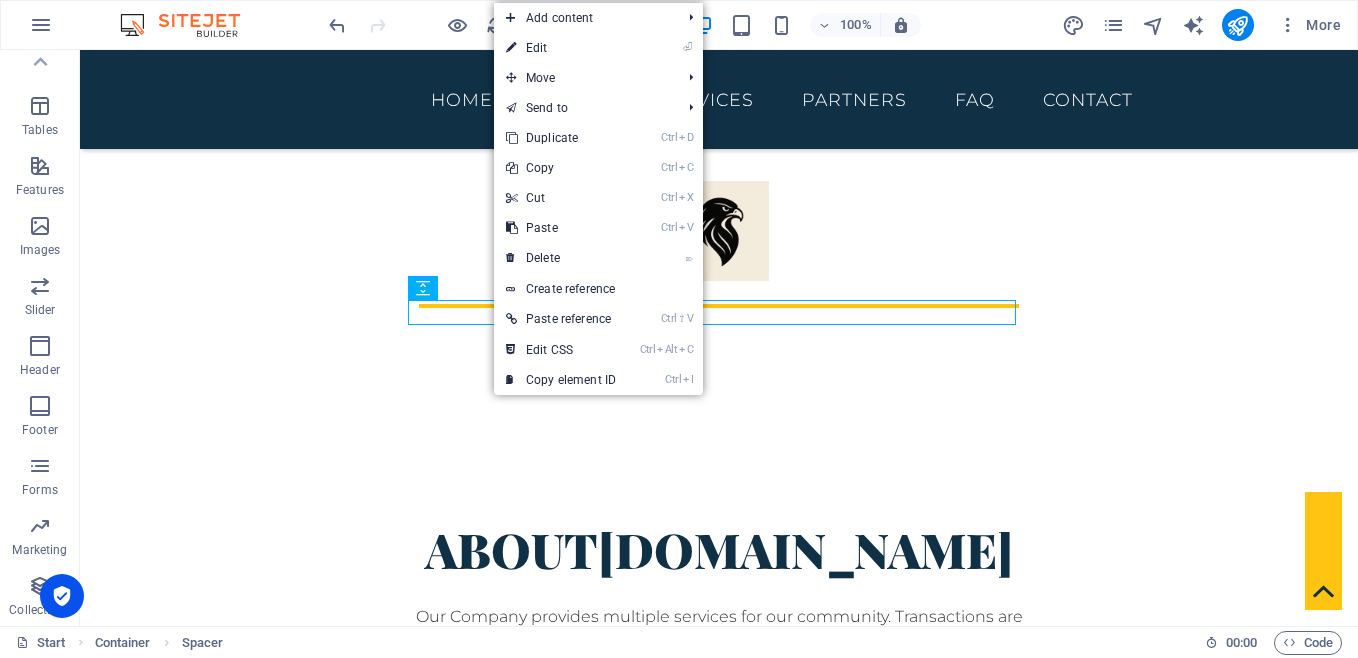 select on "px" 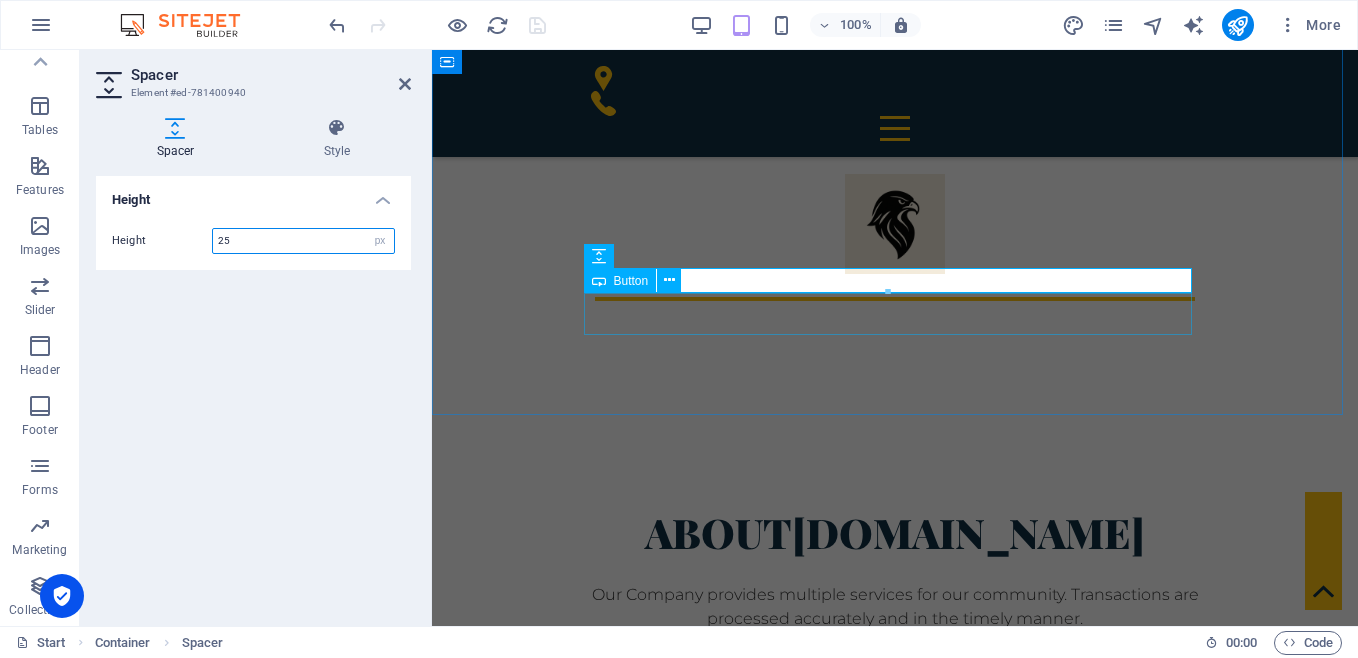 drag, startPoint x: 1320, startPoint y: 345, endPoint x: 886, endPoint y: 312, distance: 435.2528 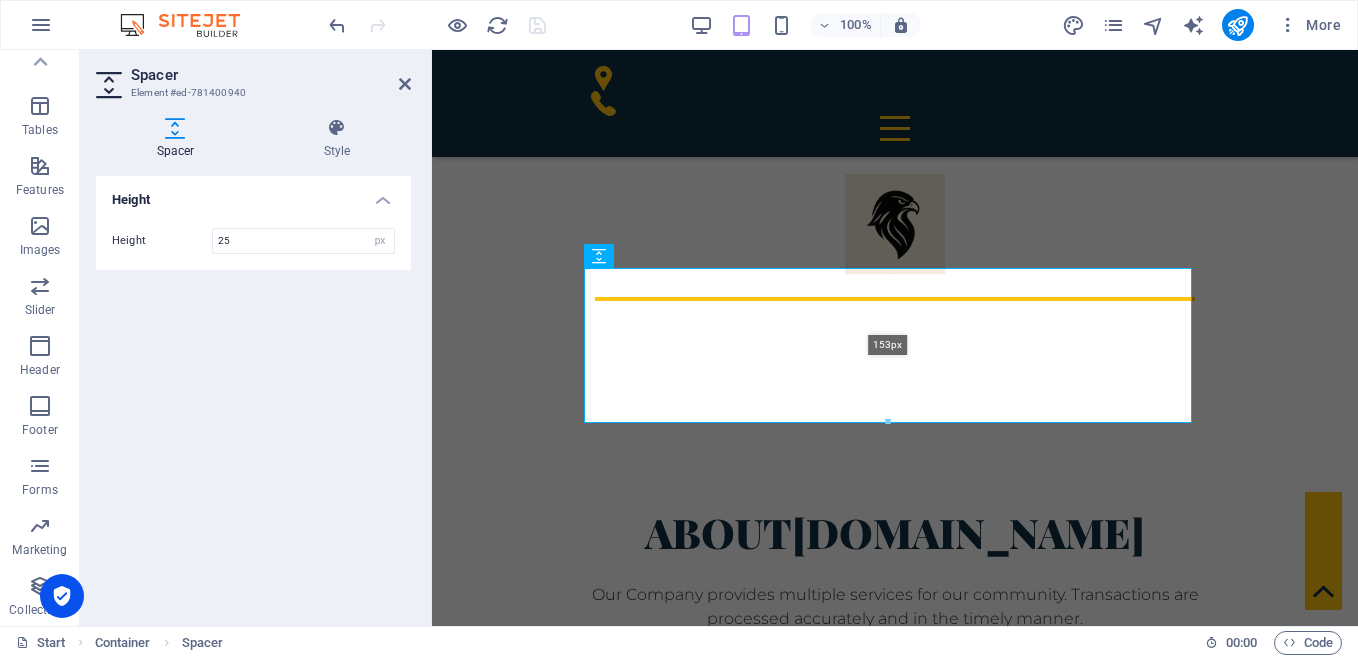 drag, startPoint x: 888, startPoint y: 291, endPoint x: 893, endPoint y: 410, distance: 119.104996 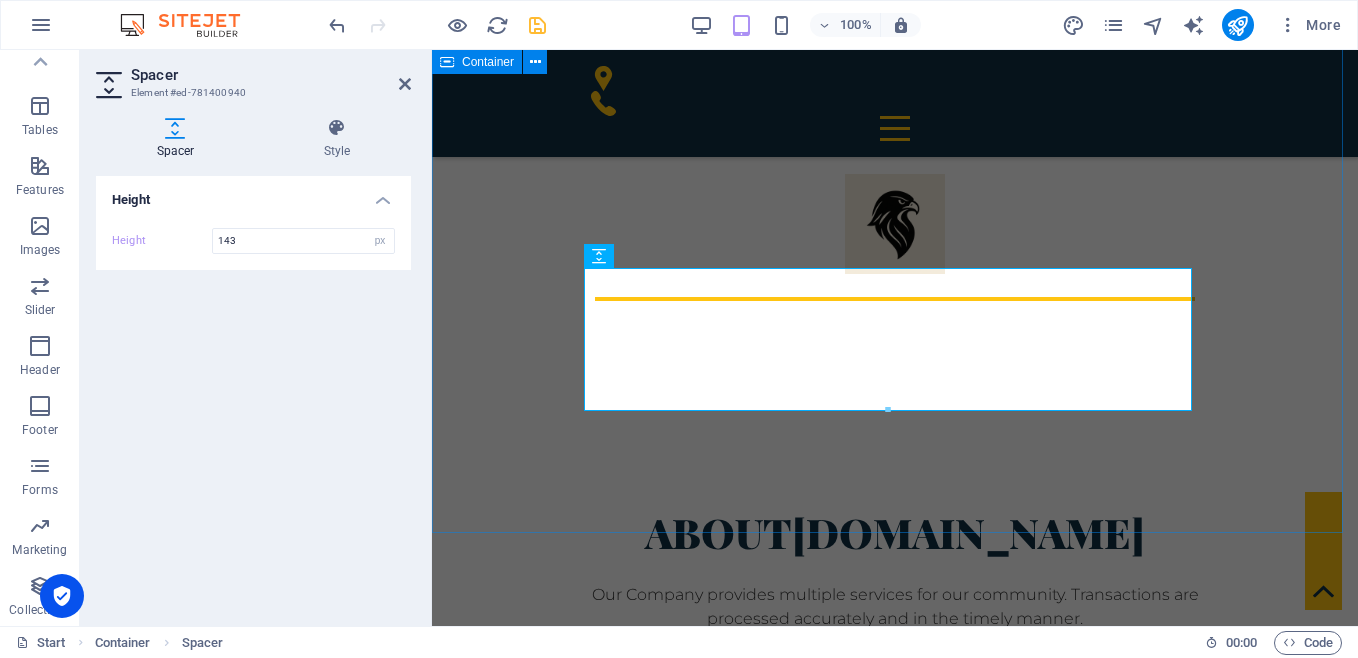 click on "About  [DOMAIN_NAME] Our Company provides multiple services for our community. Transactions are processed accurately and in the timely manner.  Get in touch" at bounding box center (895, 661) 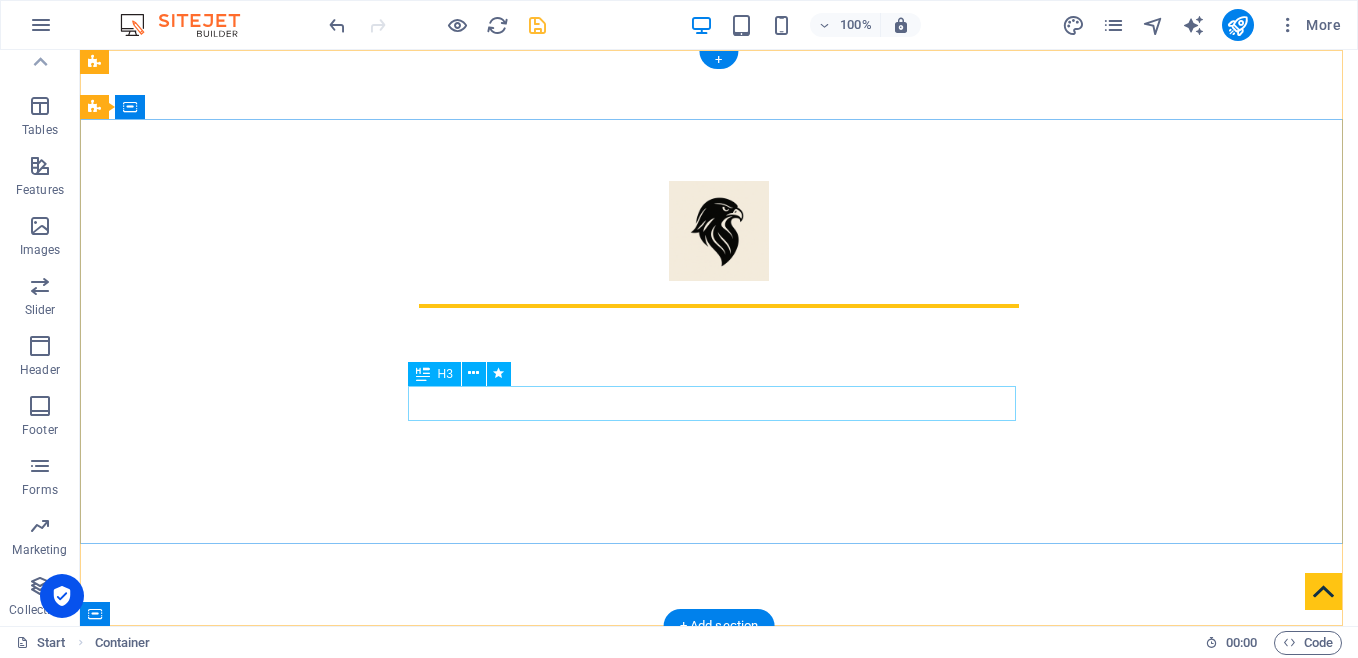 scroll, scrollTop: 0, scrollLeft: 0, axis: both 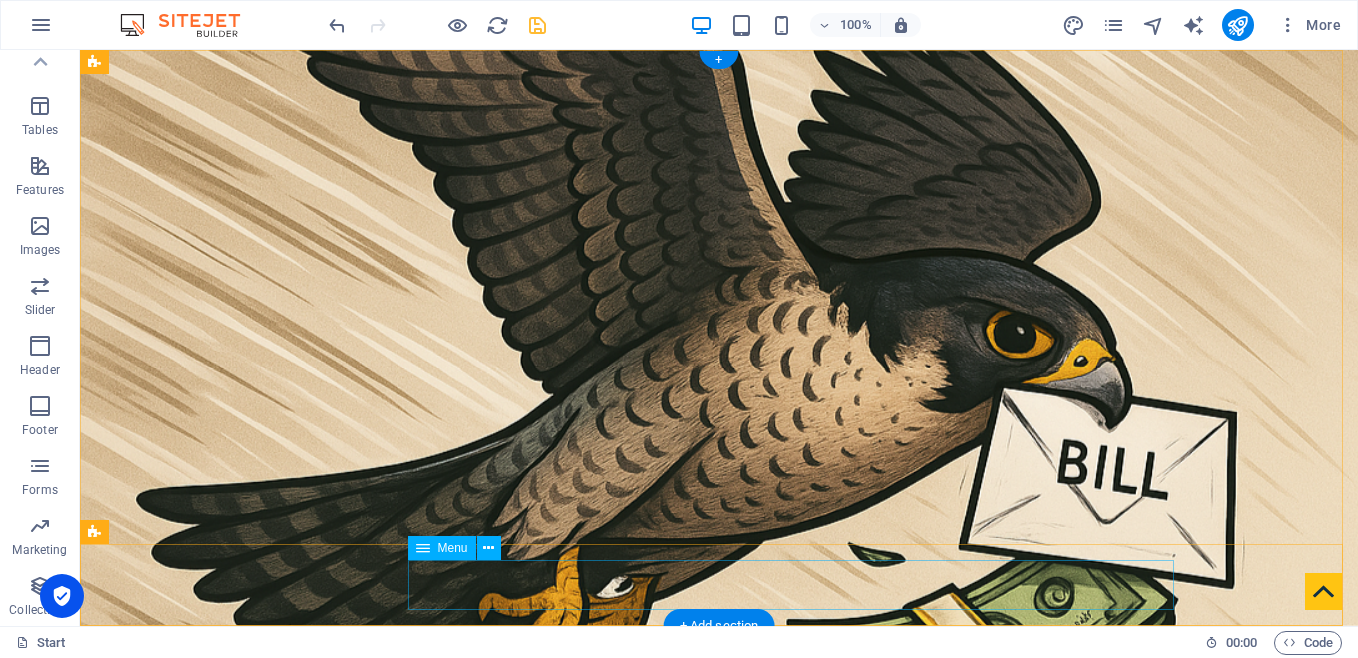 click on "Home About us Services Partners FAQ Contact" at bounding box center (719, 1152) 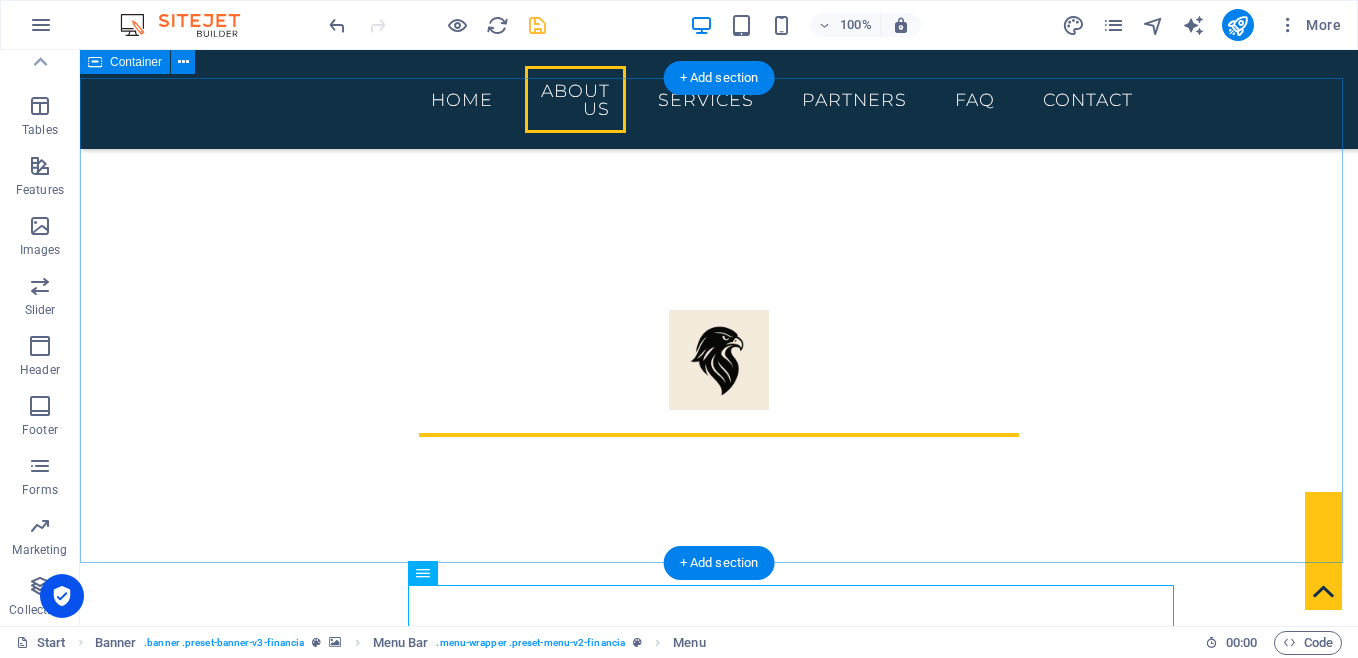 scroll, scrollTop: 533, scrollLeft: 0, axis: vertical 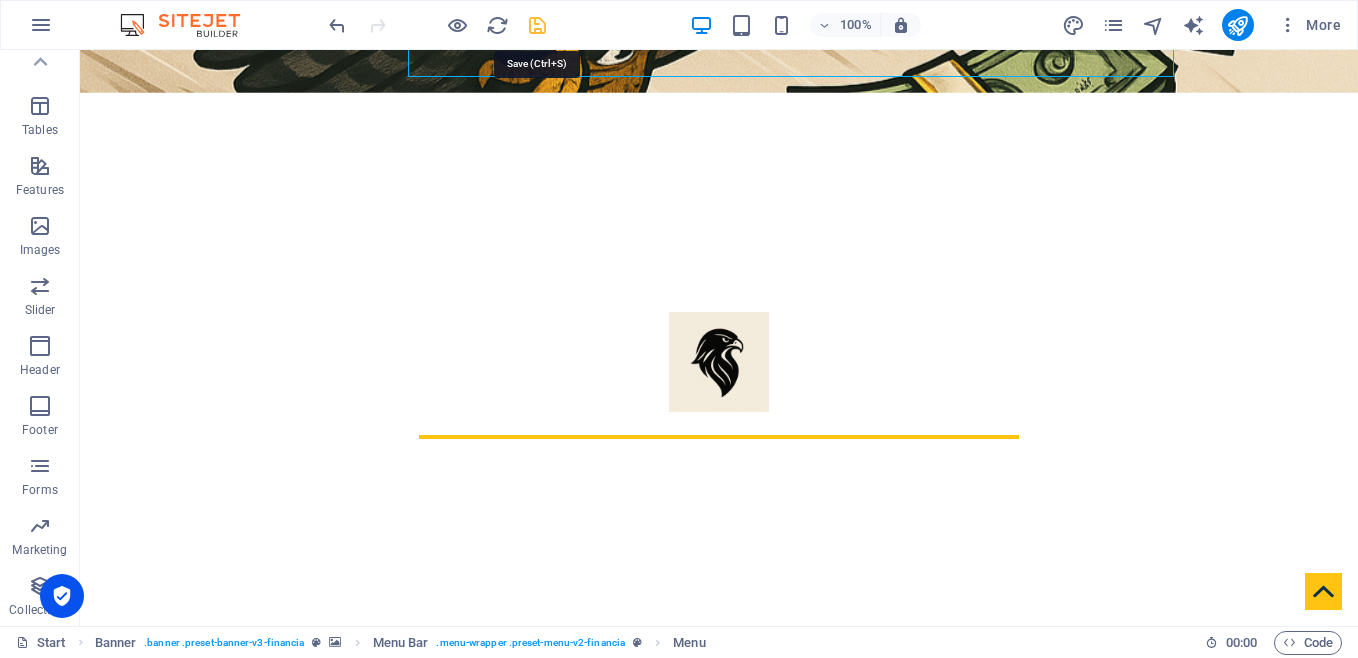 click at bounding box center (537, 25) 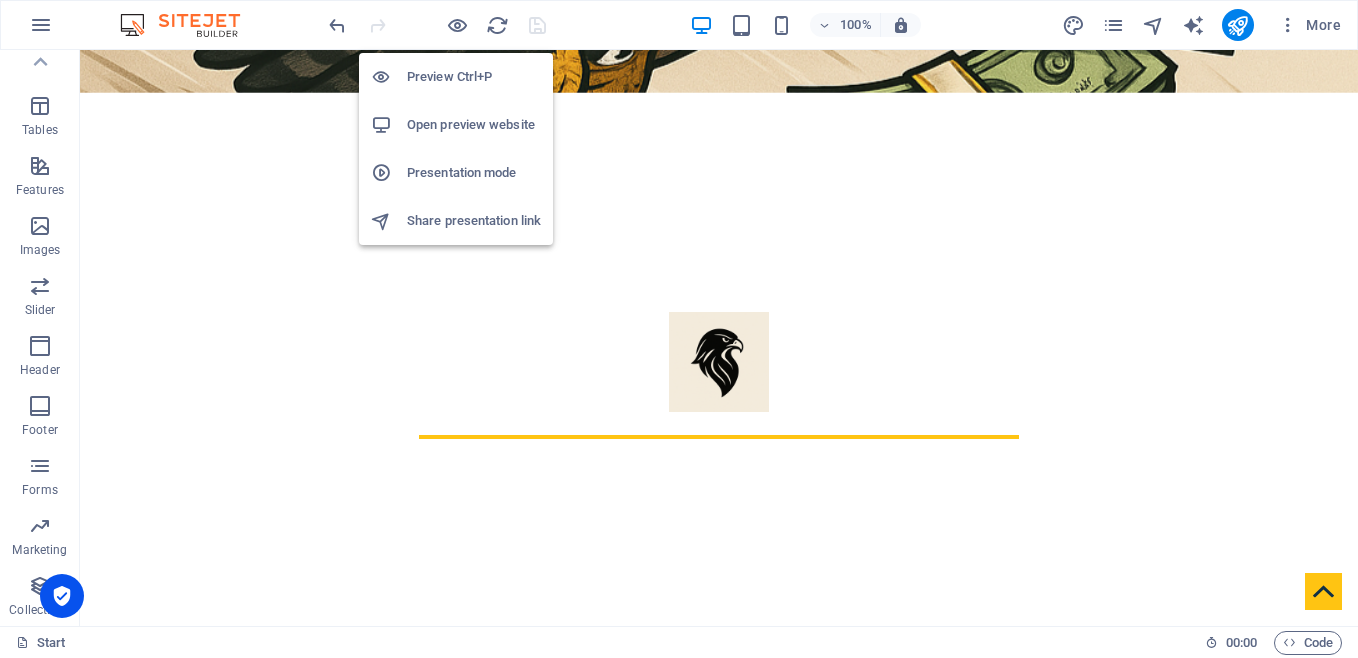 click on "Open preview website" at bounding box center [474, 125] 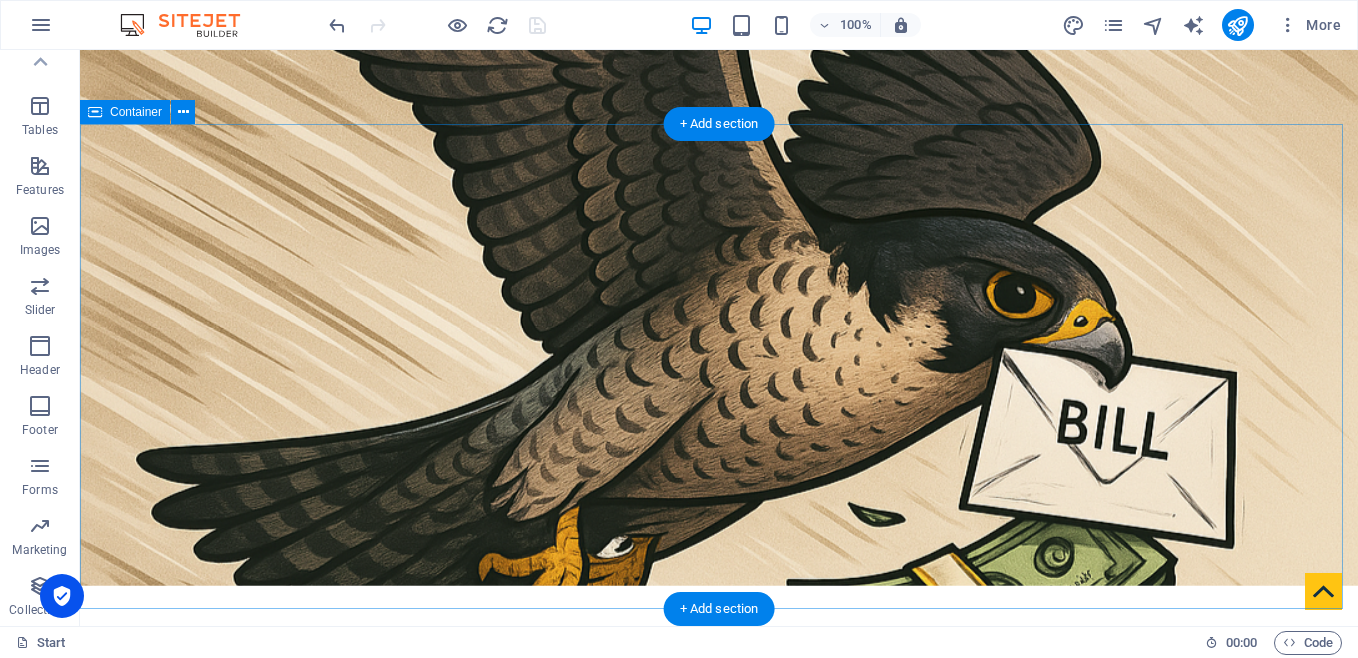 scroll, scrollTop: 0, scrollLeft: 0, axis: both 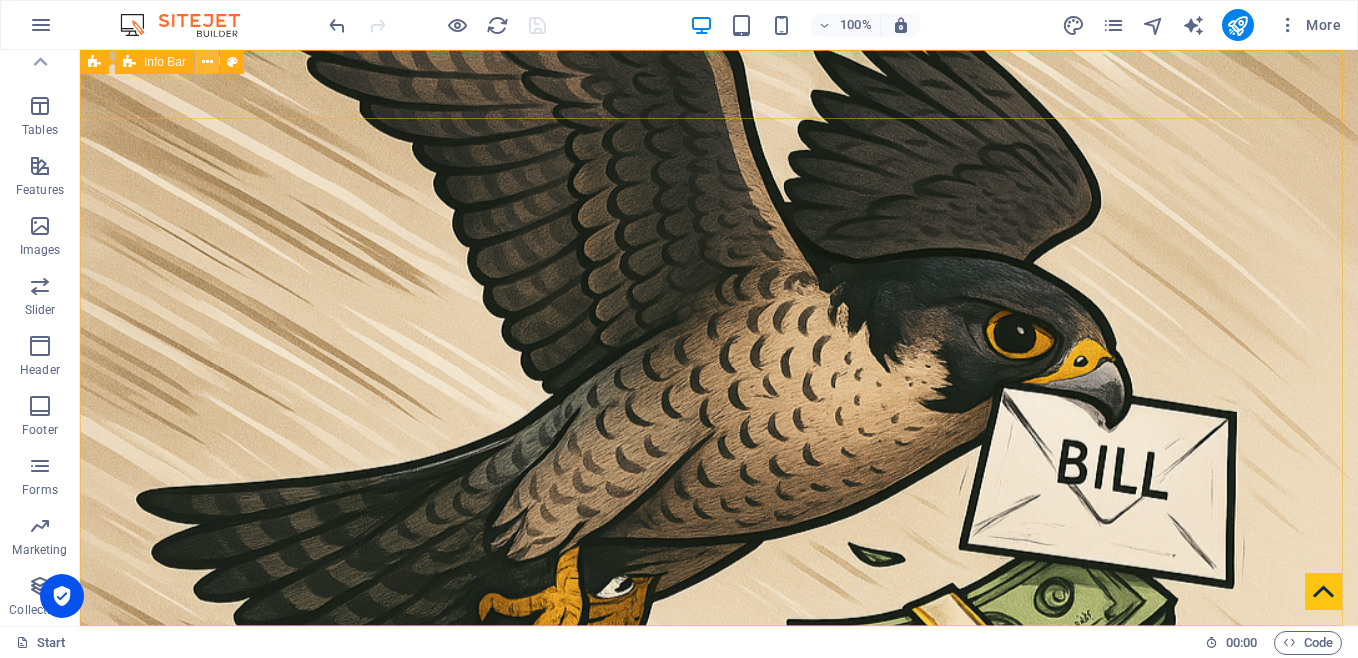 click at bounding box center [207, 62] 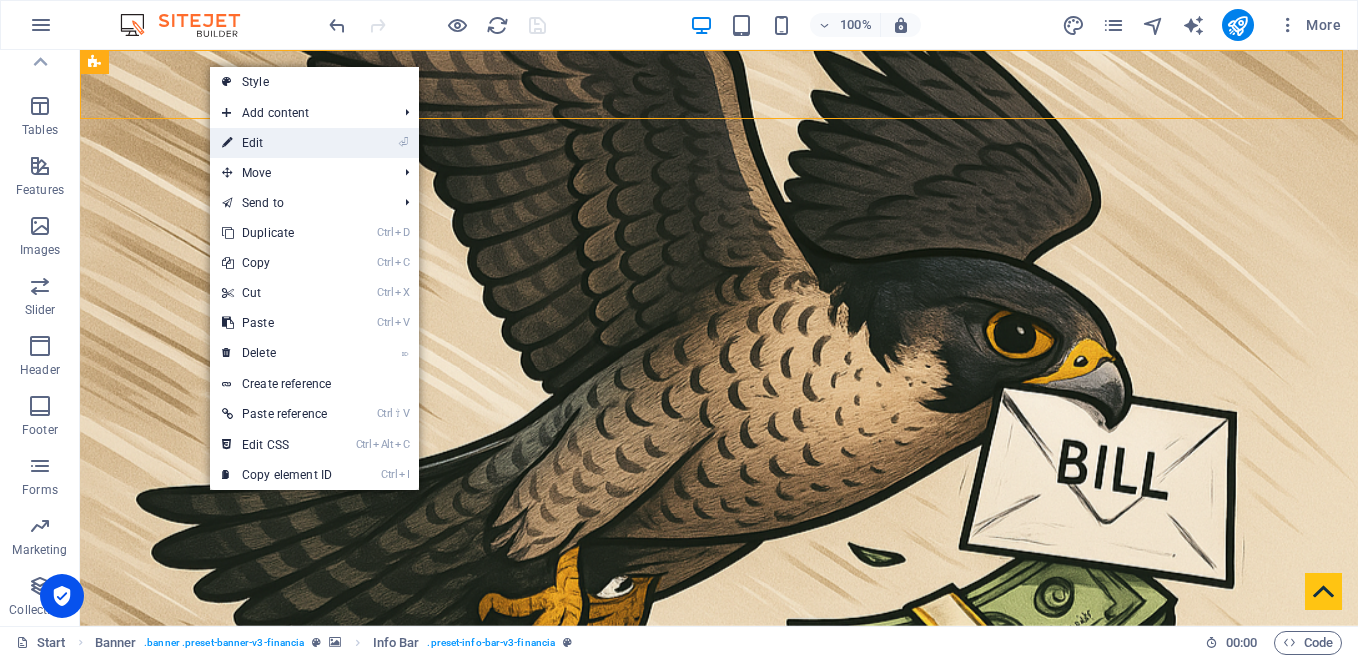 click on "⏎  Edit" at bounding box center [277, 143] 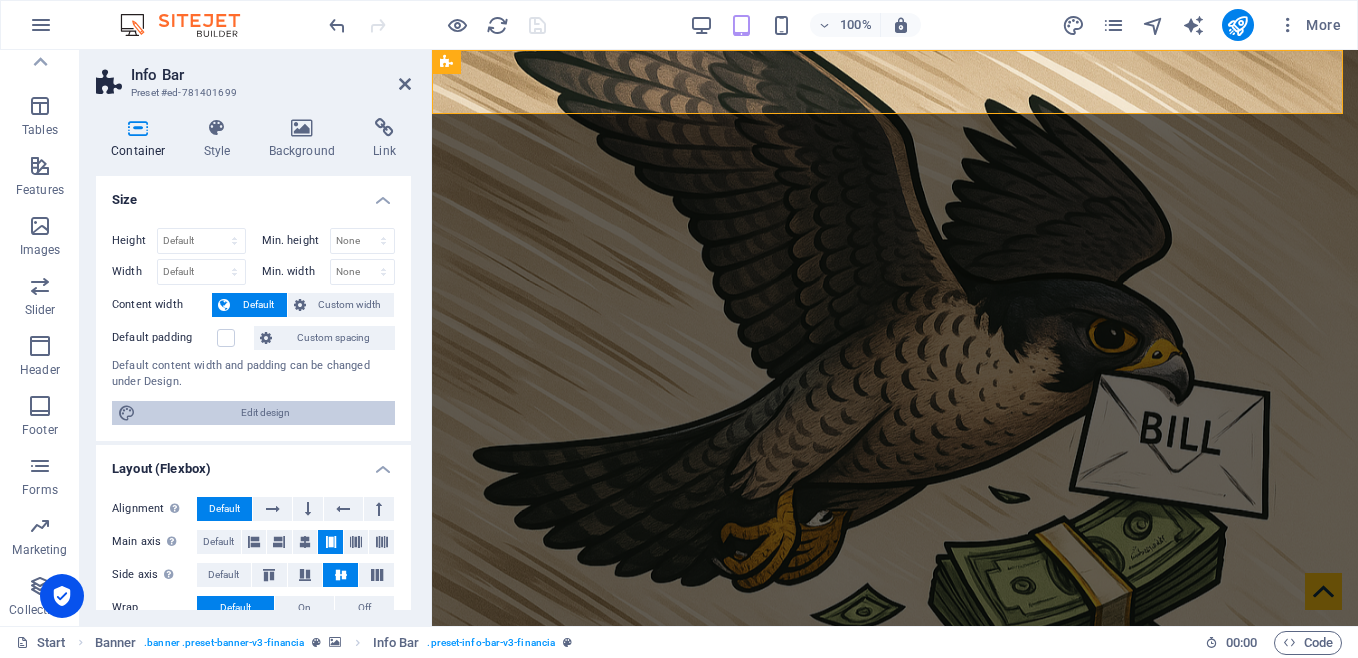 click on "Edit design" at bounding box center (265, 413) 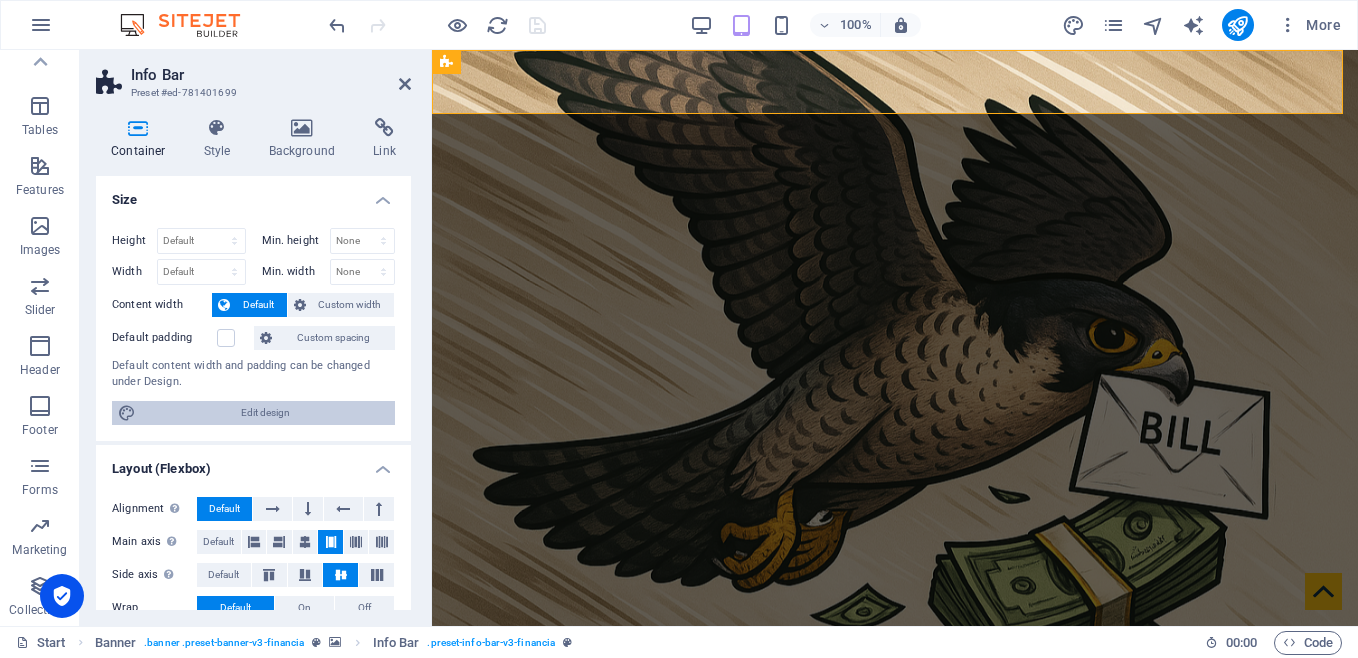 select on "rem" 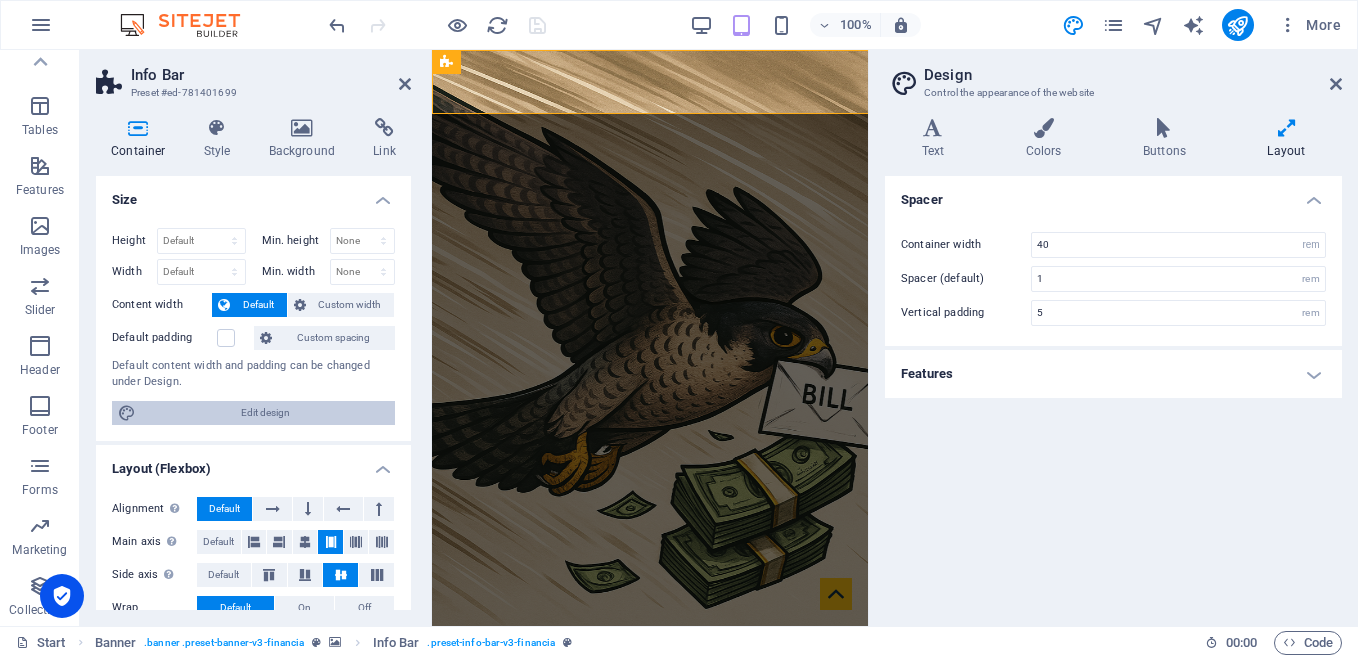 type on "4" 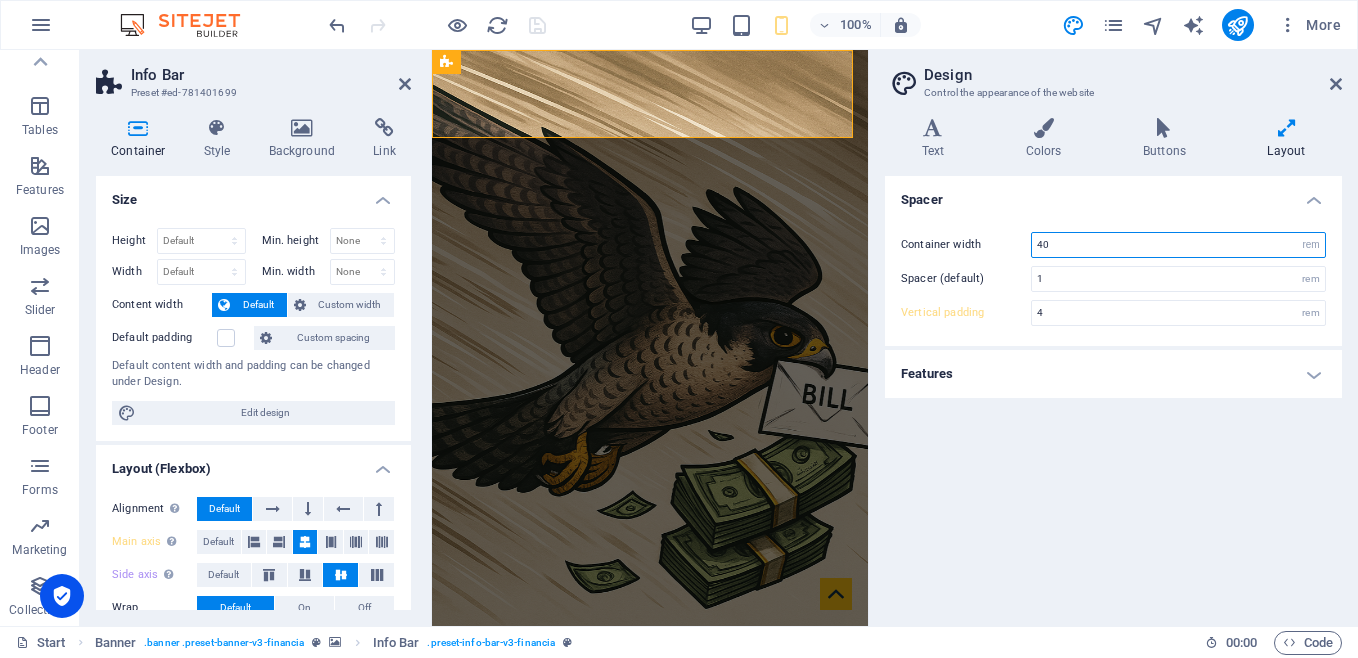 drag, startPoint x: 1070, startPoint y: 246, endPoint x: 918, endPoint y: 260, distance: 152.64337 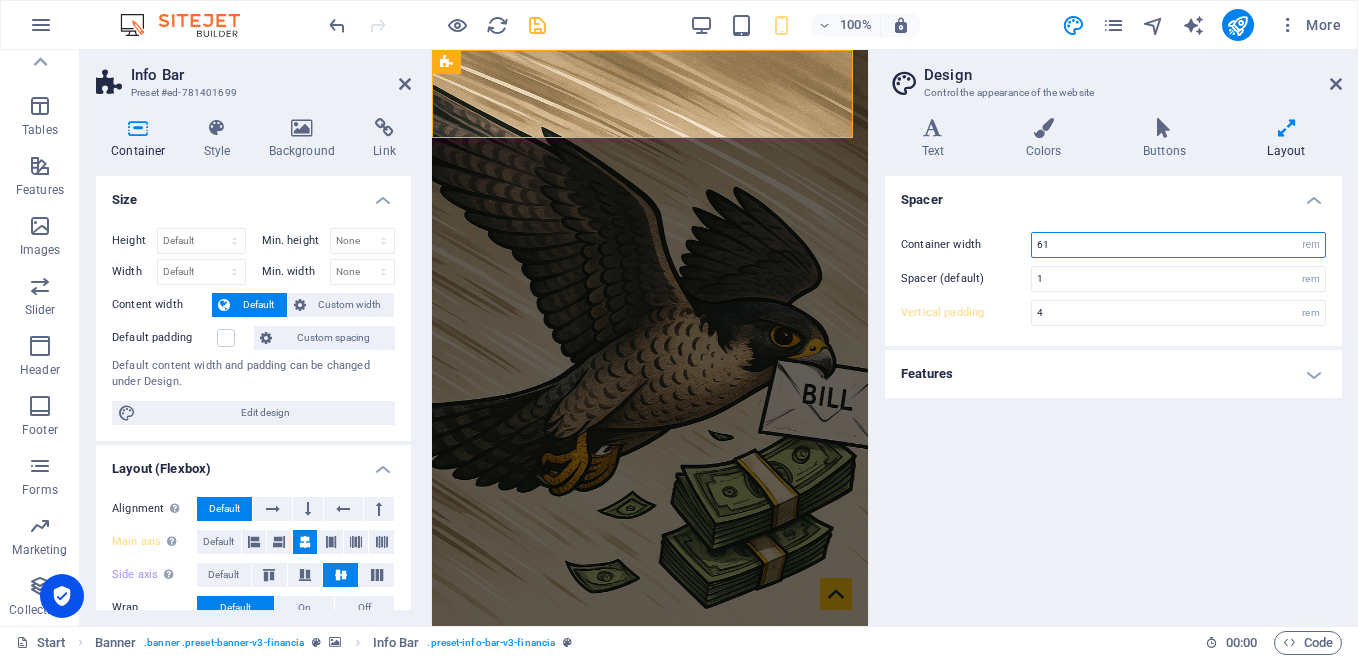 type on "61" 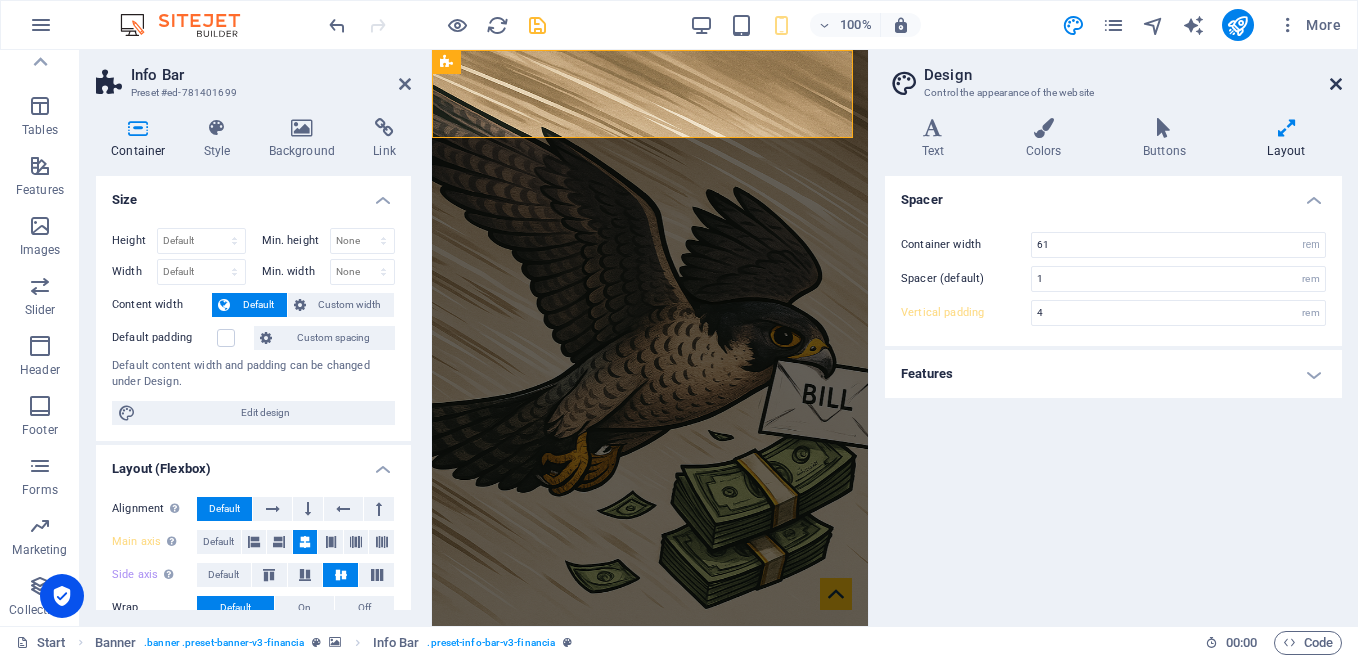 click at bounding box center [1336, 84] 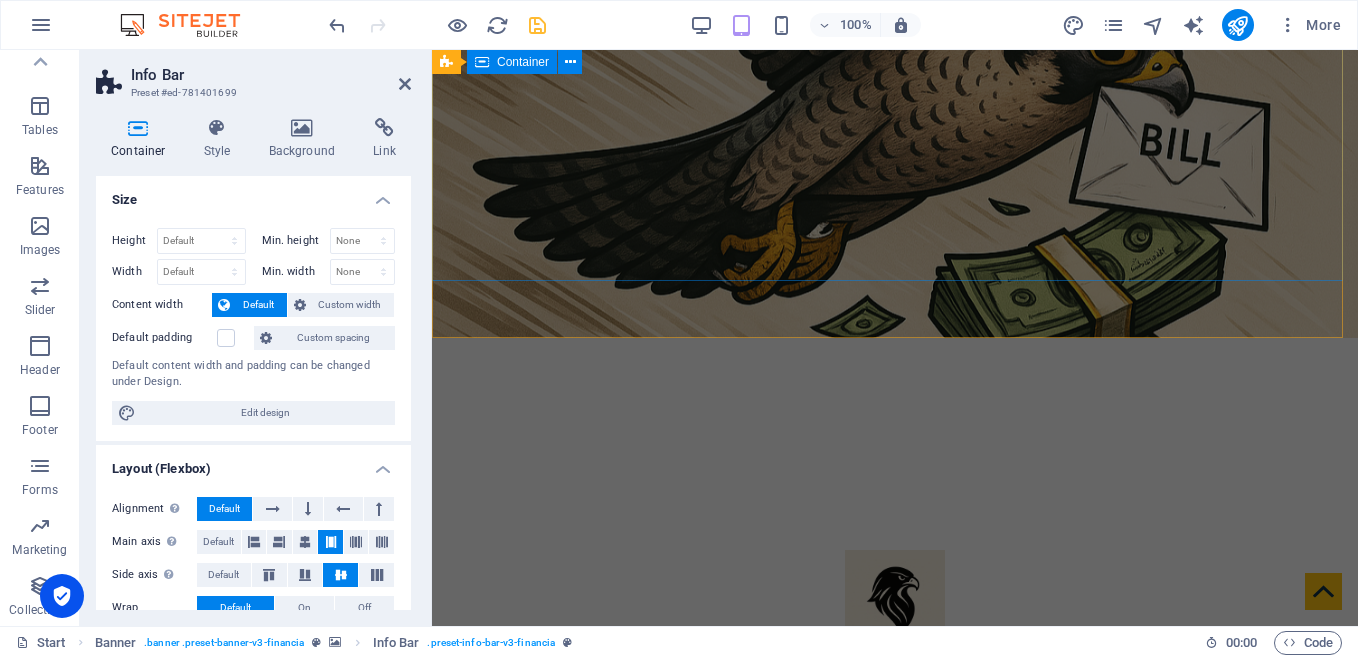 scroll, scrollTop: 533, scrollLeft: 0, axis: vertical 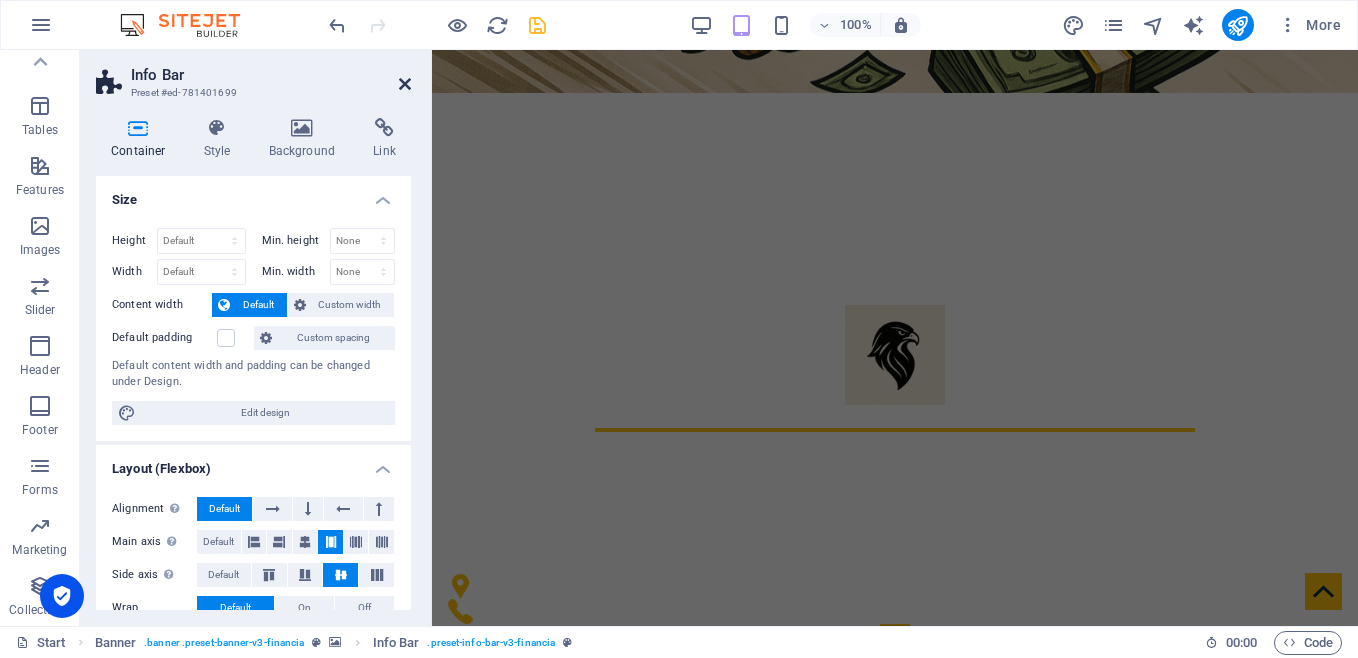 drag, startPoint x: 402, startPoint y: 82, endPoint x: 455, endPoint y: 233, distance: 160.03125 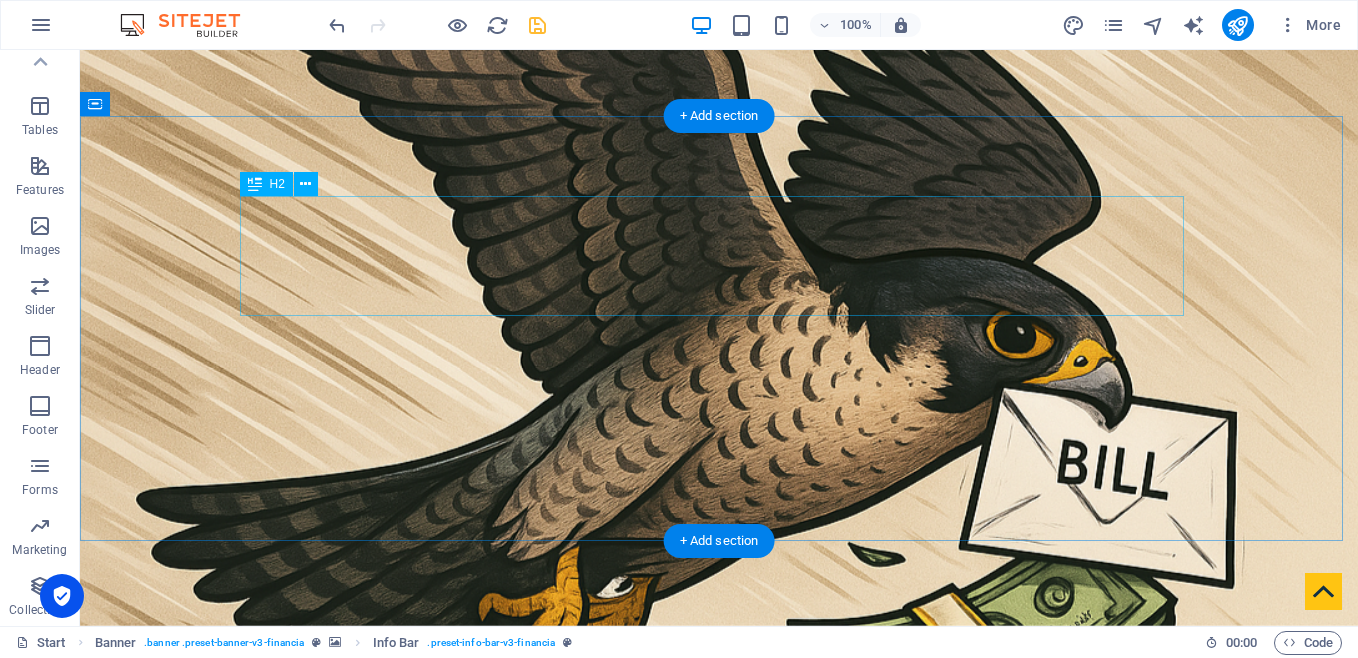 scroll, scrollTop: 534, scrollLeft: 0, axis: vertical 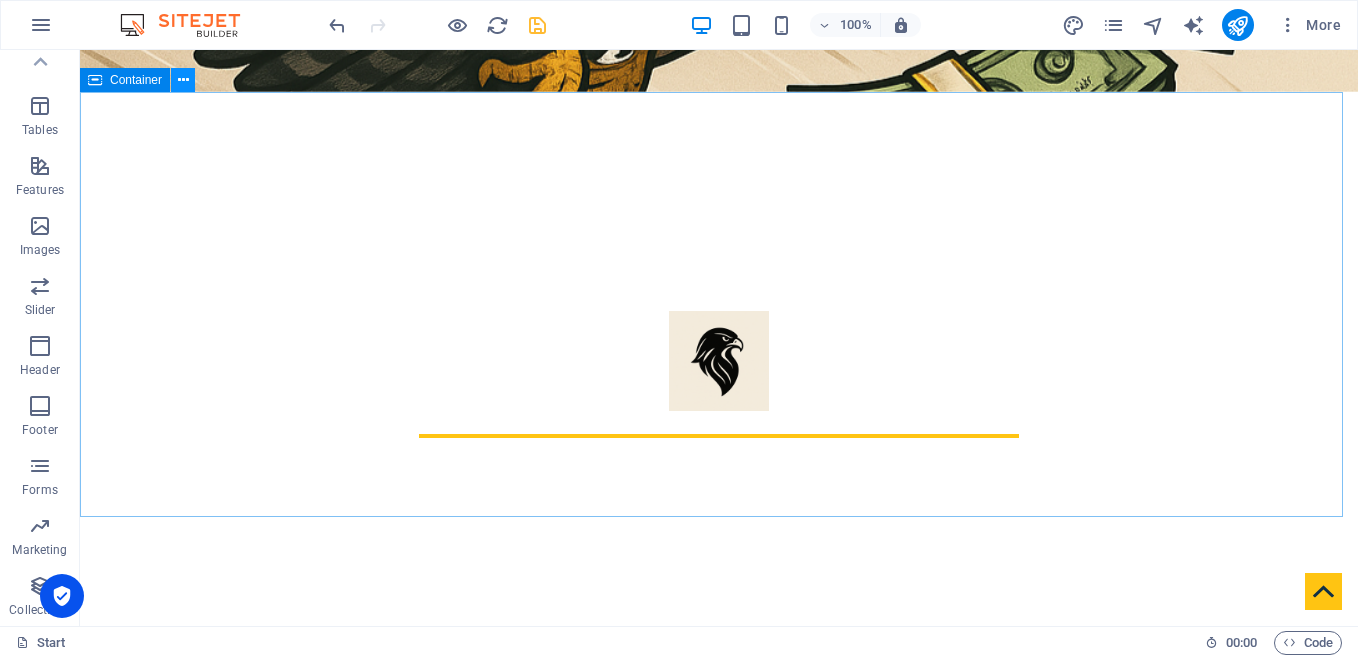 click at bounding box center (183, 80) 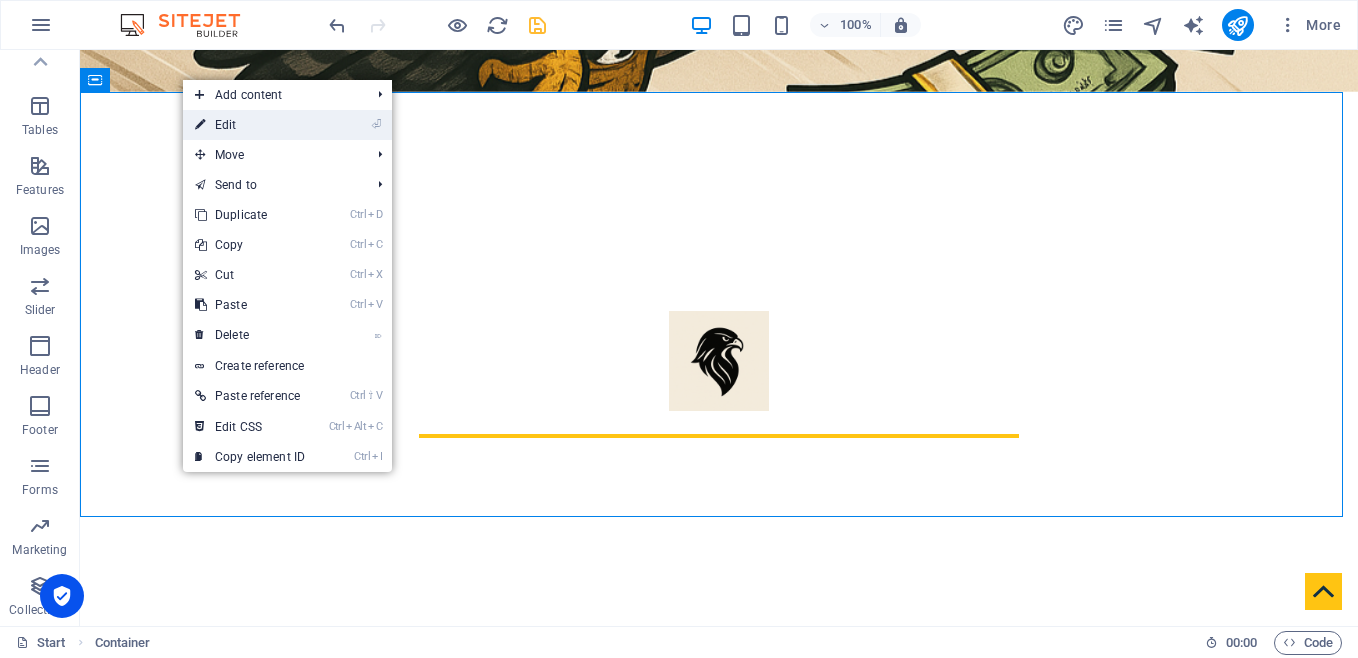 click on "⏎  Edit" at bounding box center (250, 125) 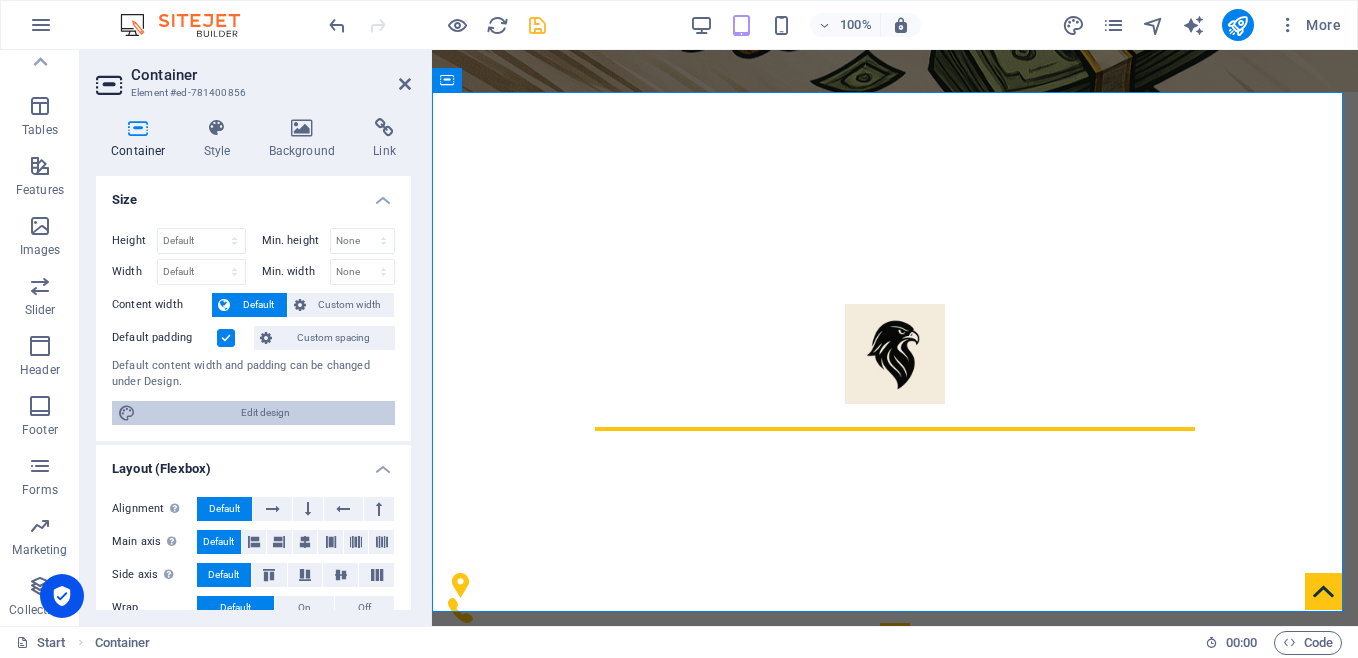 click on "Edit design" at bounding box center [265, 413] 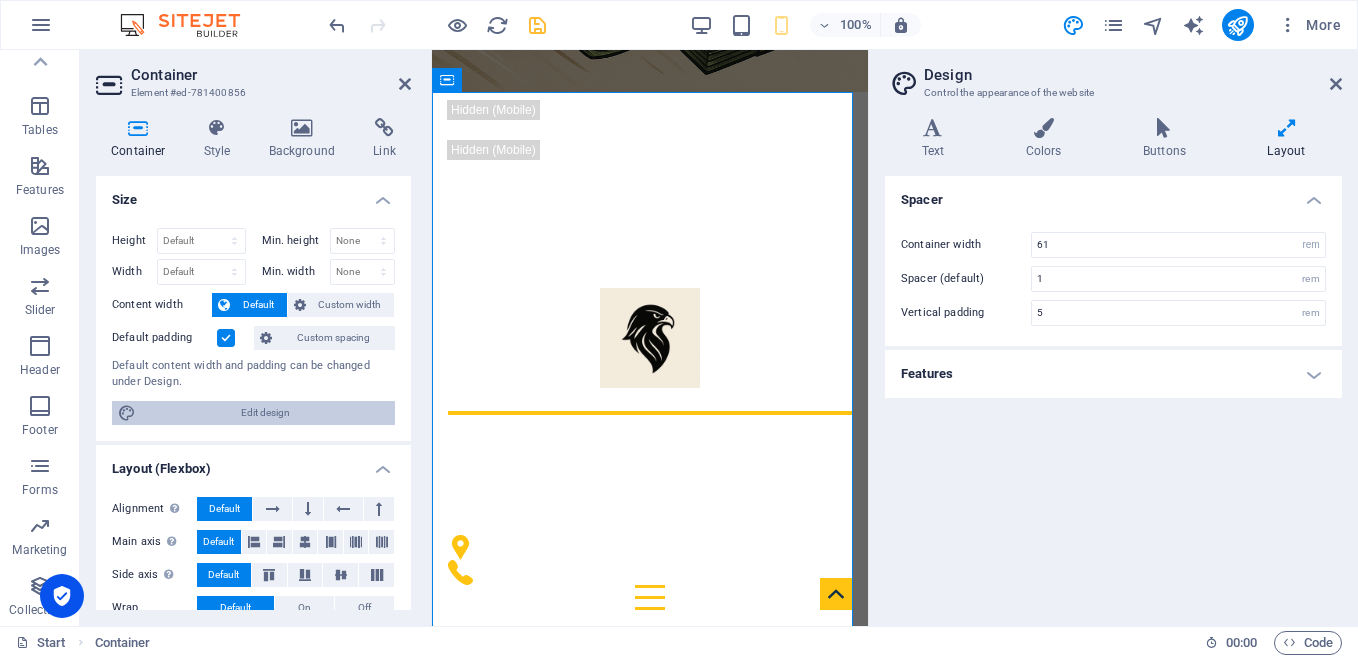 type on "4" 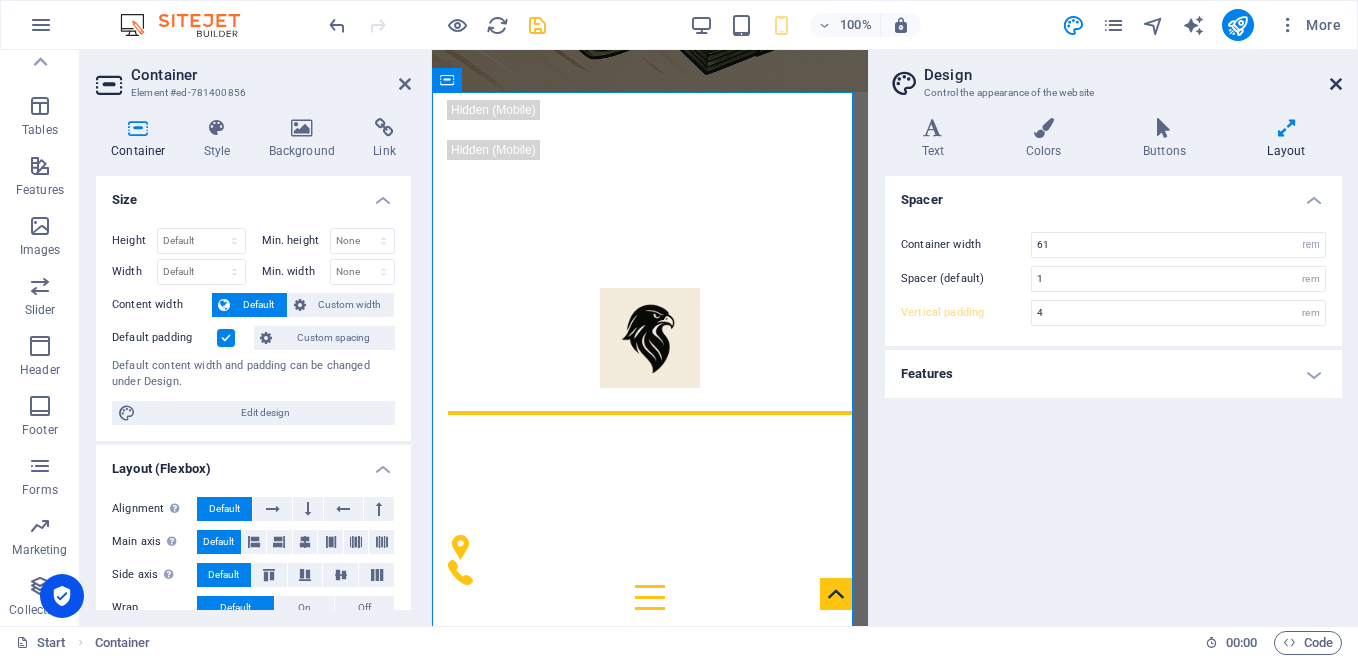 click at bounding box center [1336, 84] 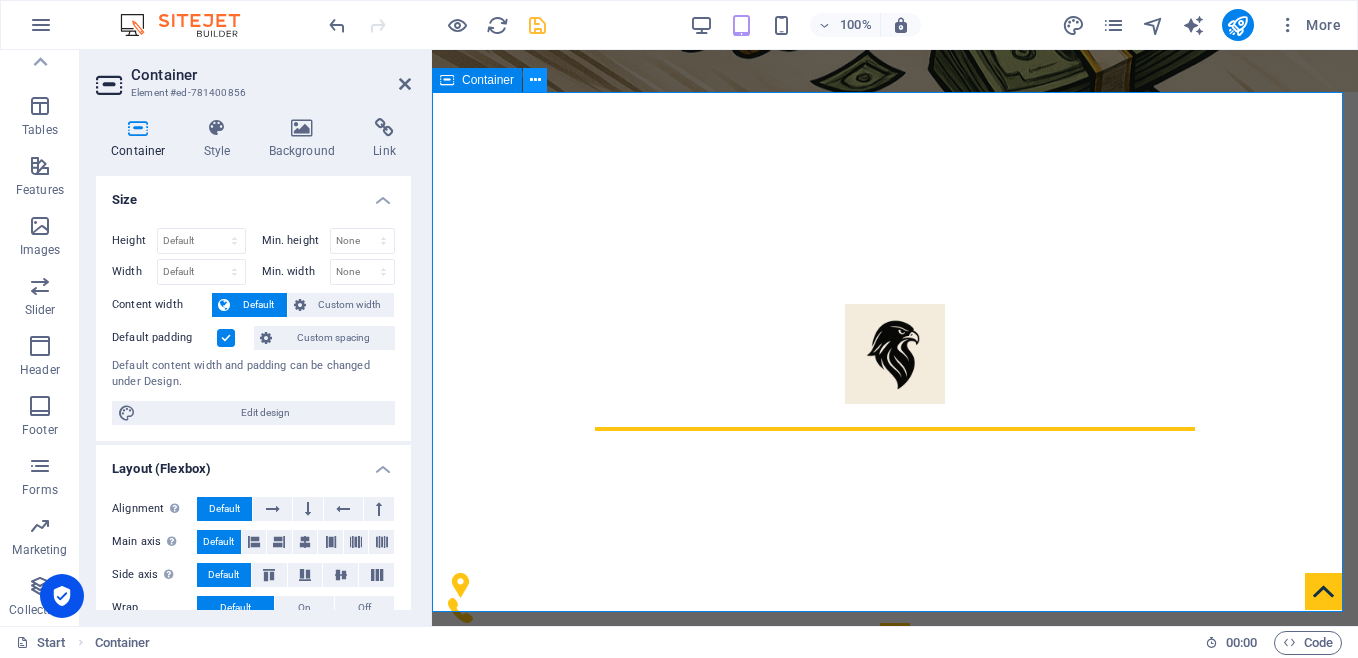 click at bounding box center (535, 80) 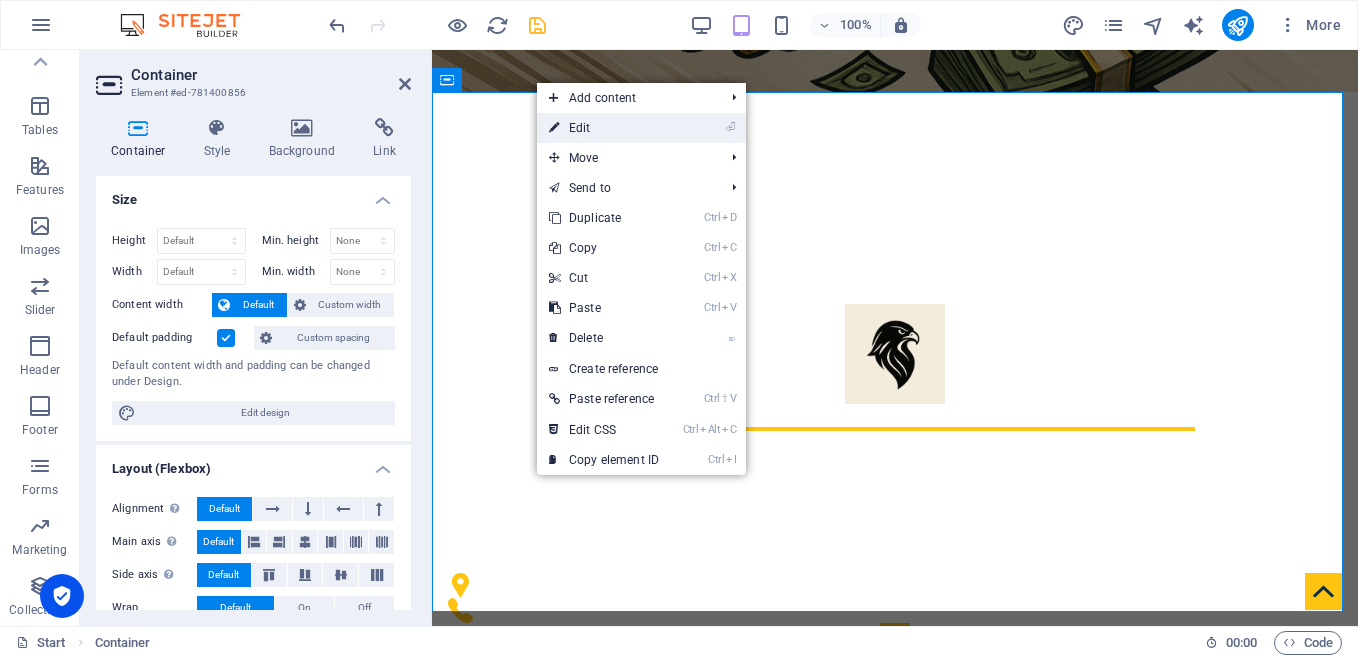 click on "⏎  Edit" at bounding box center (604, 128) 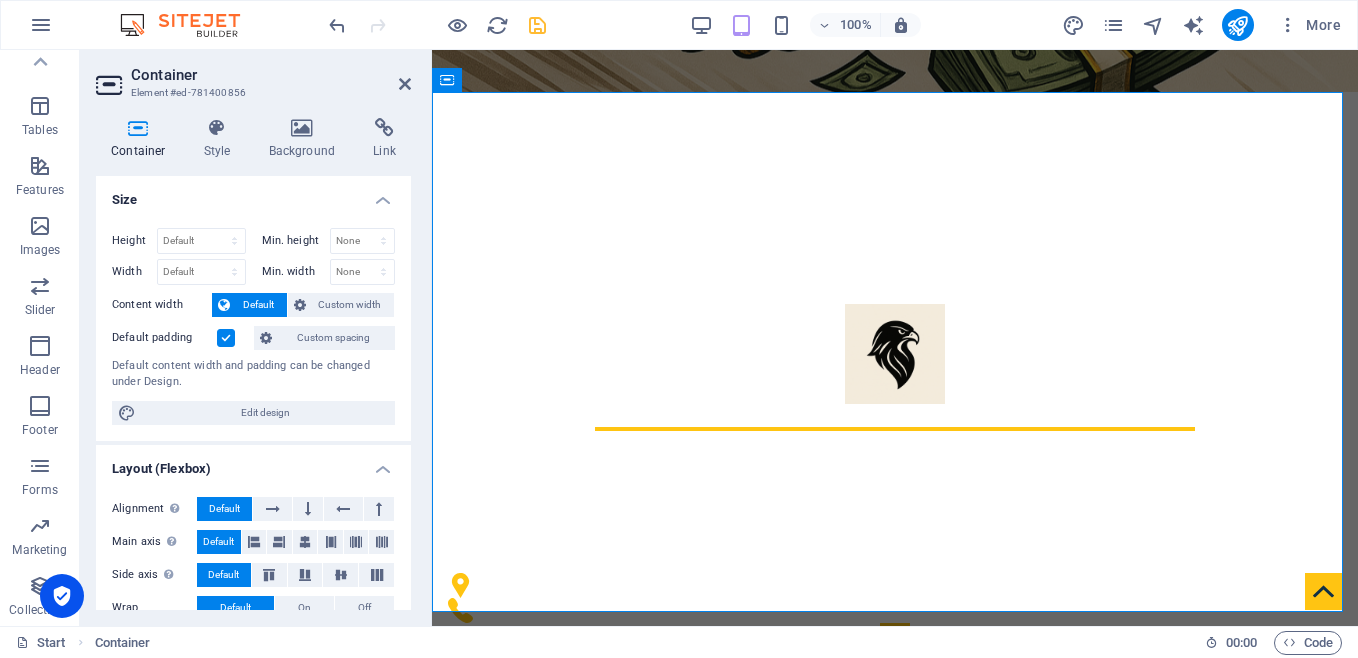 scroll, scrollTop: 341, scrollLeft: 0, axis: vertical 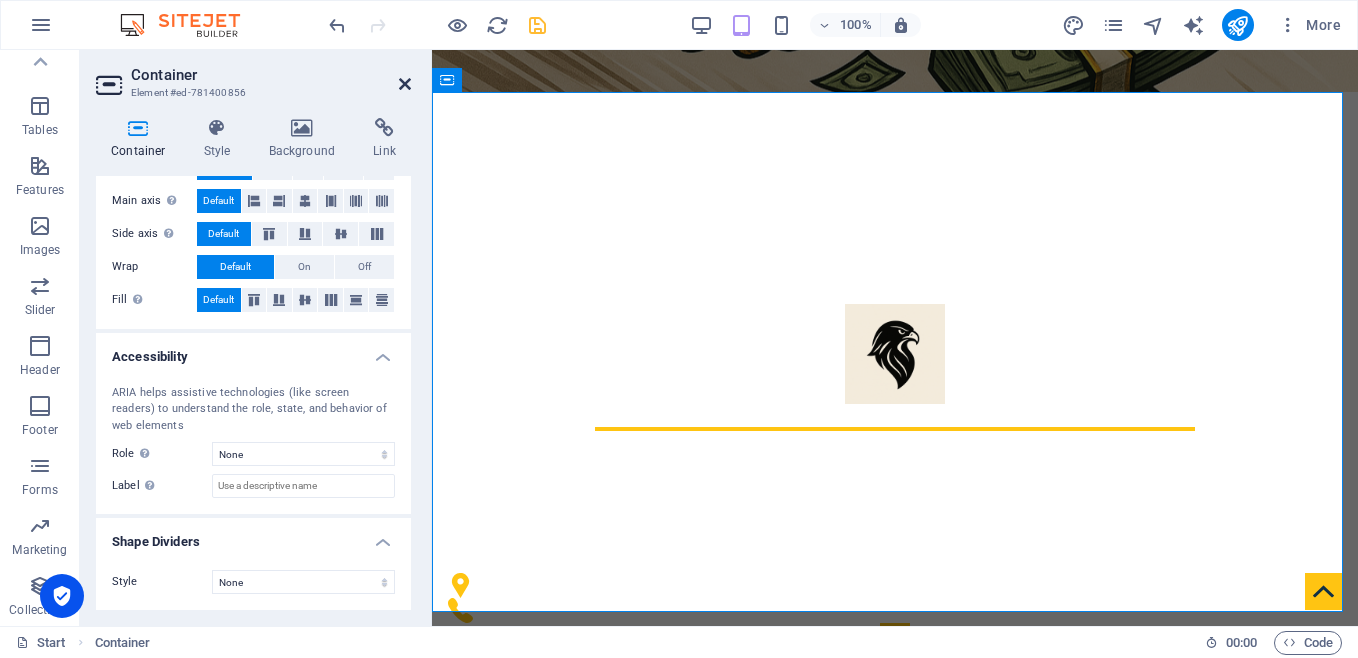 click at bounding box center [405, 84] 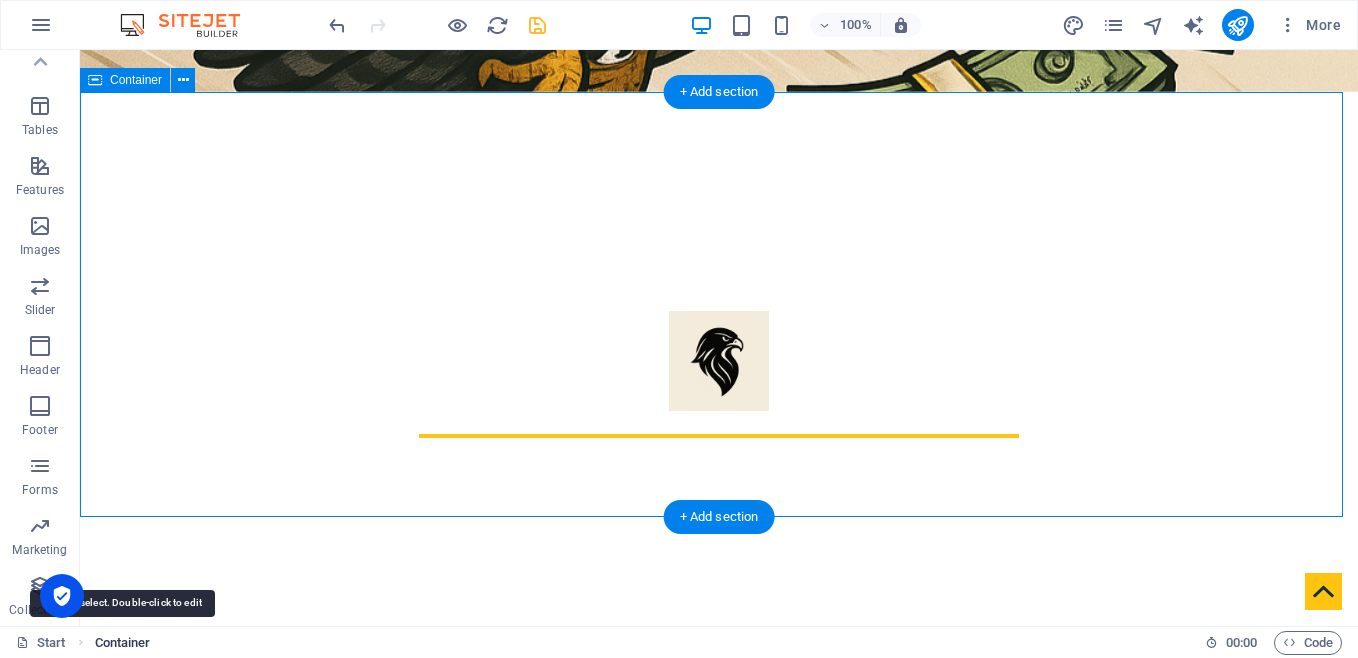 click on "Container" at bounding box center [123, 643] 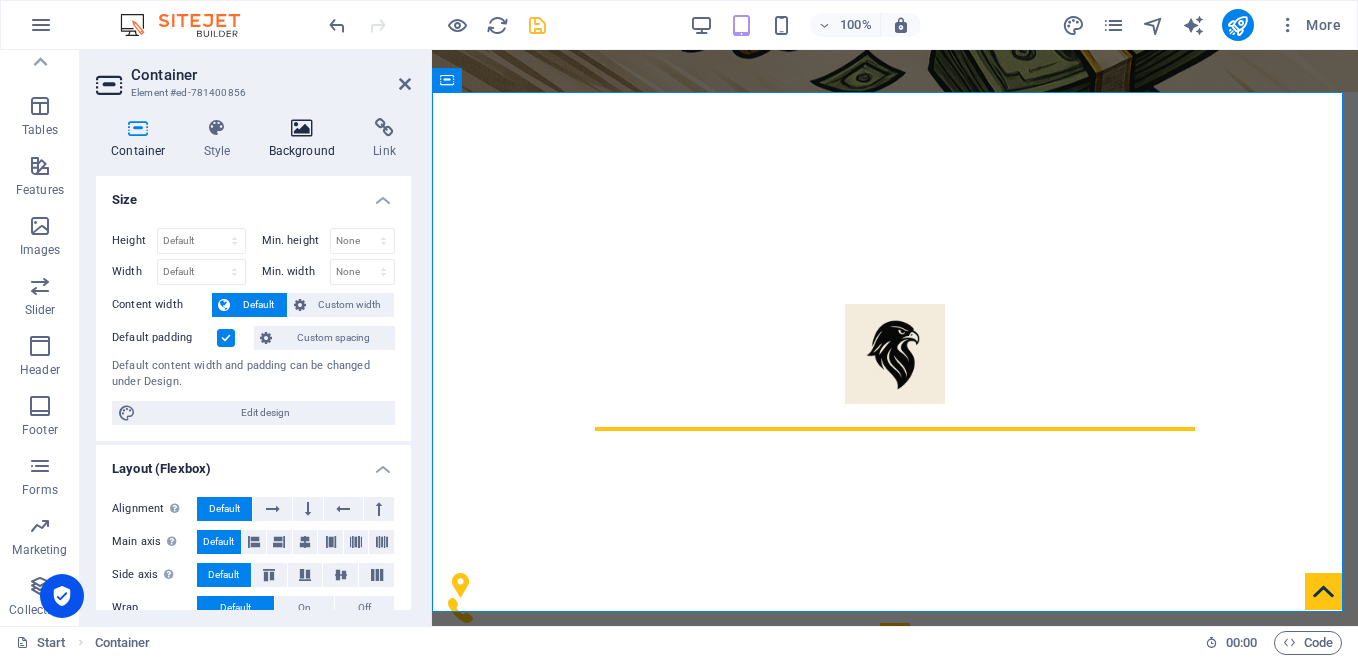 click at bounding box center (302, 128) 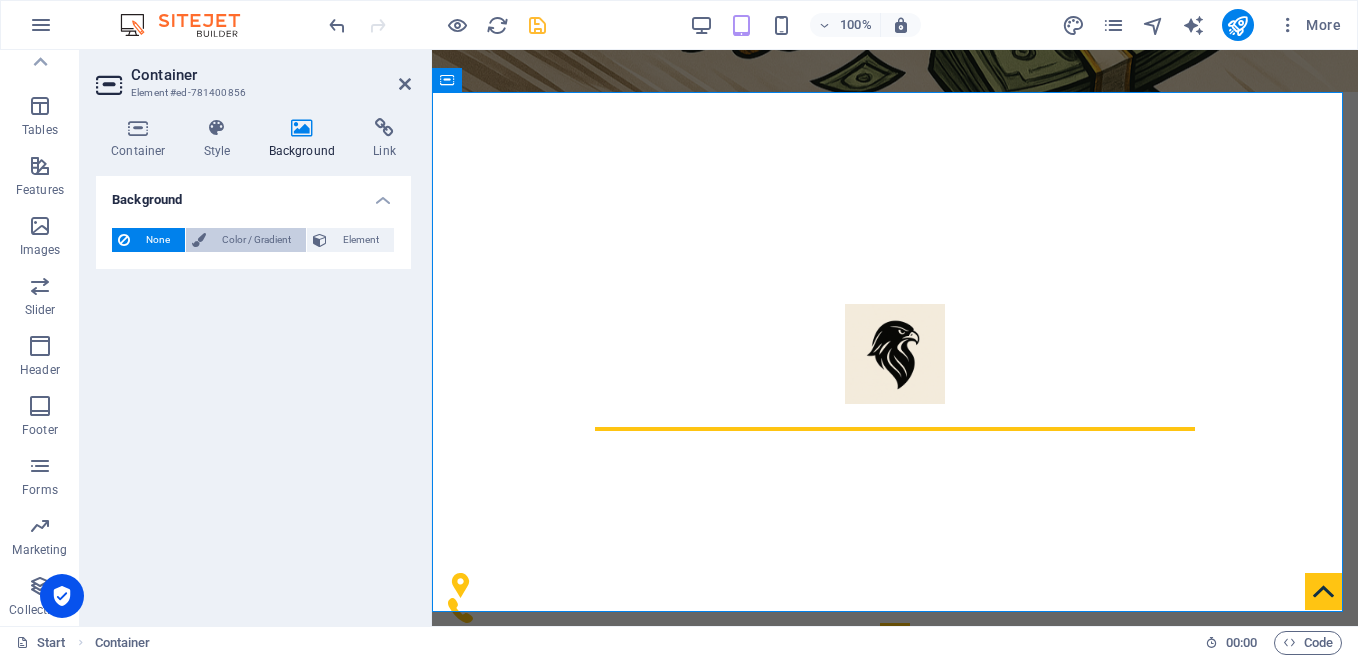 click on "Color / Gradient" at bounding box center [256, 240] 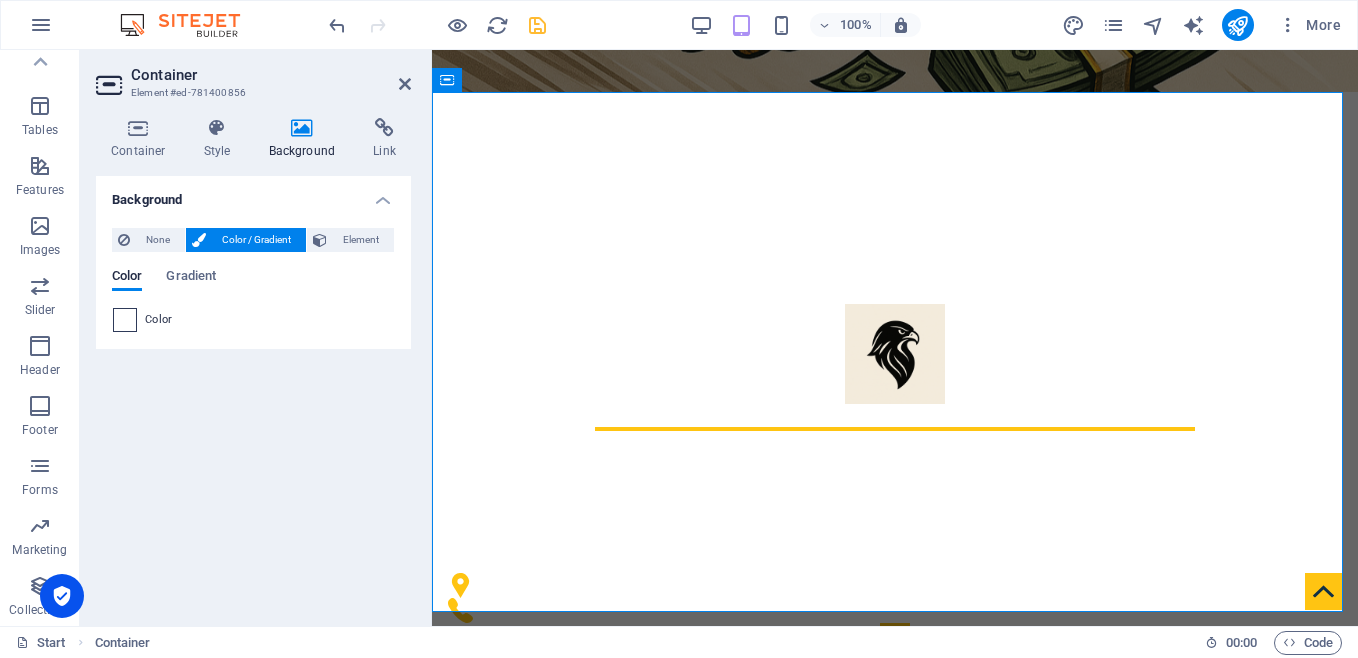 click at bounding box center [125, 320] 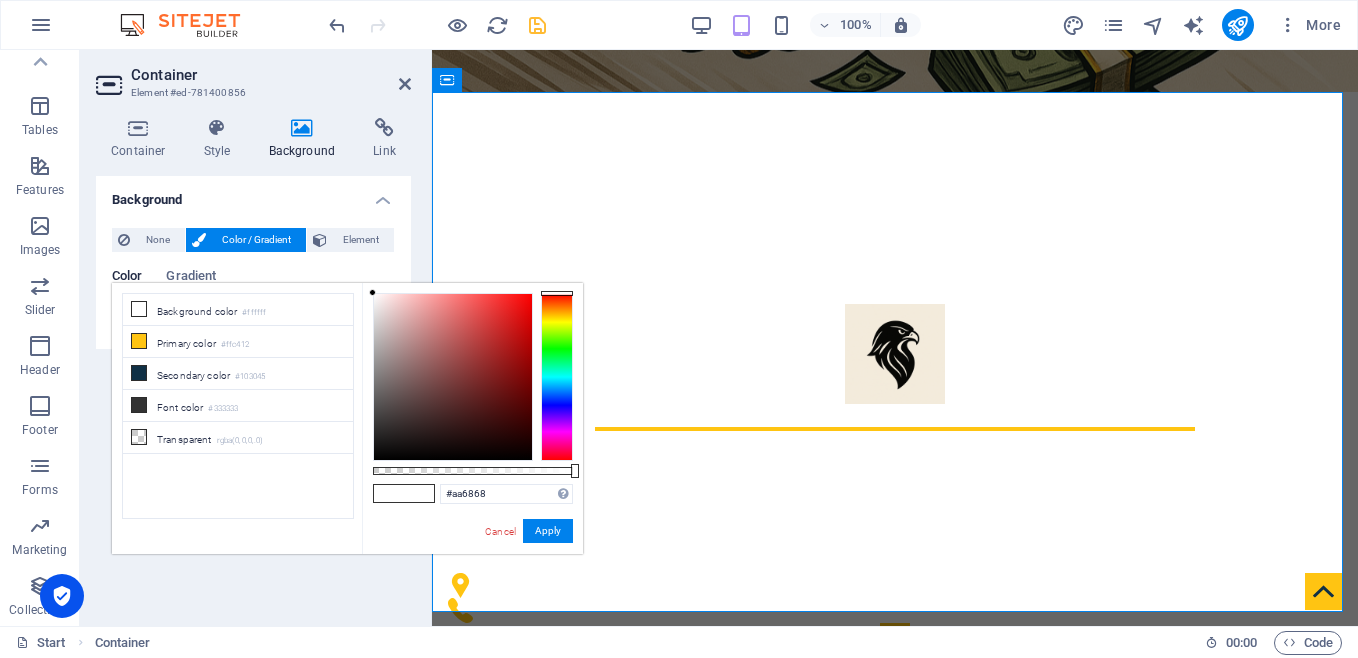 click at bounding box center [453, 377] 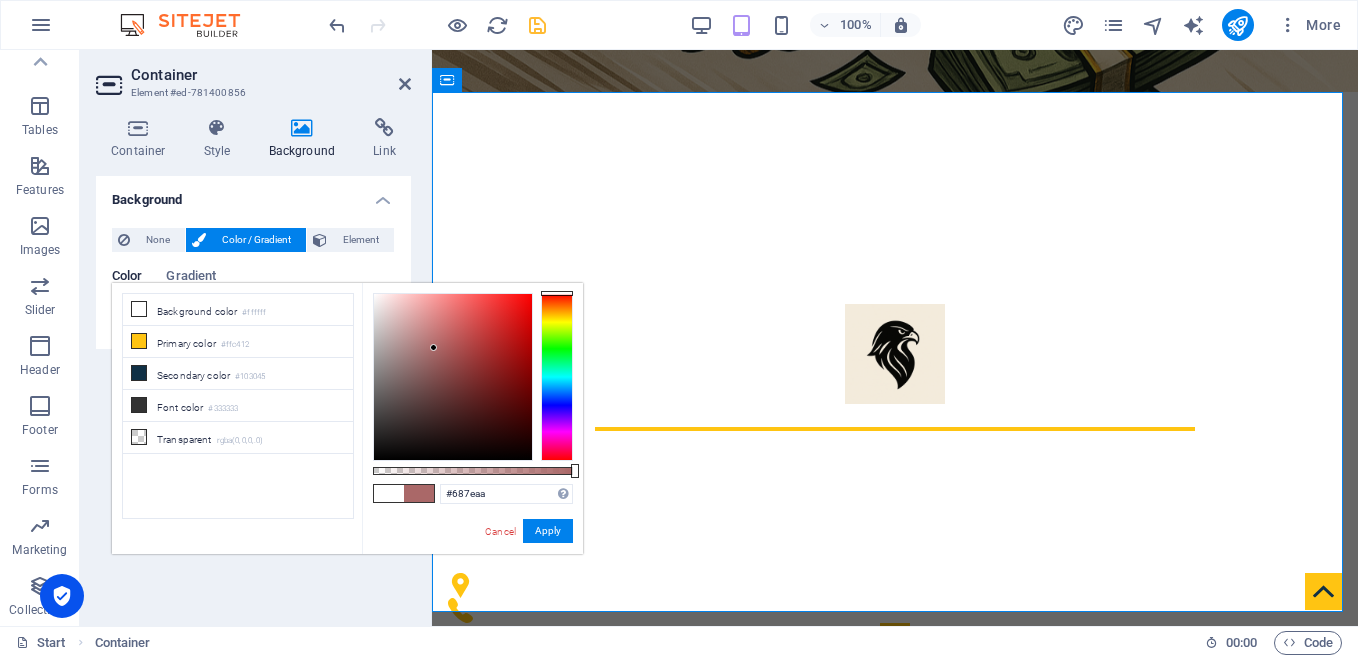 click at bounding box center [557, 377] 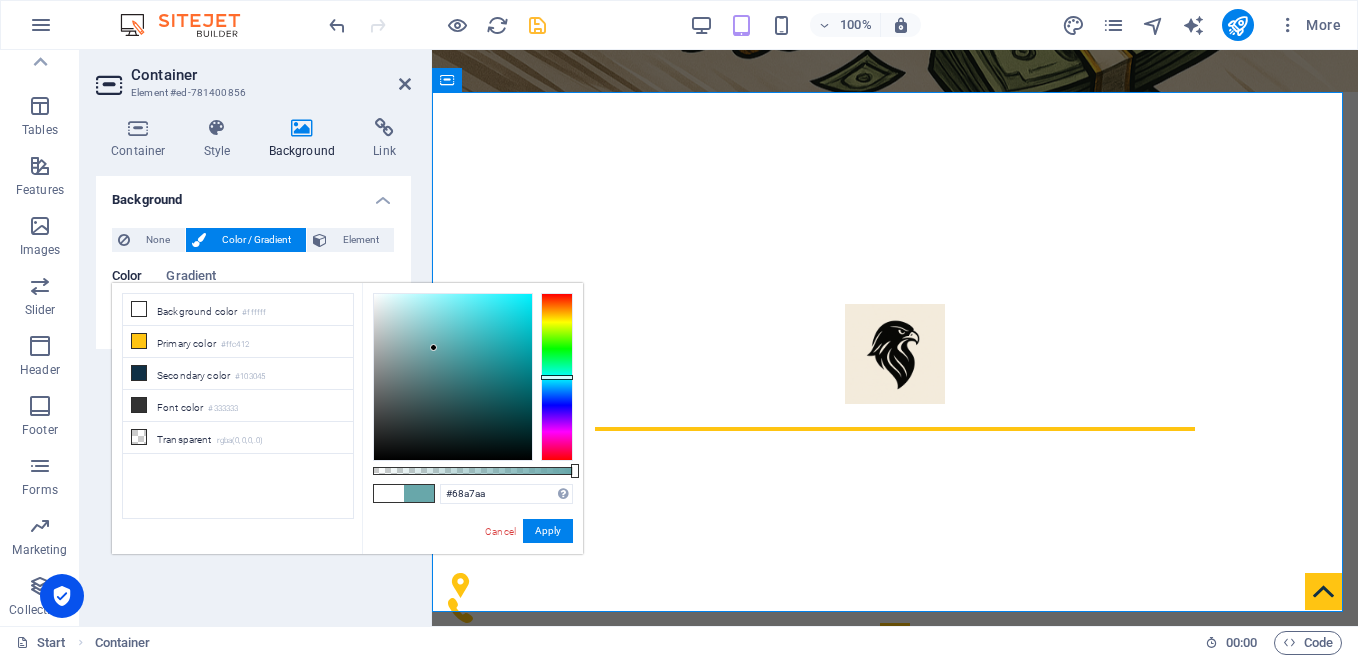 click at bounding box center [557, 377] 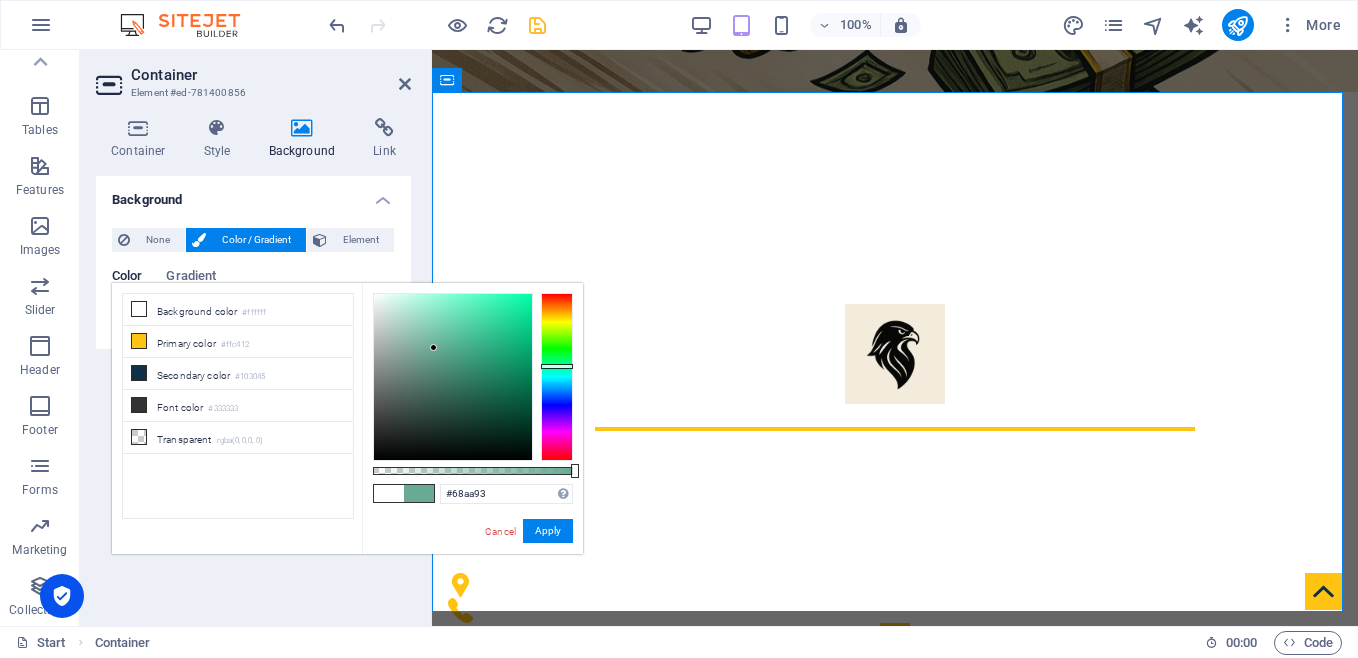 click at bounding box center (557, 377) 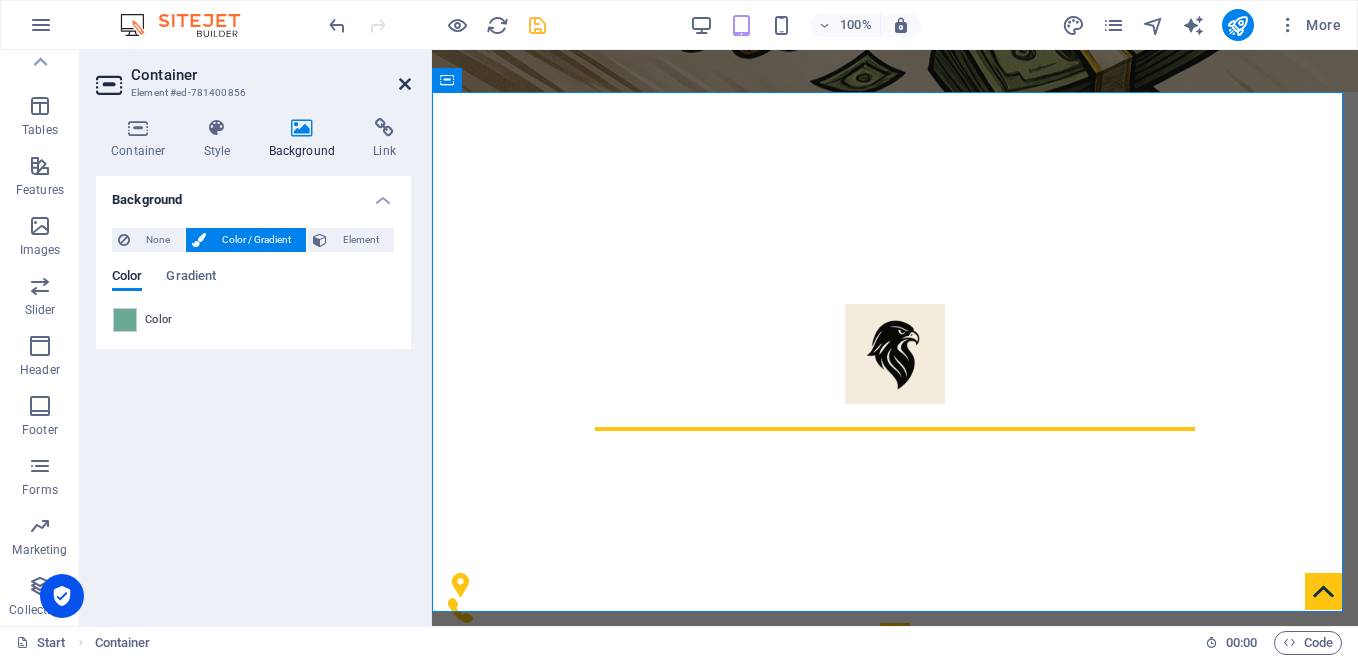drag, startPoint x: 404, startPoint y: 80, endPoint x: 323, endPoint y: 32, distance: 94.15413 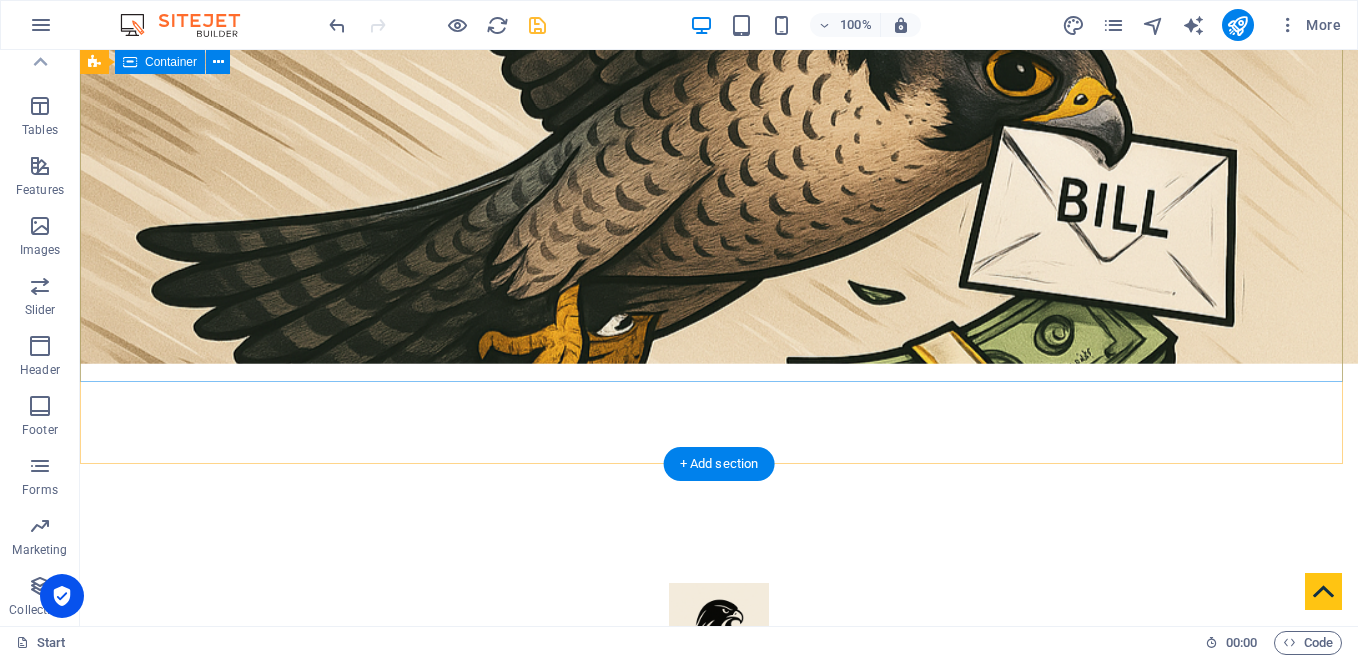 scroll, scrollTop: 533, scrollLeft: 0, axis: vertical 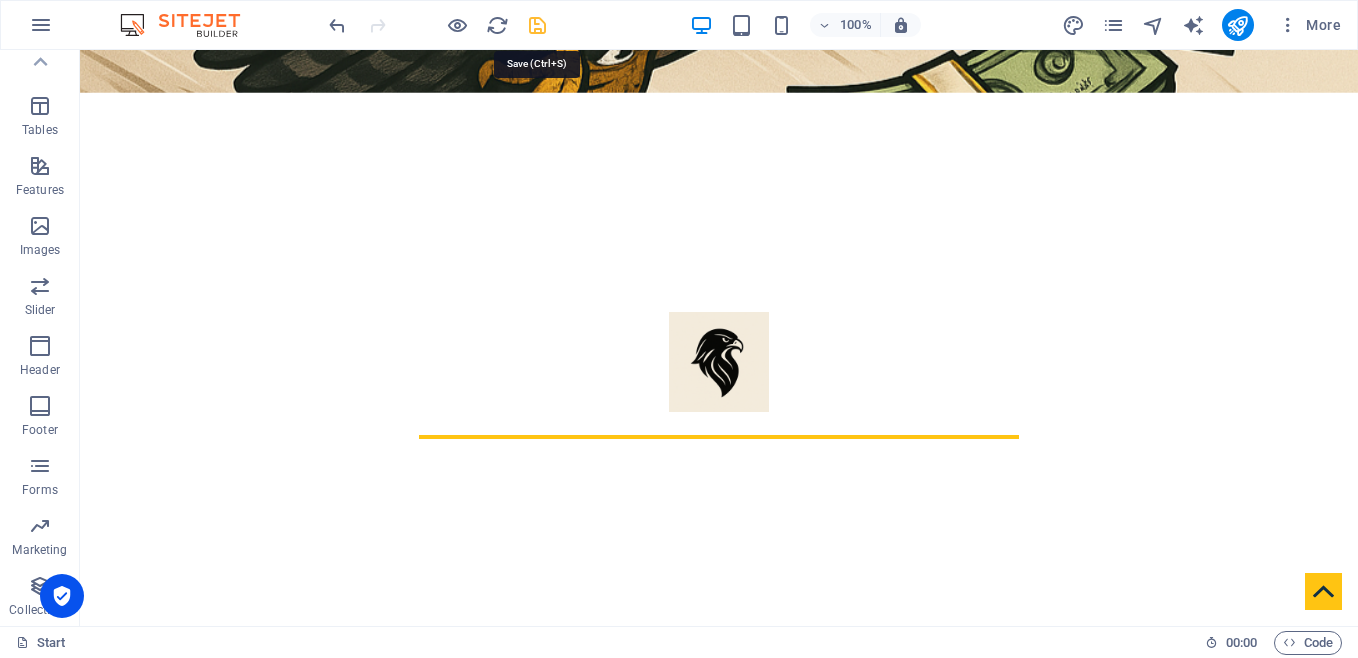click at bounding box center (537, 25) 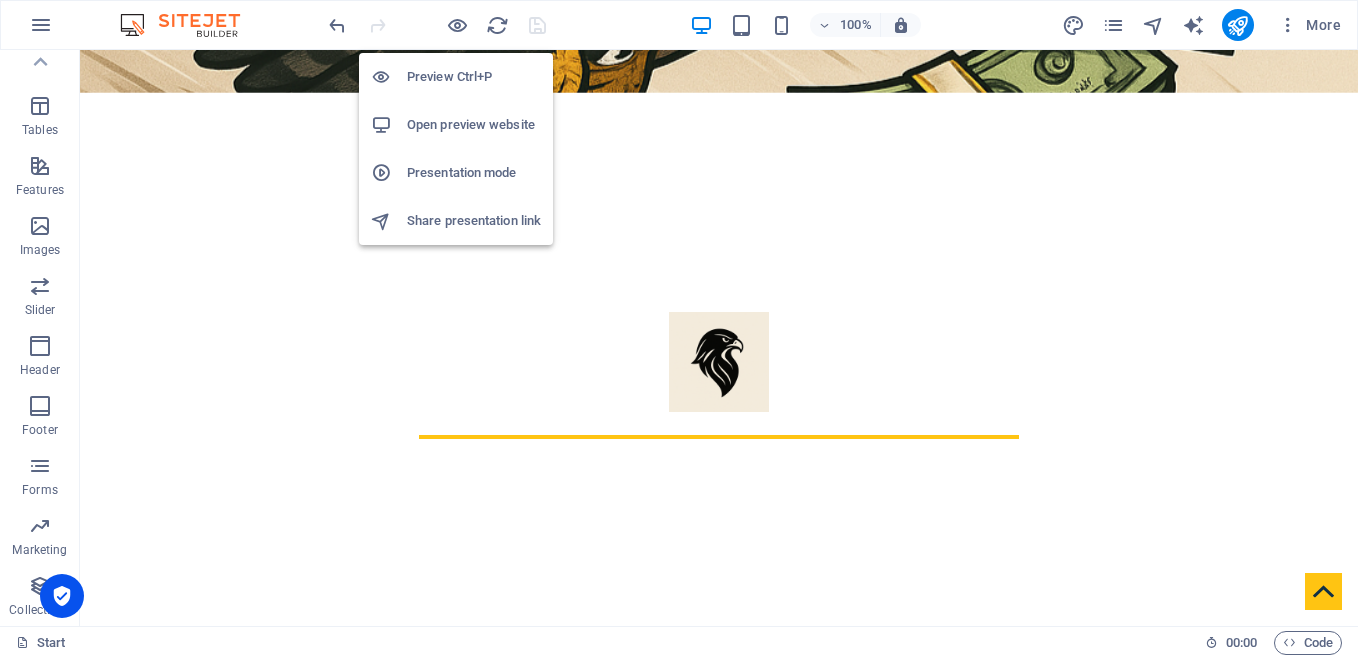 click on "Open preview website" at bounding box center (474, 125) 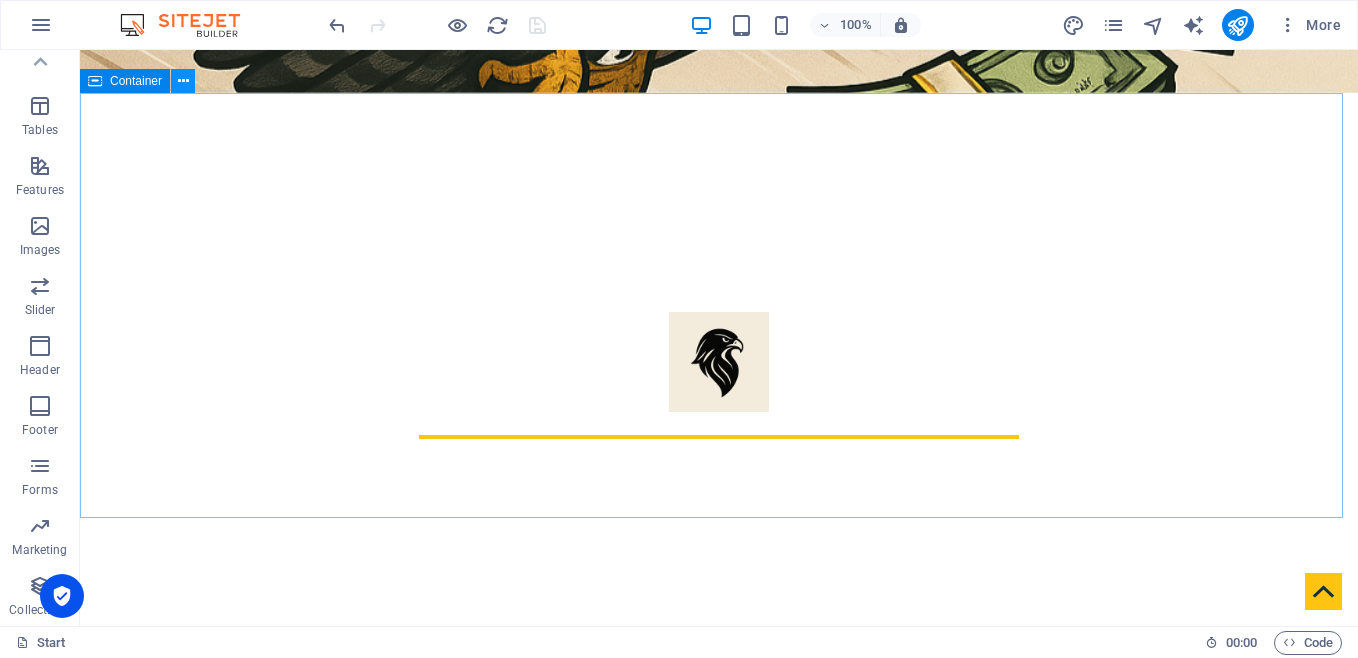 click at bounding box center (183, 81) 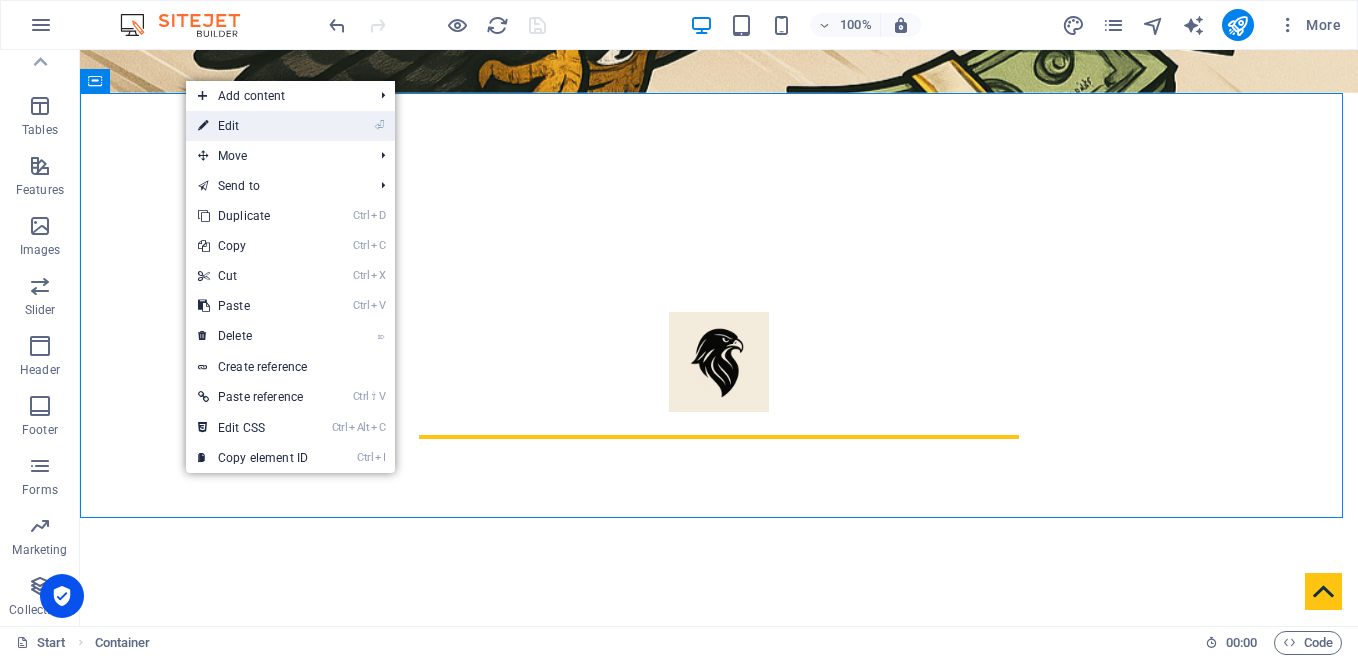 click on "⏎  Edit" at bounding box center [253, 126] 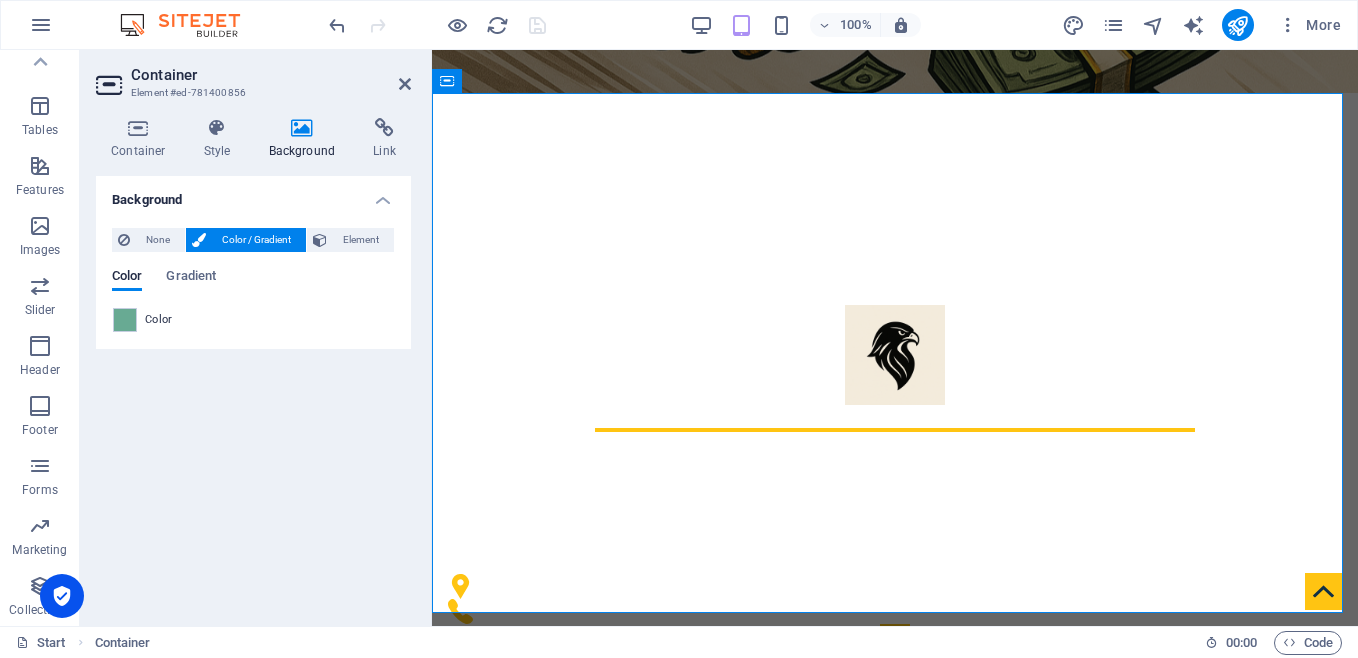 click at bounding box center [302, 128] 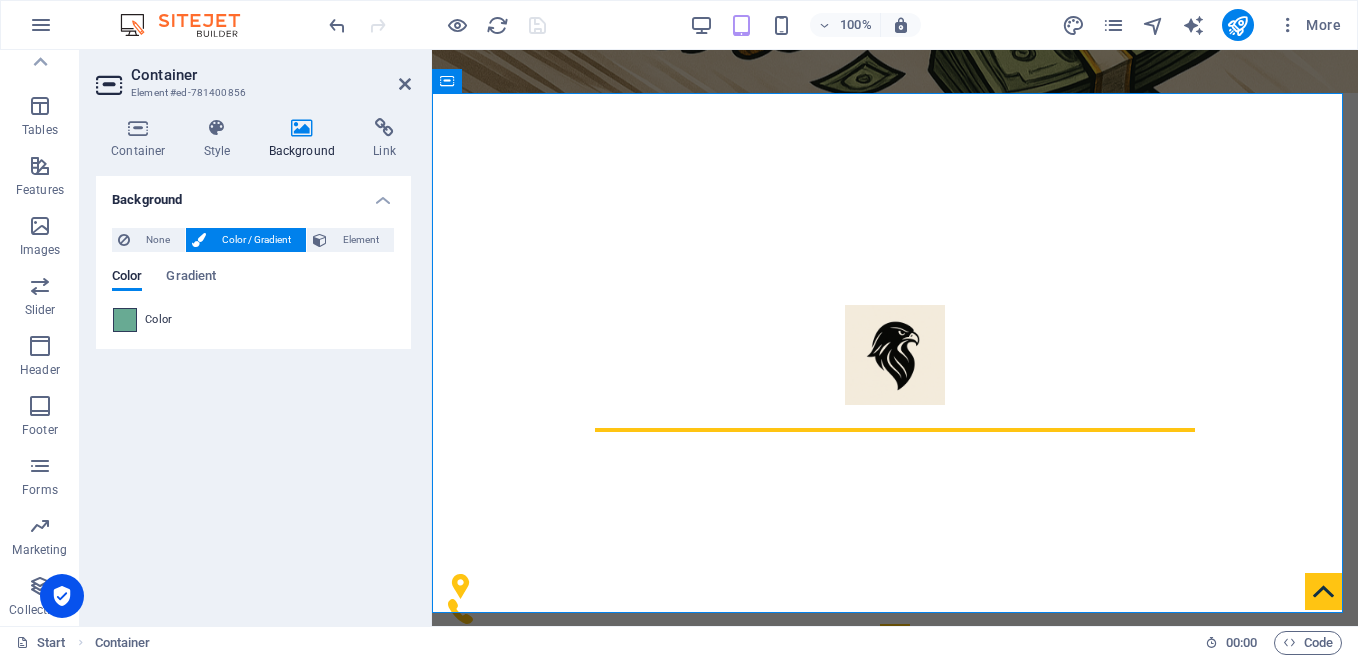 click at bounding box center (125, 320) 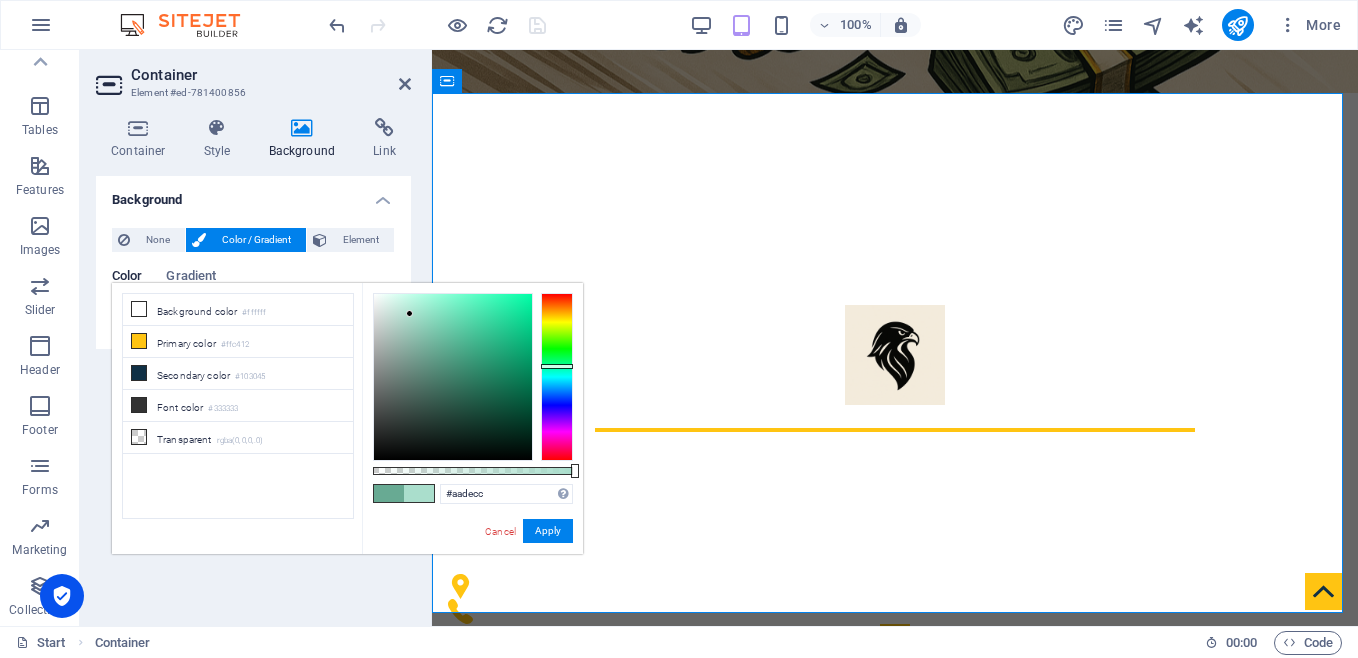 click at bounding box center (453, 377) 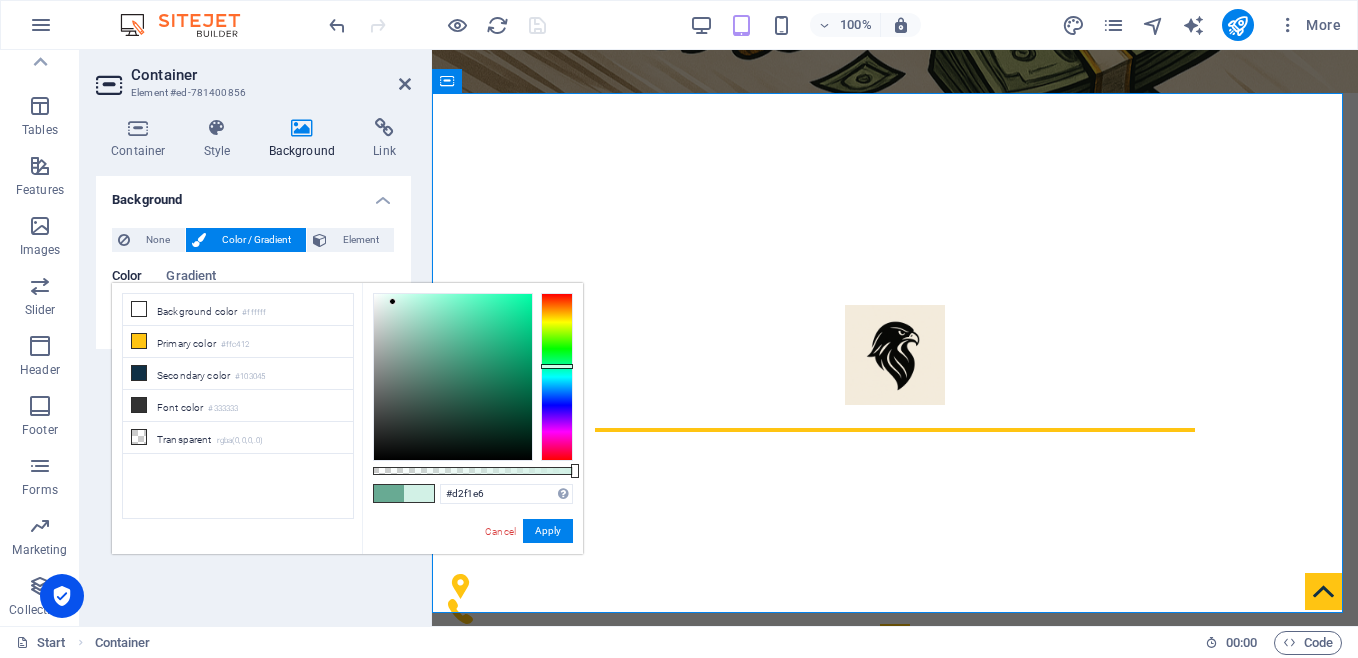 click at bounding box center [453, 377] 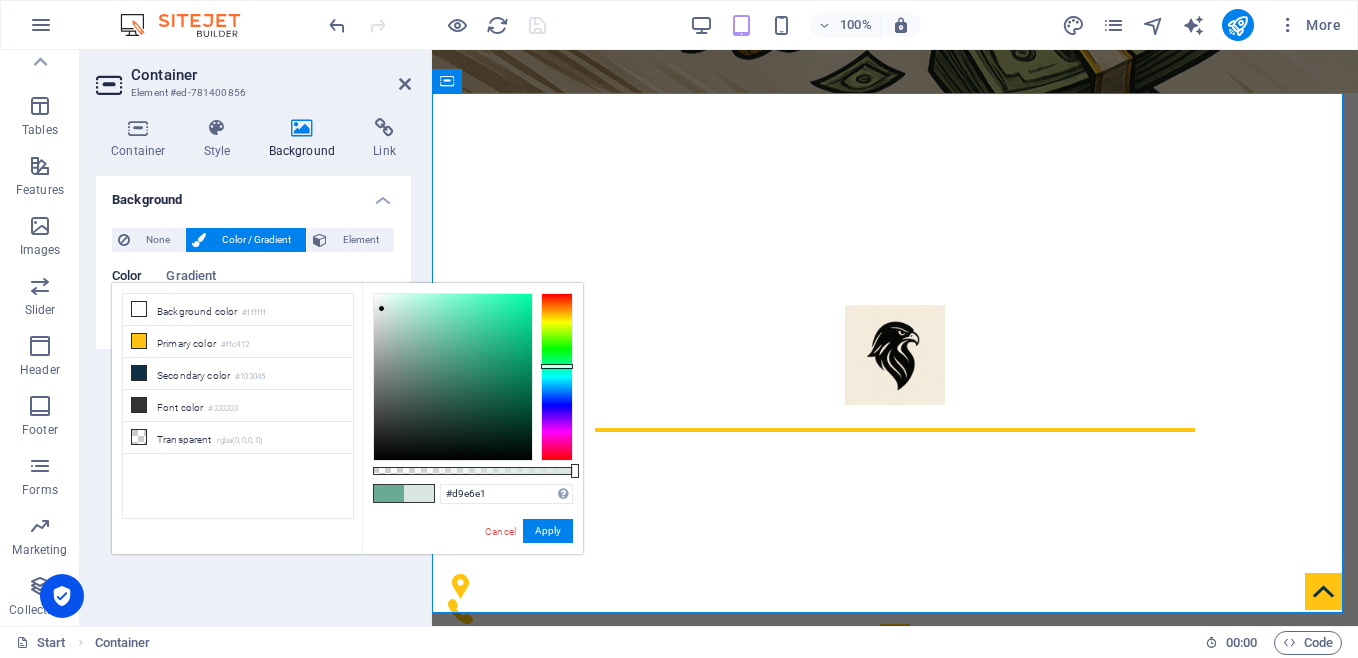 click at bounding box center [453, 377] 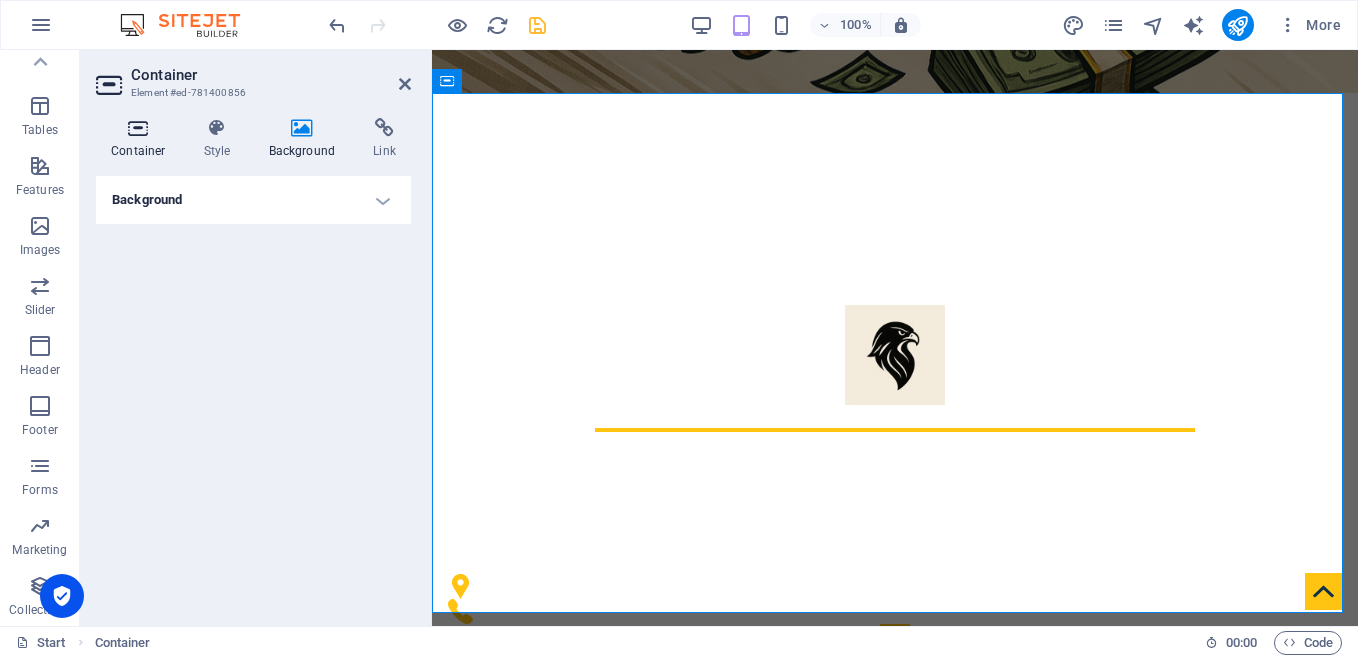 click on "Container" at bounding box center (142, 139) 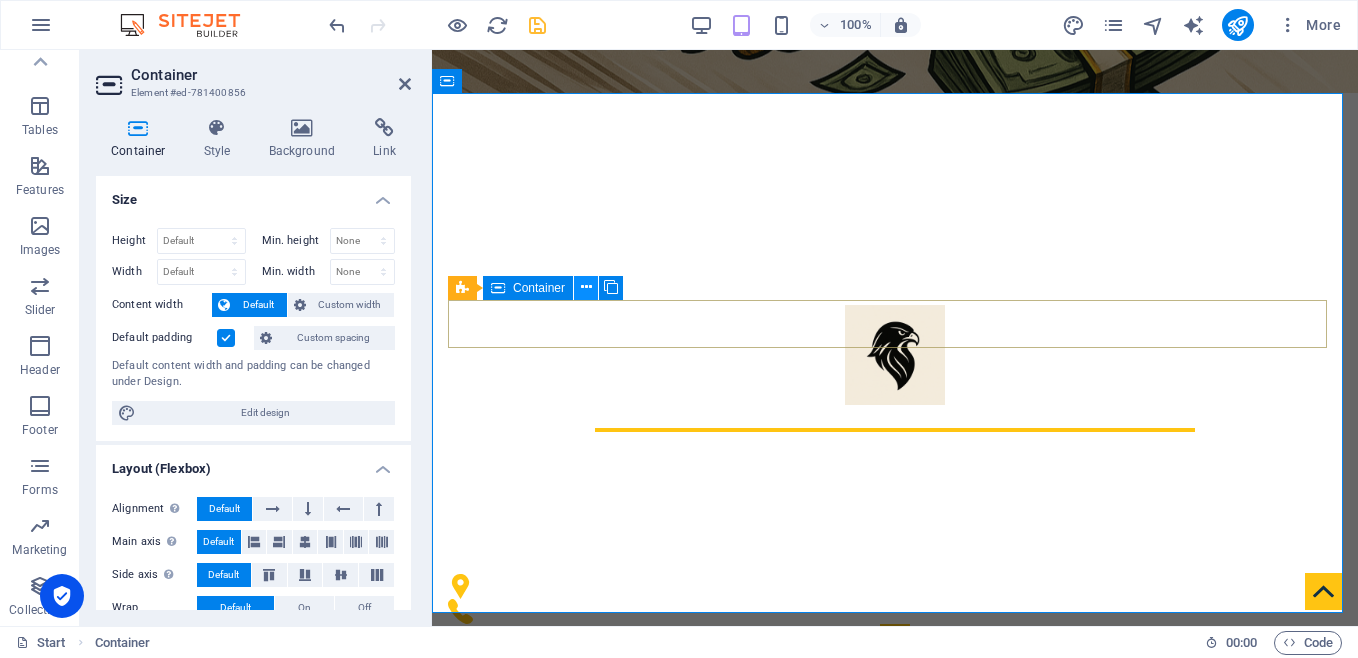 click at bounding box center (586, 287) 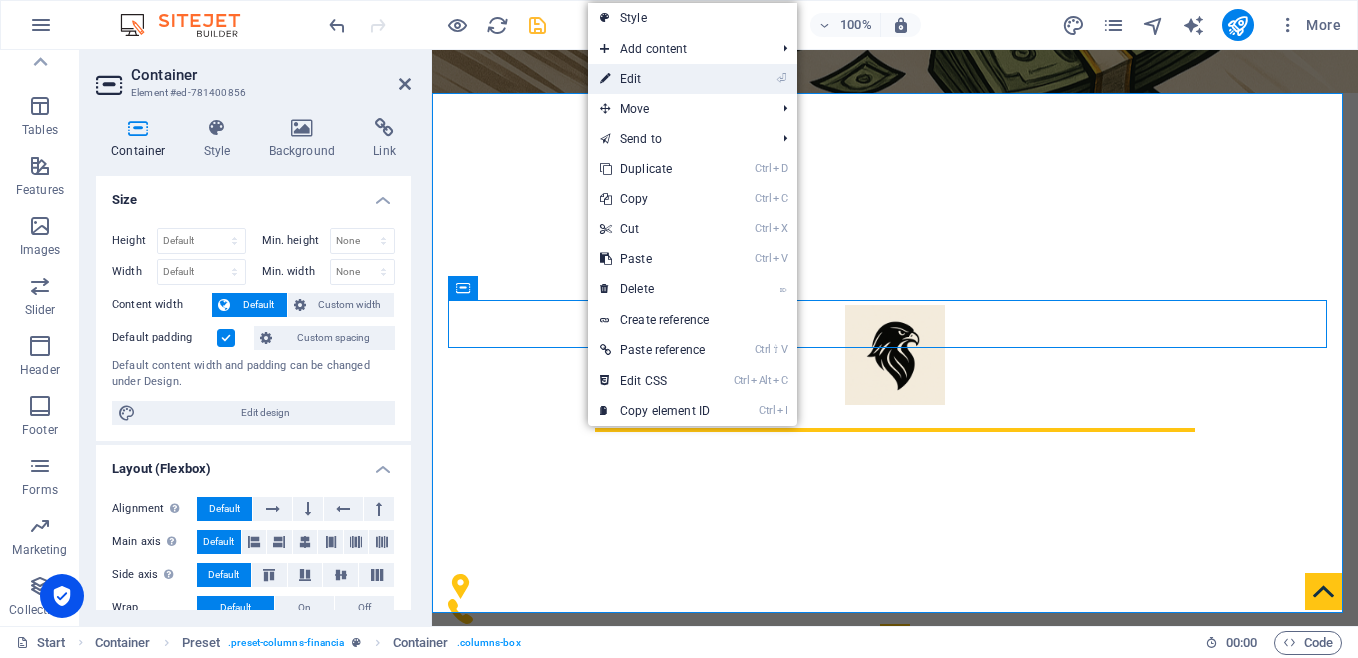 click on "⏎  Edit" at bounding box center [655, 79] 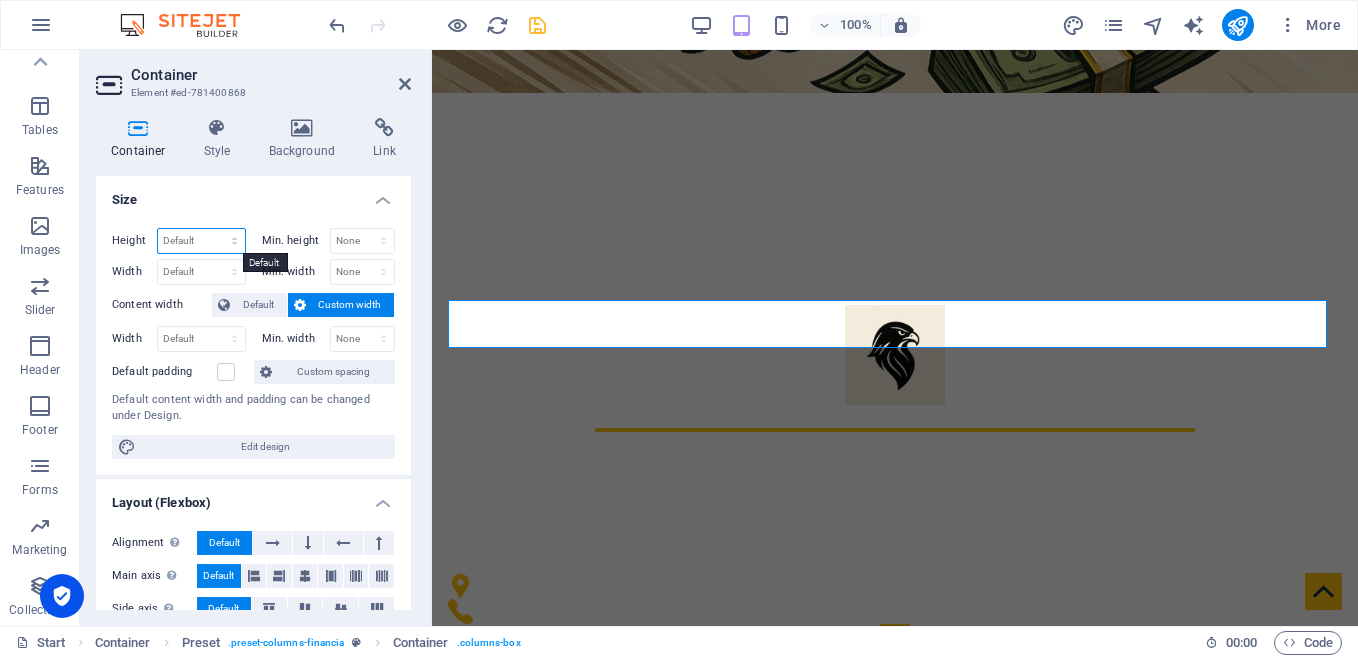 click on "Default px rem % vh vw" at bounding box center [201, 241] 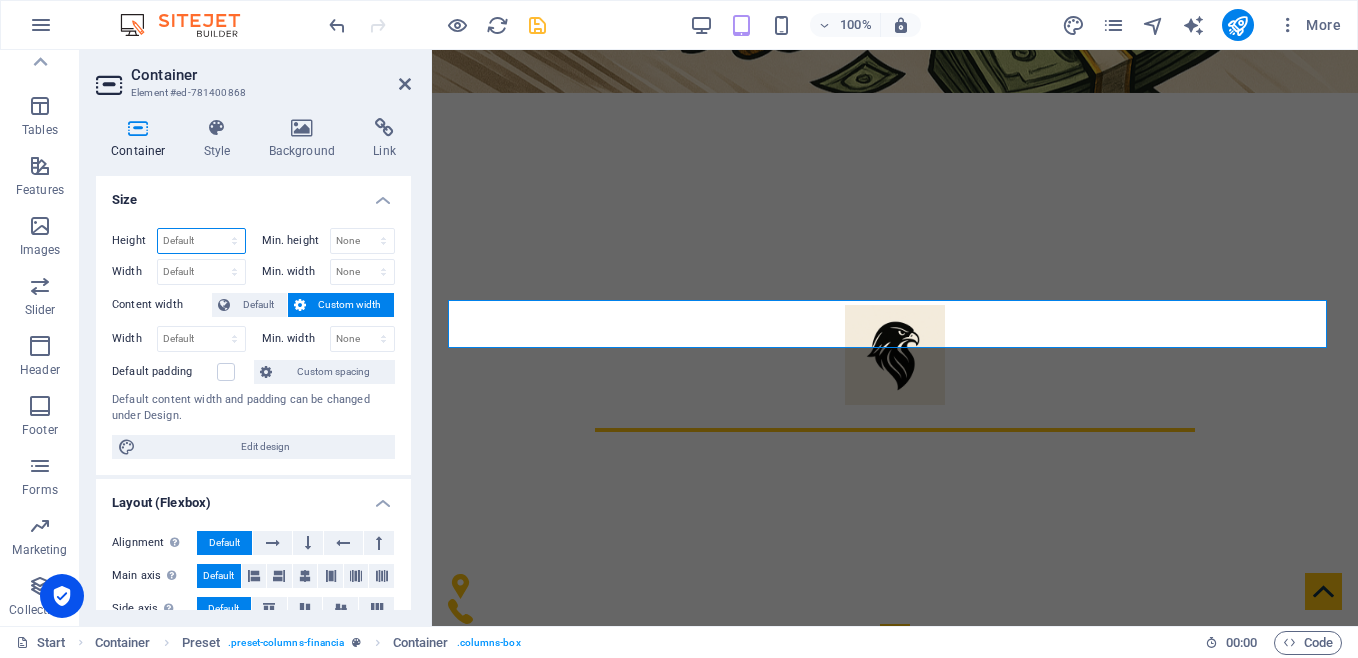 select on "px" 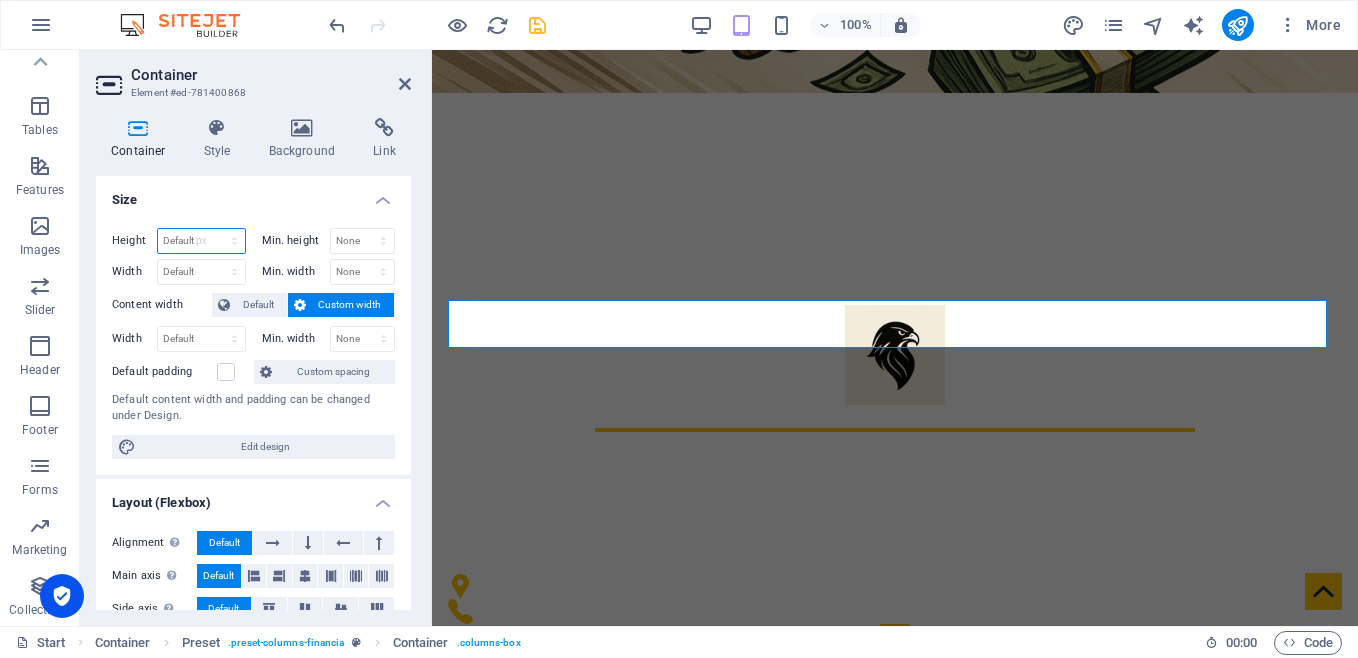 click on "Default px rem % vh vw" at bounding box center [201, 241] 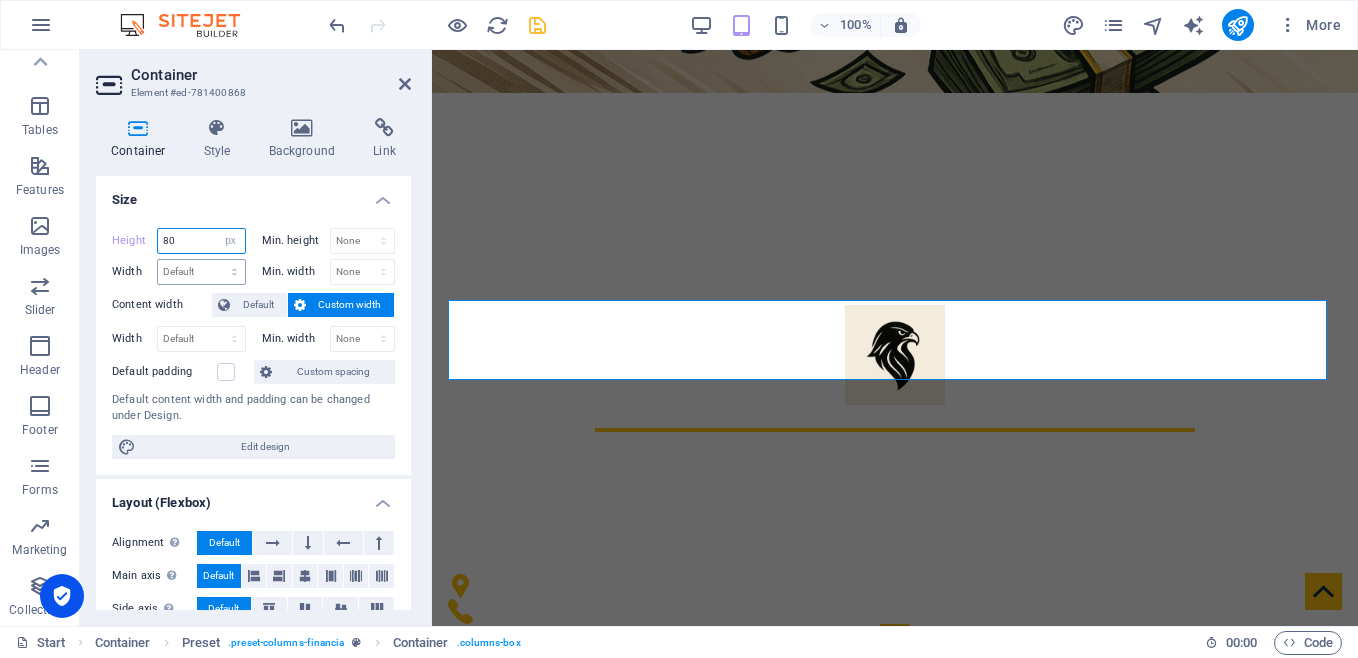 type on "80" 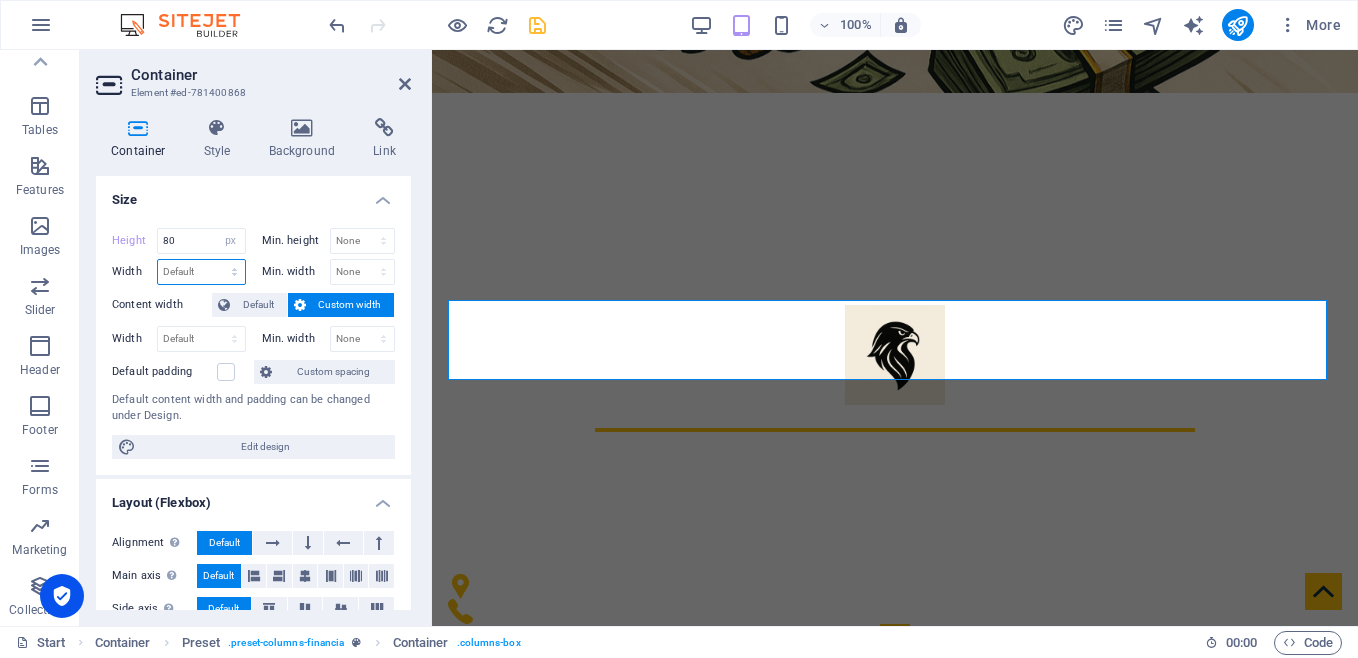 click on "Default px rem % em vh vw" at bounding box center [201, 272] 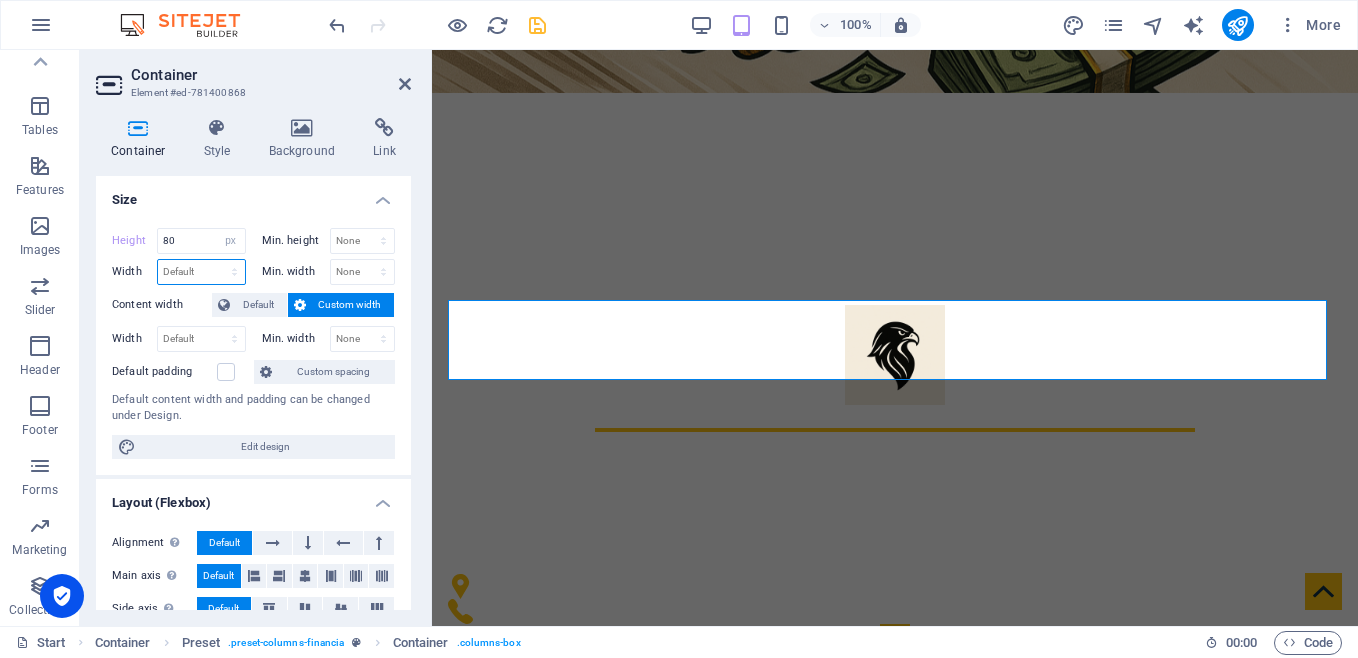 select on "px" 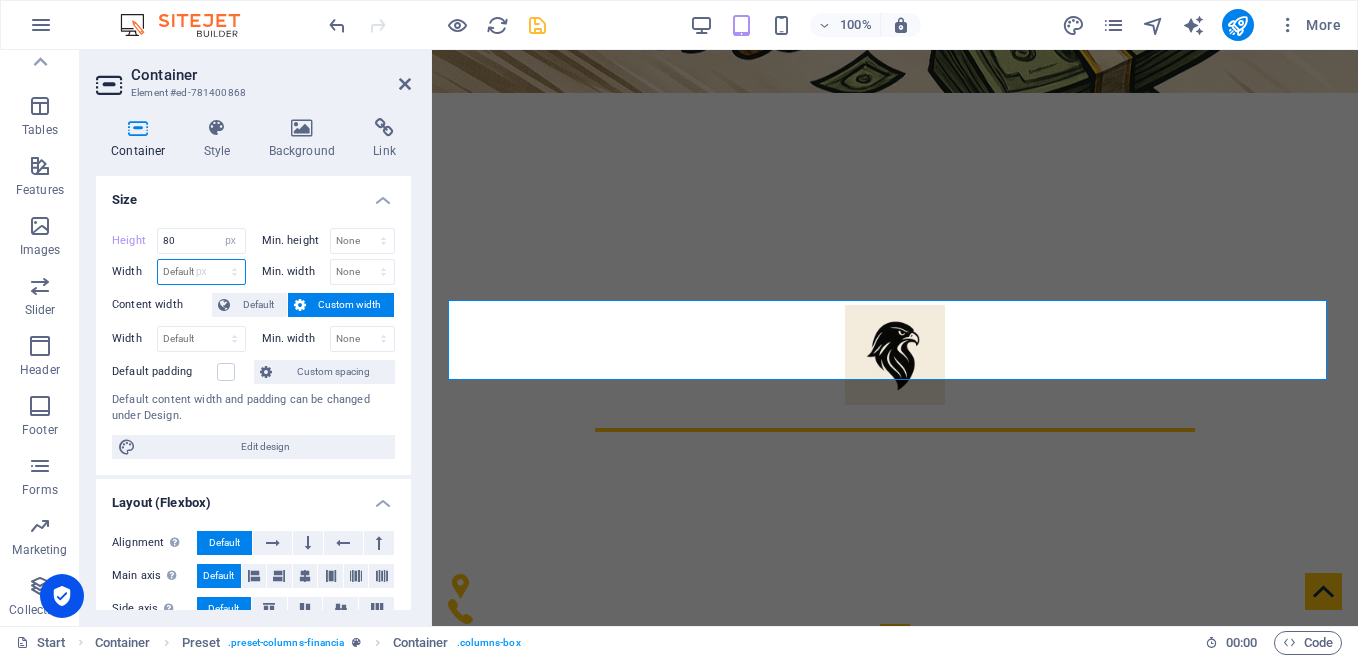 click on "Default px rem % em vh vw" at bounding box center (201, 272) 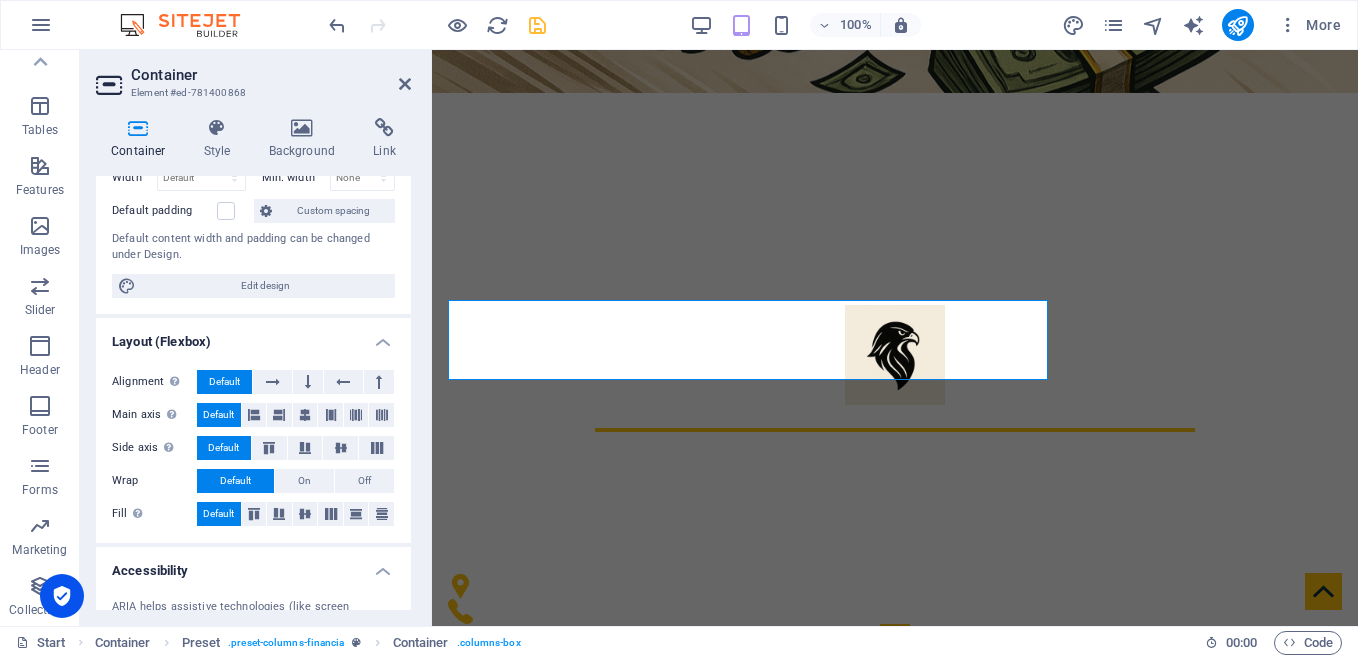scroll, scrollTop: 168, scrollLeft: 0, axis: vertical 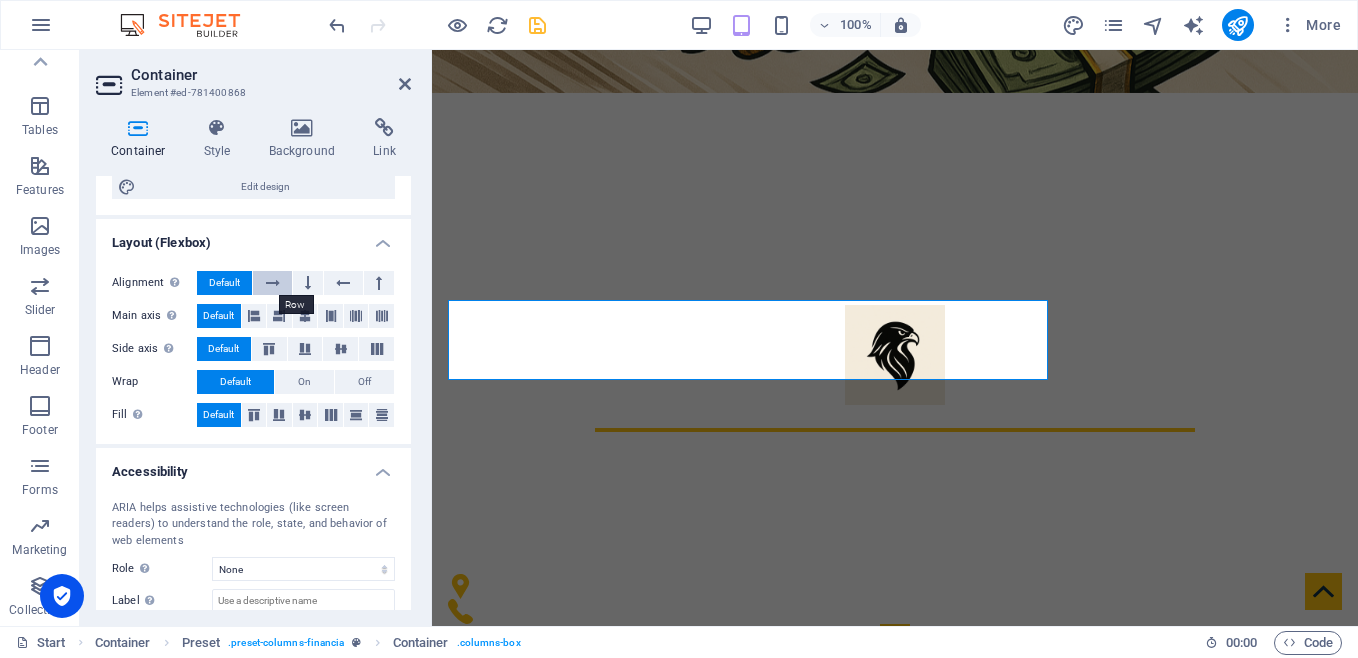 type on "600" 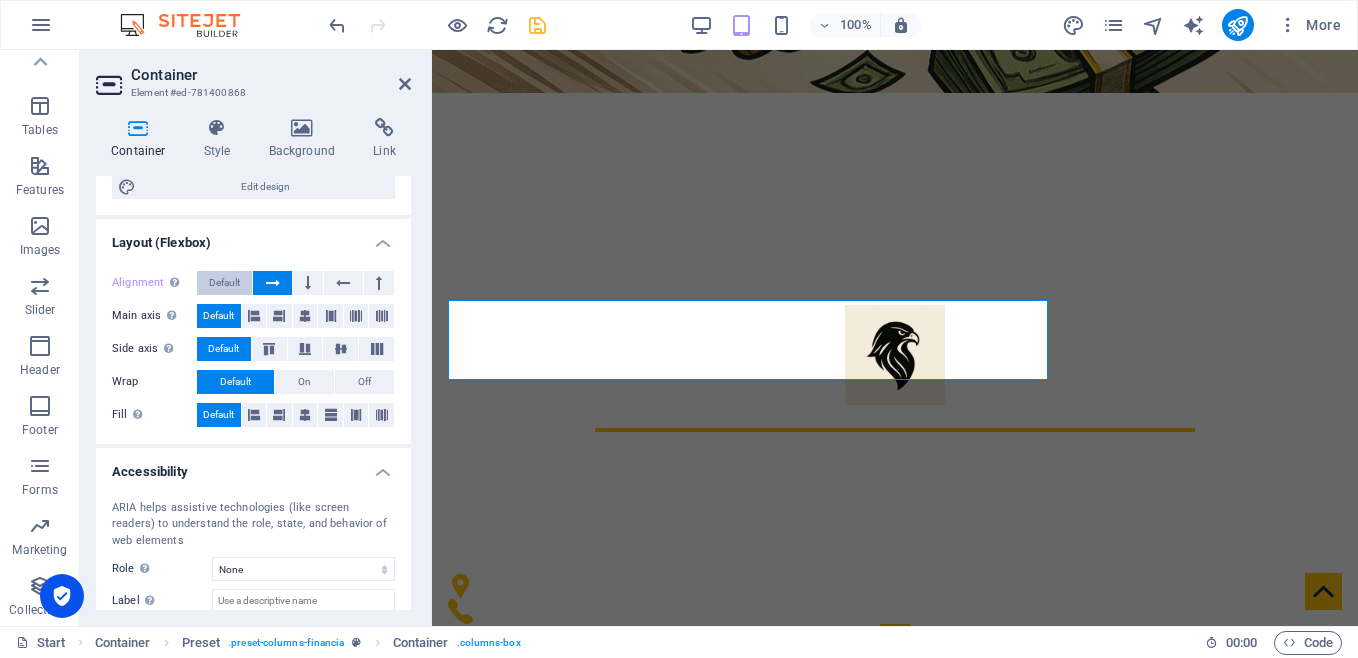 click on "Default" at bounding box center [224, 283] 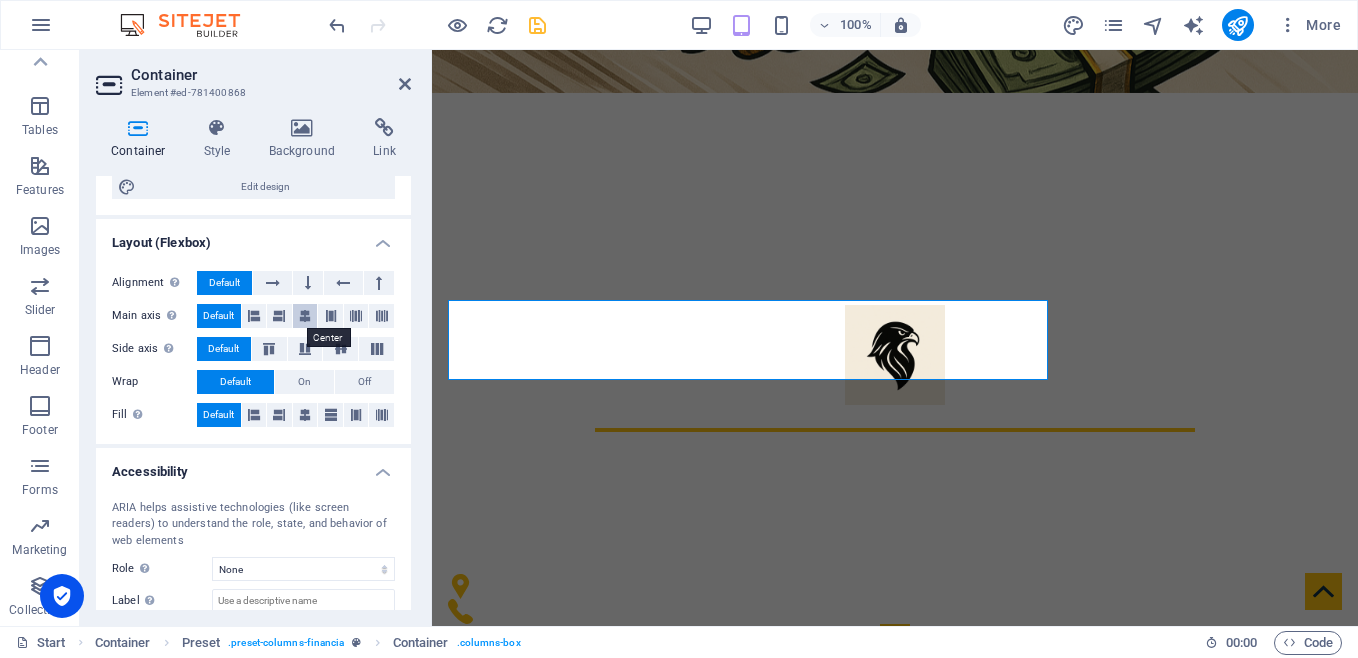 click at bounding box center [305, 316] 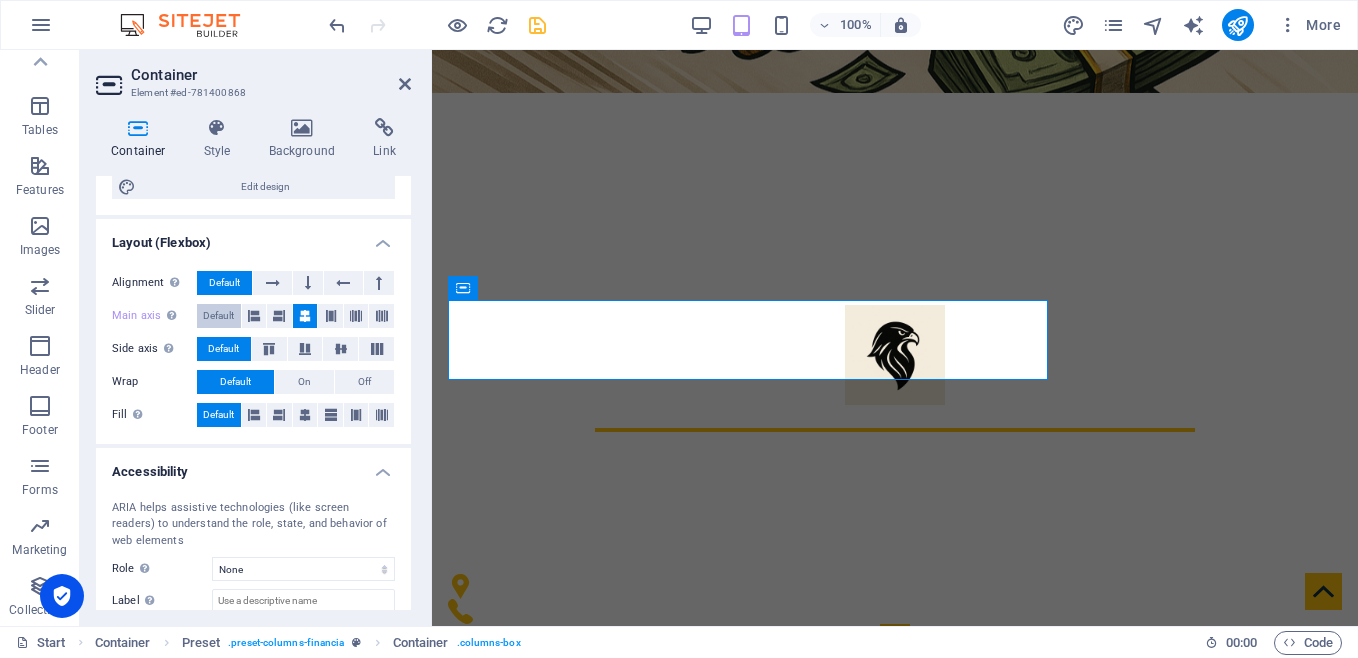 click on "Default" at bounding box center (218, 316) 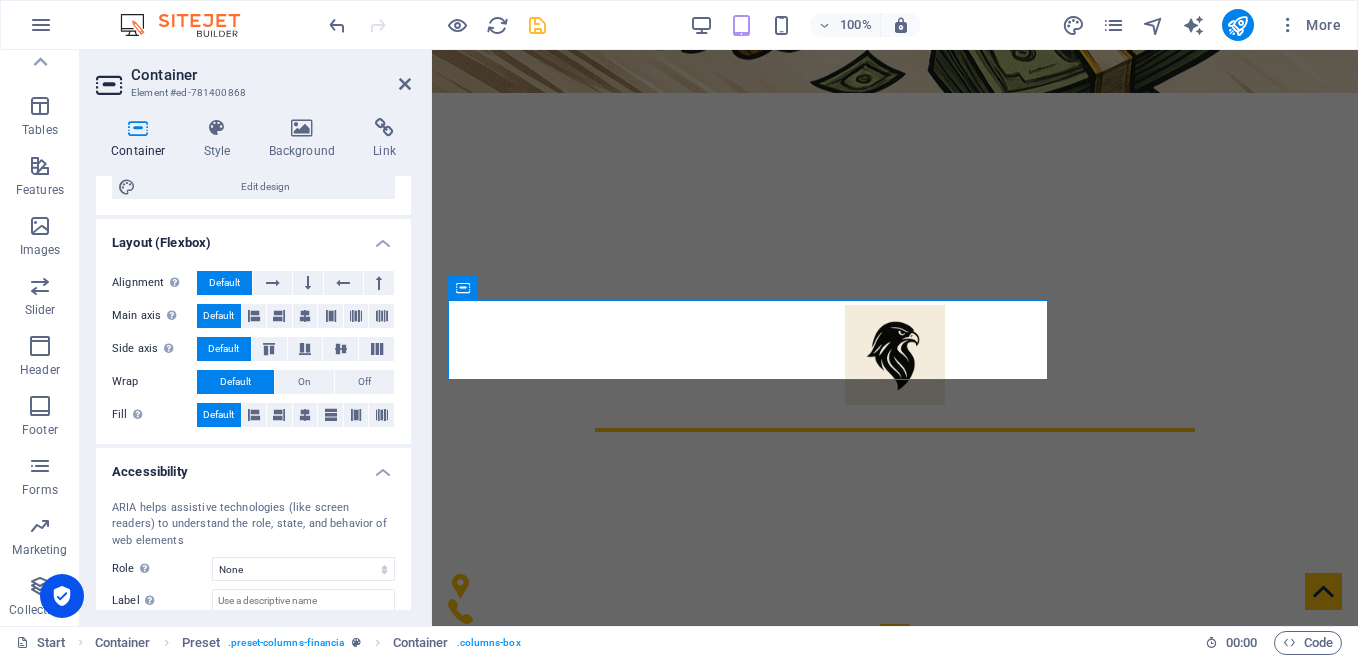 scroll, scrollTop: 0, scrollLeft: 0, axis: both 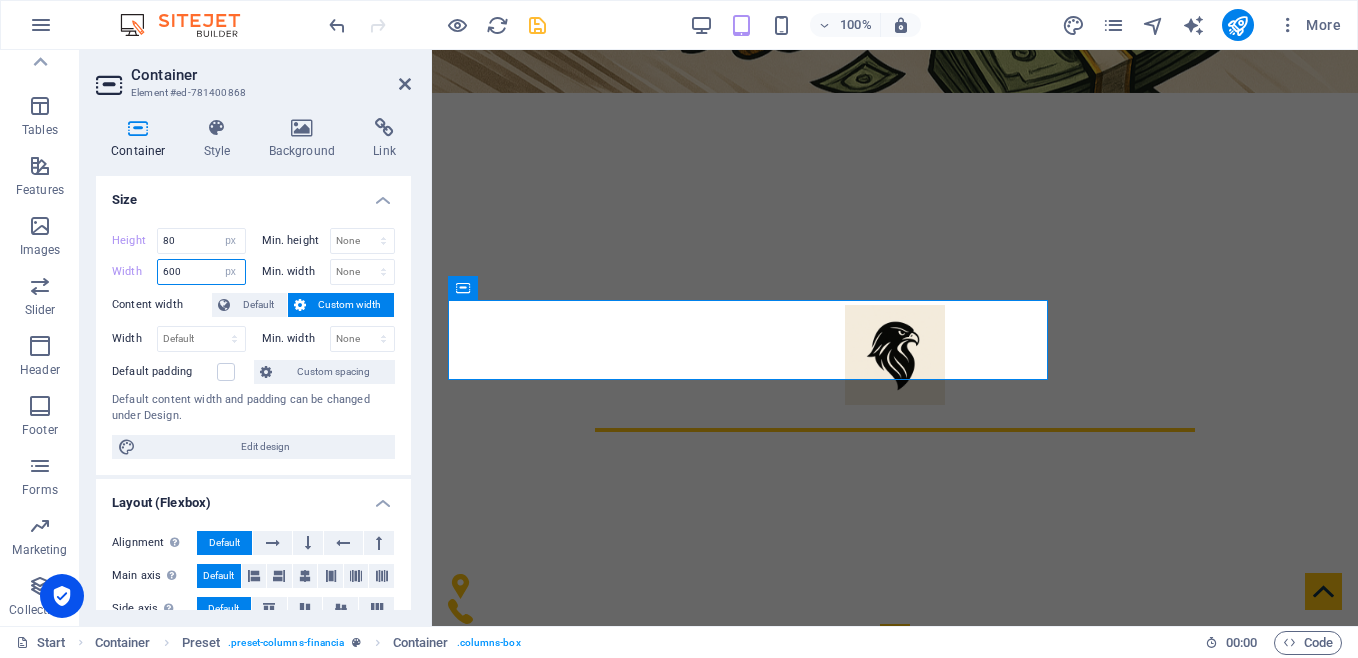 click on "600" at bounding box center (201, 272) 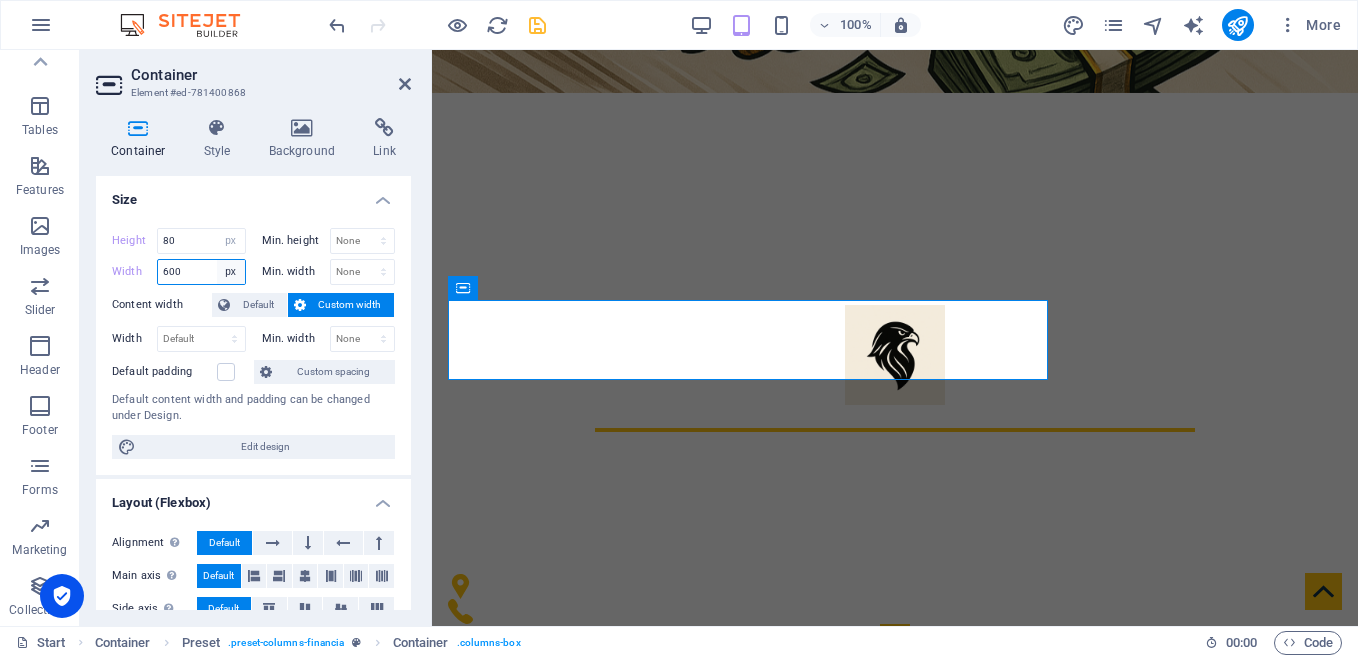 click on "Default px rem % em vh vw" at bounding box center [231, 272] 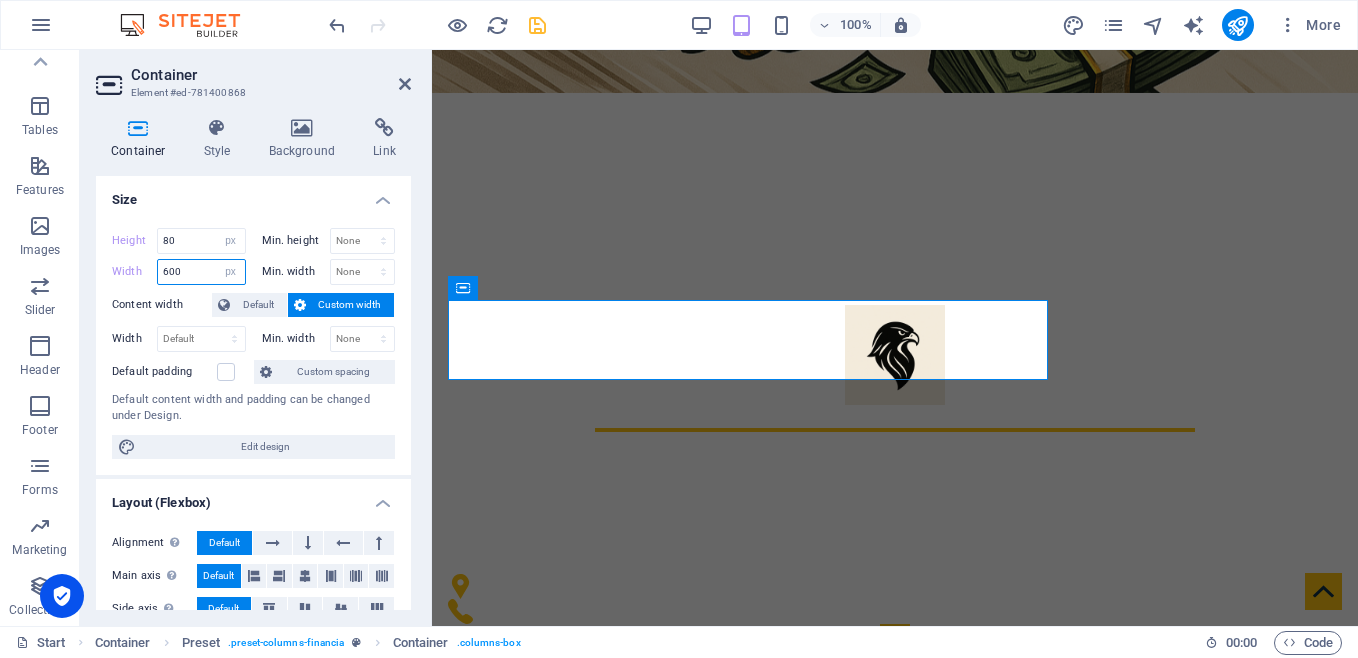 select on "default" 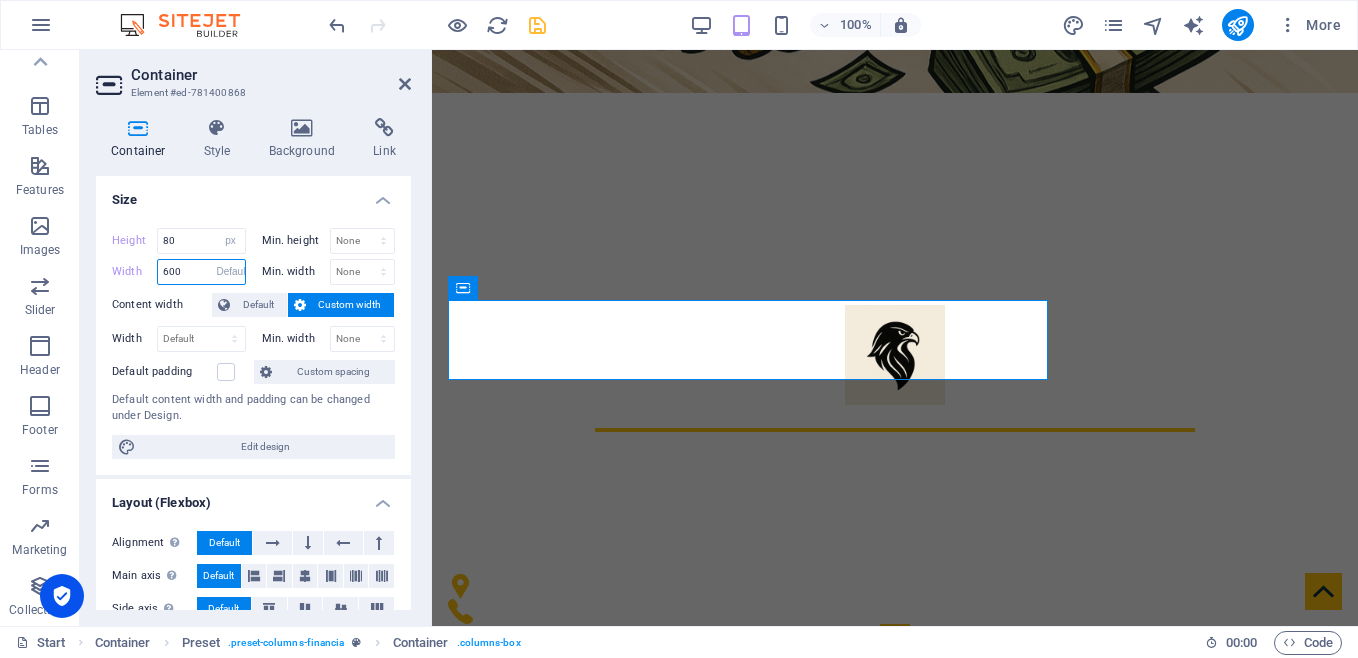 click on "Default px rem % em vh vw" at bounding box center (231, 272) 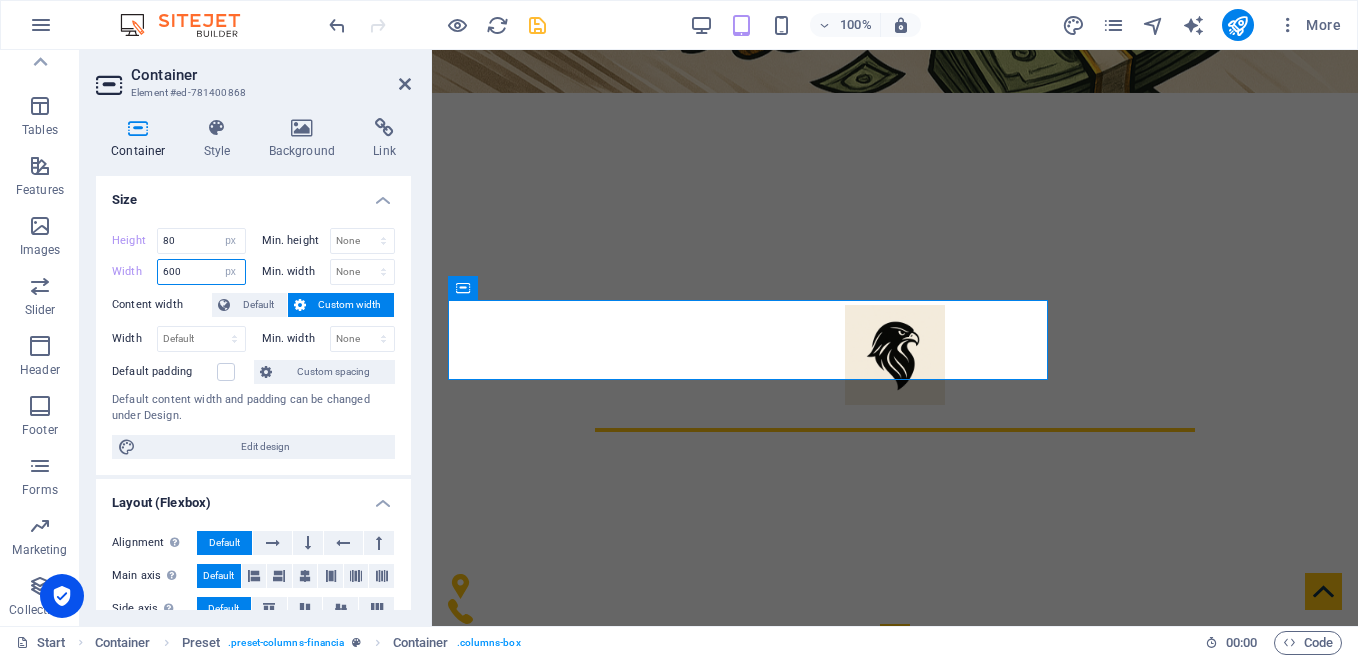 click on "600" at bounding box center [201, 272] 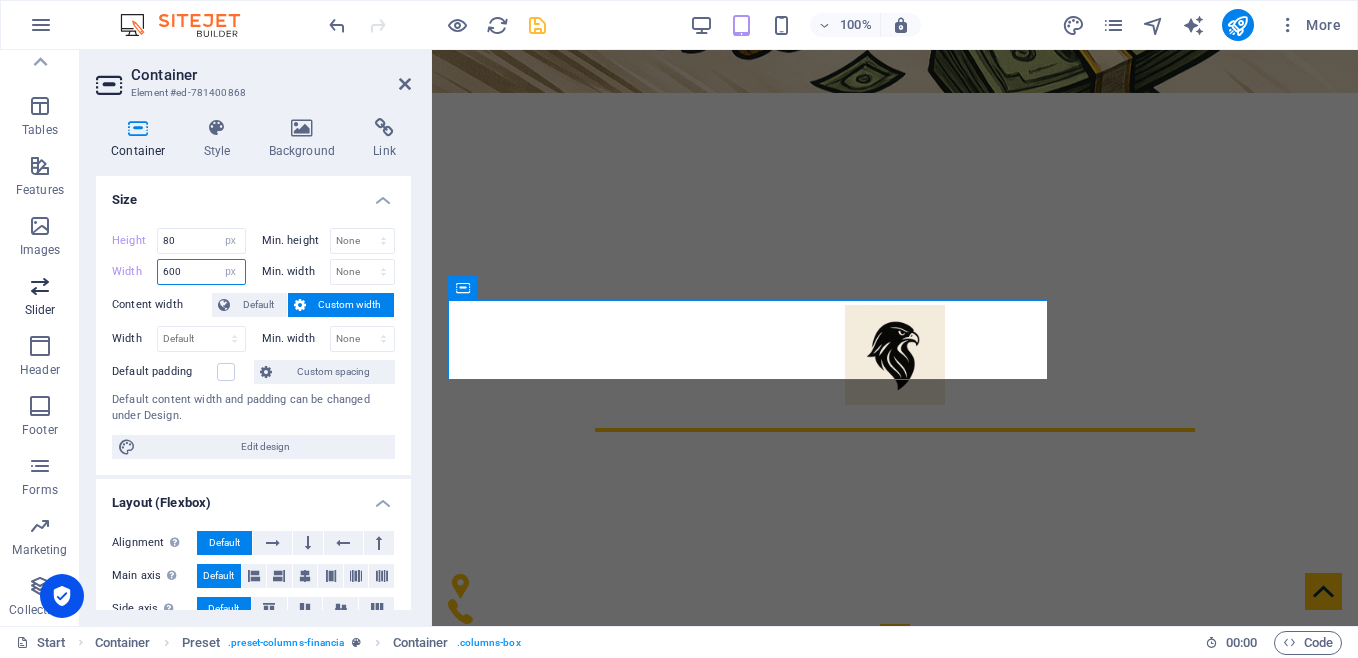 drag, startPoint x: 200, startPoint y: 275, endPoint x: 5, endPoint y: 279, distance: 195.04102 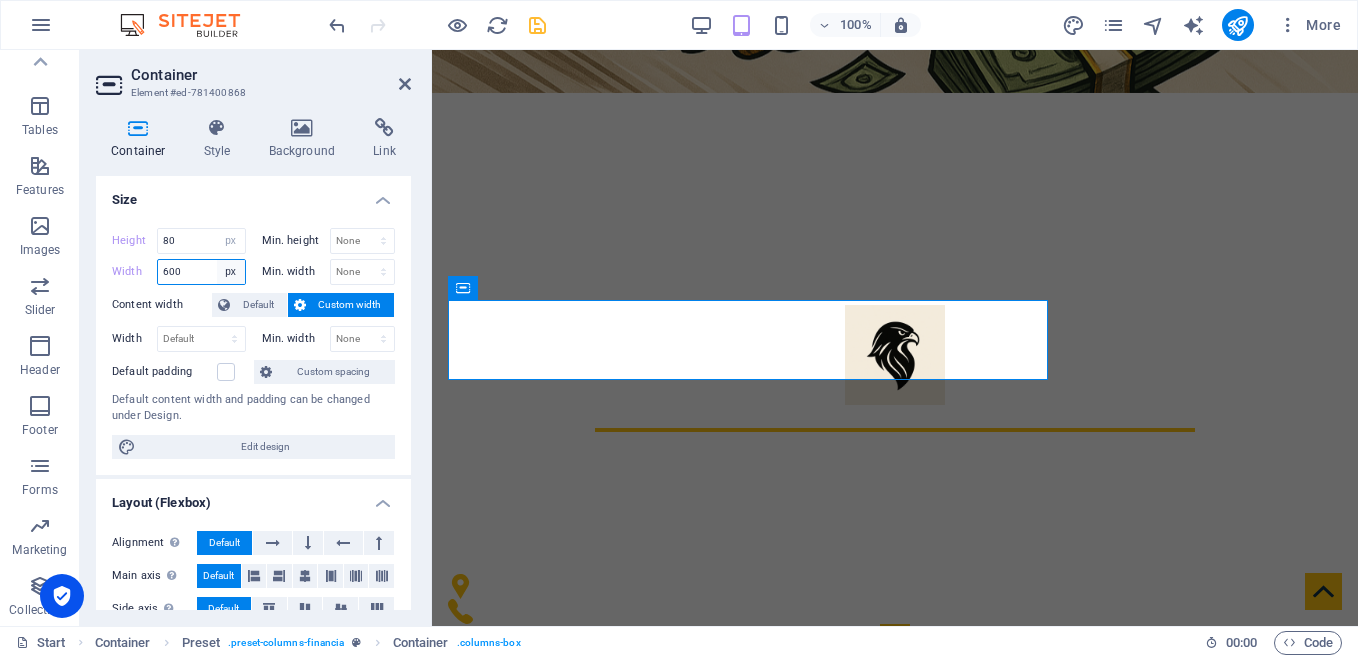 click on "Default px rem % em vh vw" at bounding box center (231, 272) 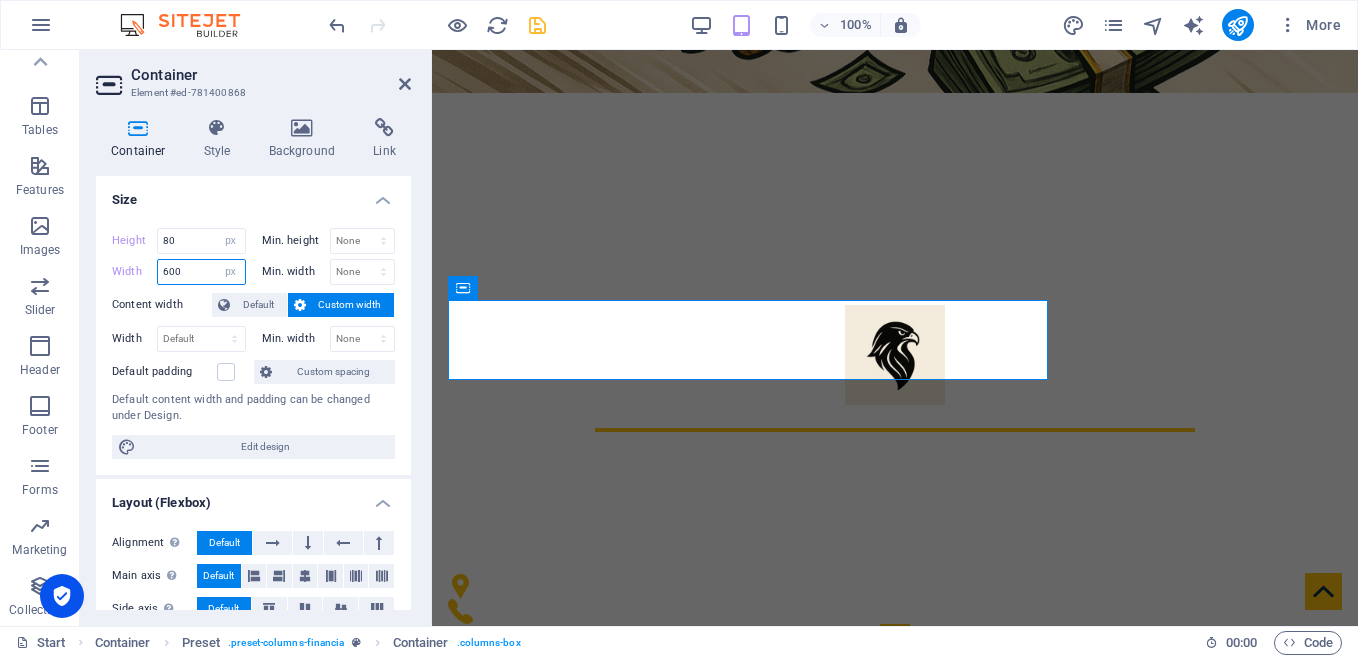 select on "default" 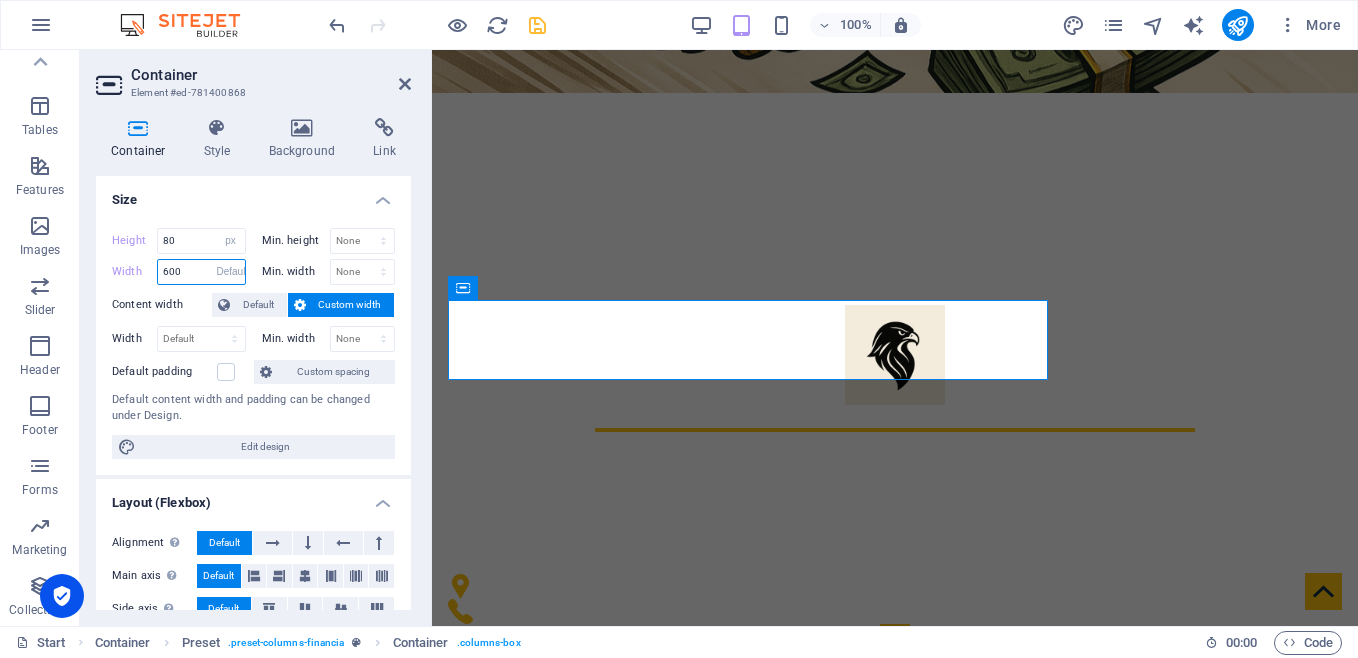 click on "Default px rem % em vh vw" at bounding box center (231, 272) 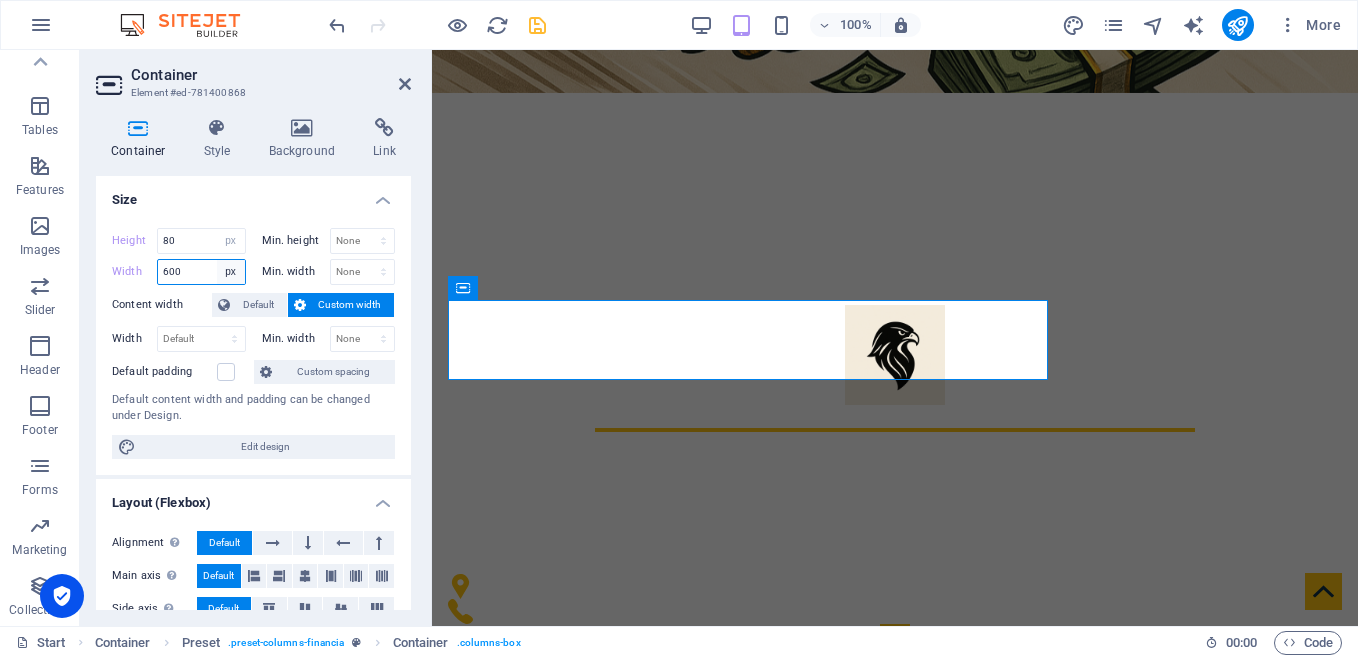 click on "Default px rem % em vh vw" at bounding box center [231, 272] 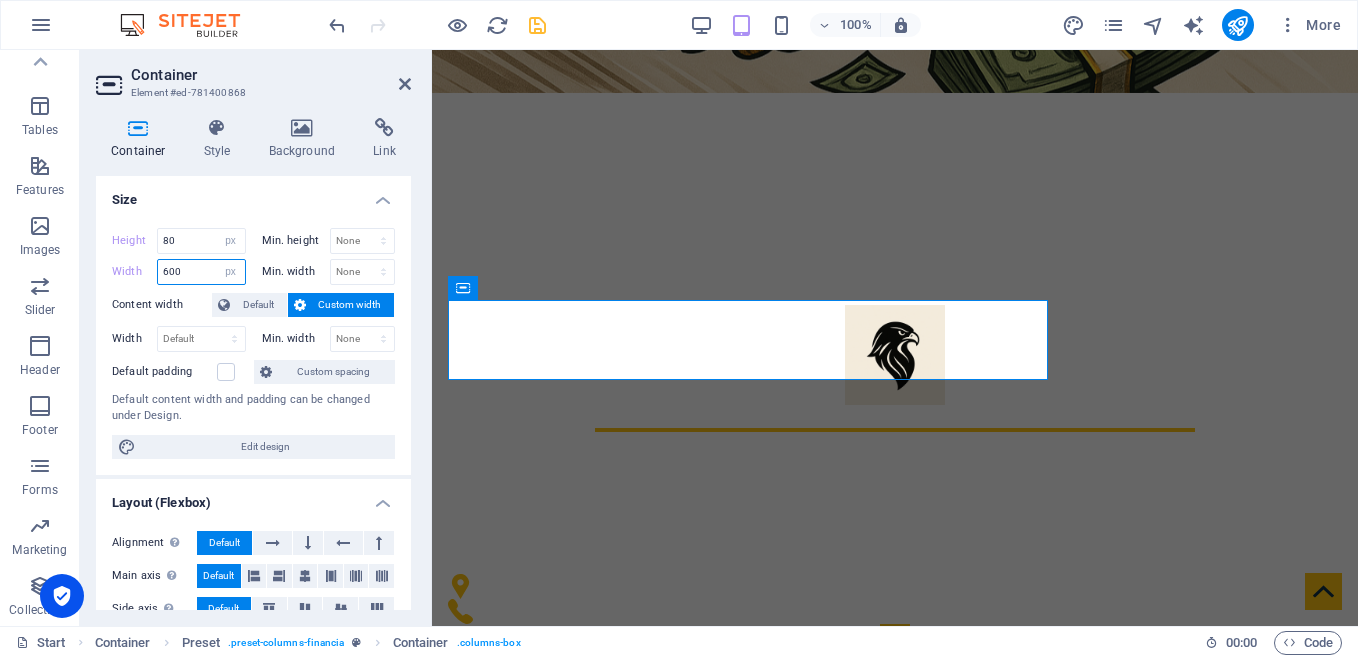 select on "default" 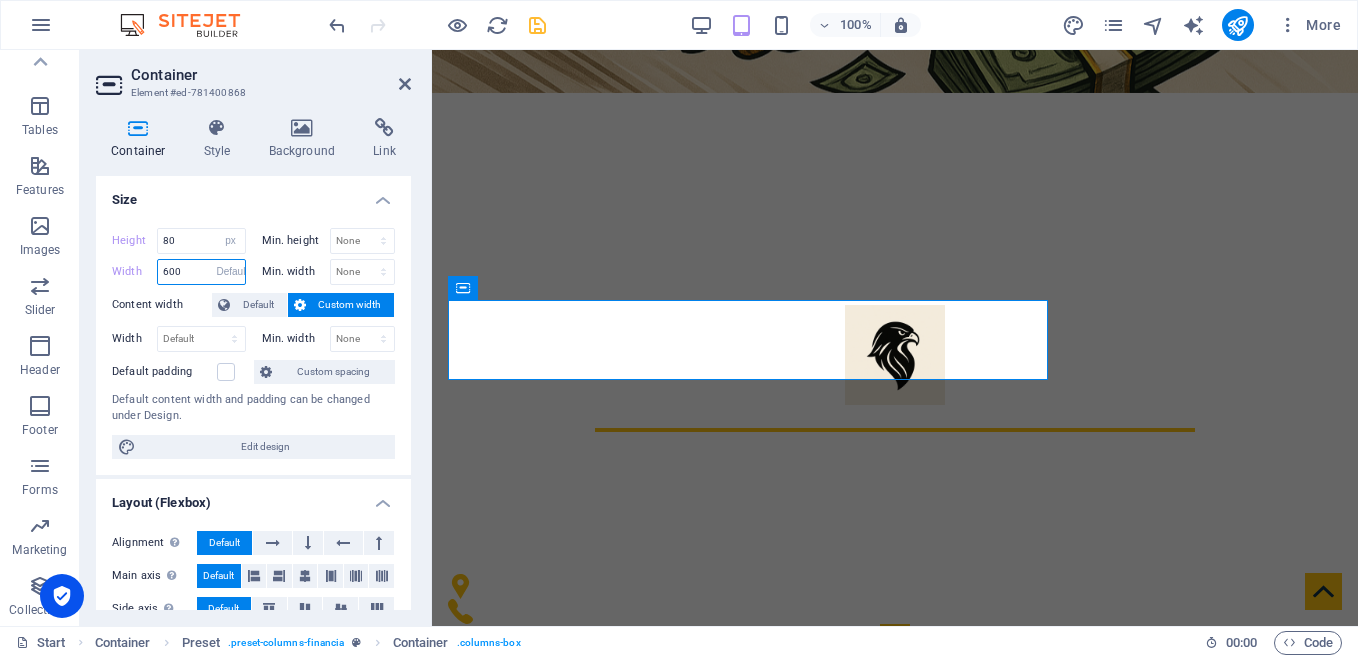 click on "Default px rem % em vh vw" at bounding box center (231, 272) 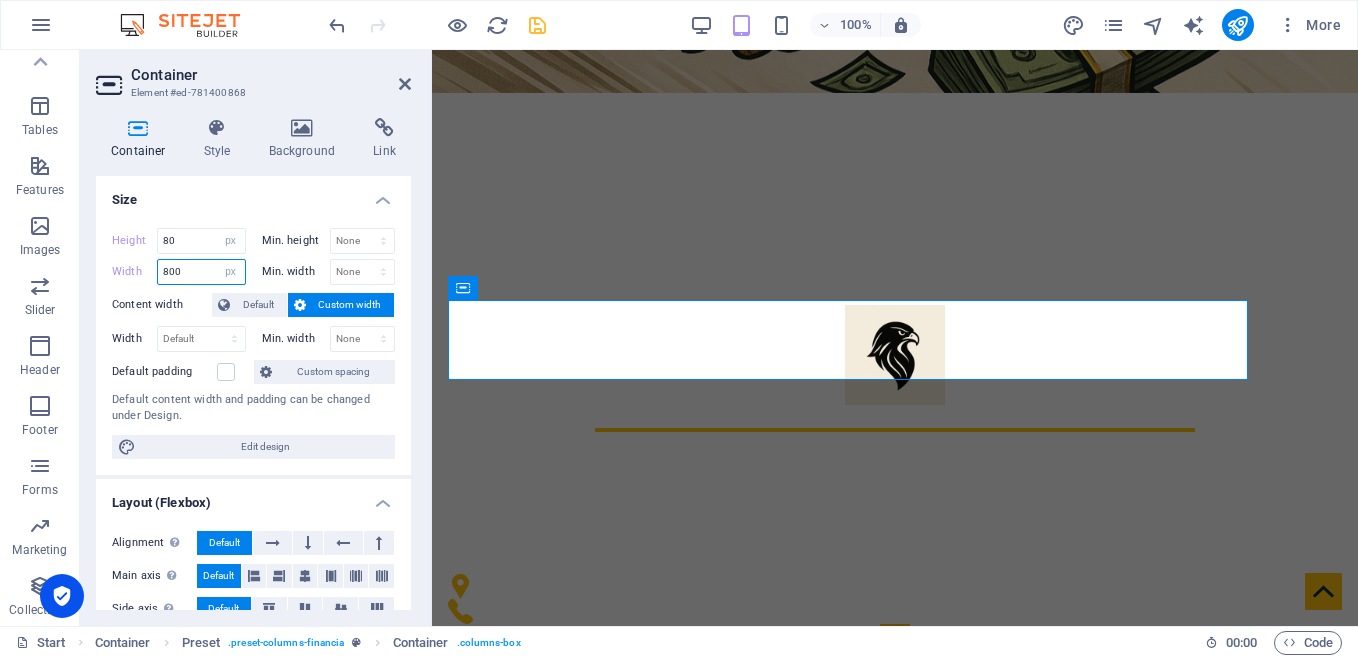 type on "800" 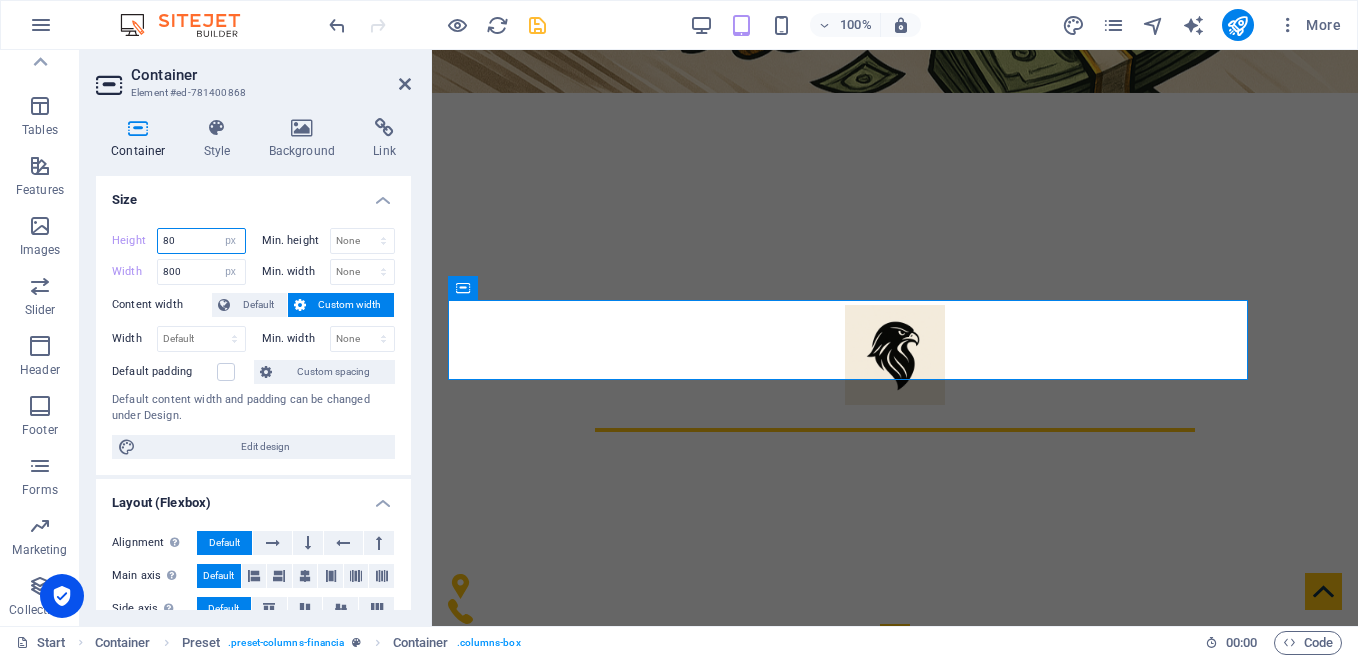click on "80" at bounding box center [201, 241] 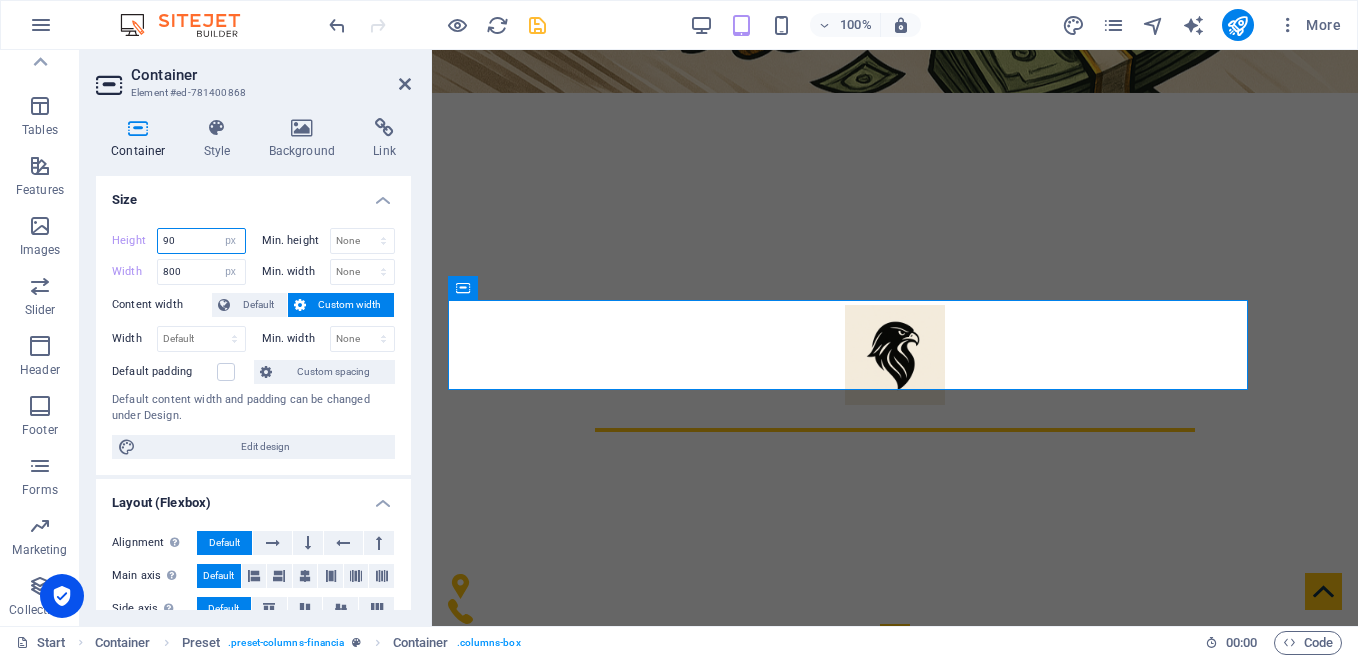 drag, startPoint x: 199, startPoint y: 239, endPoint x: 125, endPoint y: 245, distance: 74.24284 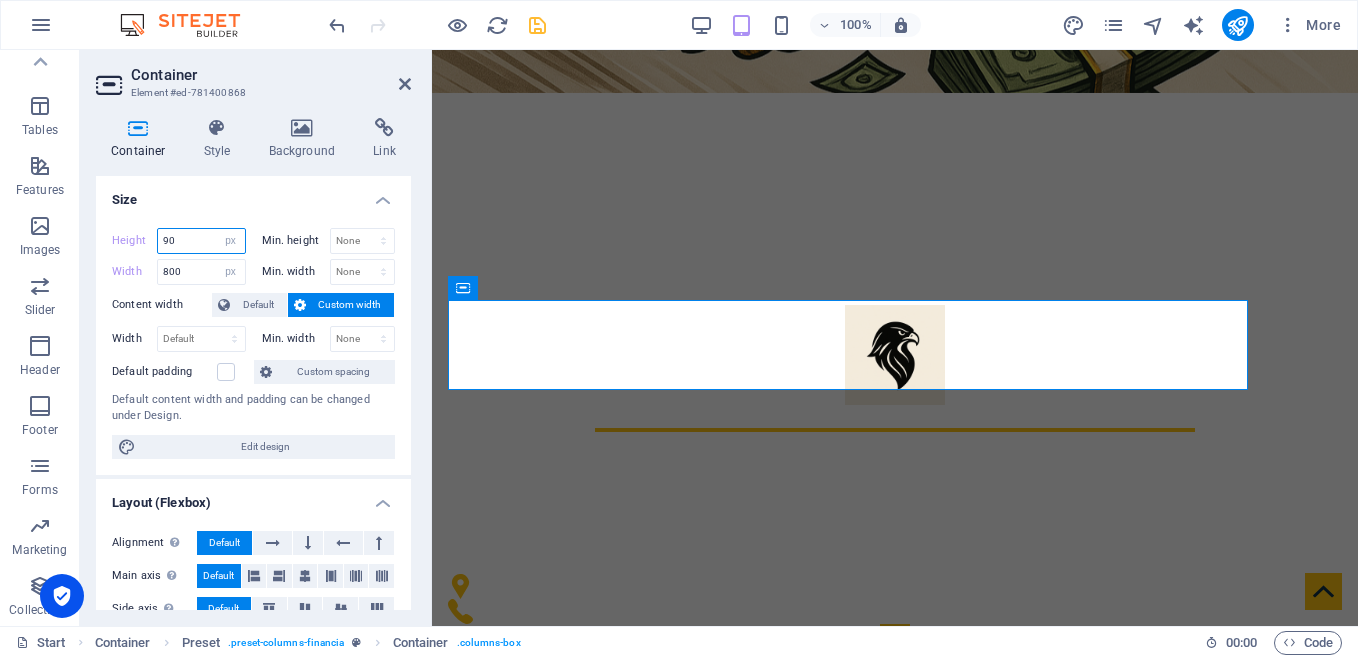 click on "Height 90 Default px rem % vh vw" at bounding box center (179, 241) 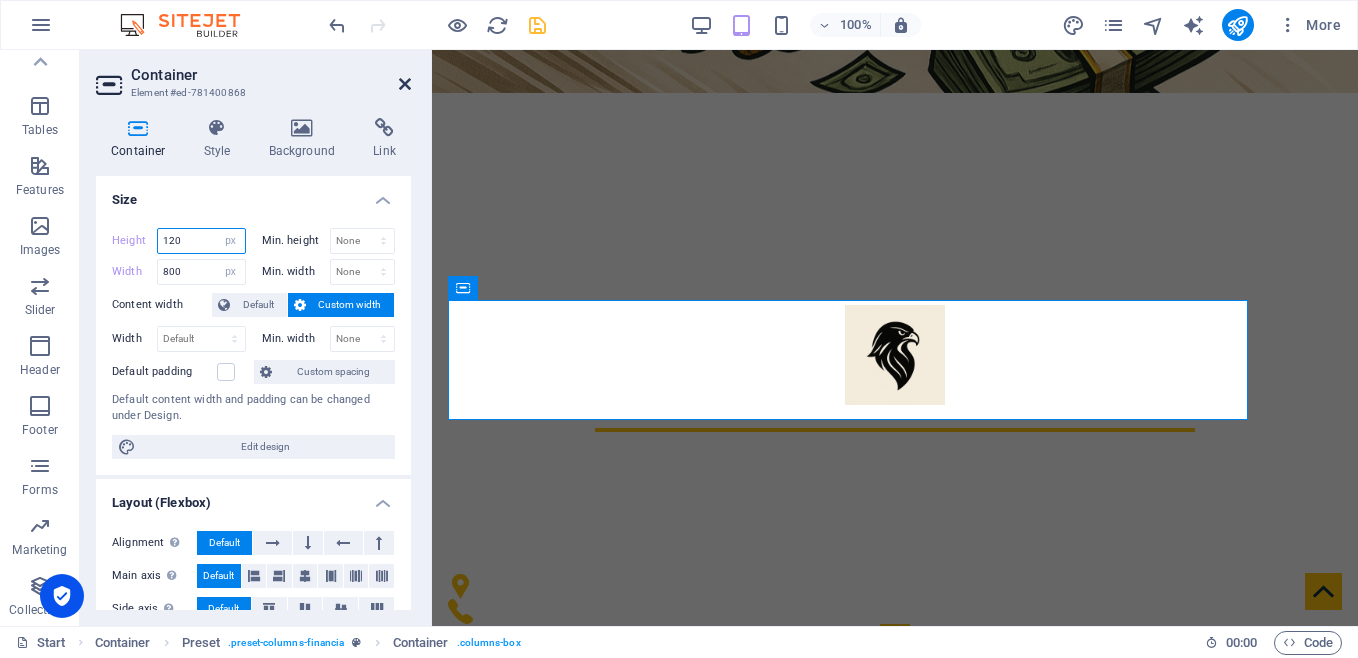 type on "120" 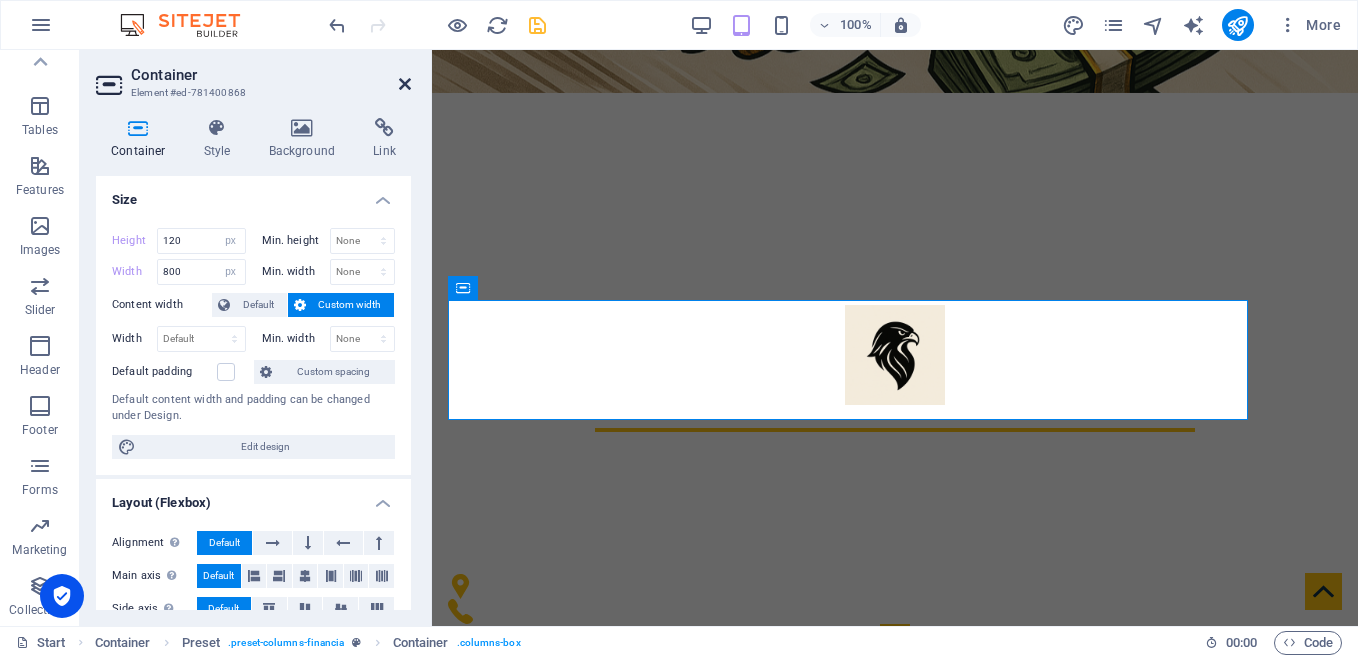 click at bounding box center [405, 84] 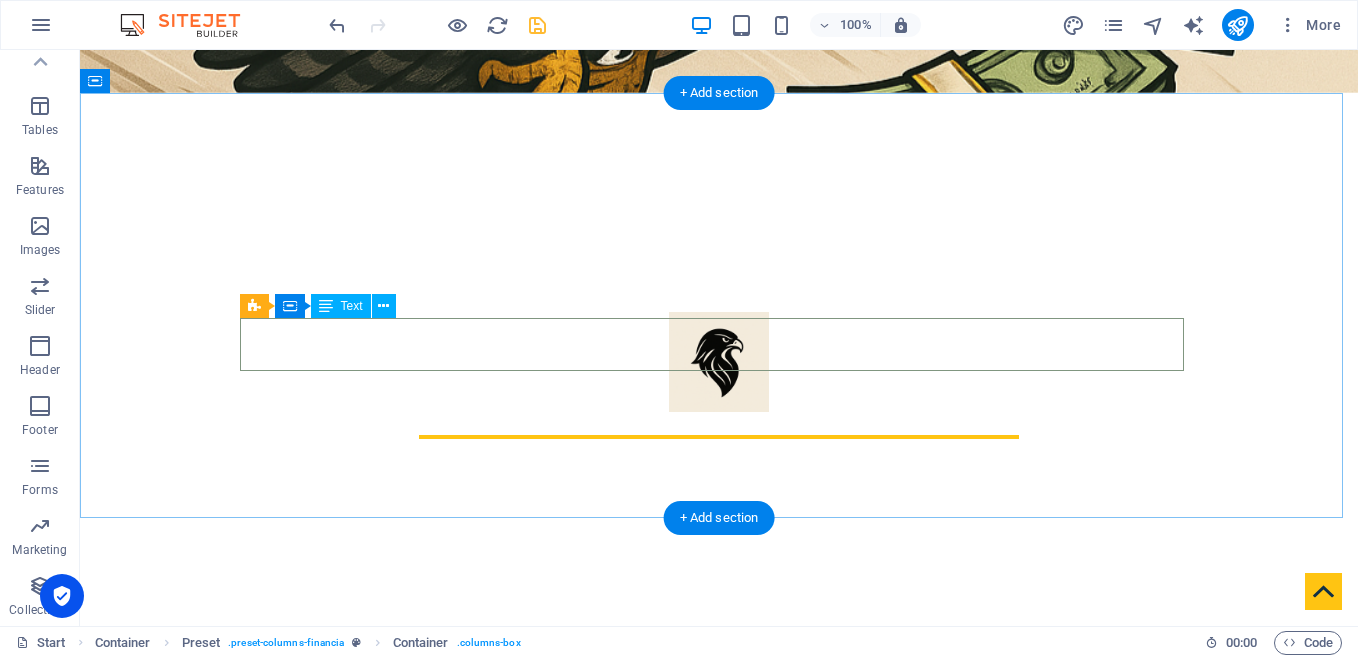 click on "Our Company provides multiple services for our community. Transactions are processed accurately and in the timely manner." at bounding box center [719, 843] 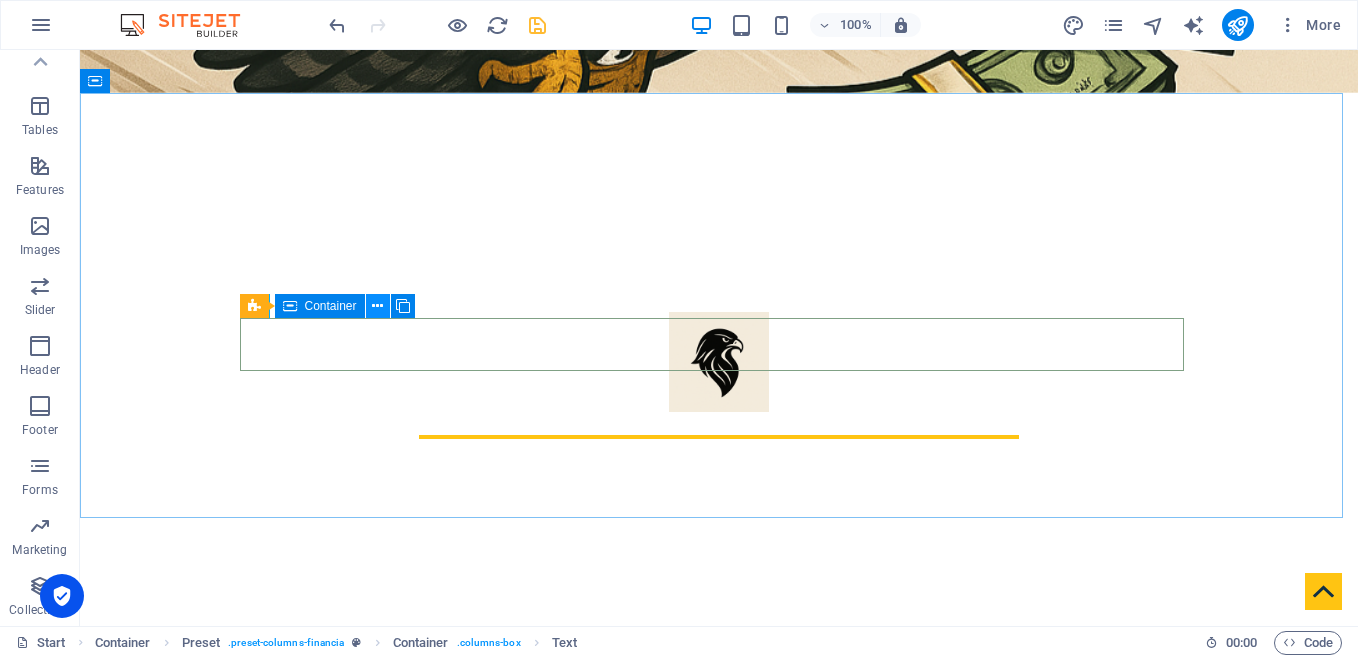 click at bounding box center (377, 306) 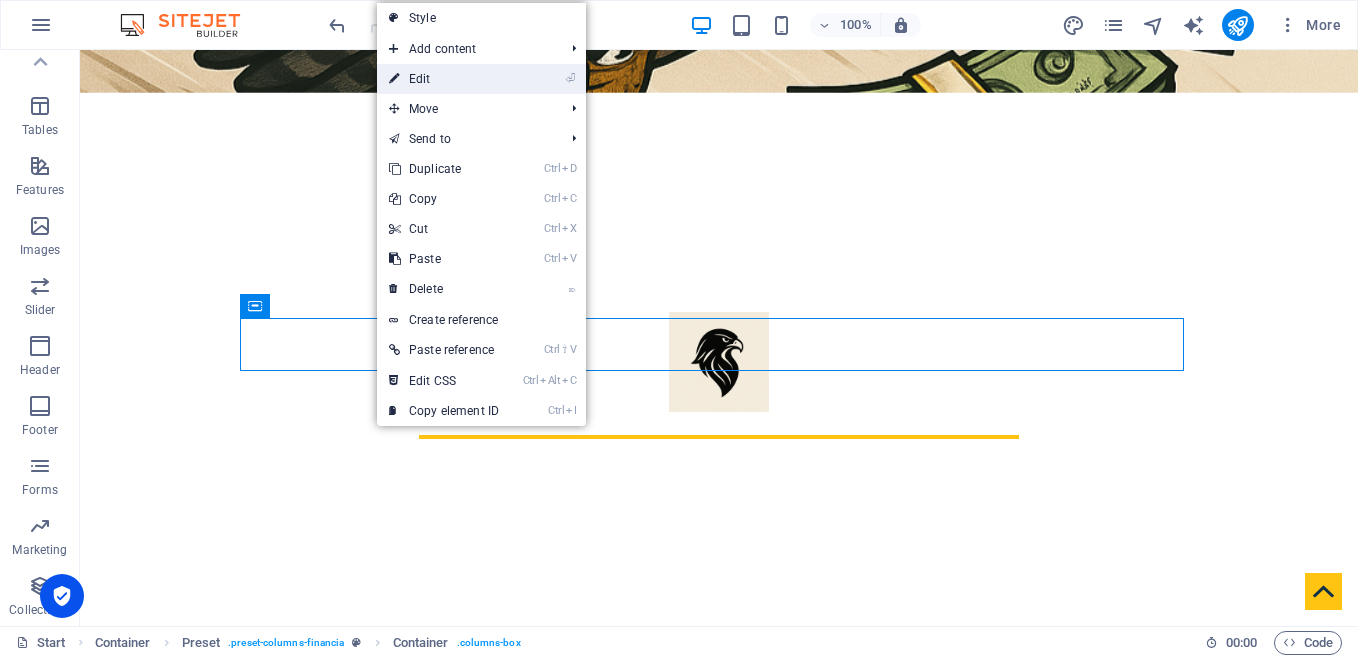 click on "⏎  Edit" at bounding box center [444, 79] 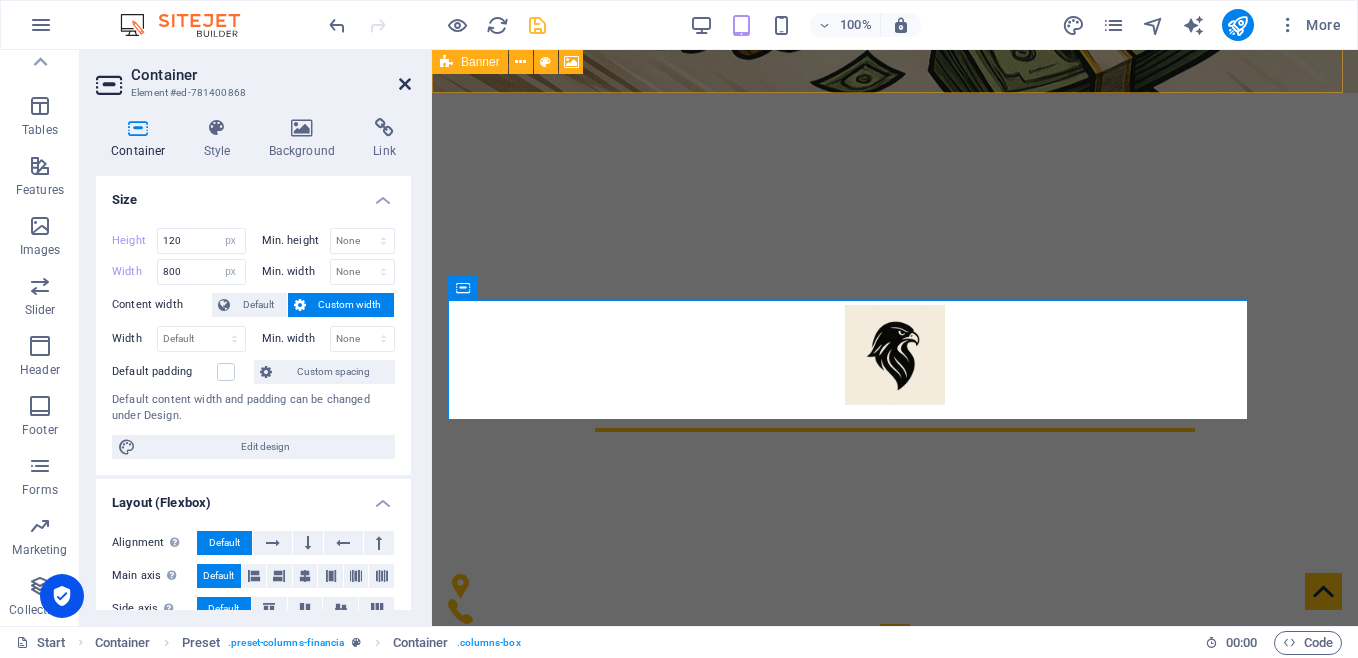 click at bounding box center [405, 84] 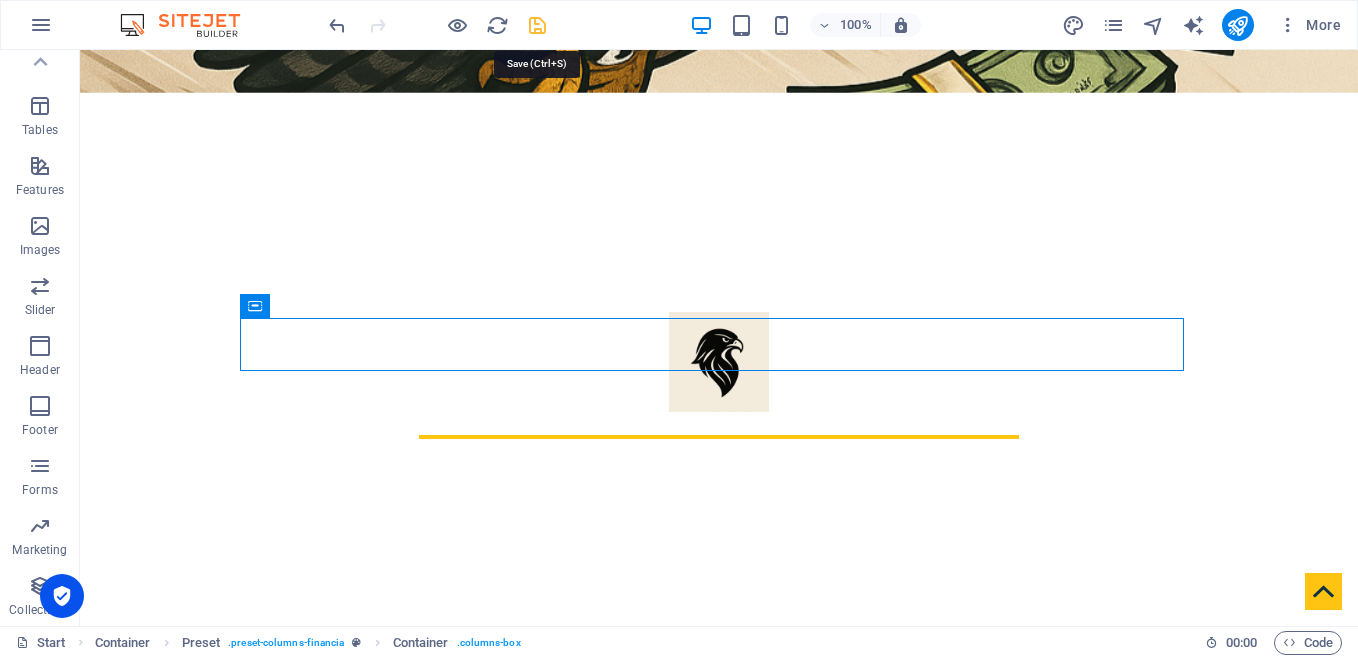 click at bounding box center (537, 25) 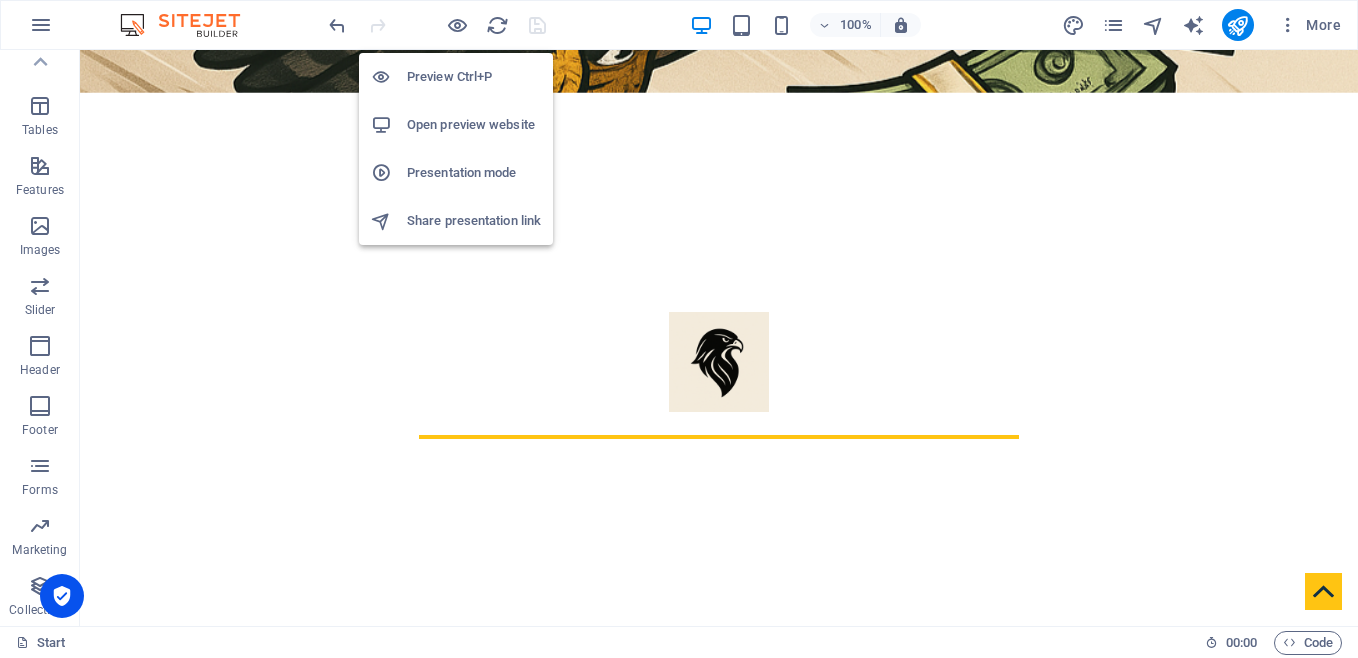 click on "Open preview website" at bounding box center (474, 125) 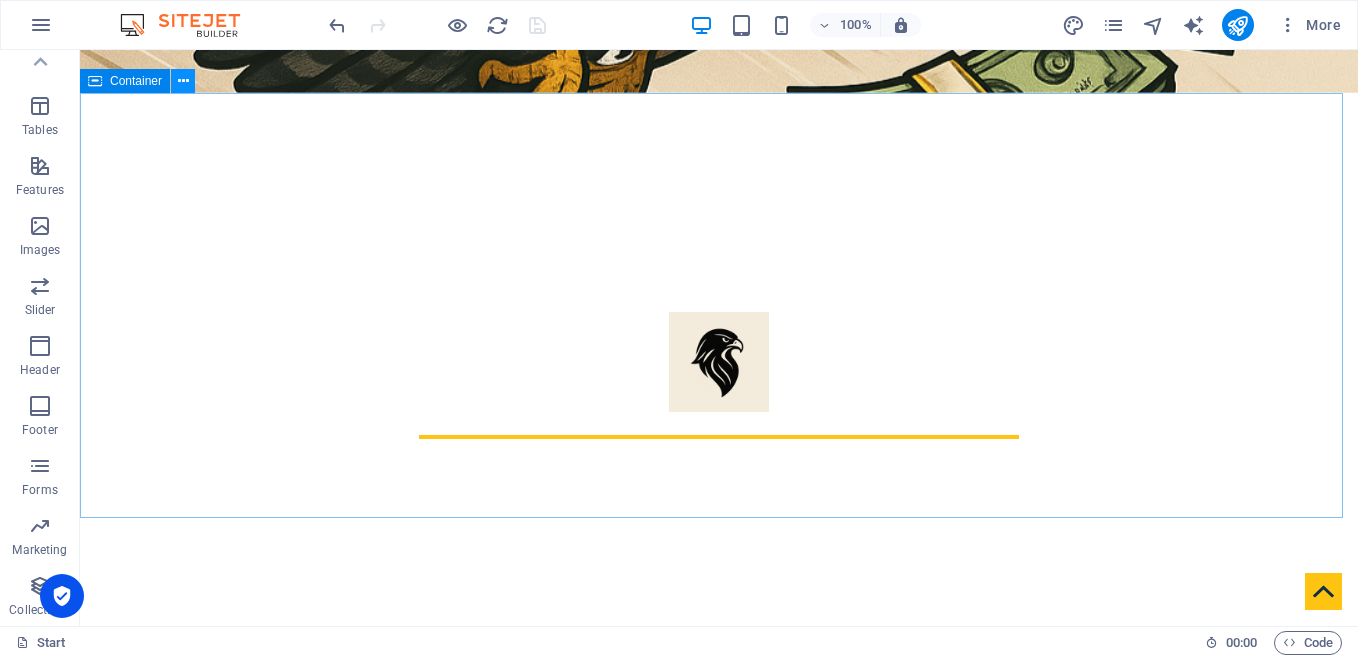 click at bounding box center (183, 81) 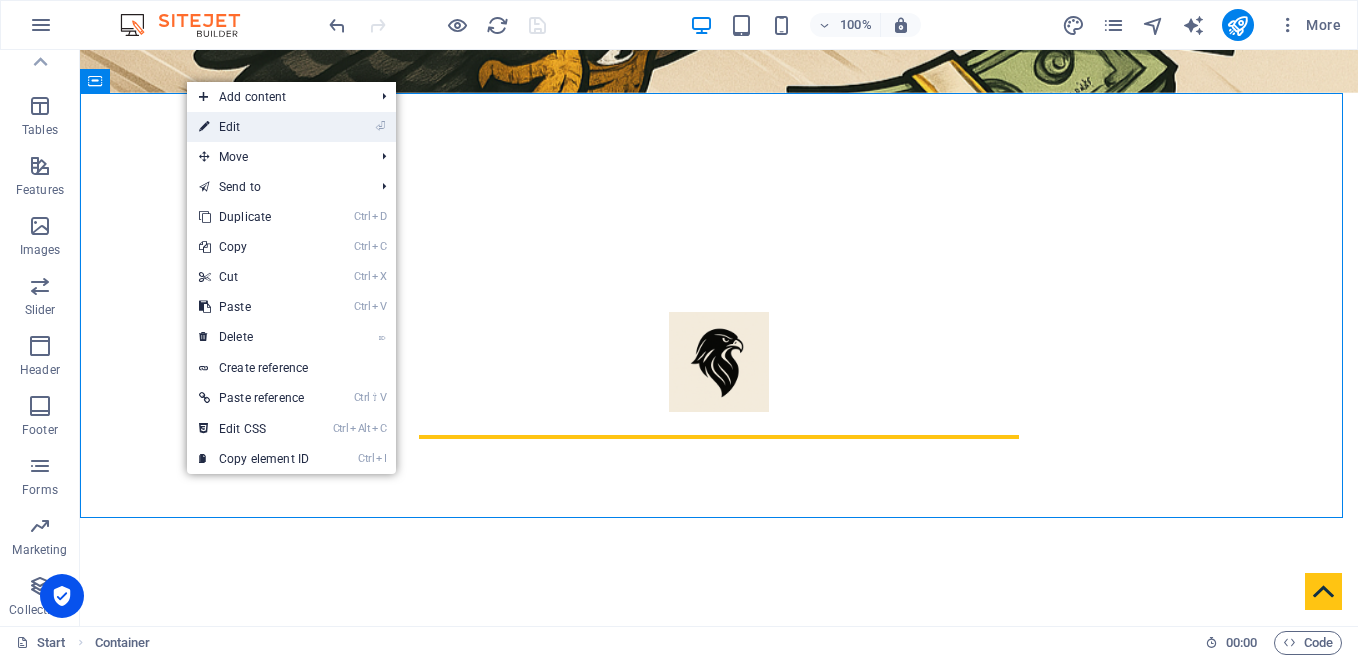 click on "⏎  Edit" at bounding box center (254, 127) 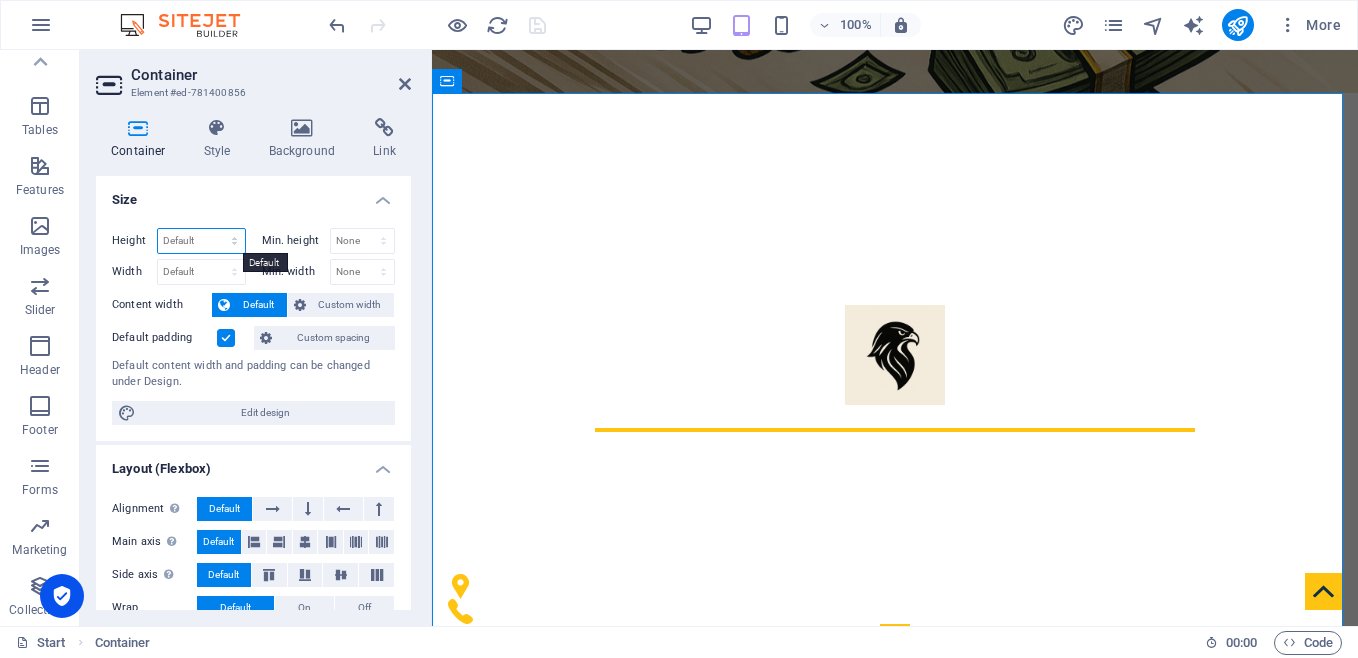 click on "Default px rem % vh vw" at bounding box center (201, 241) 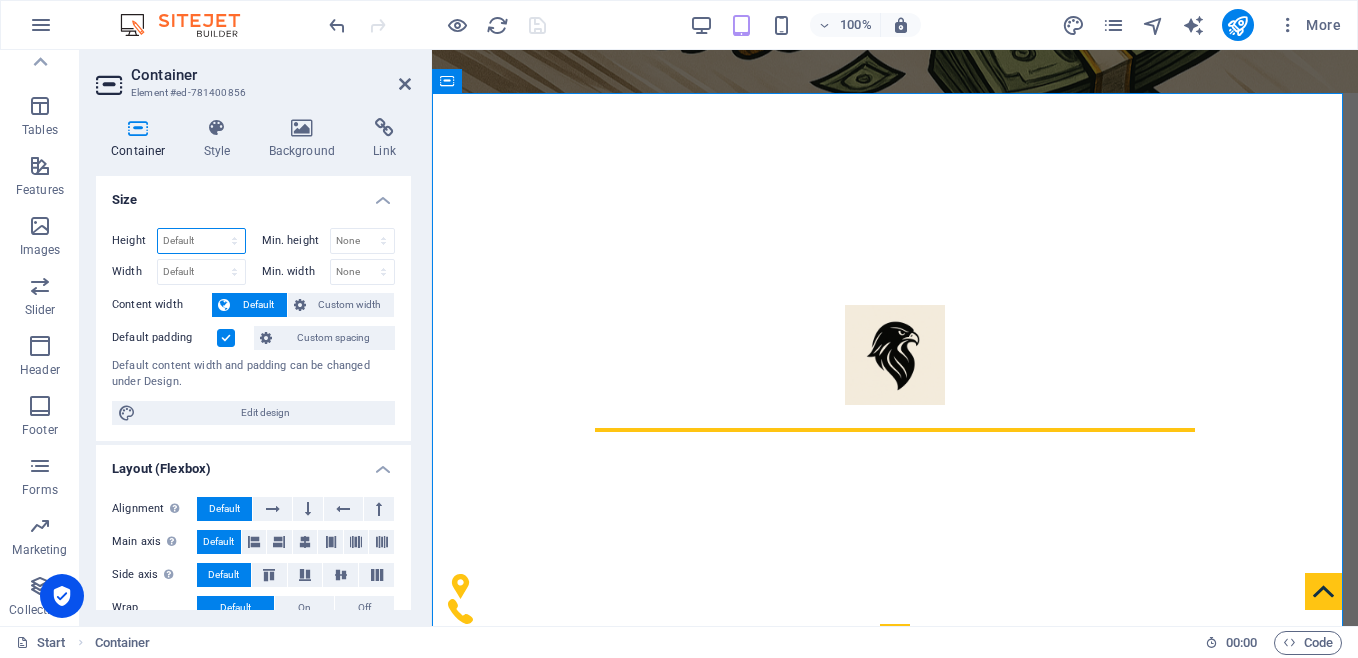 select on "px" 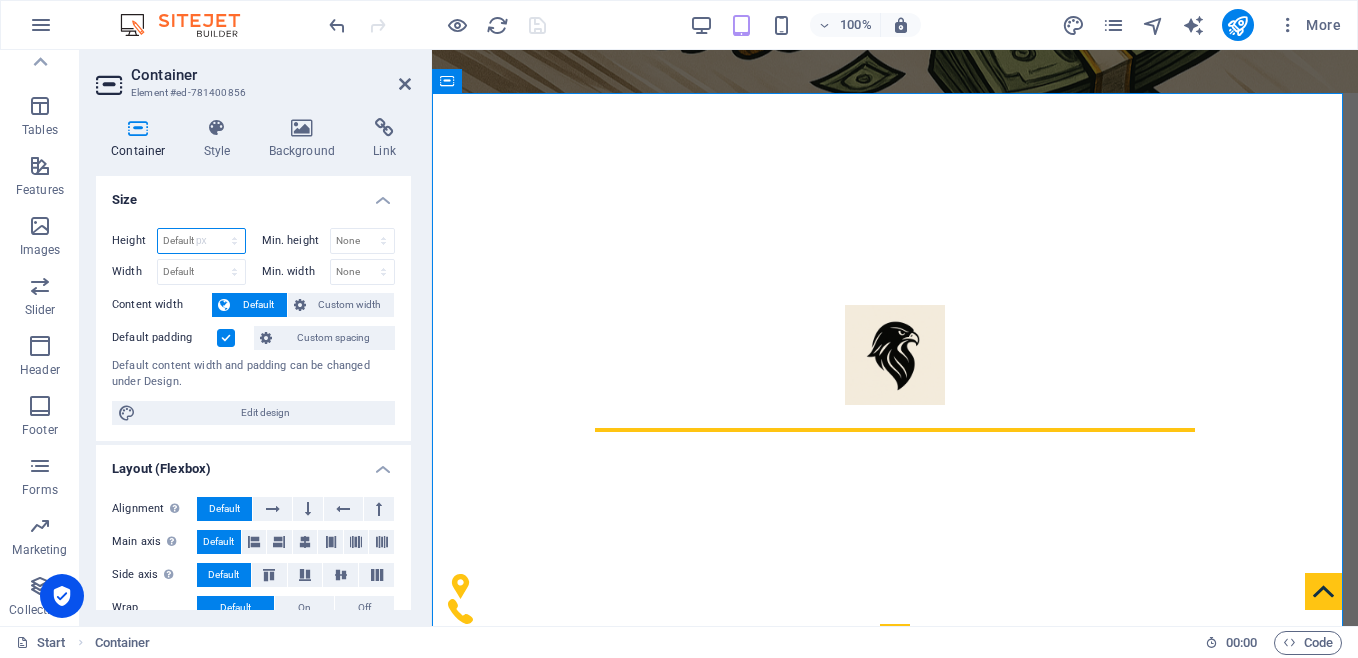 click on "Default px rem % vh vw" at bounding box center [201, 241] 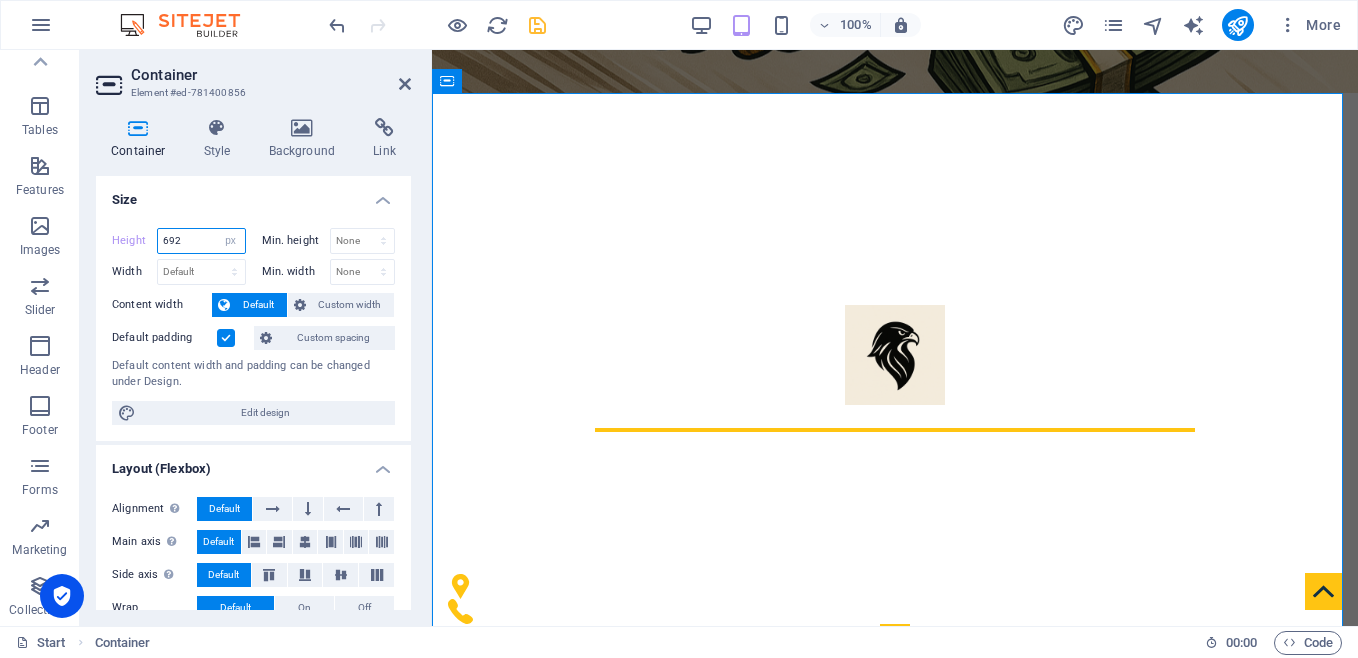 type on "692" 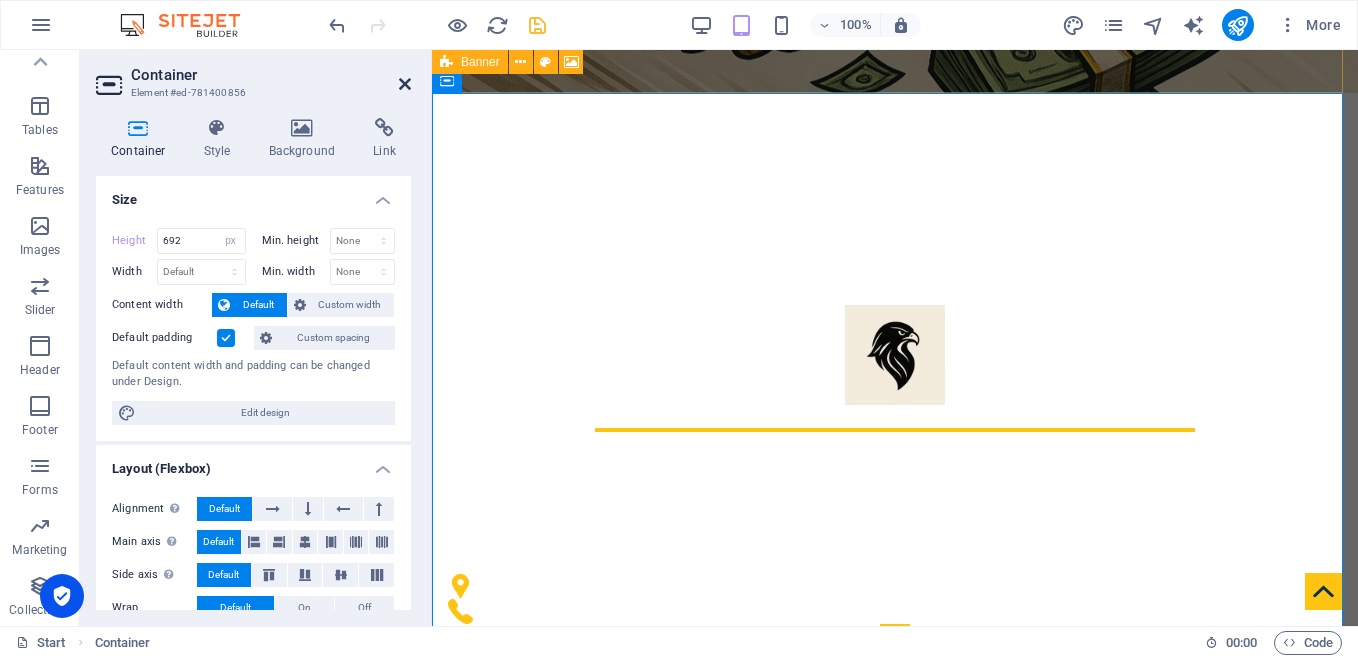 drag, startPoint x: 404, startPoint y: 82, endPoint x: 554, endPoint y: 269, distance: 239.72693 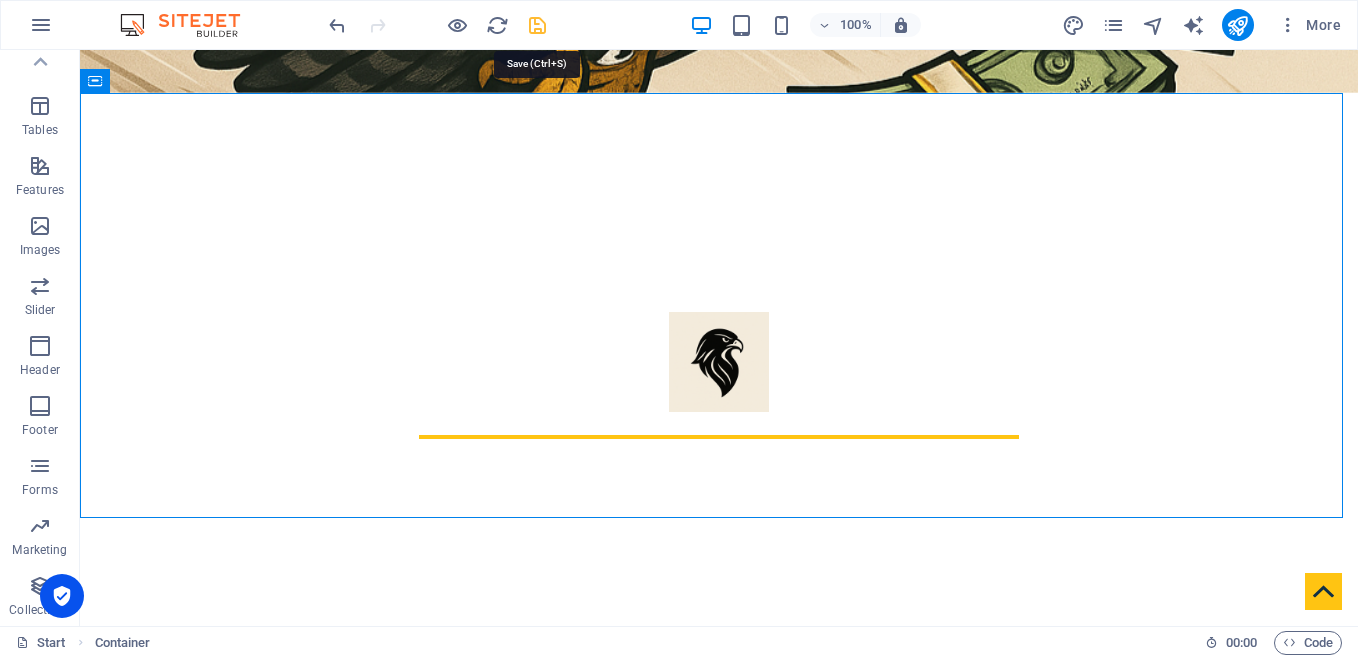click at bounding box center (537, 25) 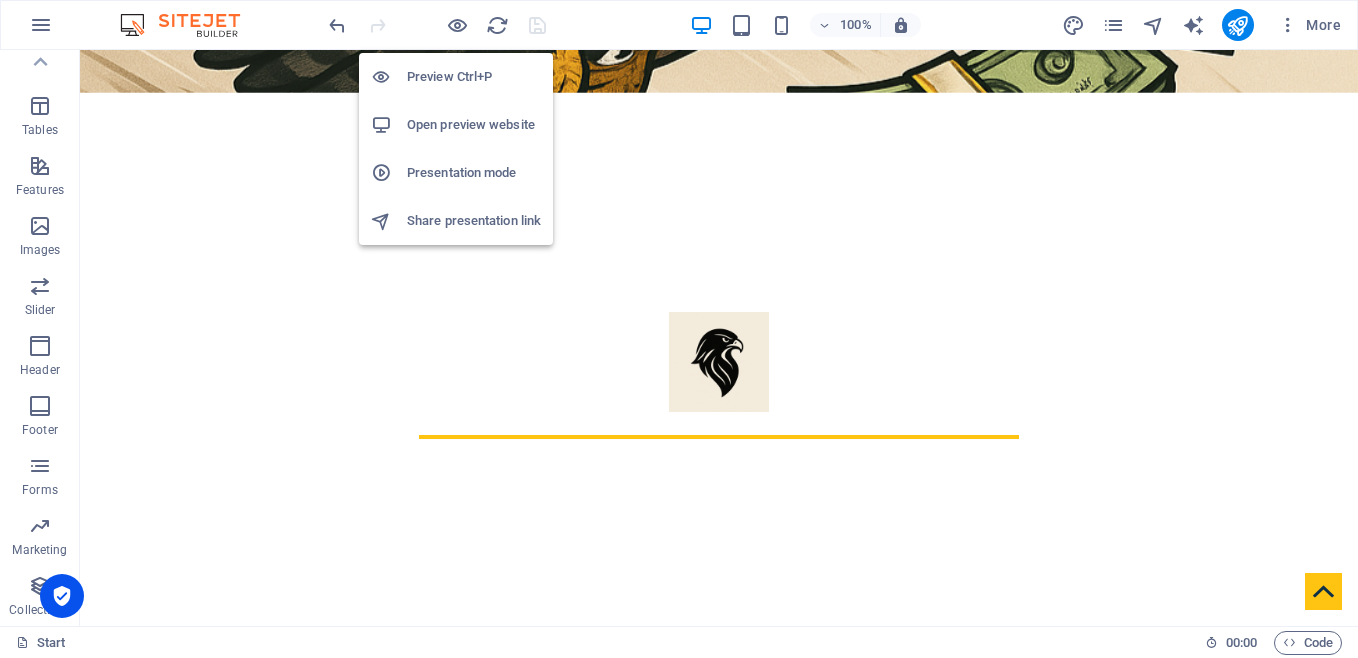 click on "Open preview website" at bounding box center [474, 125] 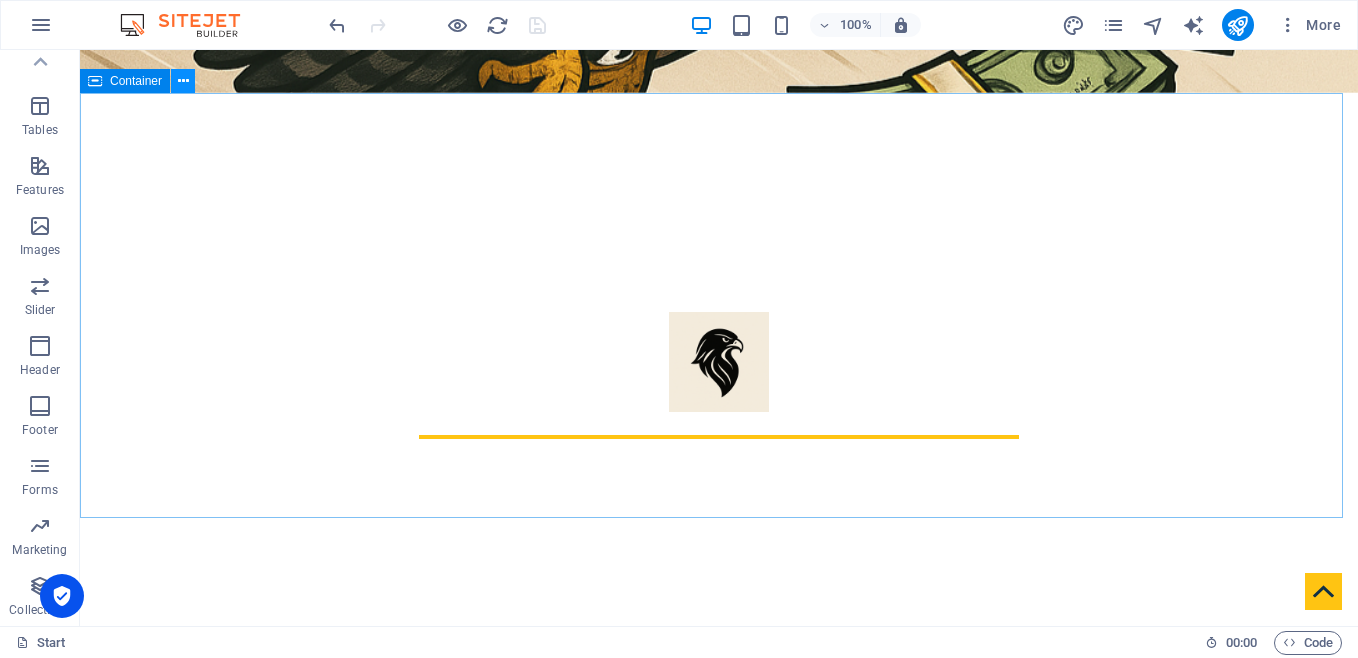 click at bounding box center (183, 81) 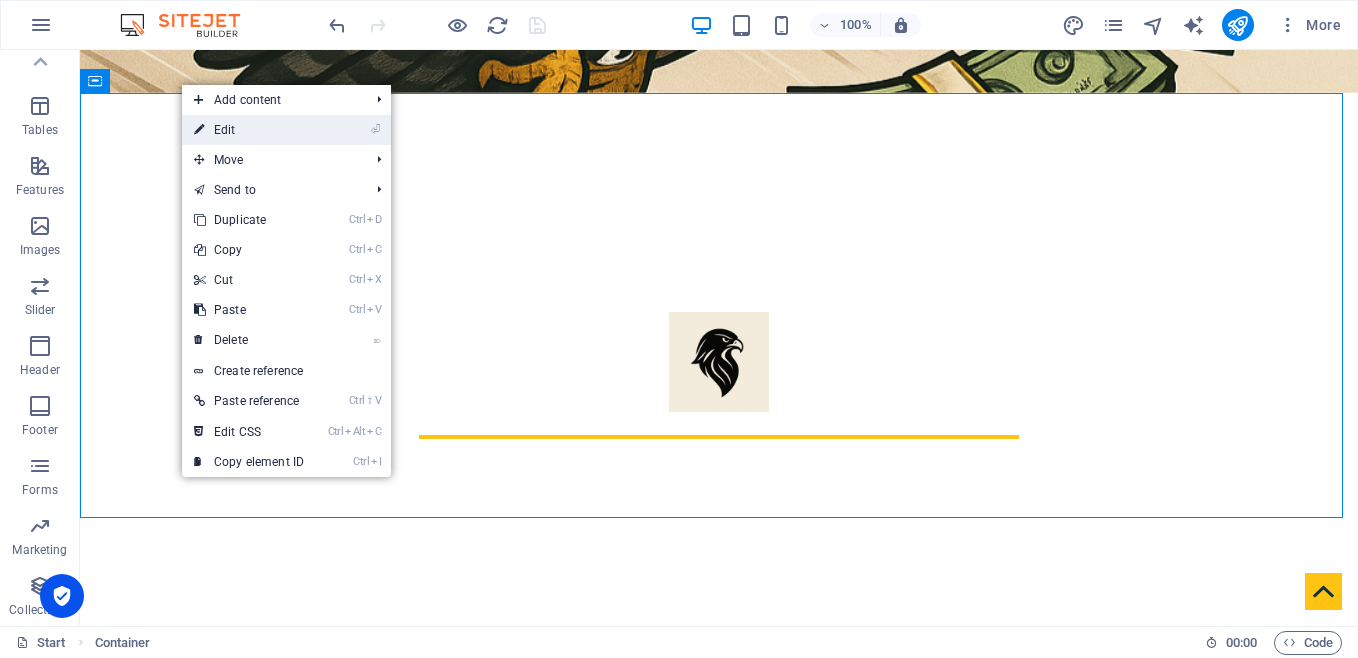 click on "⏎  Edit" at bounding box center (249, 130) 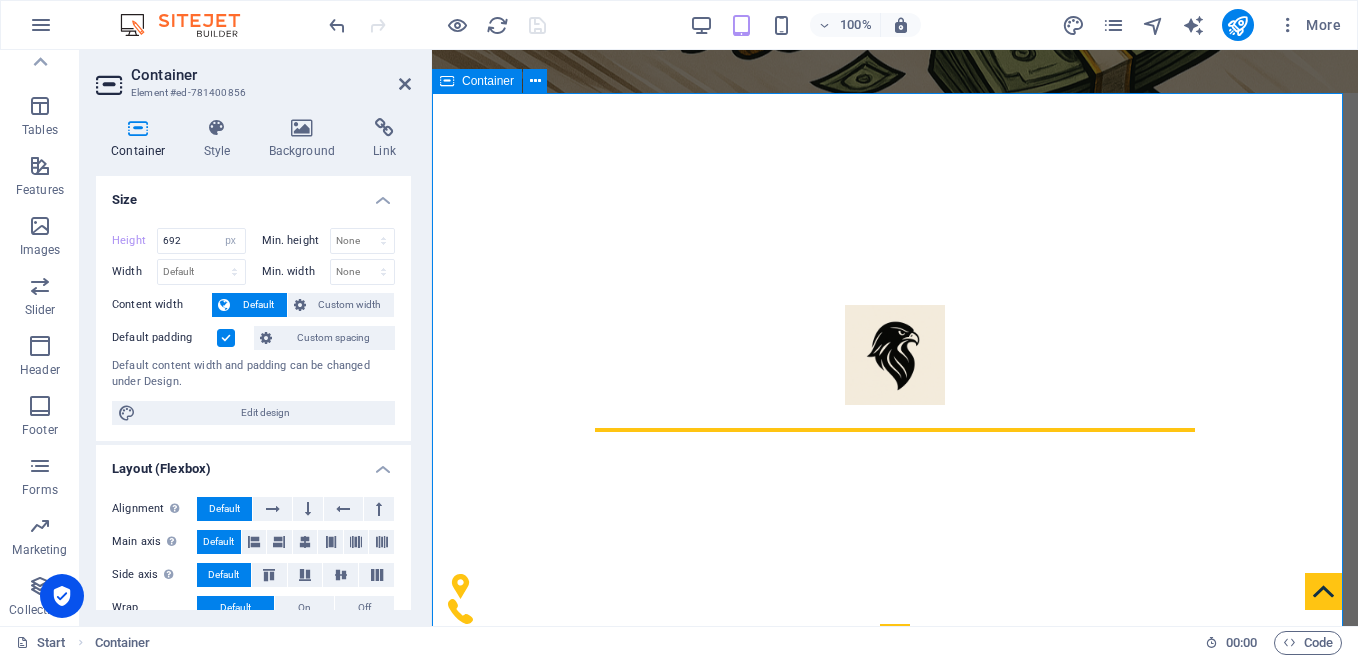 click on "About  [DOMAIN_NAME] Our Company provides multiple services for our community. Transactions are processed accurately and in the timely manner.  Get in touch" at bounding box center (895, 1011) 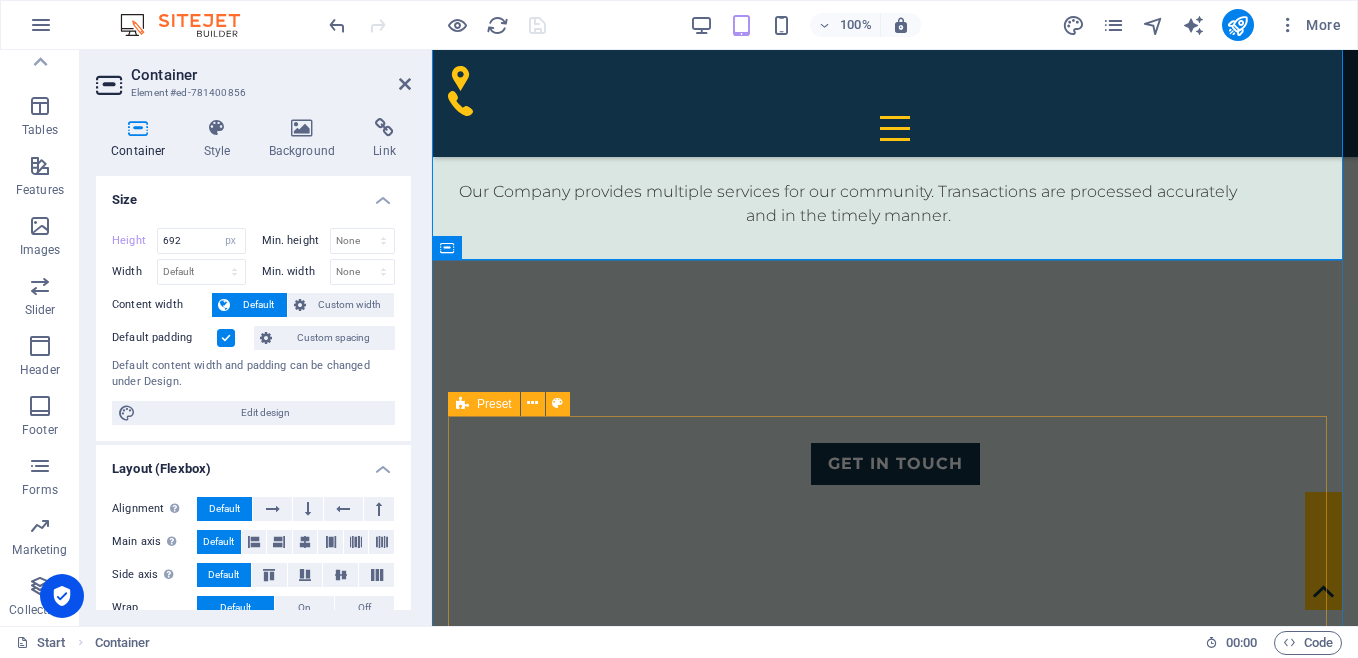 scroll, scrollTop: 800, scrollLeft: 0, axis: vertical 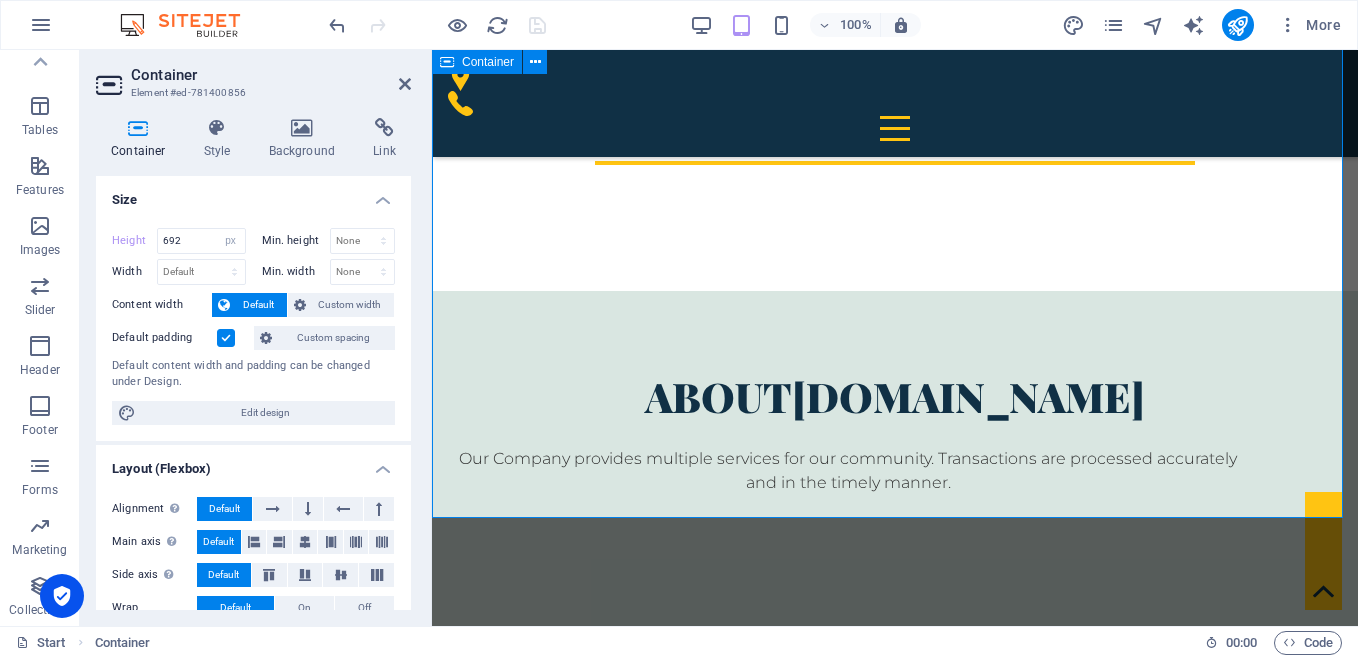 click on "About  [DOMAIN_NAME] Our Company provides multiple services for our community. Transactions are processed accurately and in the timely manner.  Get in touch" at bounding box center [895, 637] 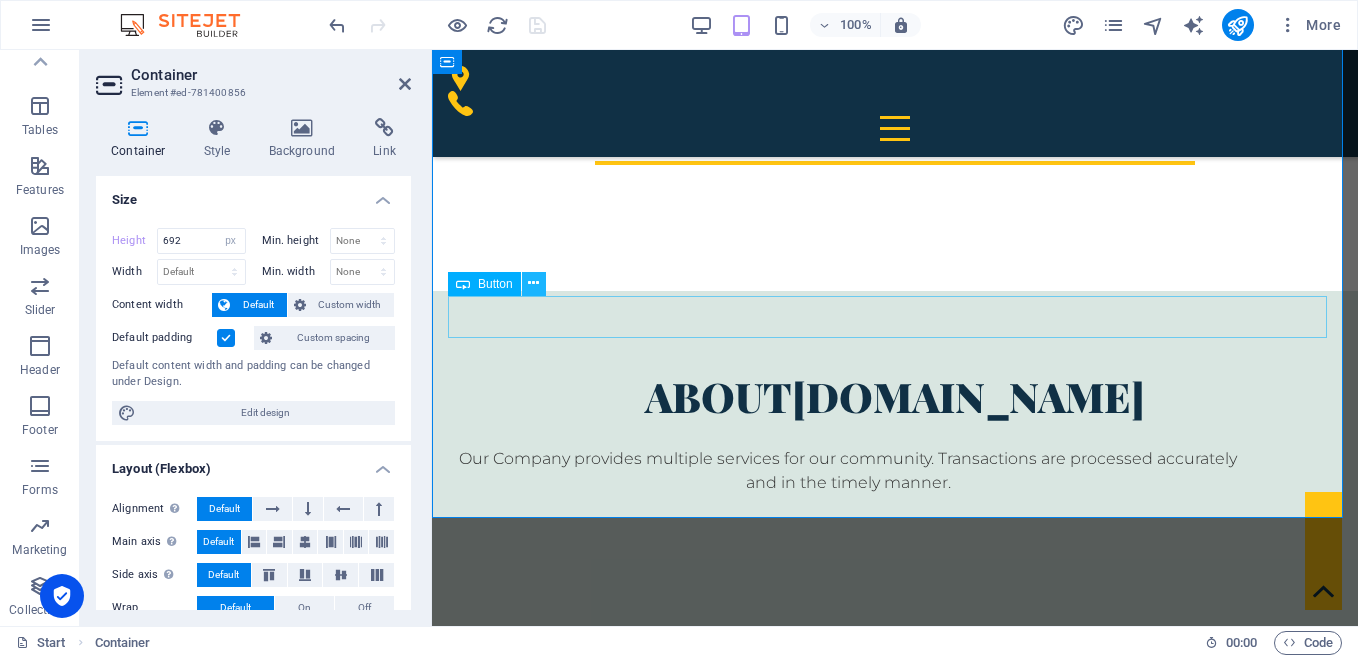 click at bounding box center (533, 283) 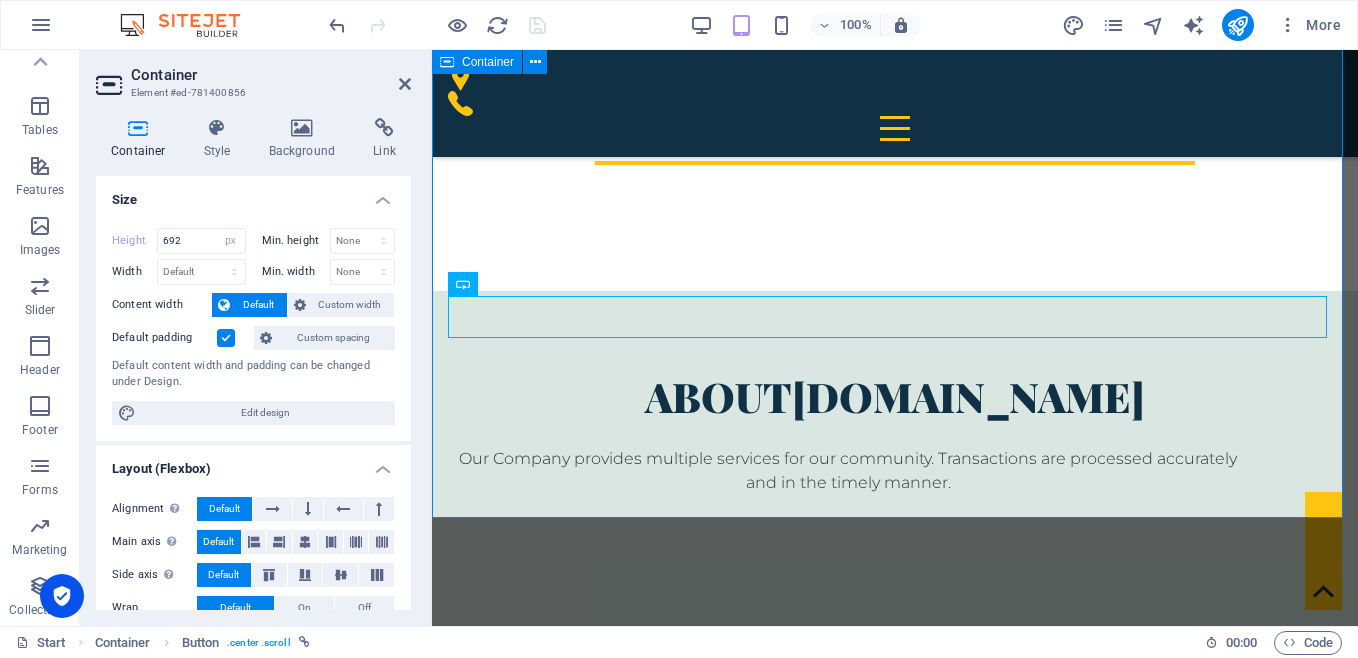 drag, startPoint x: 918, startPoint y: 345, endPoint x: 485, endPoint y: 331, distance: 433.22626 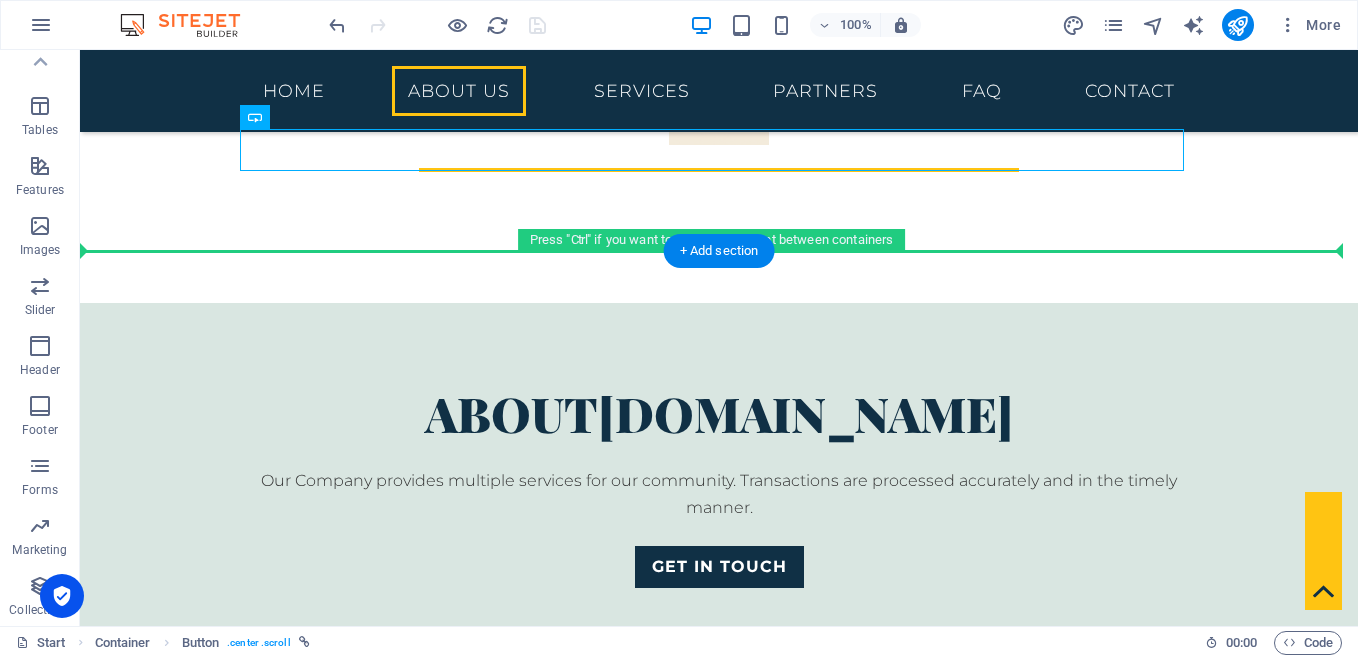 drag, startPoint x: 540, startPoint y: 332, endPoint x: 455, endPoint y: 304, distance: 89.49302 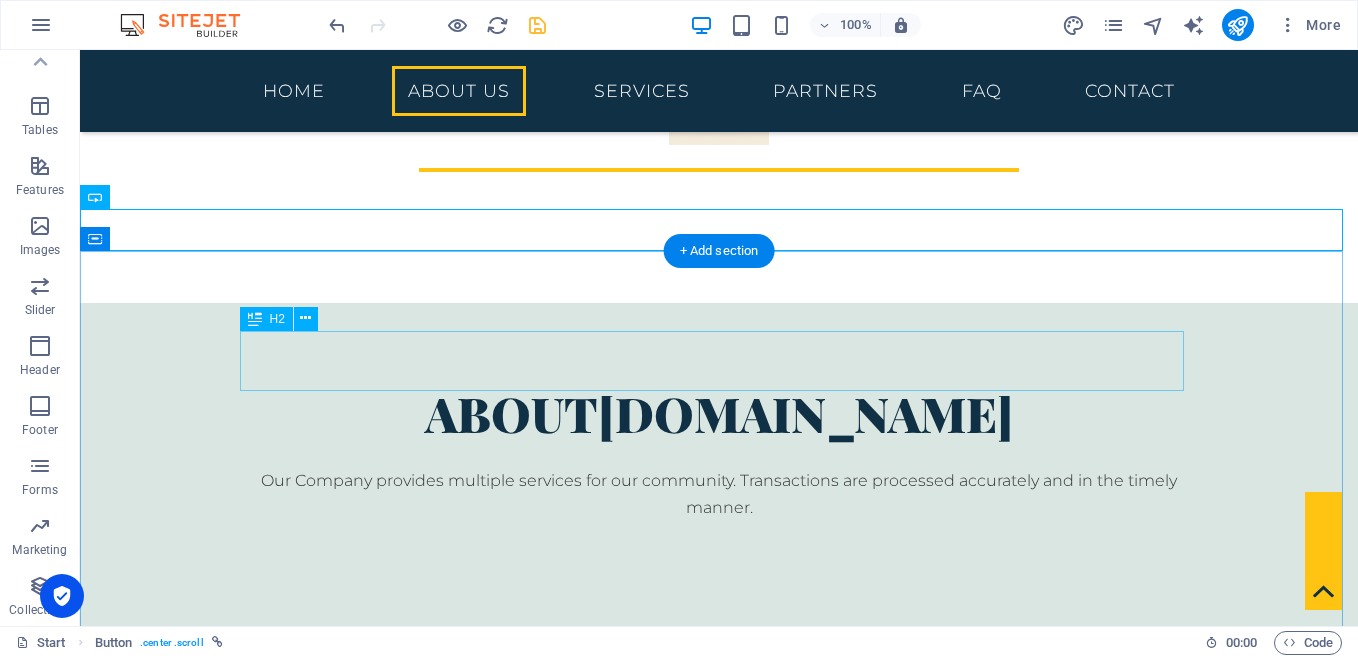 click on "OUR Services" at bounding box center (719, 778) 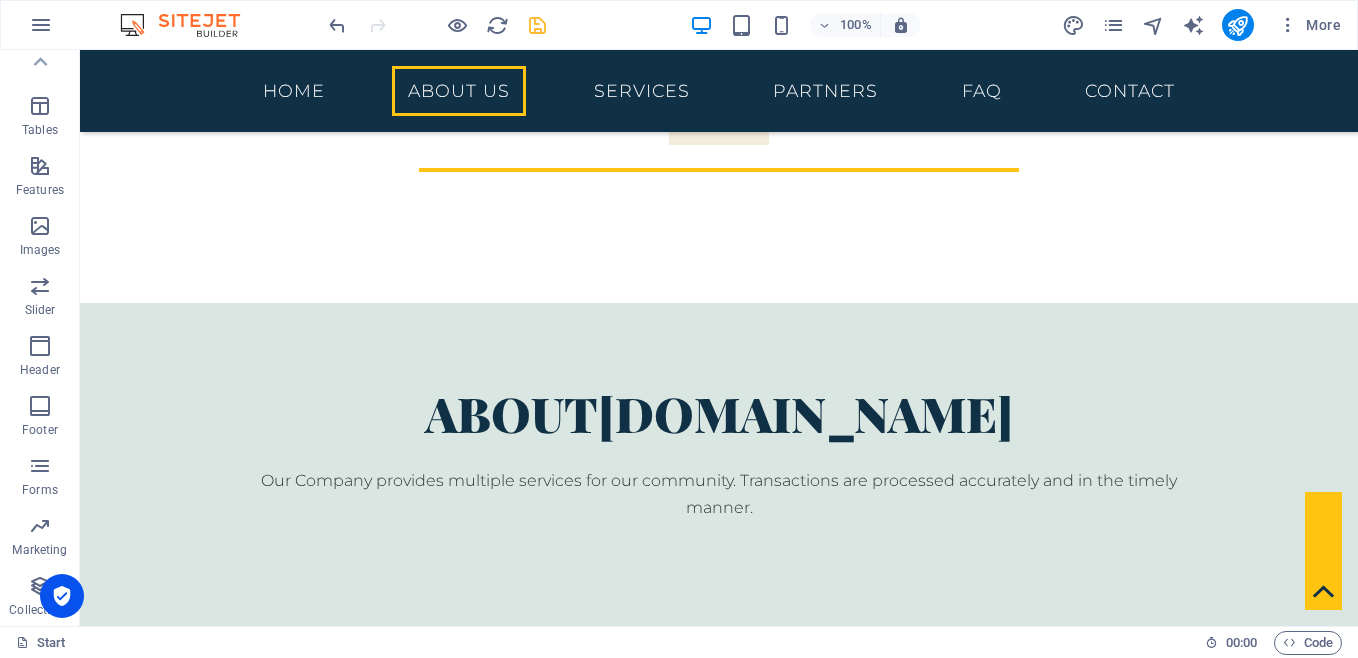 click at bounding box center (190, 25) 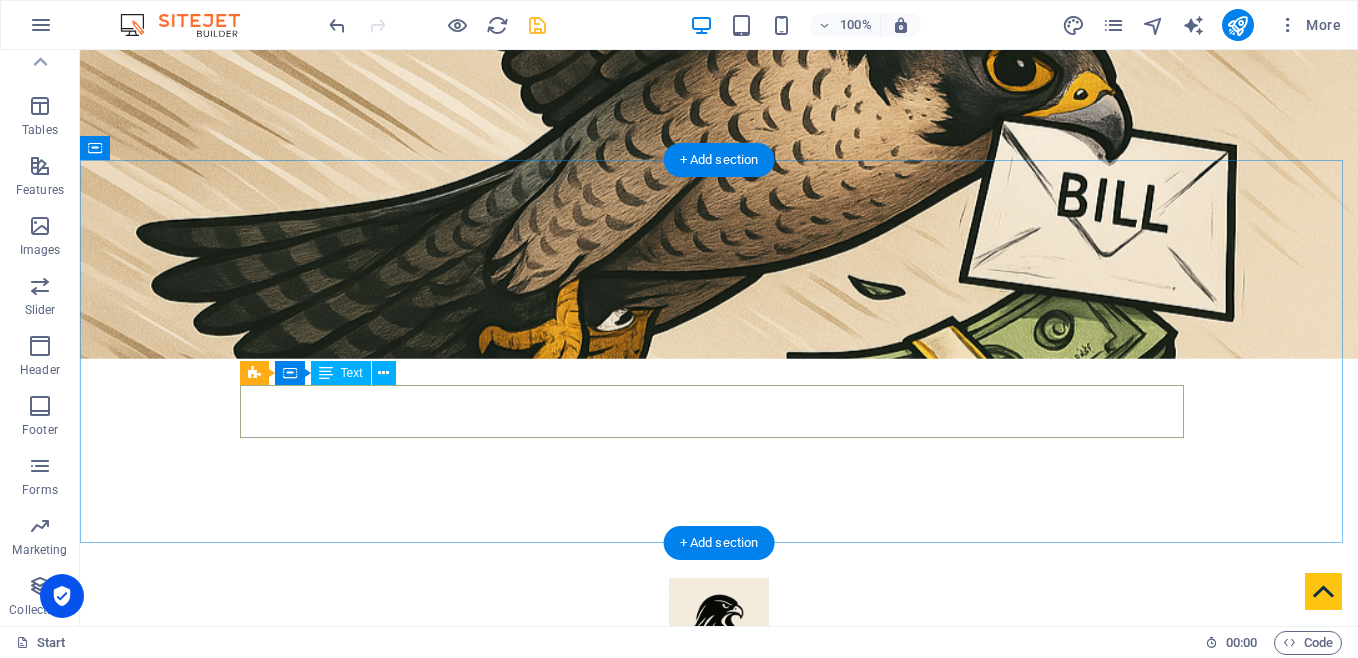 scroll, scrollTop: 533, scrollLeft: 0, axis: vertical 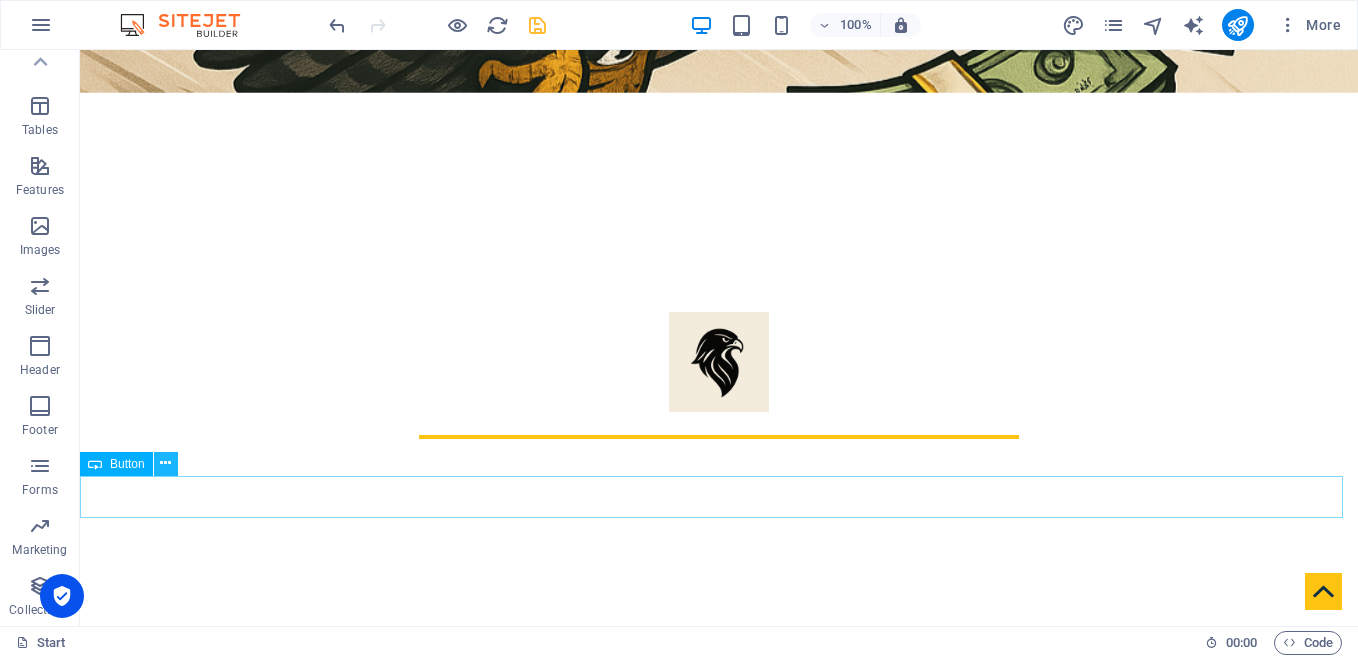 click at bounding box center (165, 463) 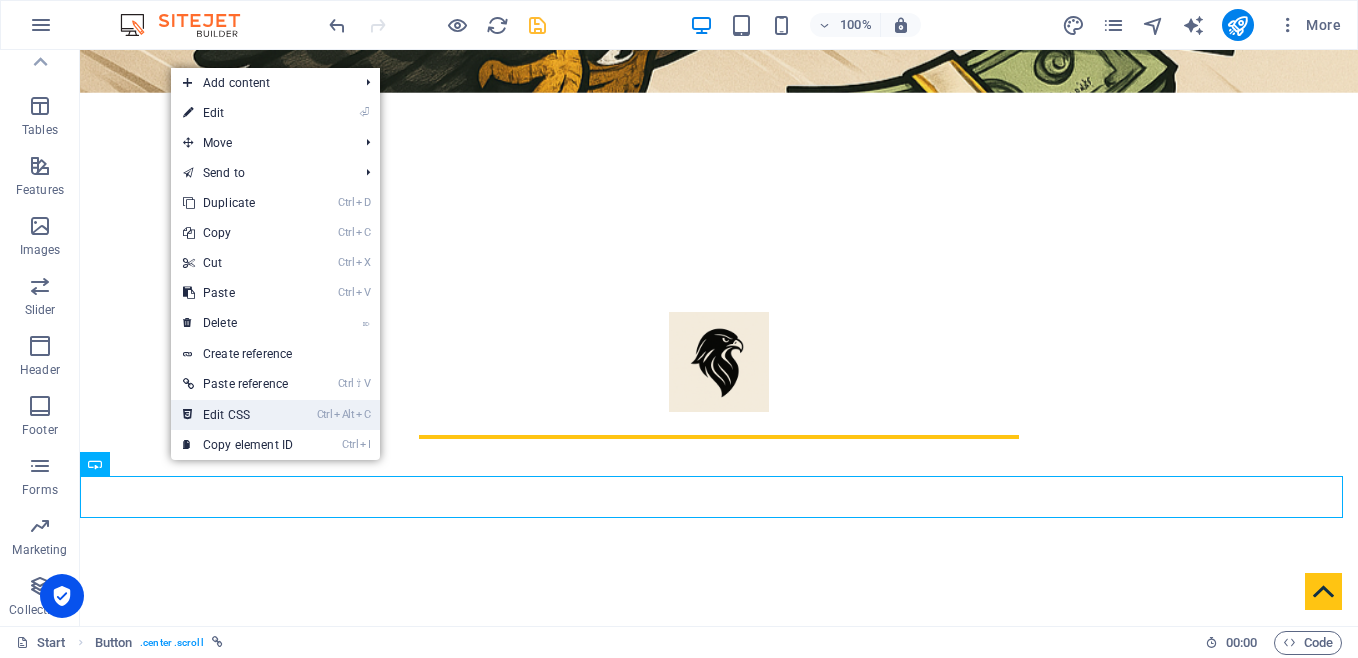 click on "Ctrl Alt C  Edit CSS" at bounding box center [238, 415] 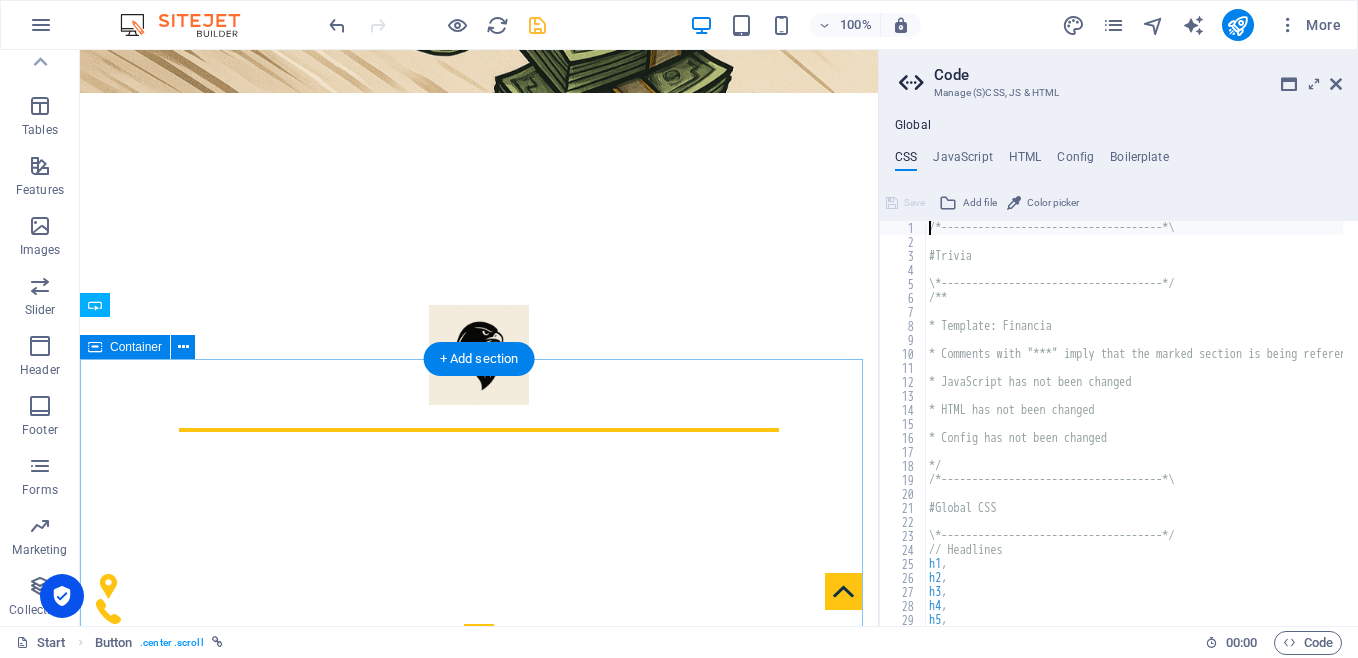 scroll, scrollTop: 1001, scrollLeft: 0, axis: vertical 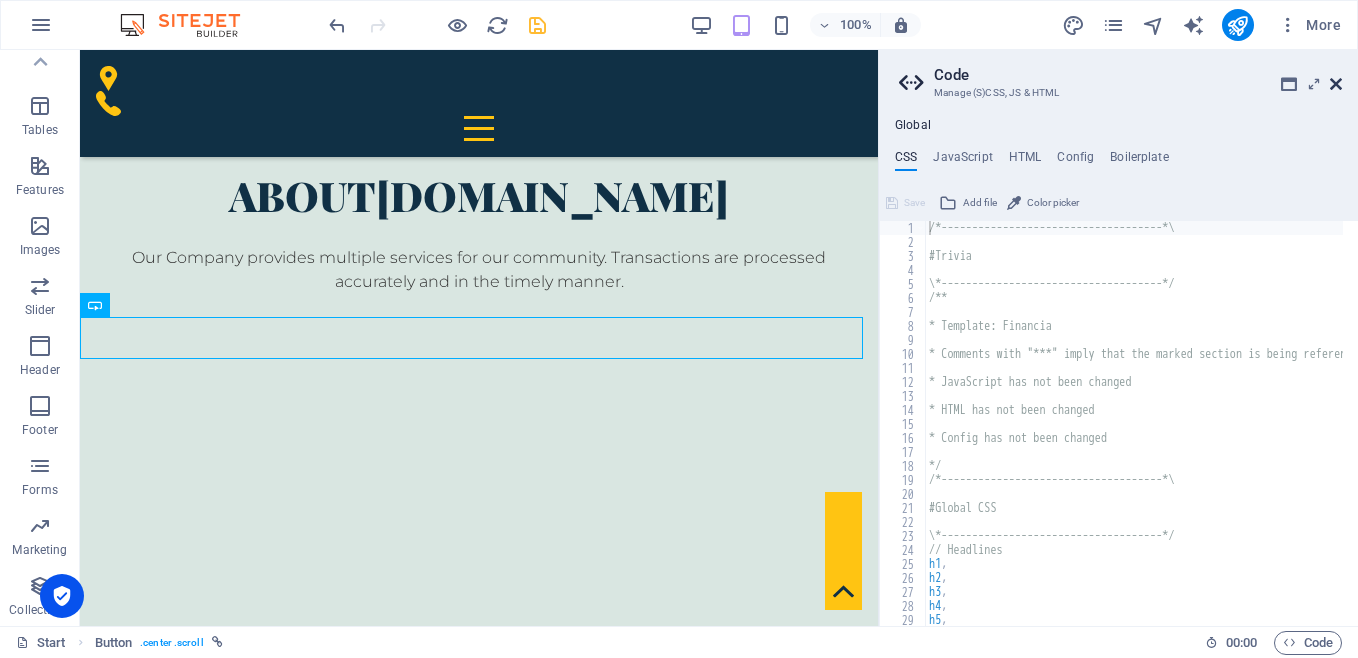 drag, startPoint x: 1338, startPoint y: 79, endPoint x: 1077, endPoint y: 120, distance: 264.20068 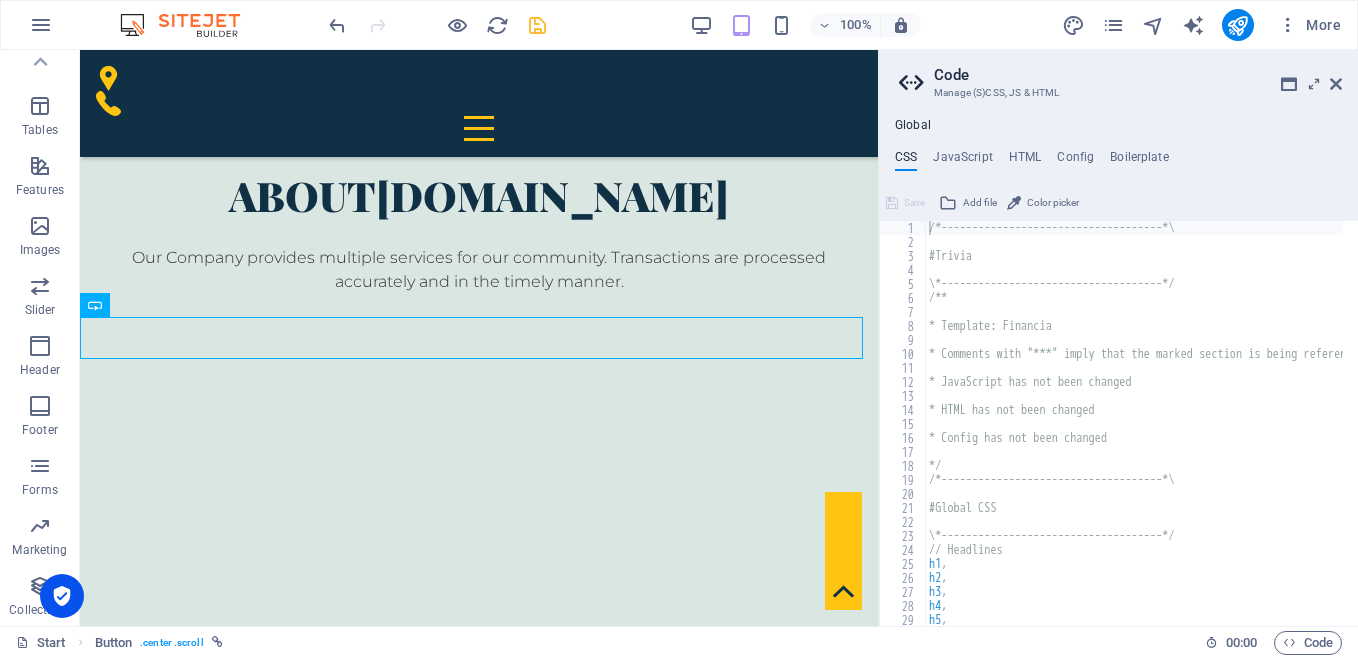 scroll, scrollTop: 692, scrollLeft: 0, axis: vertical 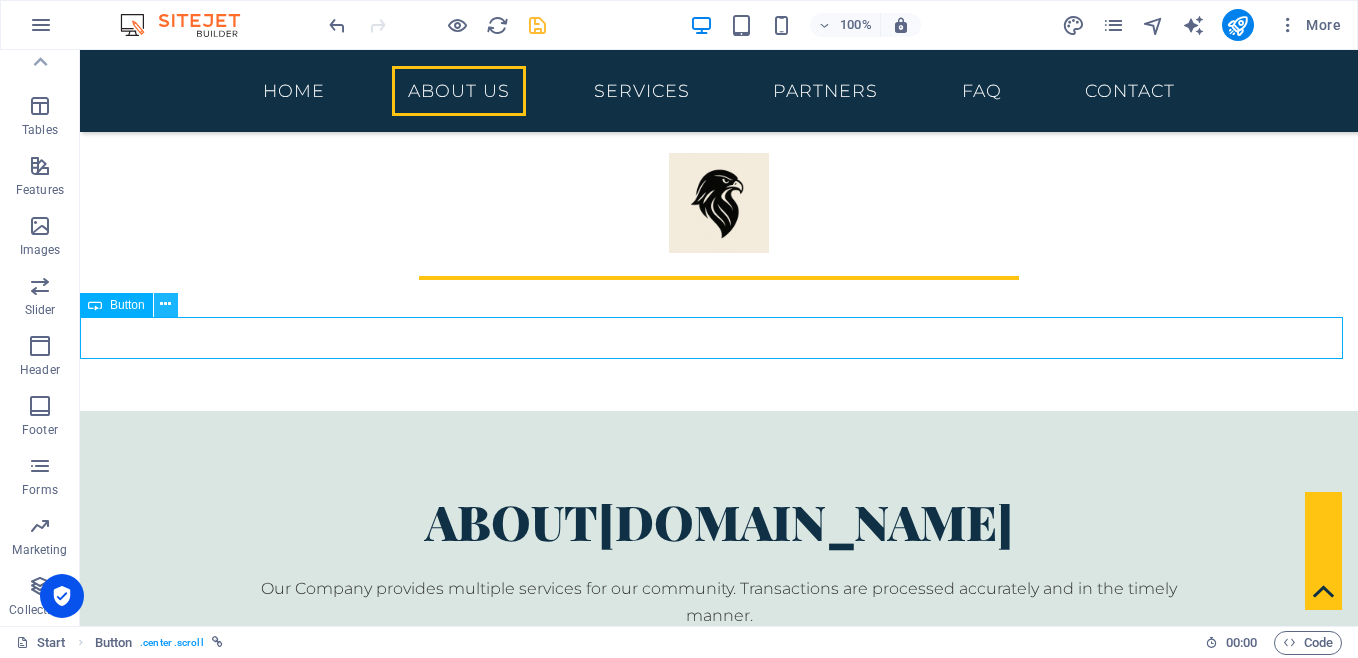 click at bounding box center (165, 304) 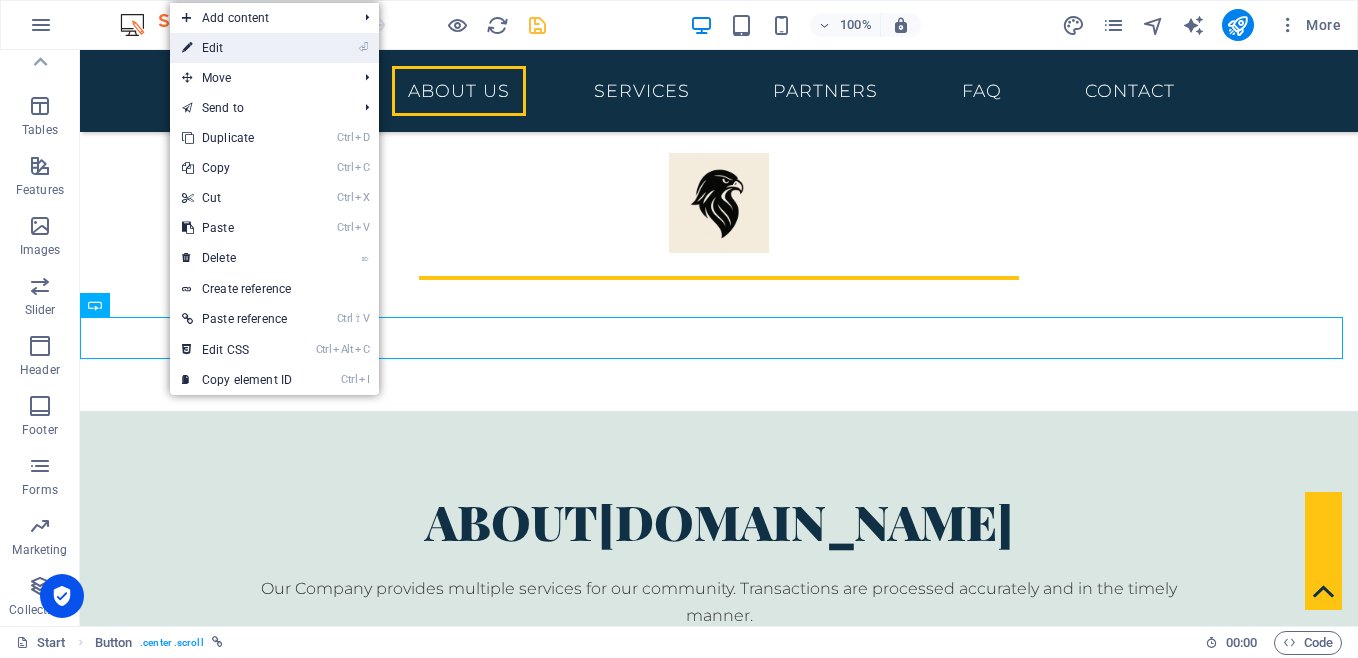 click on "⏎  Edit" at bounding box center [237, 48] 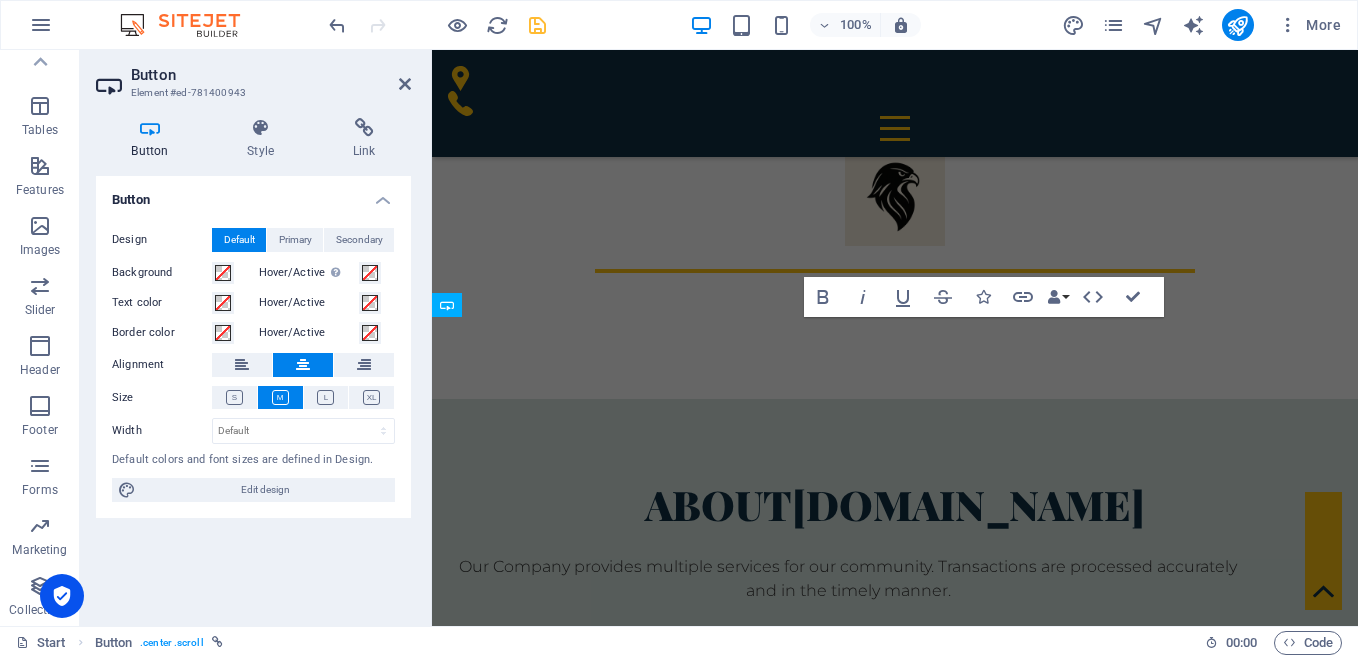 scroll, scrollTop: 1001, scrollLeft: 0, axis: vertical 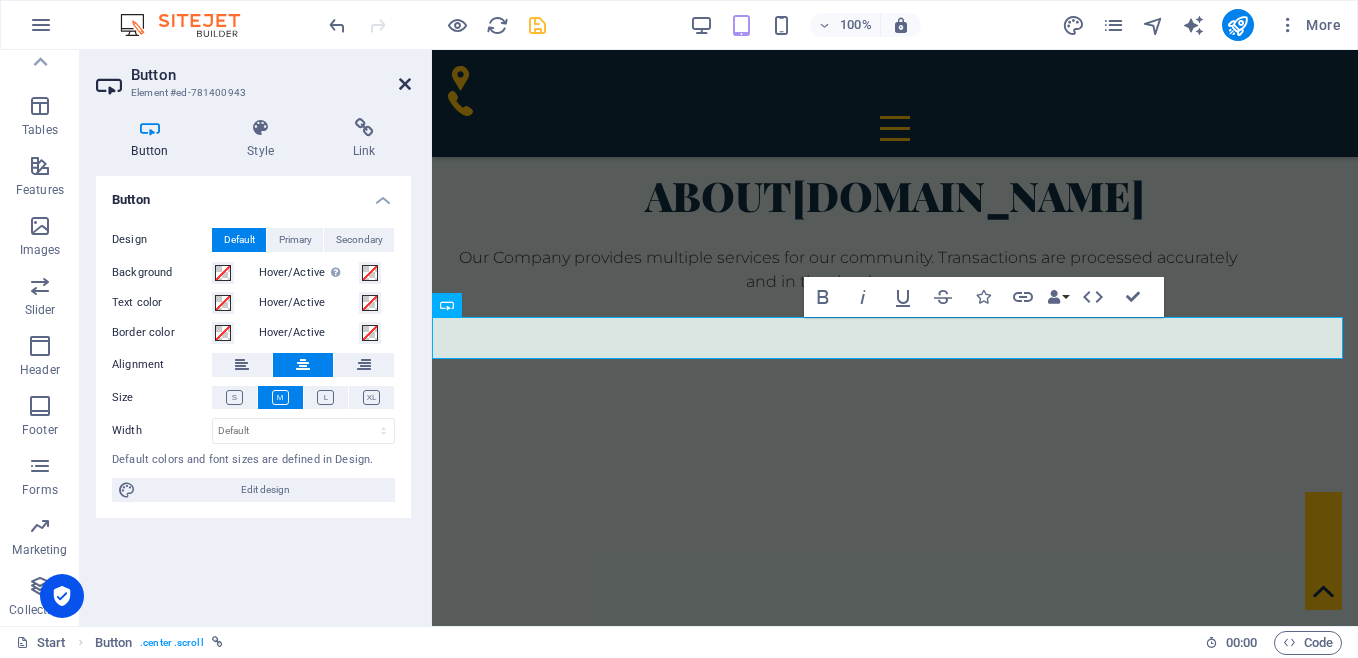 click at bounding box center [405, 84] 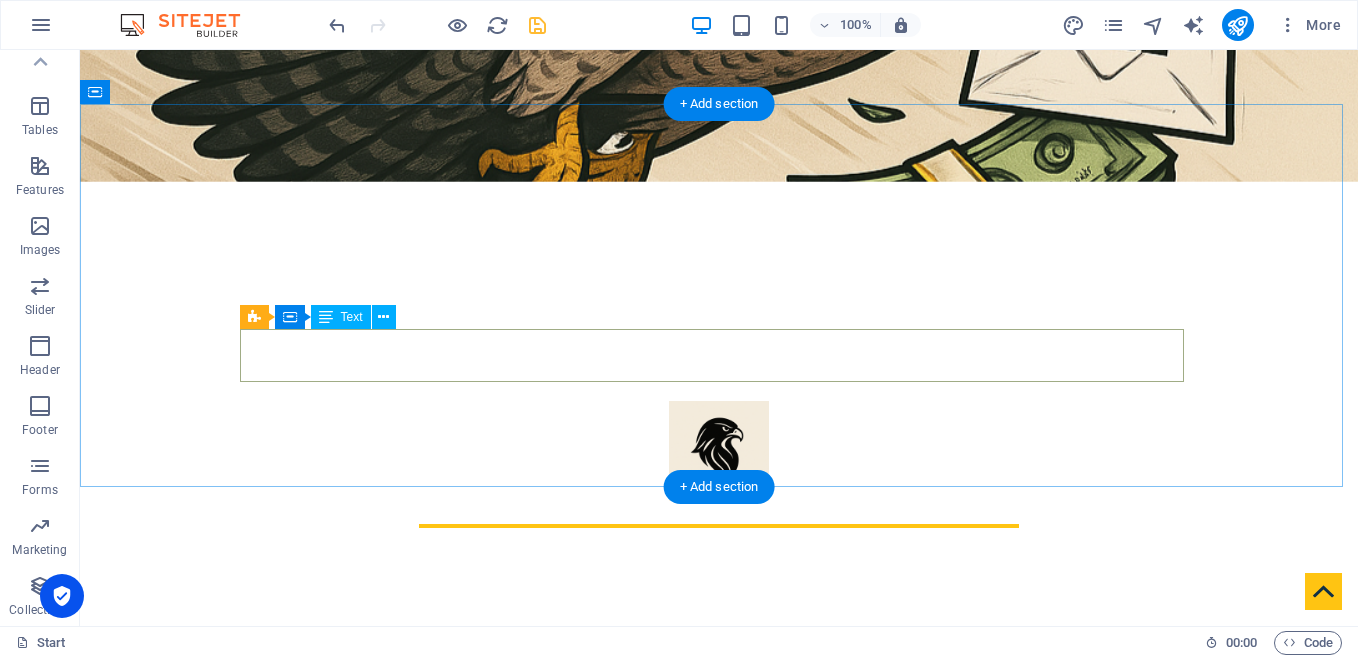scroll, scrollTop: 426, scrollLeft: 0, axis: vertical 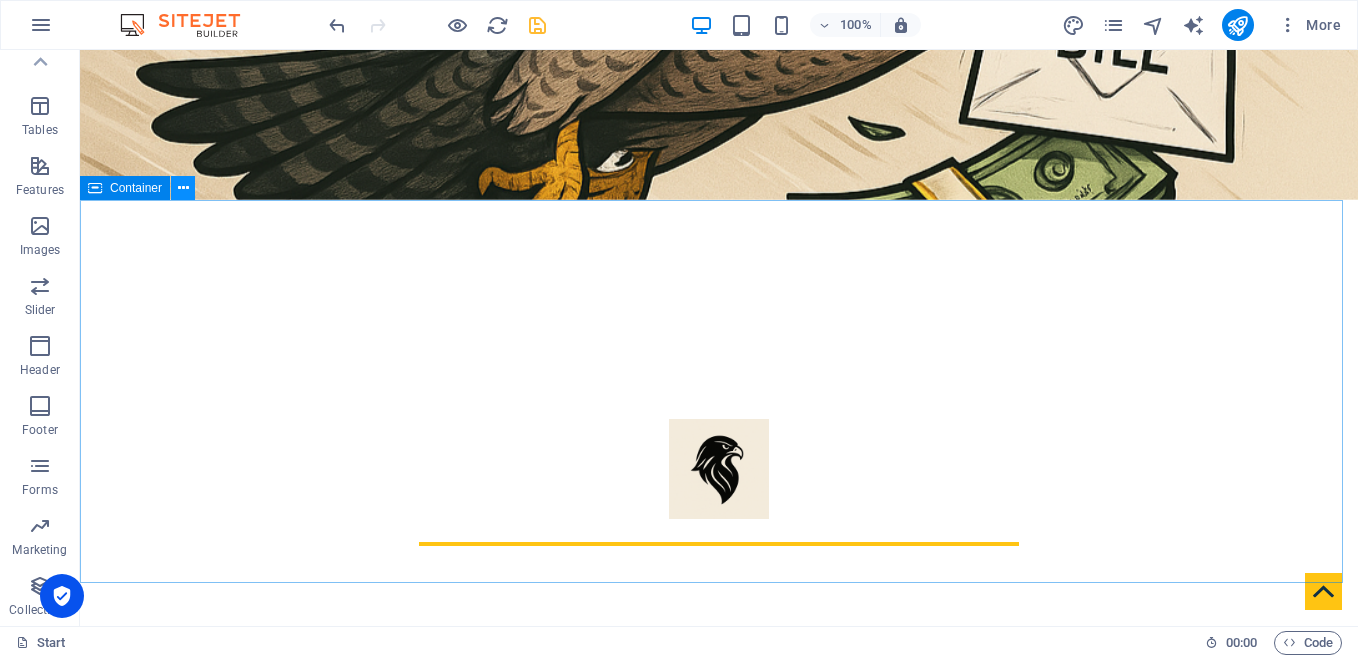 click at bounding box center (183, 188) 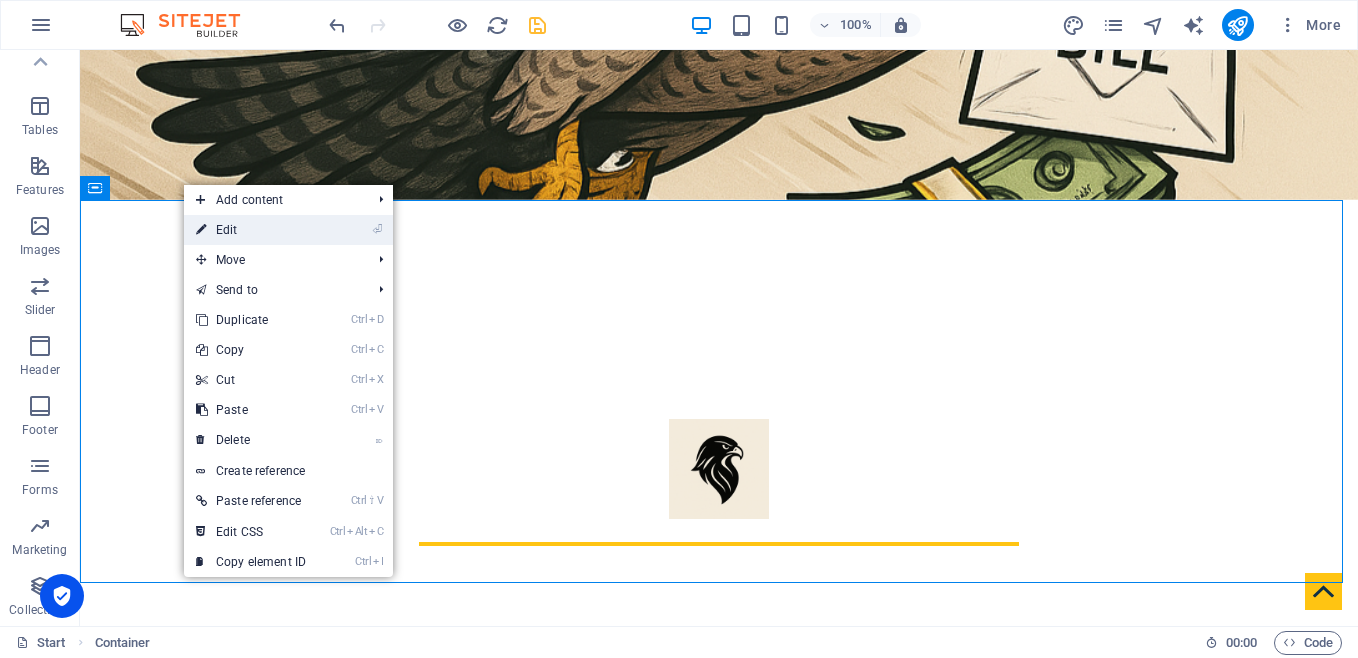 click on "⏎  Edit" at bounding box center (251, 230) 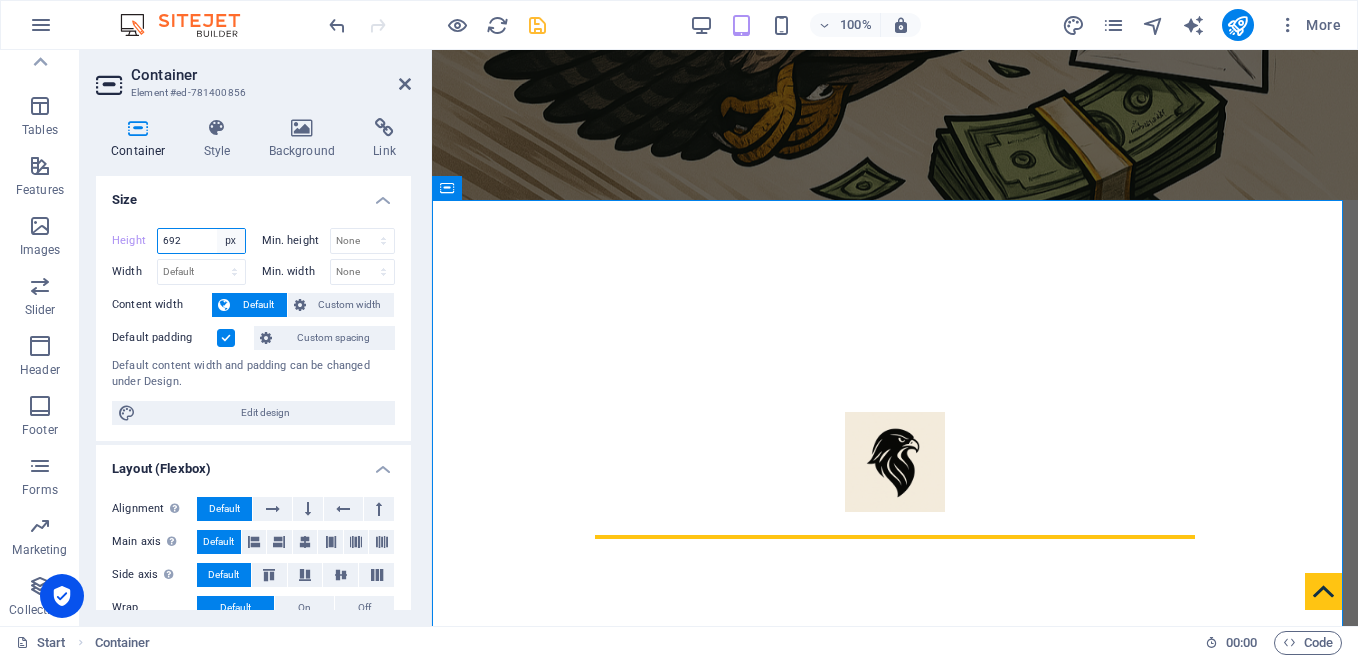 click on "Default px rem % vh vw" at bounding box center (231, 241) 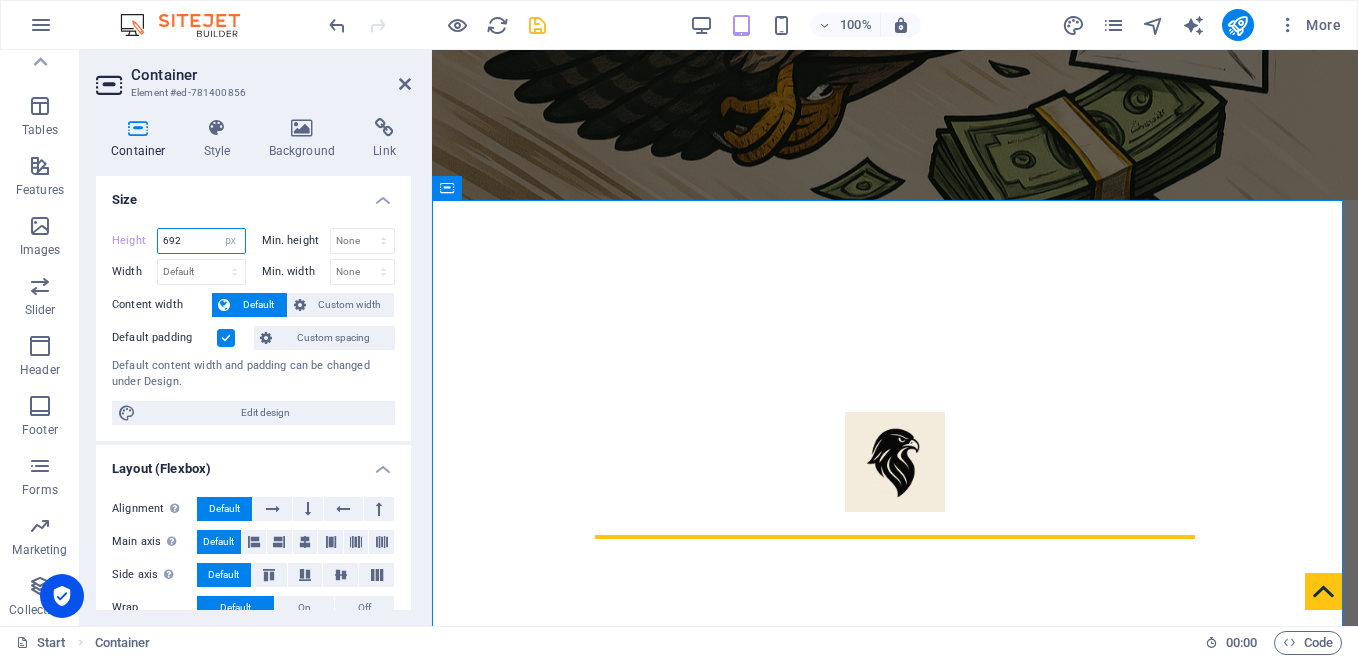 click on "692" at bounding box center [201, 241] 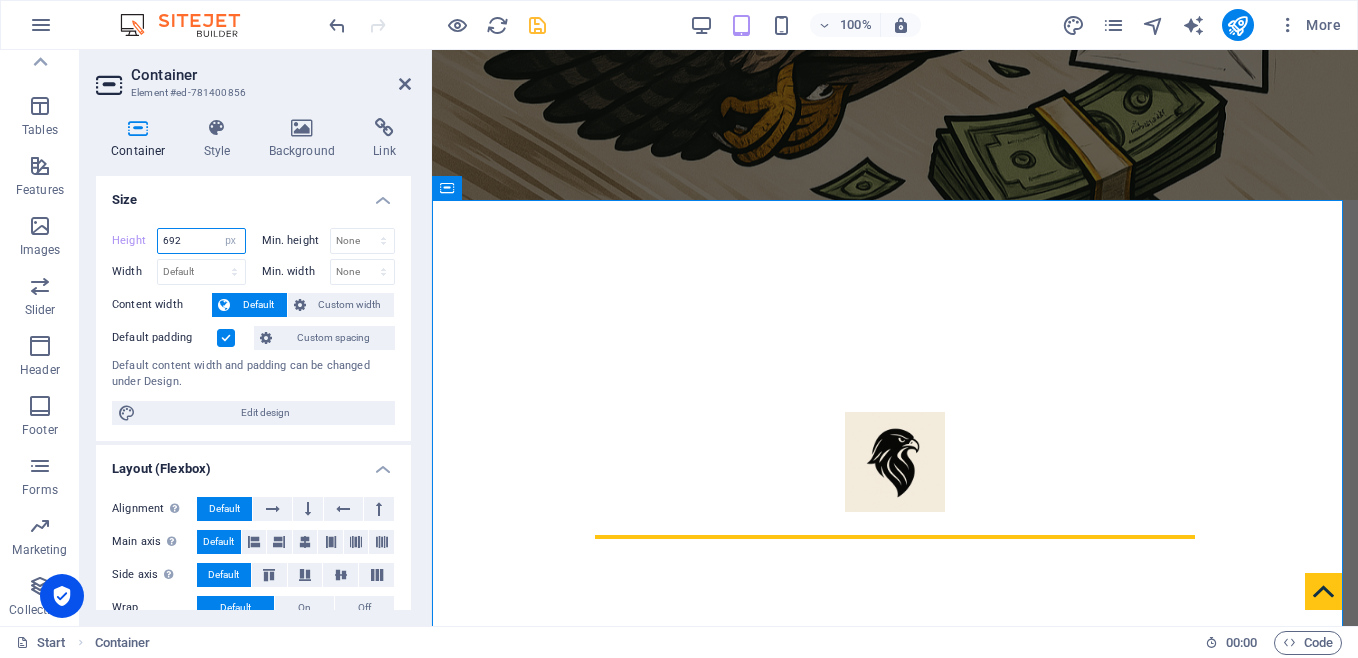 click on "Height 692 Default px rem % vh vw" at bounding box center (179, 241) 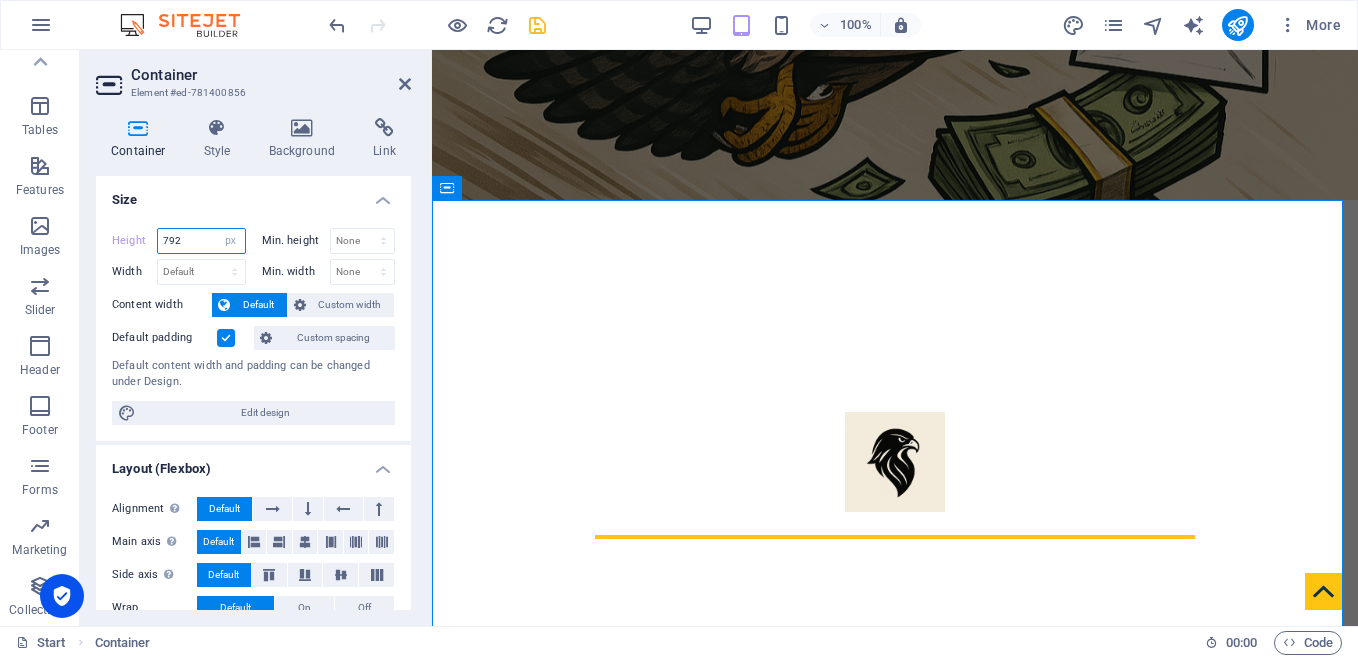type on "792" 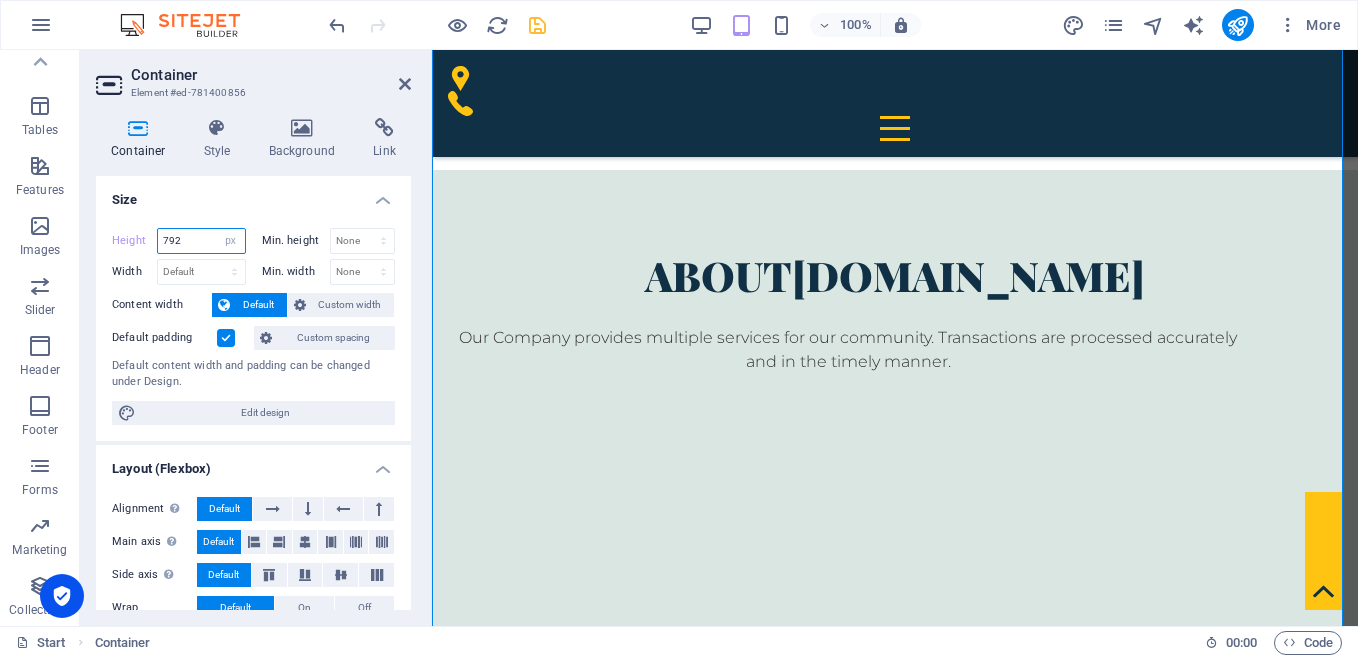 scroll, scrollTop: 662, scrollLeft: 0, axis: vertical 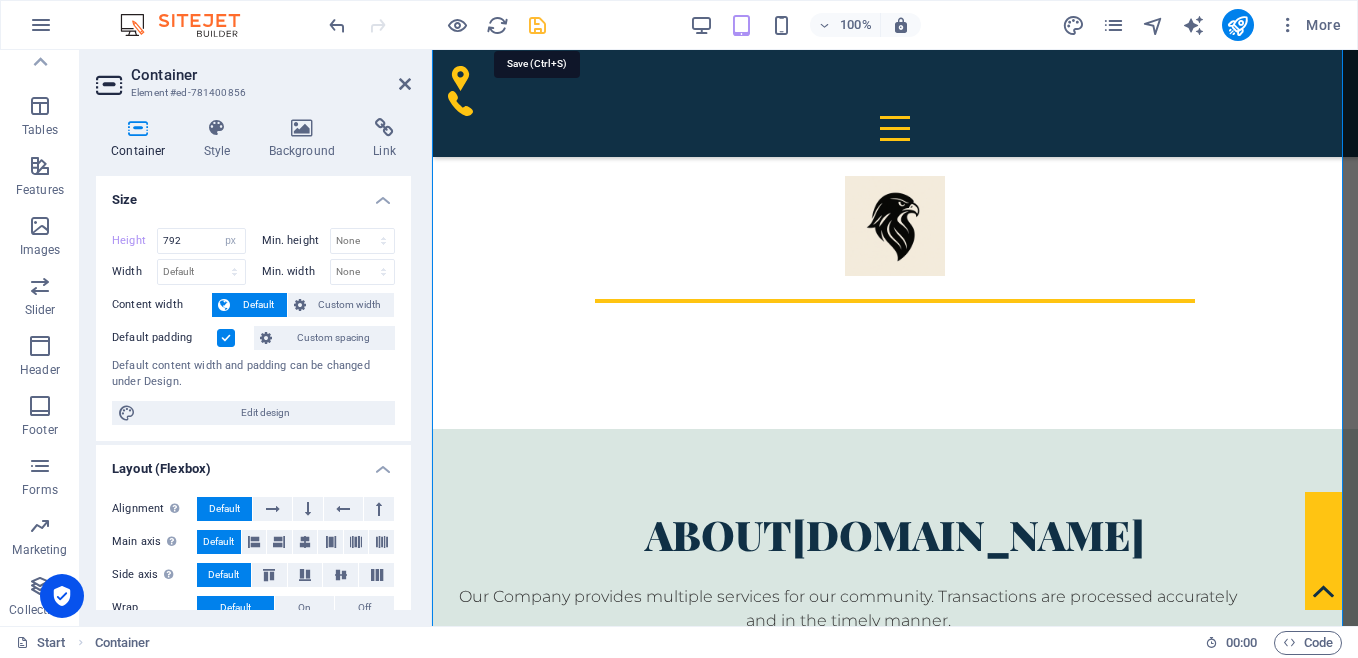 click at bounding box center [537, 25] 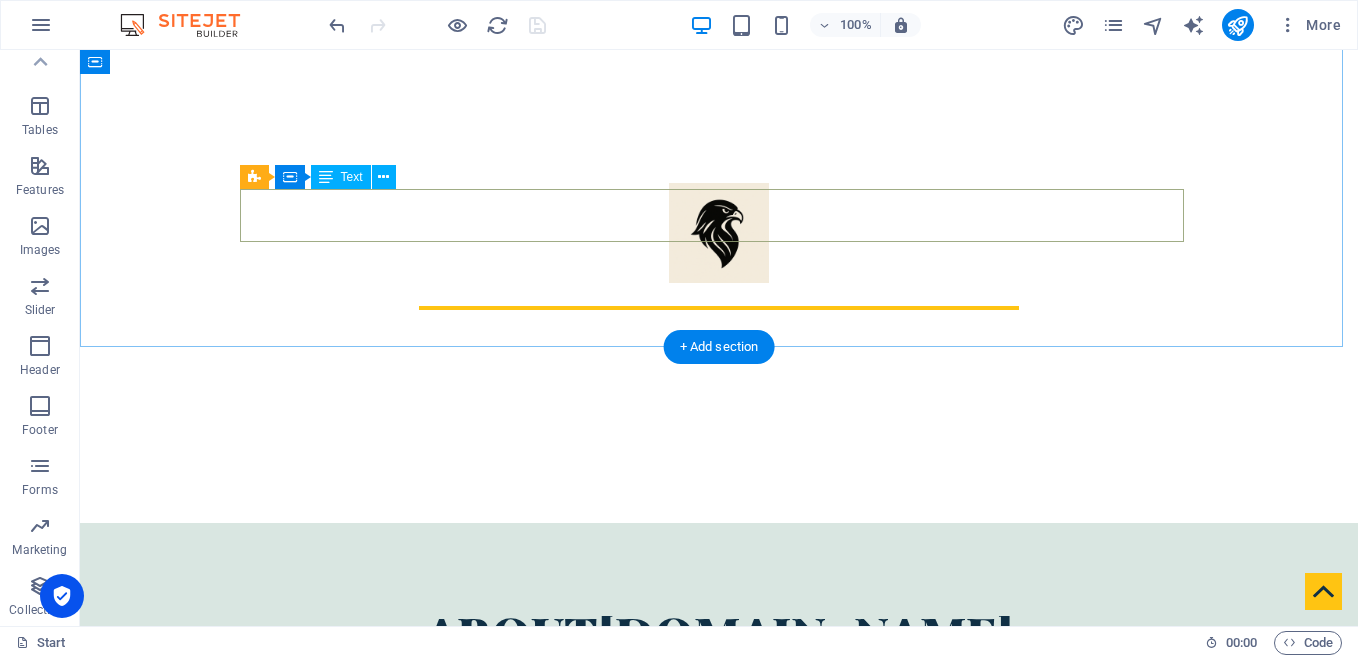 scroll, scrollTop: 395, scrollLeft: 0, axis: vertical 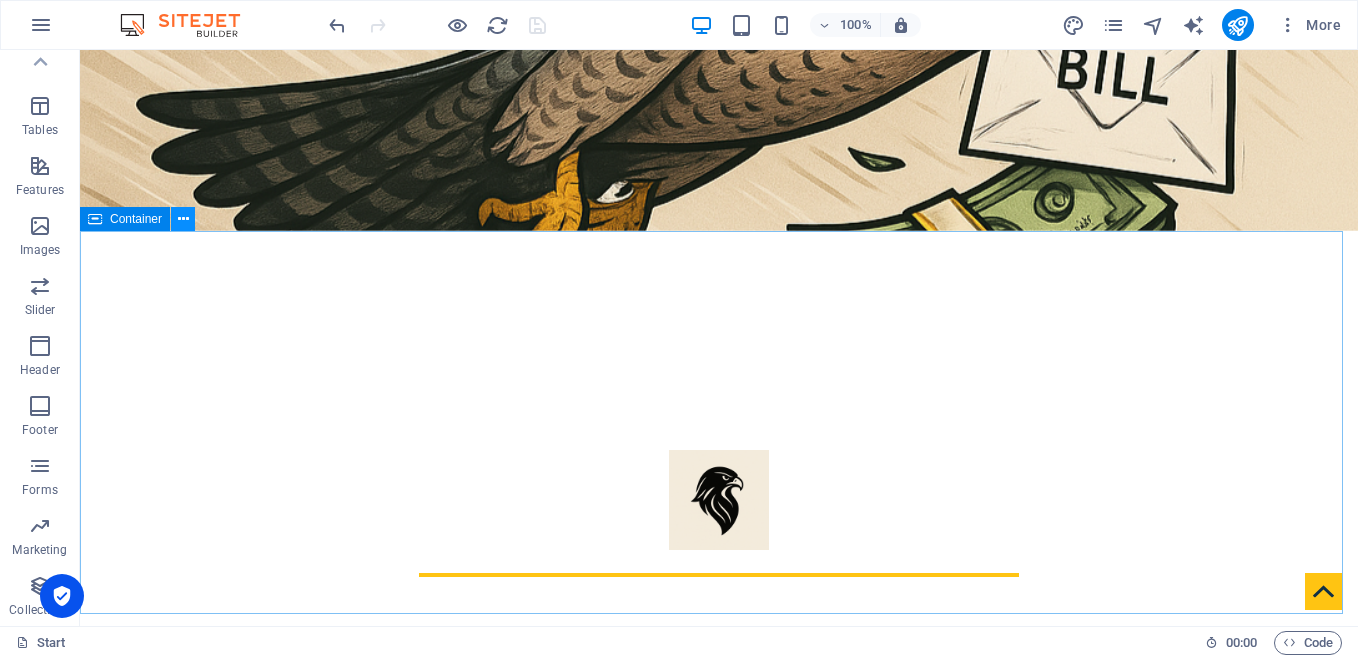 click at bounding box center (183, 219) 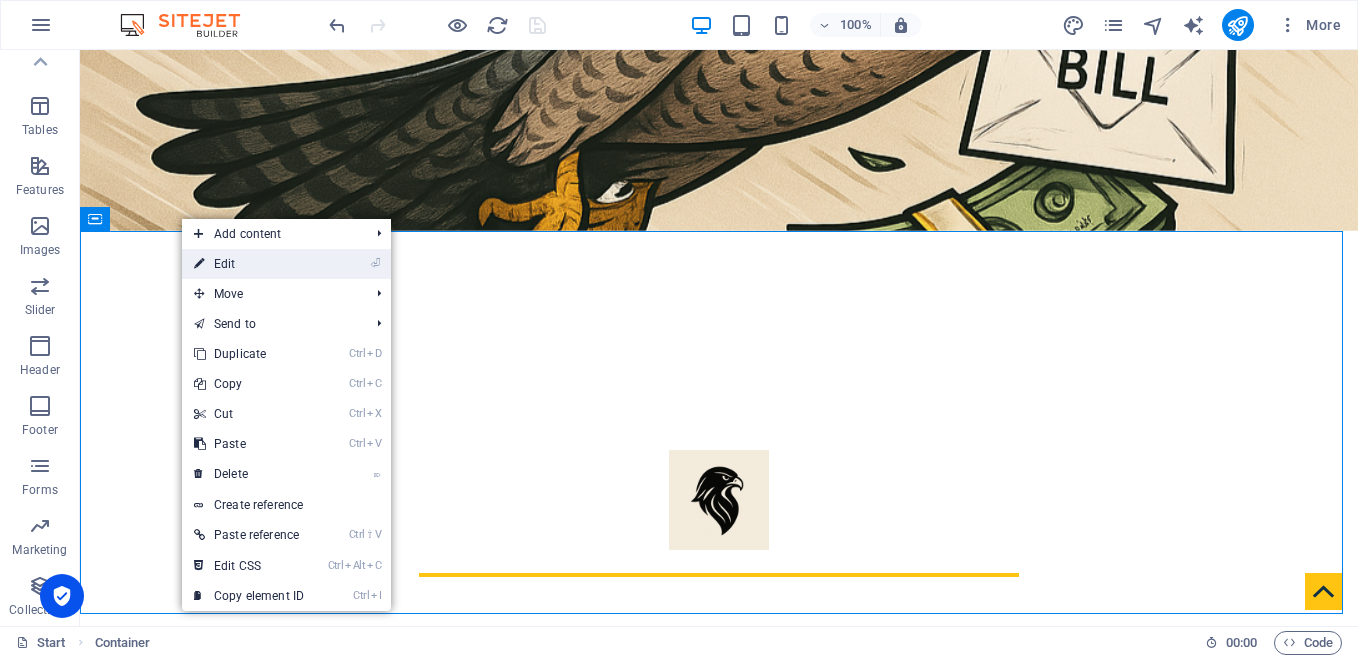 click on "⏎  Edit" at bounding box center [249, 264] 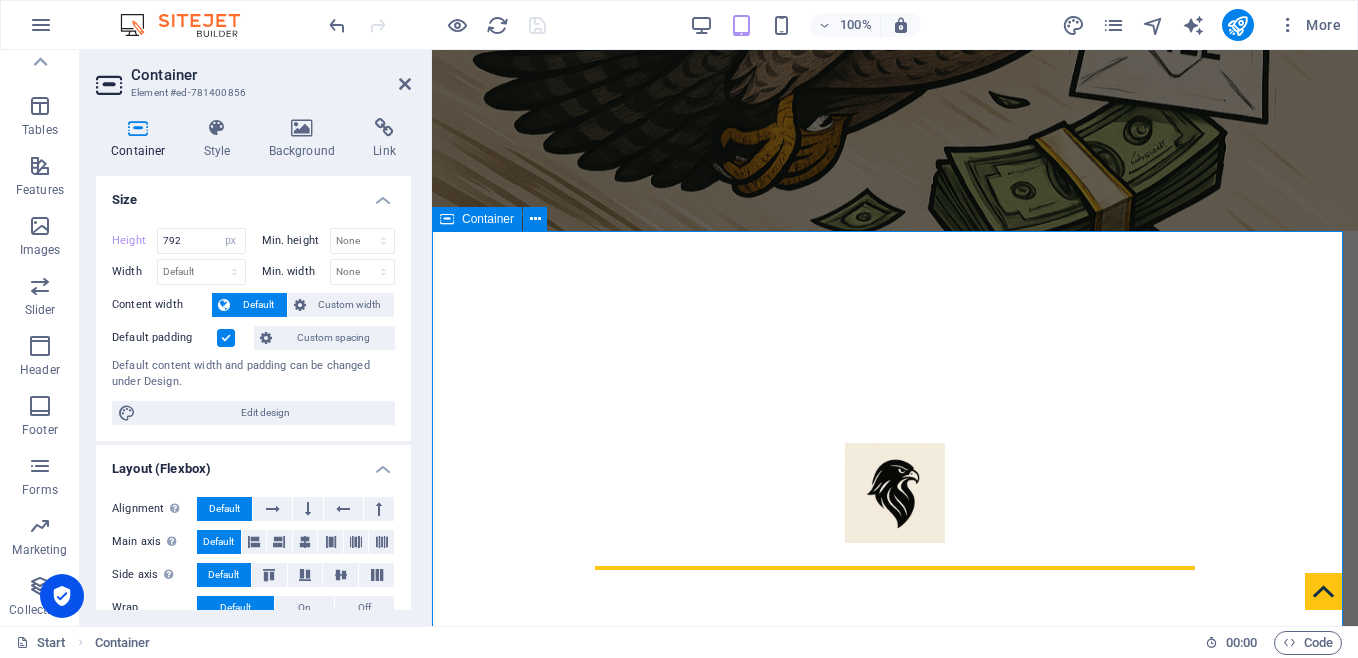 click on "About  [DOMAIN_NAME] Our Company provides multiple services for our community. Transactions are processed accurately and in the timely manner." at bounding box center (895, 1199) 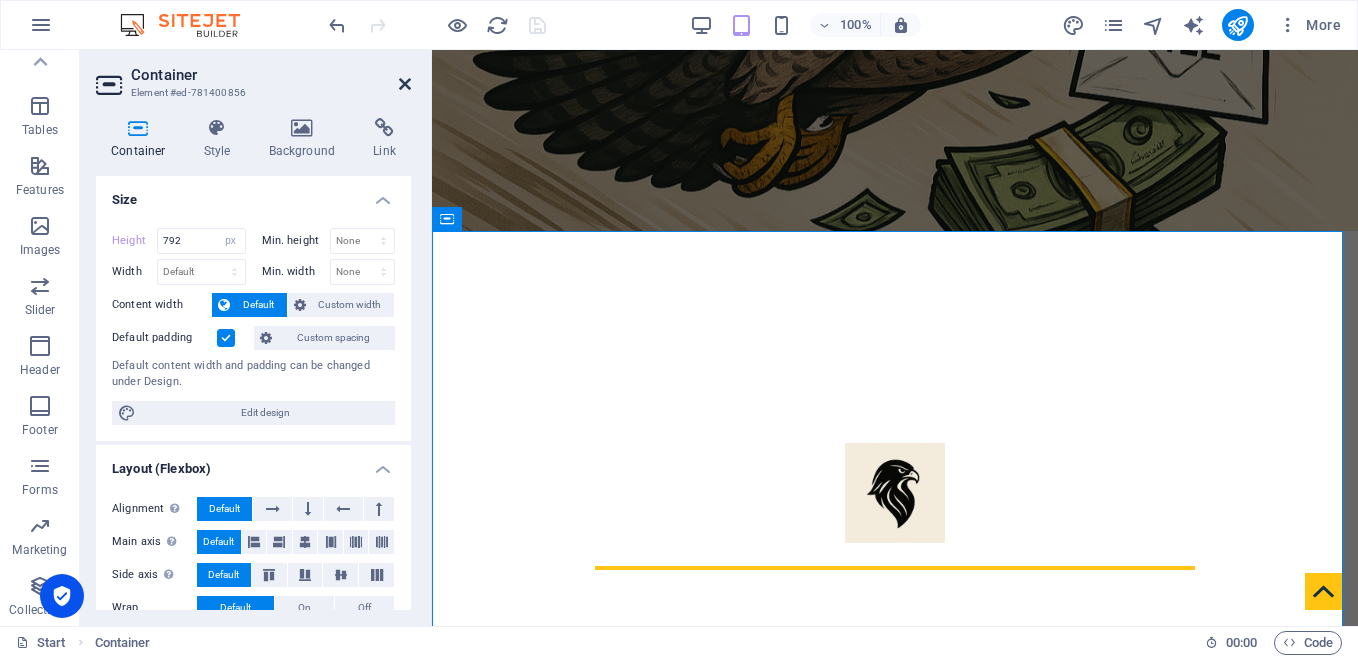 click at bounding box center (405, 84) 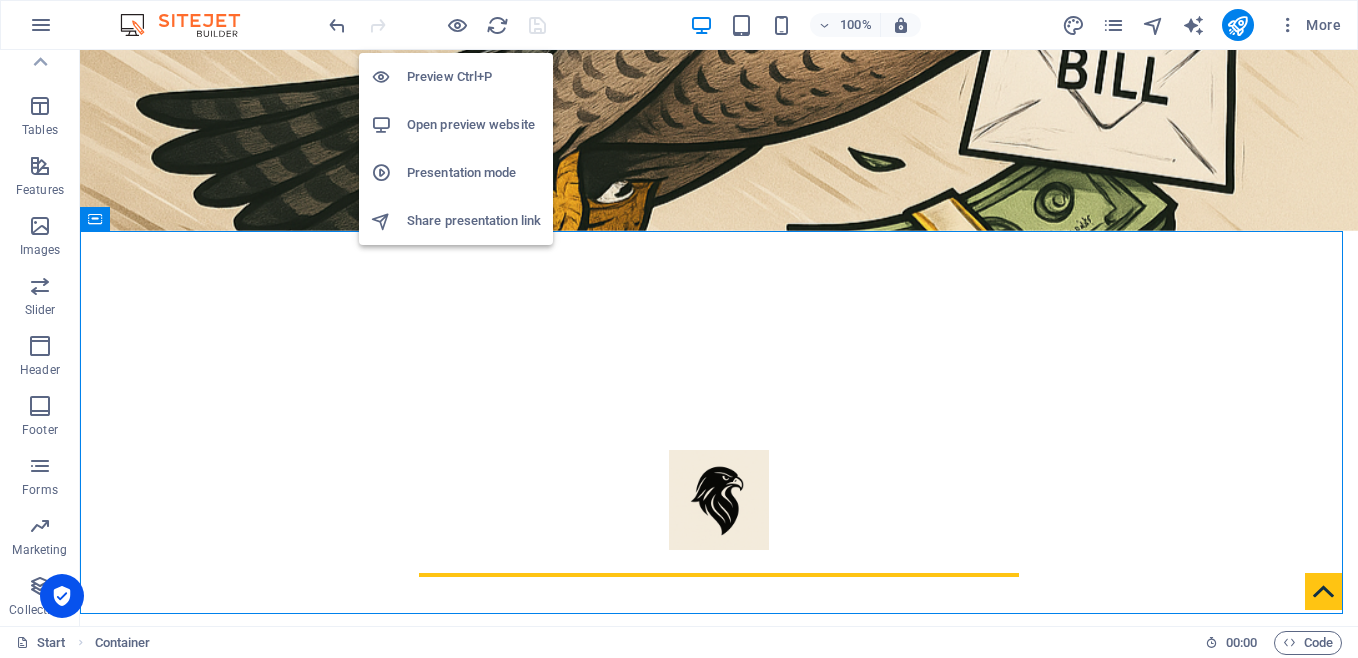 click on "Open preview website" at bounding box center (474, 125) 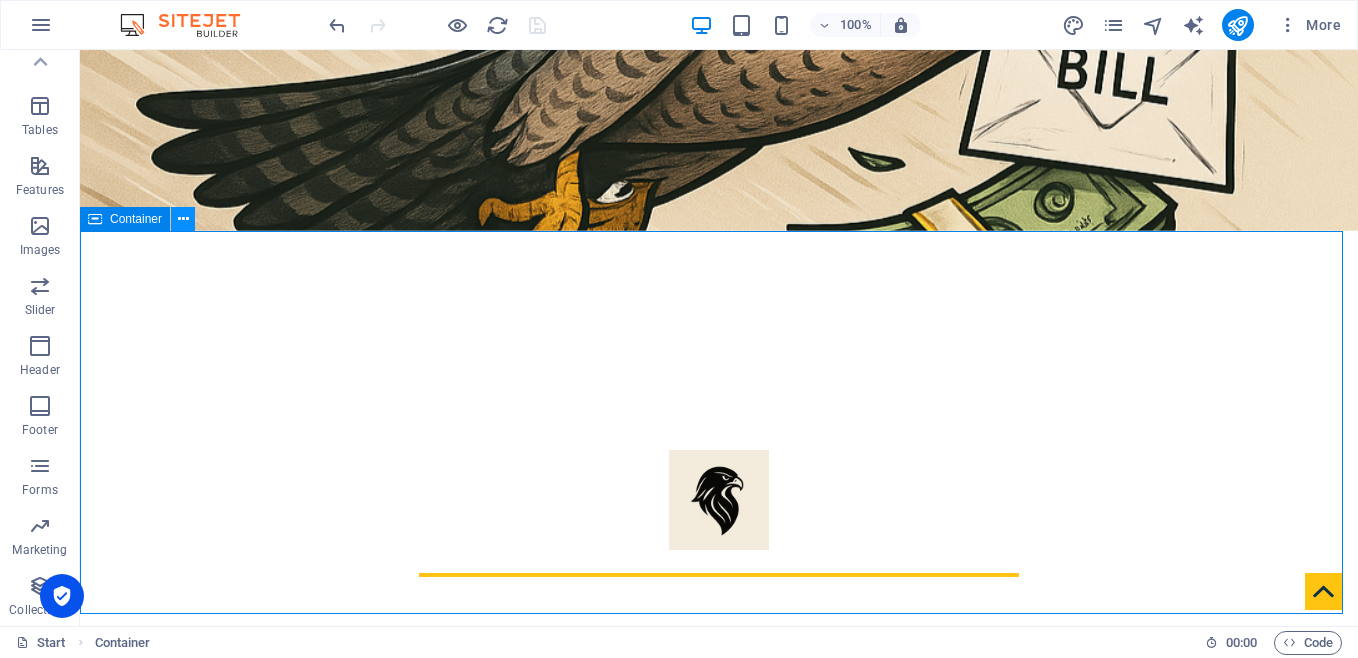 click at bounding box center [183, 219] 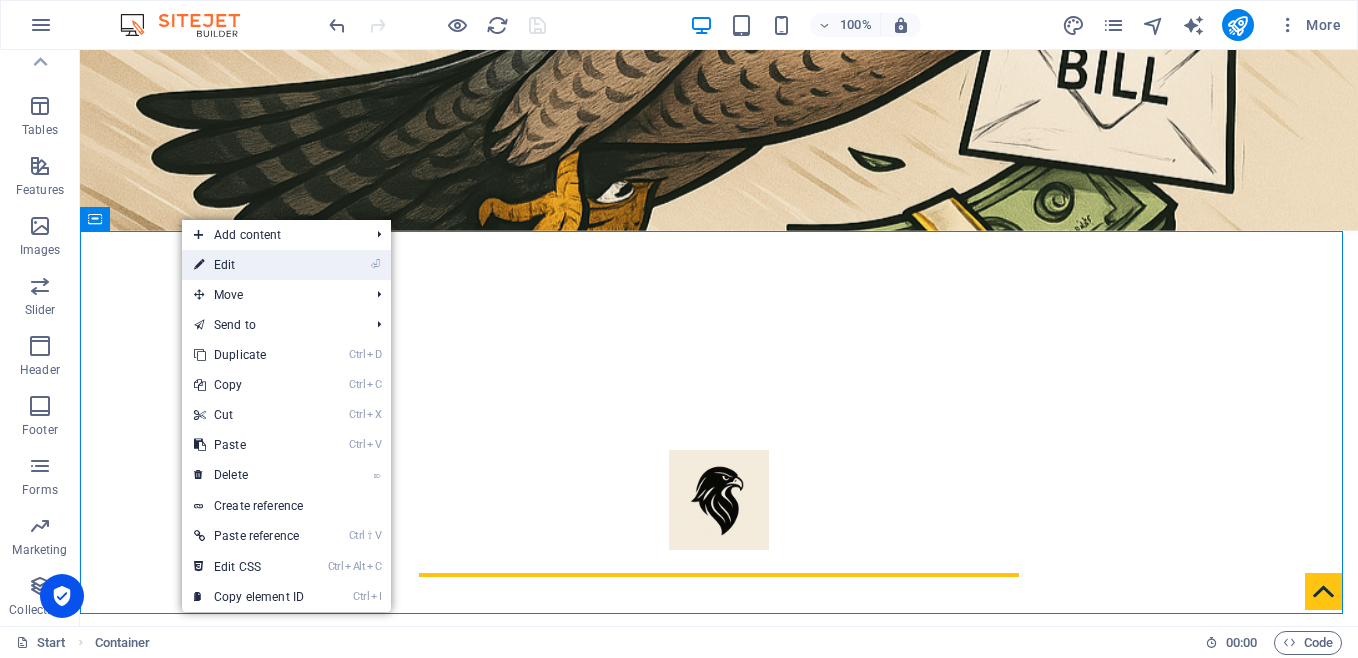 click on "⏎  Edit" at bounding box center [249, 265] 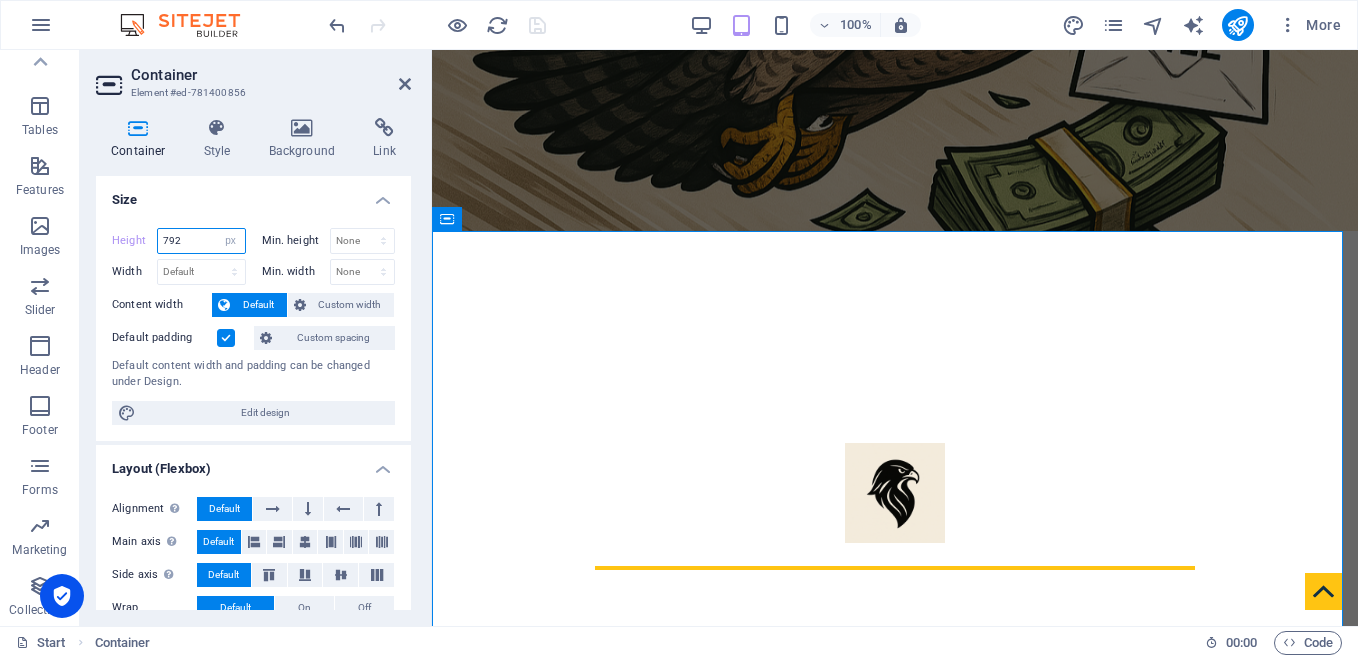 click on "792" at bounding box center [201, 241] 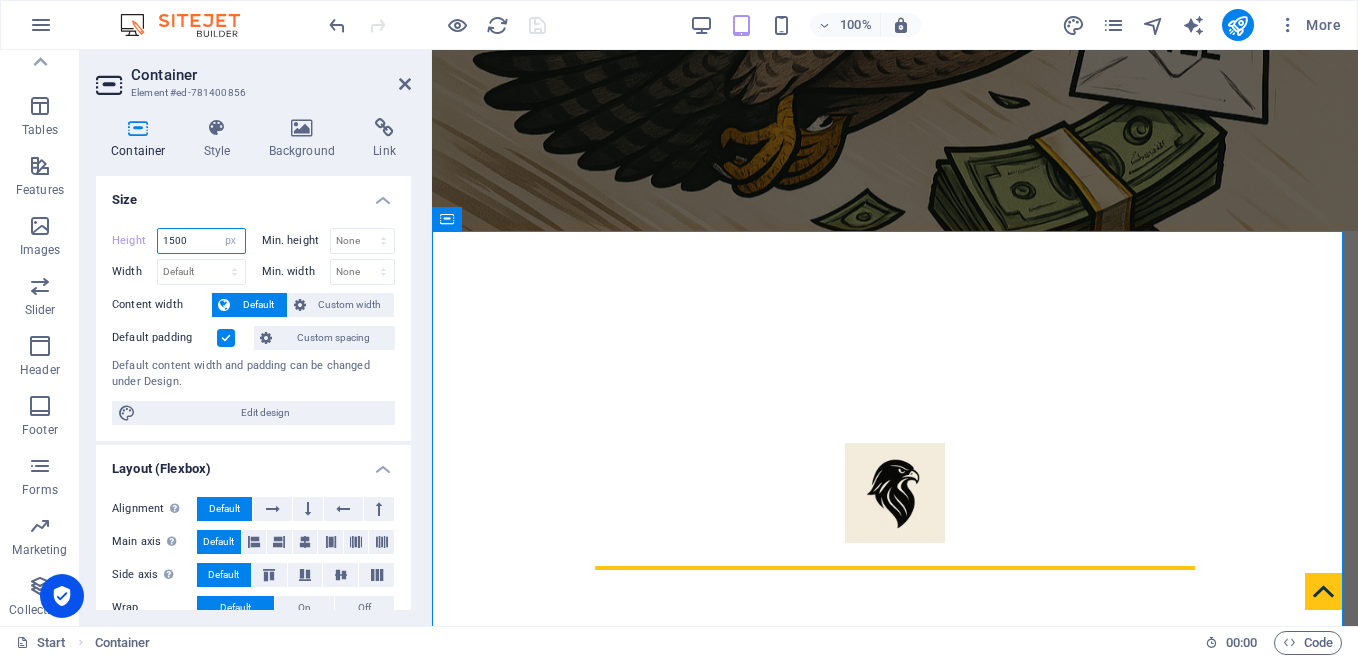 type on "1500" 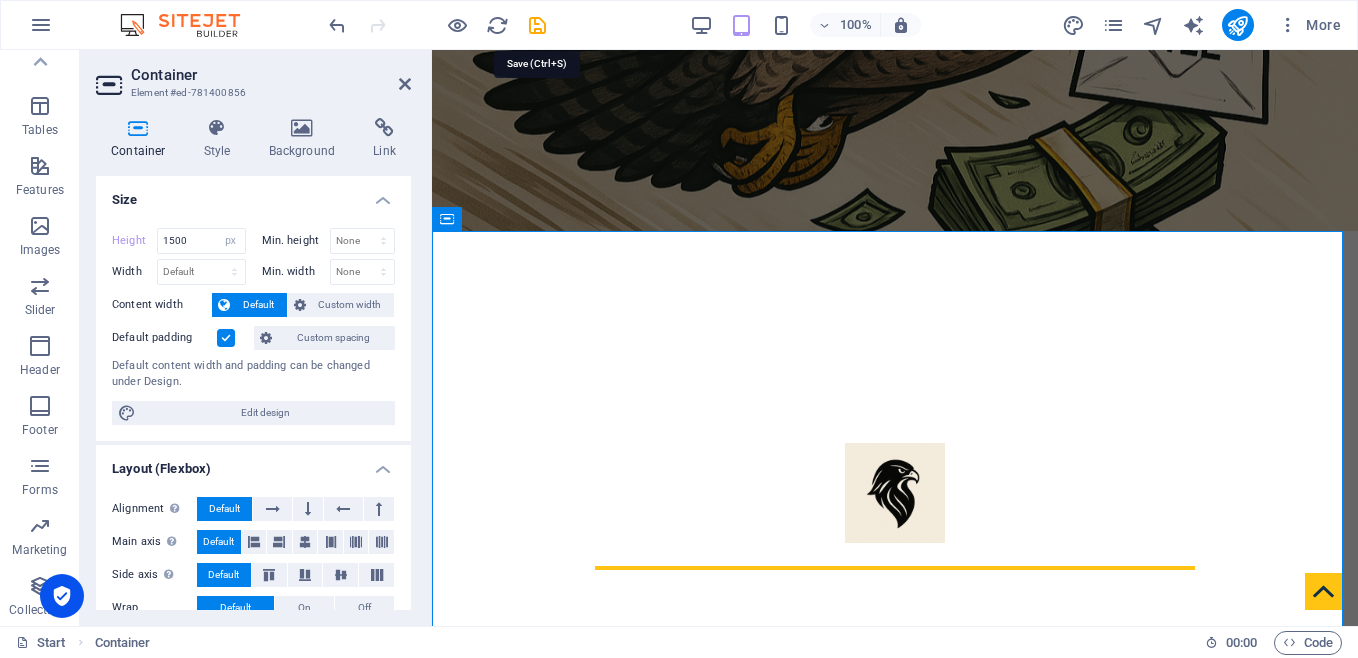 click at bounding box center [537, 25] 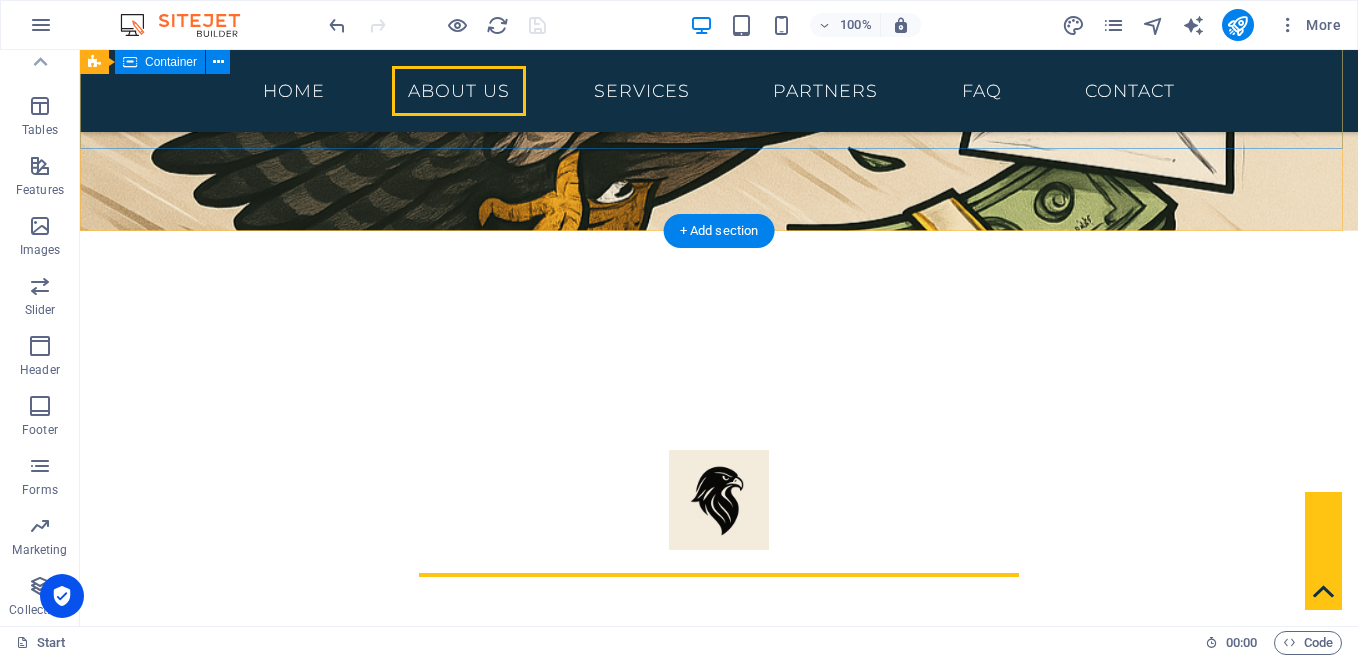 scroll, scrollTop: 662, scrollLeft: 0, axis: vertical 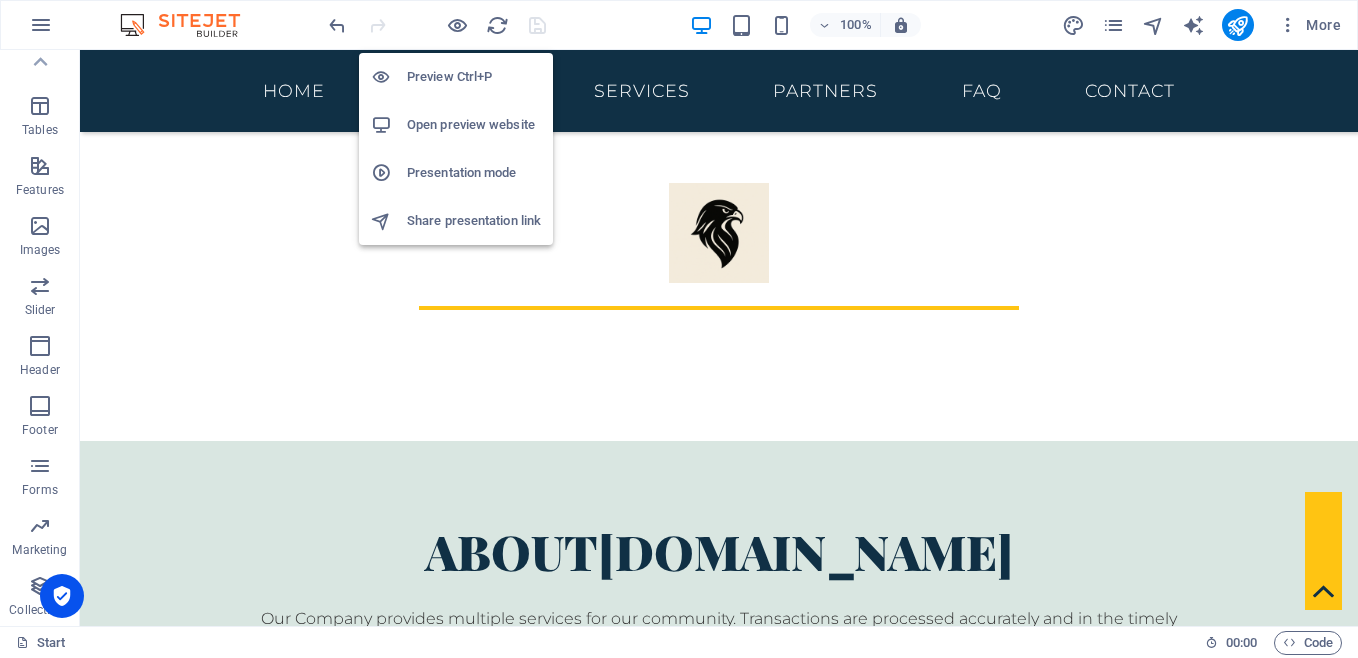 click on "Open preview website" at bounding box center [474, 125] 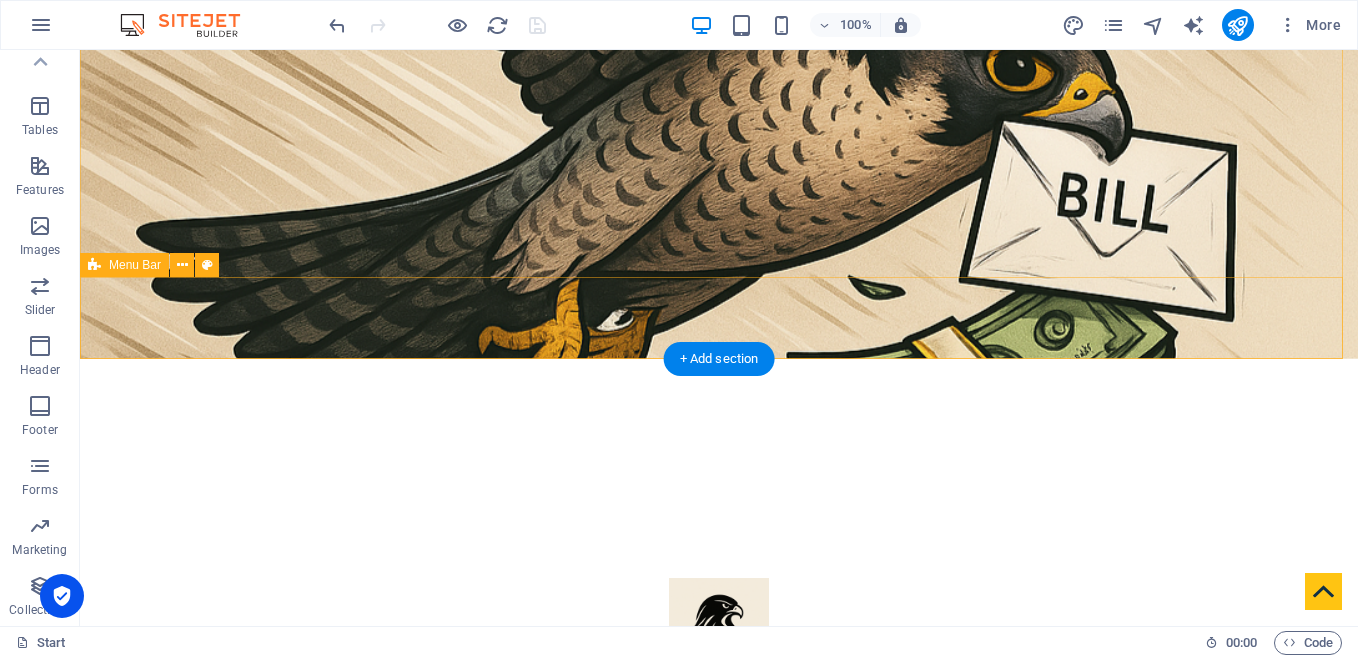 scroll, scrollTop: 533, scrollLeft: 0, axis: vertical 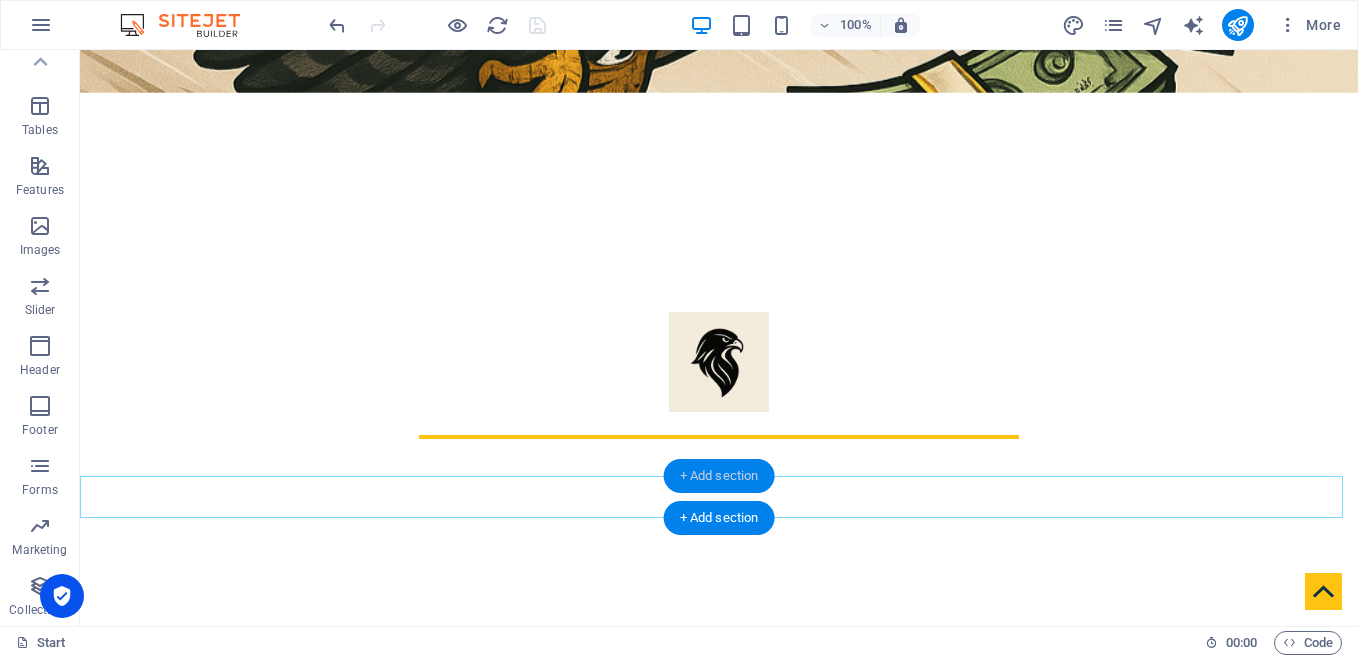 click on "+ Add section" at bounding box center (719, 476) 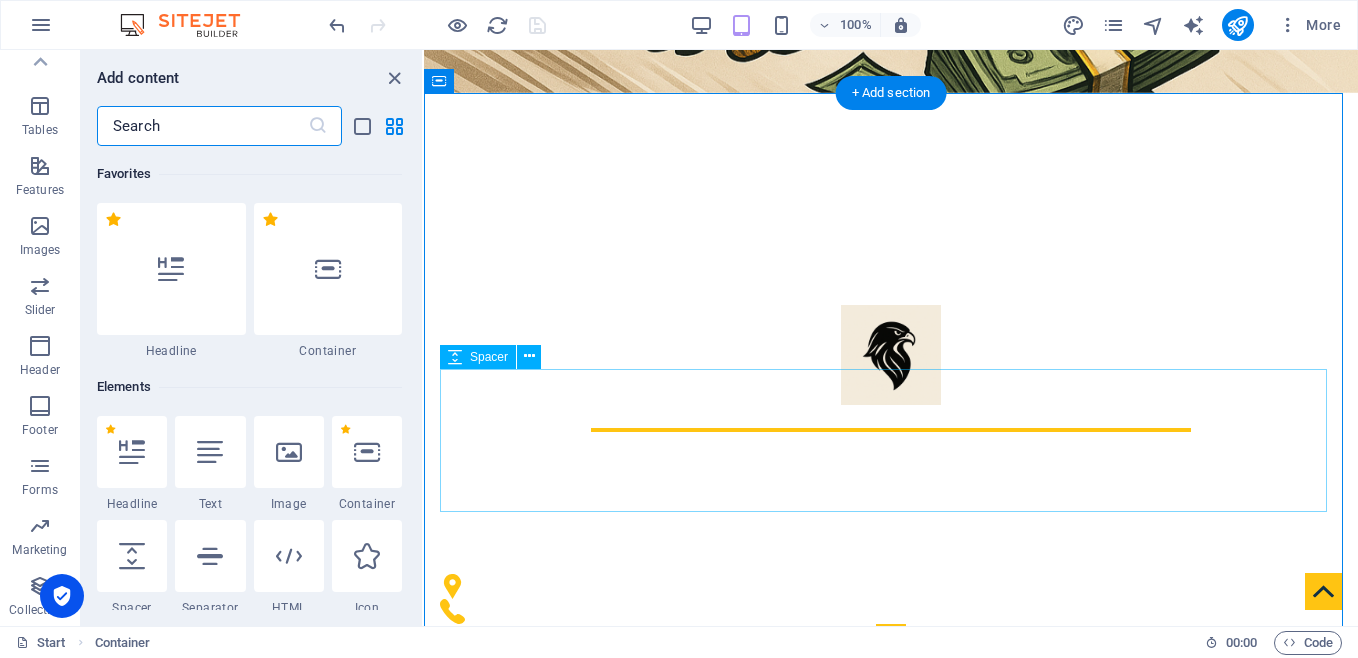 scroll, scrollTop: 3499, scrollLeft: 0, axis: vertical 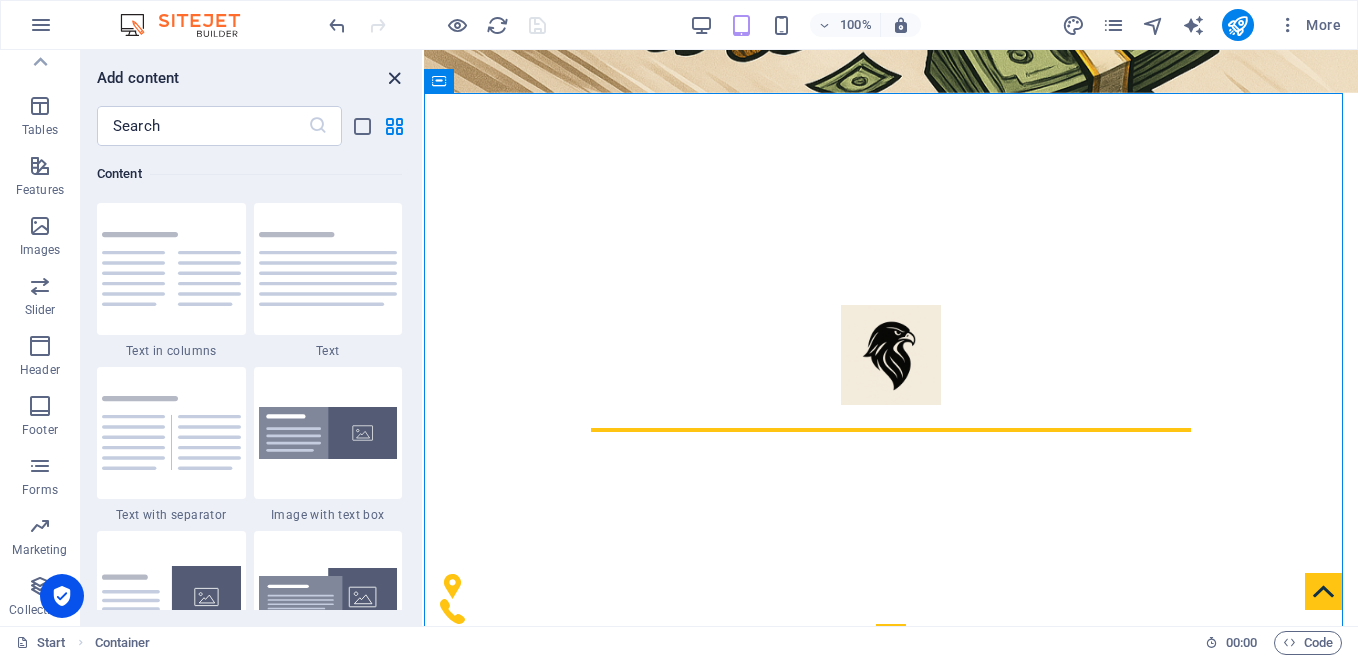 click at bounding box center (394, 78) 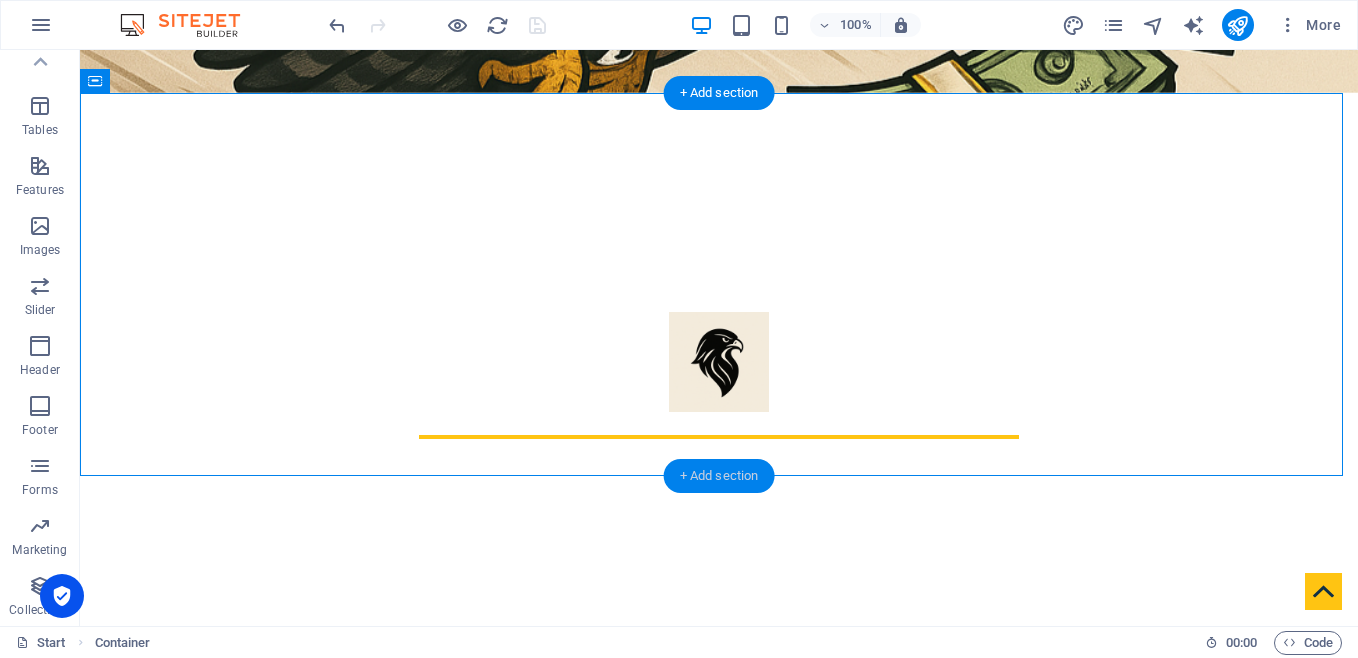 click on "+ Add section" at bounding box center [719, 476] 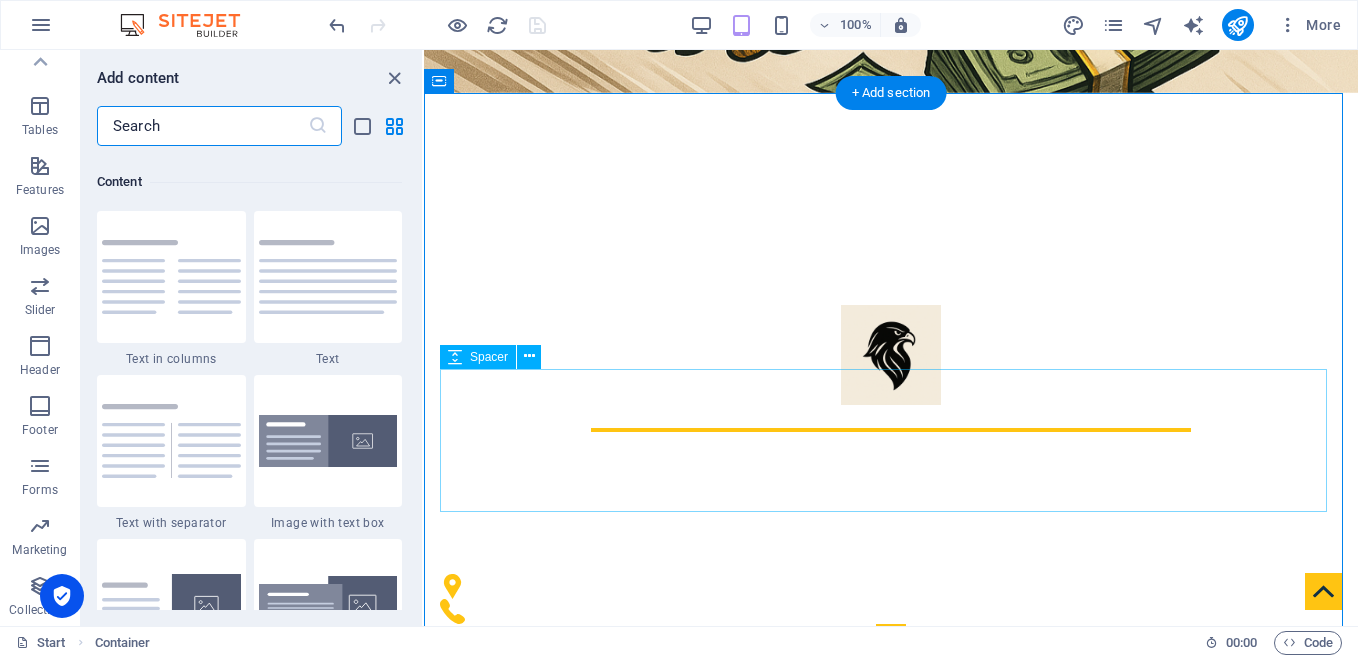 scroll, scrollTop: 3499, scrollLeft: 0, axis: vertical 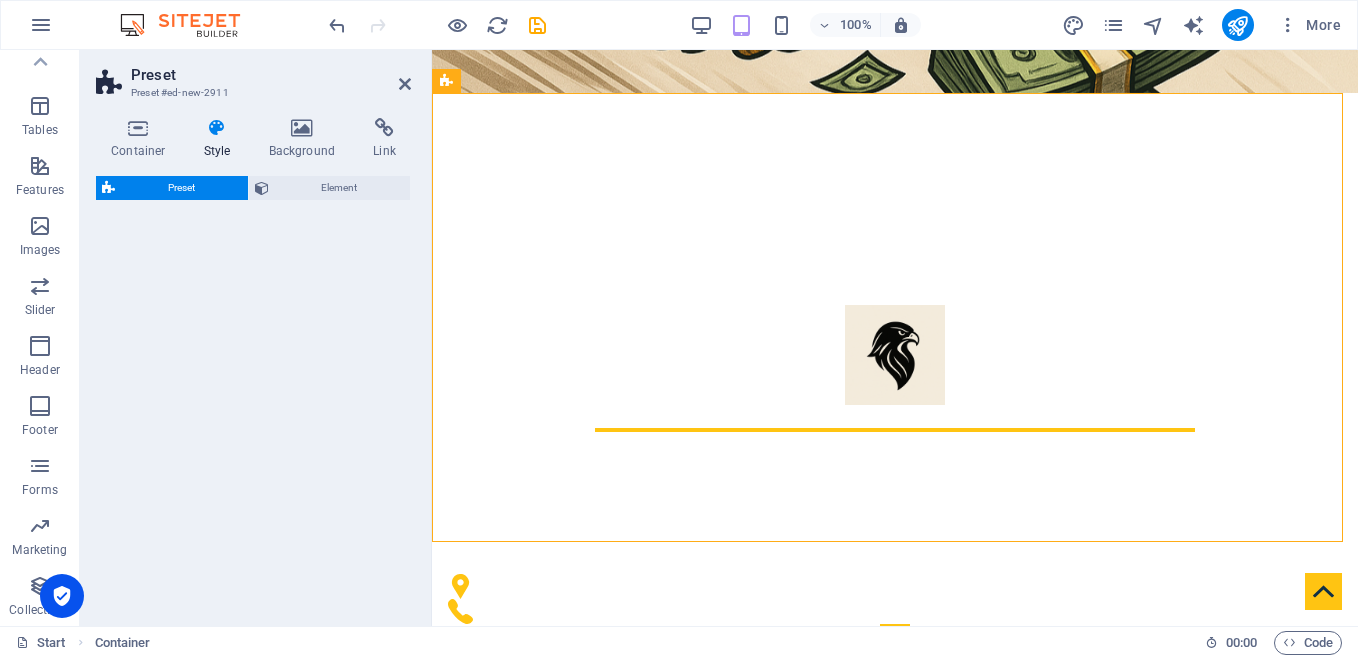 select on "rem" 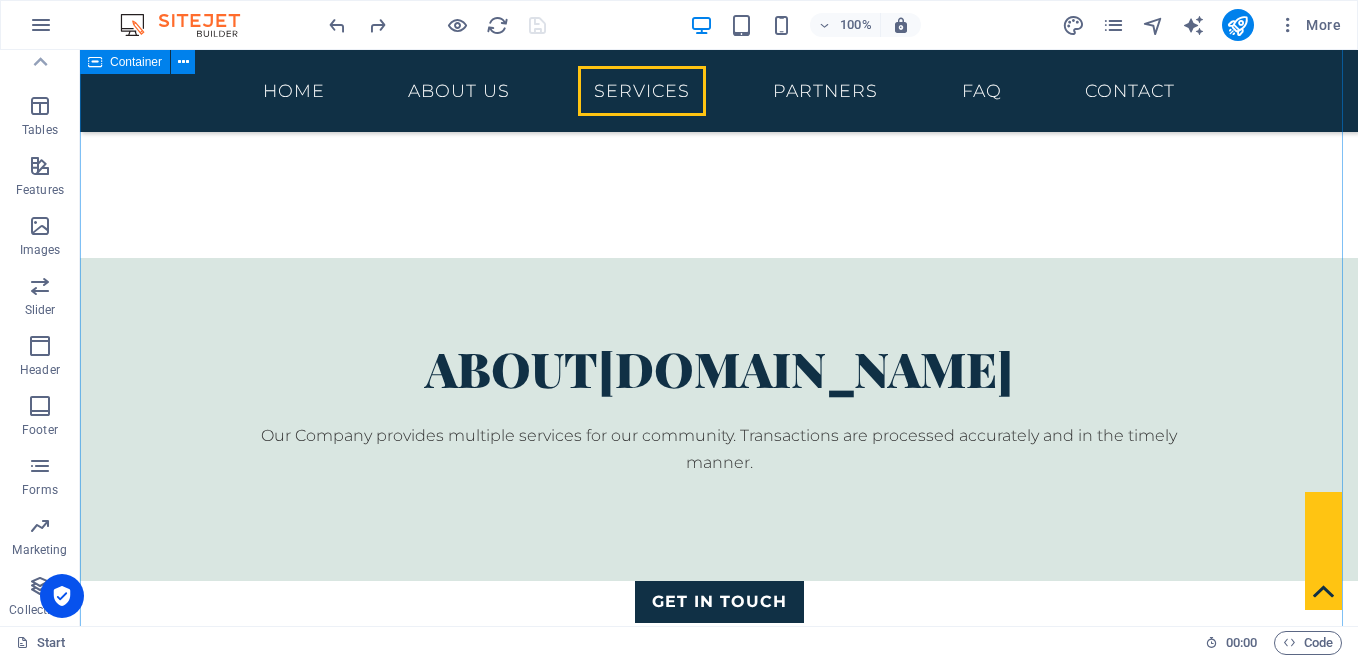 scroll, scrollTop: 800, scrollLeft: 0, axis: vertical 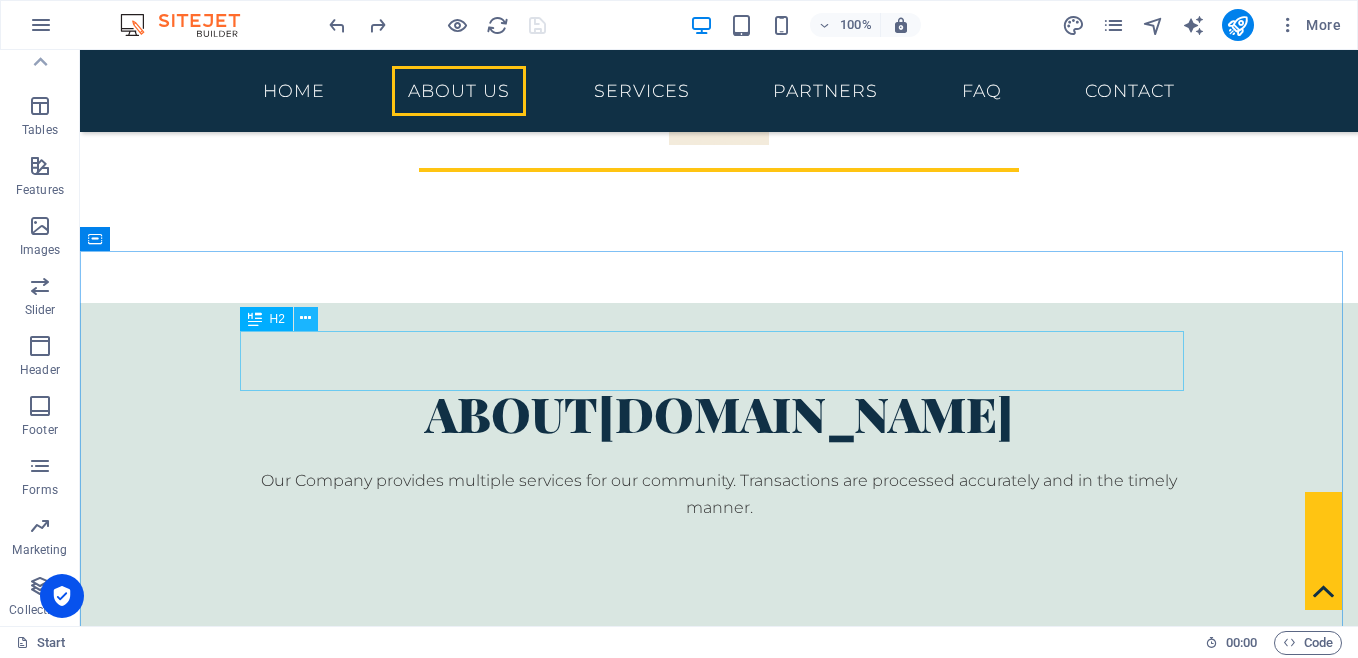 click at bounding box center [305, 318] 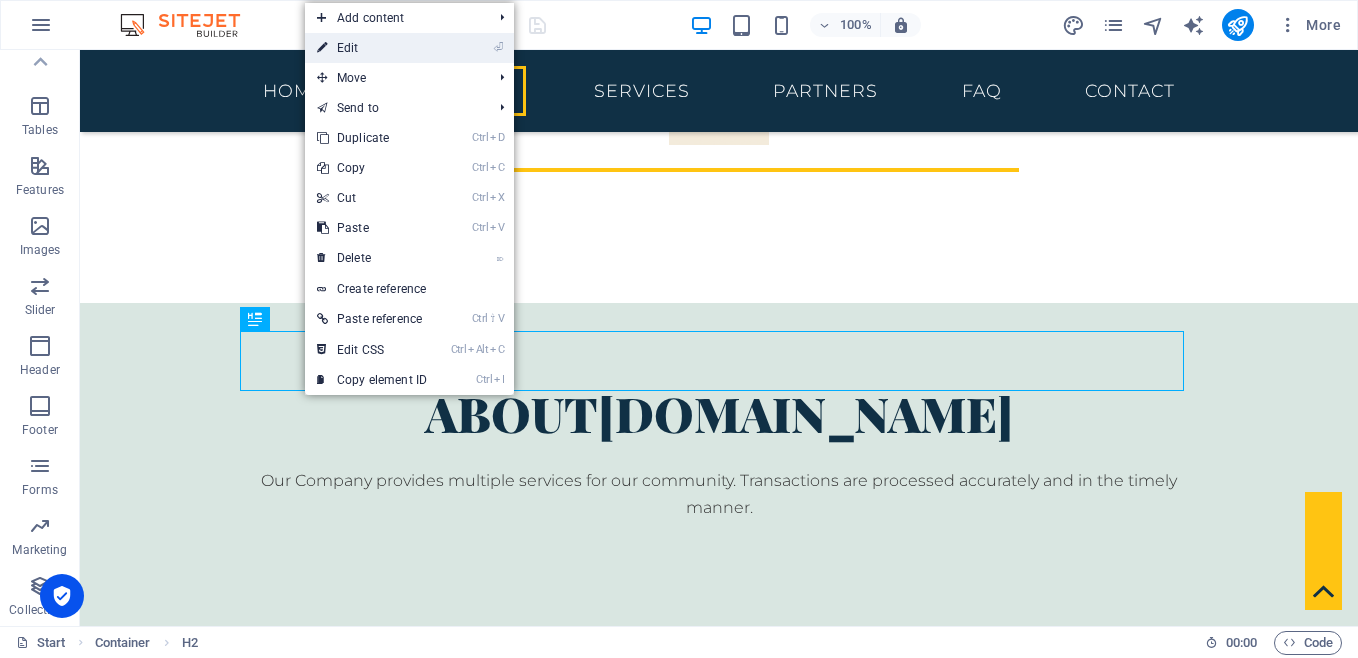 click on "⏎  Edit" at bounding box center (372, 48) 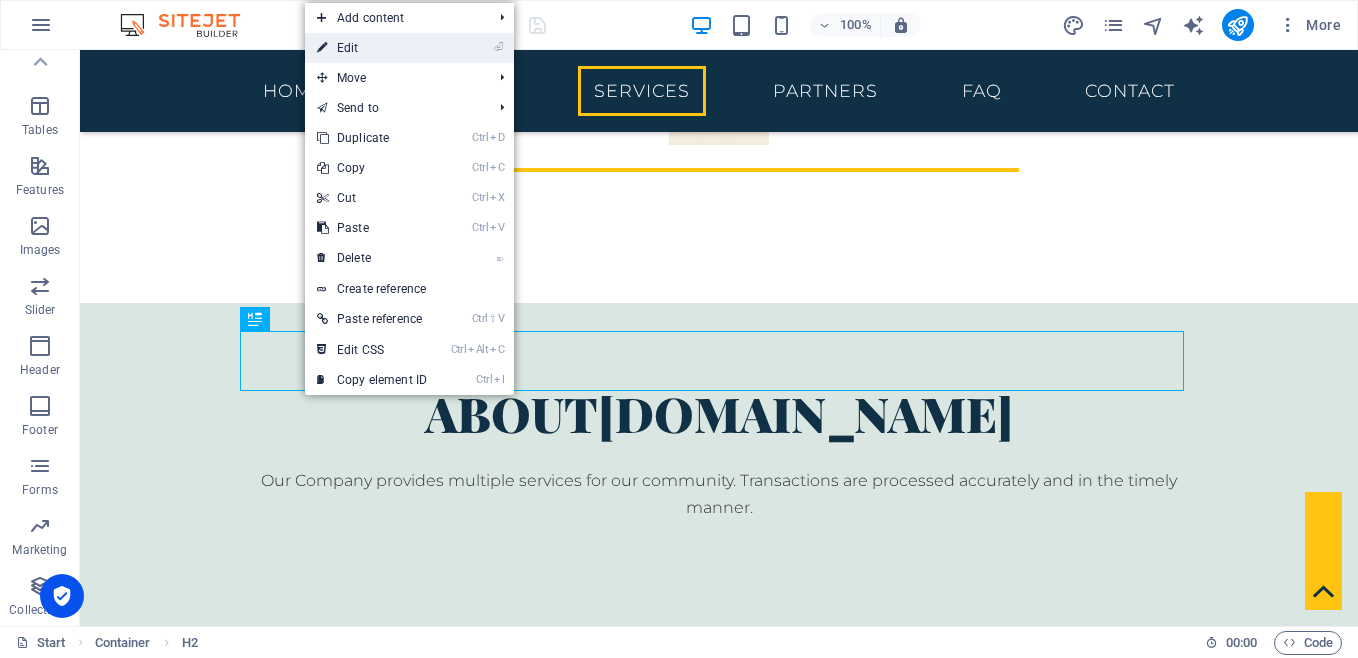 scroll, scrollTop: 1935, scrollLeft: 0, axis: vertical 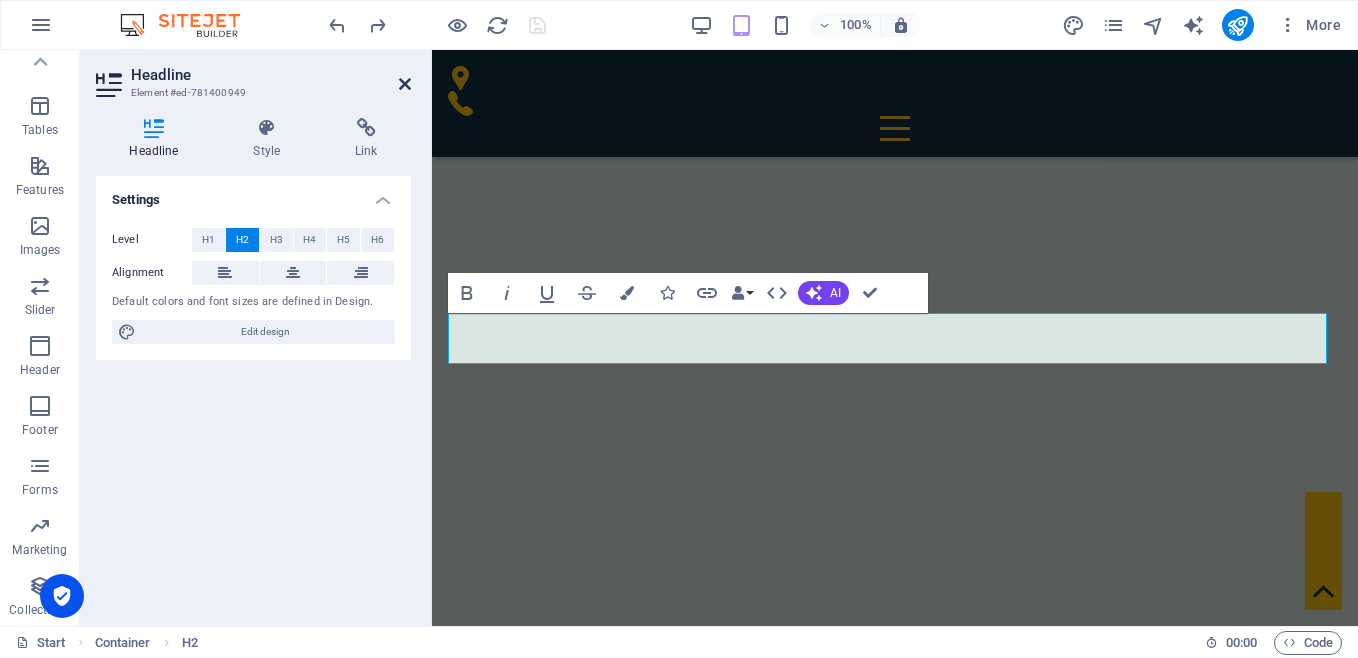 click at bounding box center [405, 84] 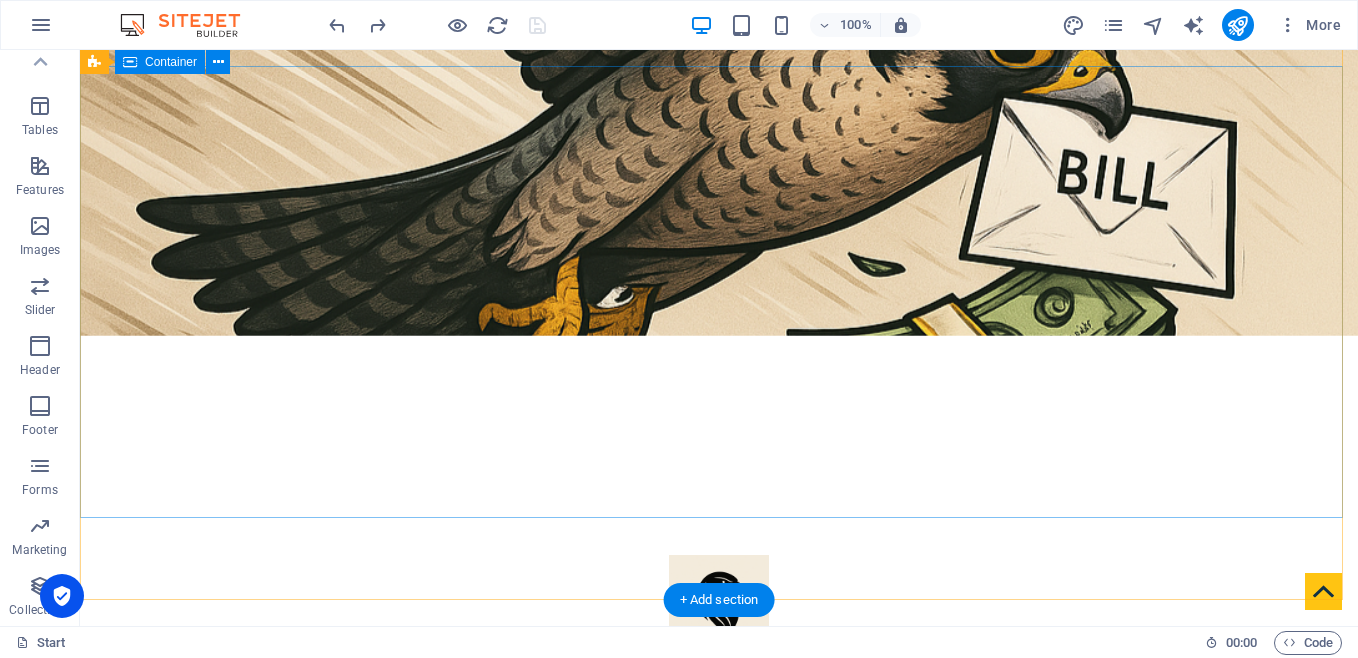 scroll, scrollTop: 0, scrollLeft: 0, axis: both 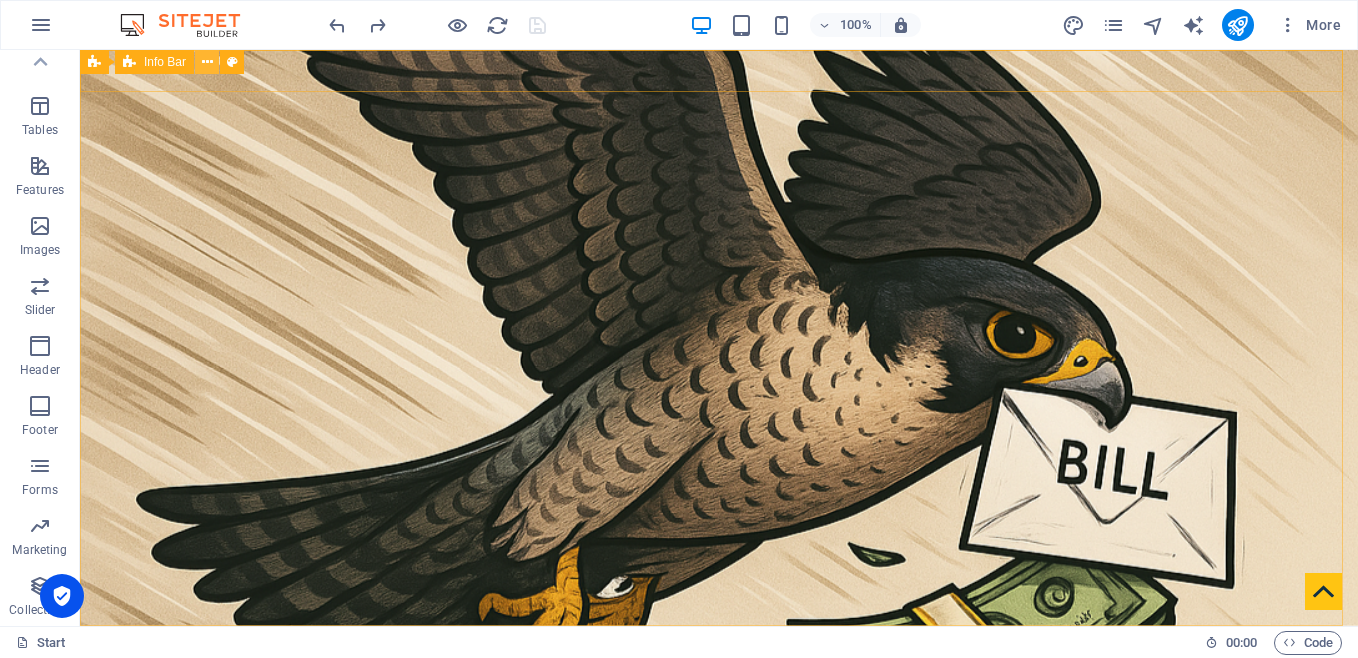 click at bounding box center (207, 62) 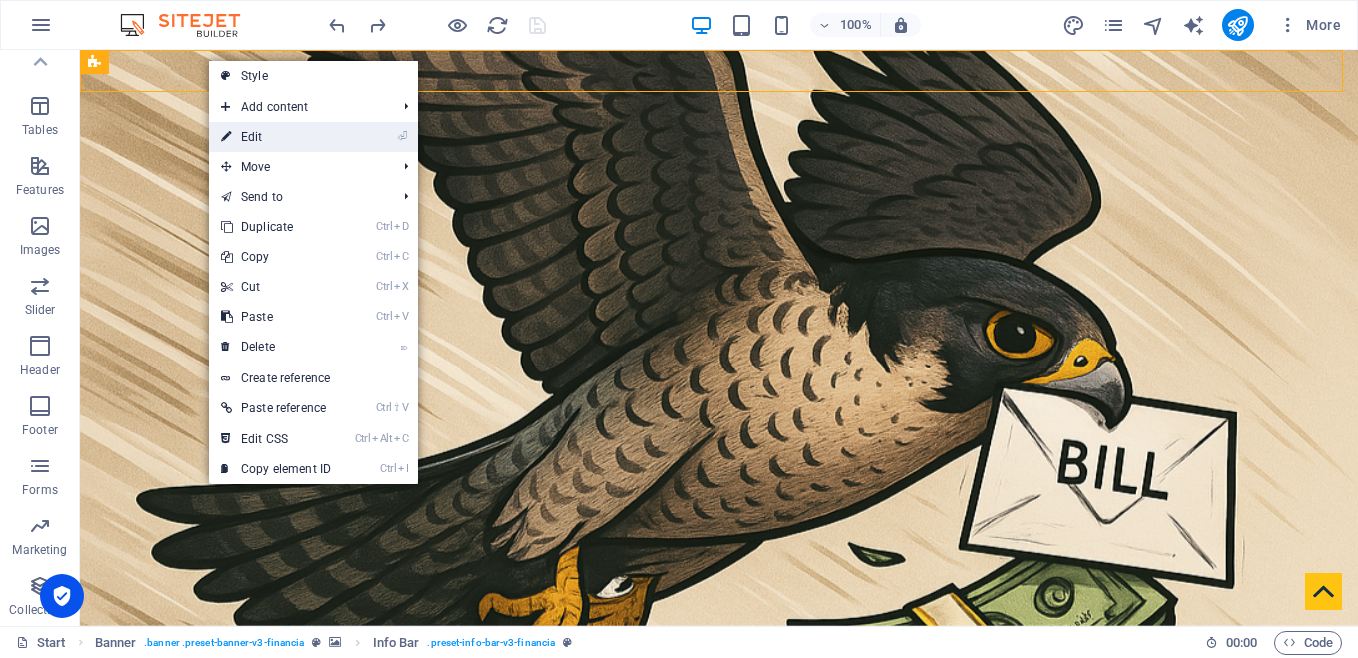 click on "⏎  Edit" at bounding box center [276, 137] 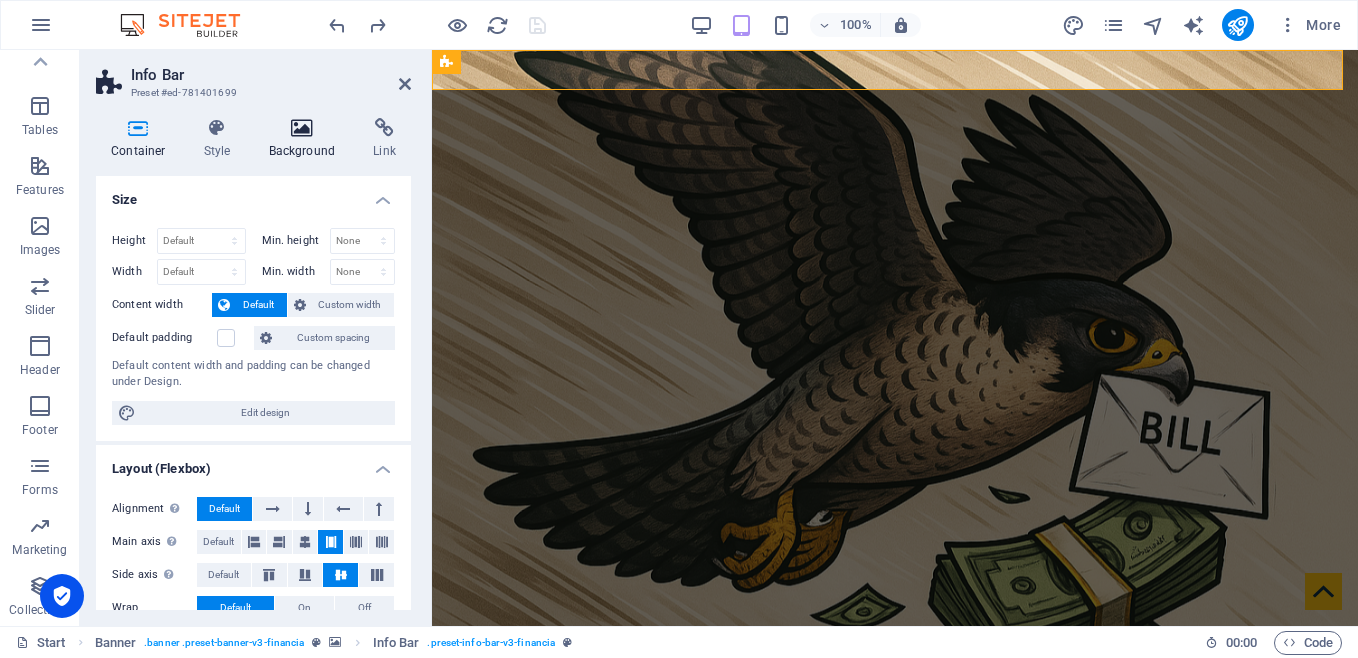 click at bounding box center [302, 128] 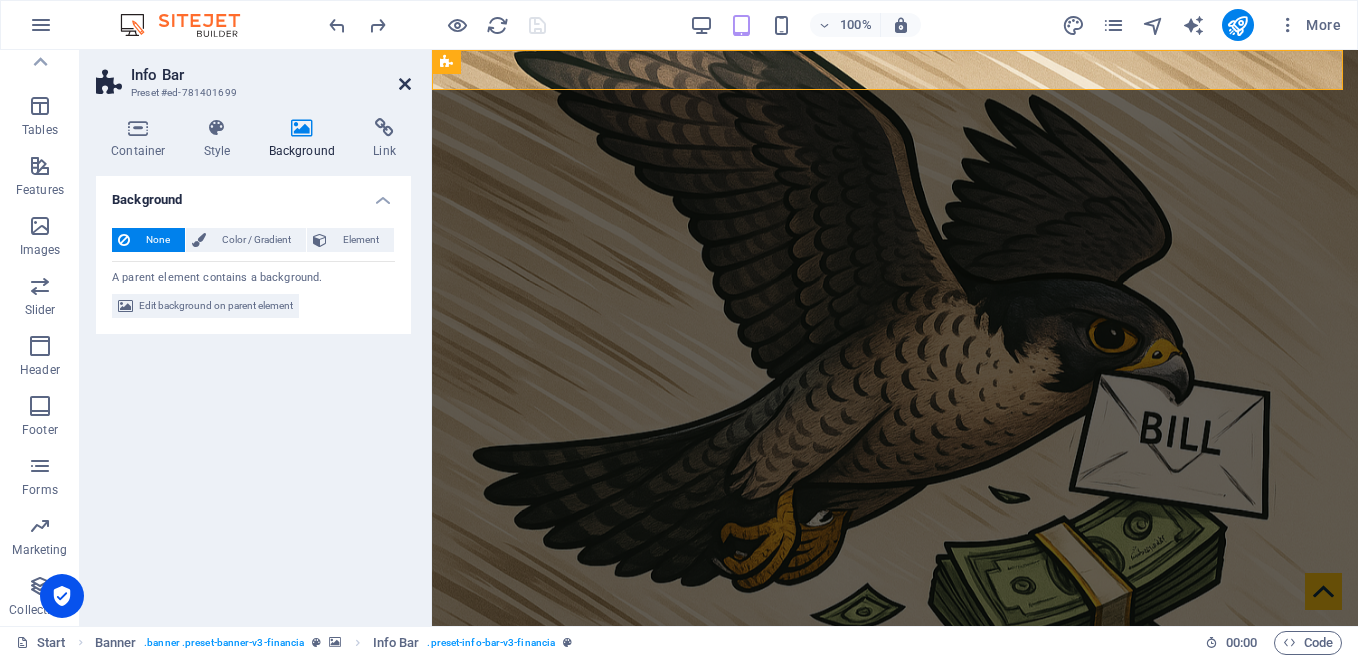 click at bounding box center [405, 84] 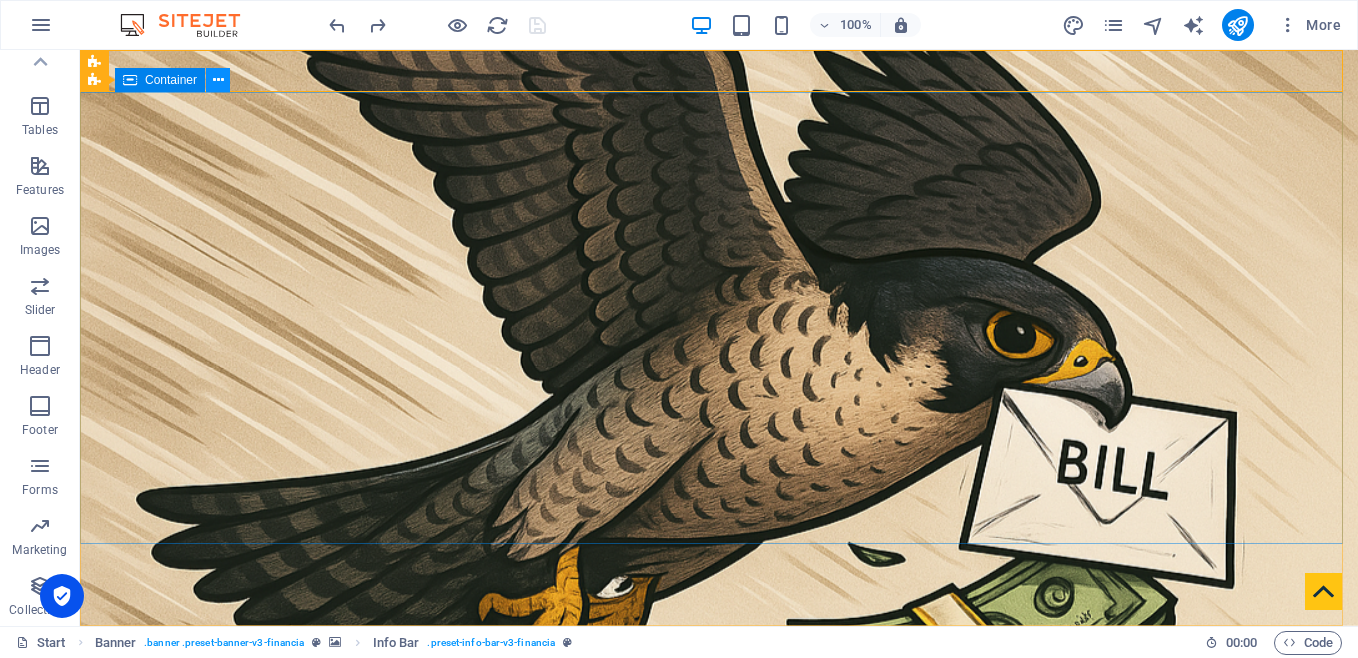 click at bounding box center [218, 80] 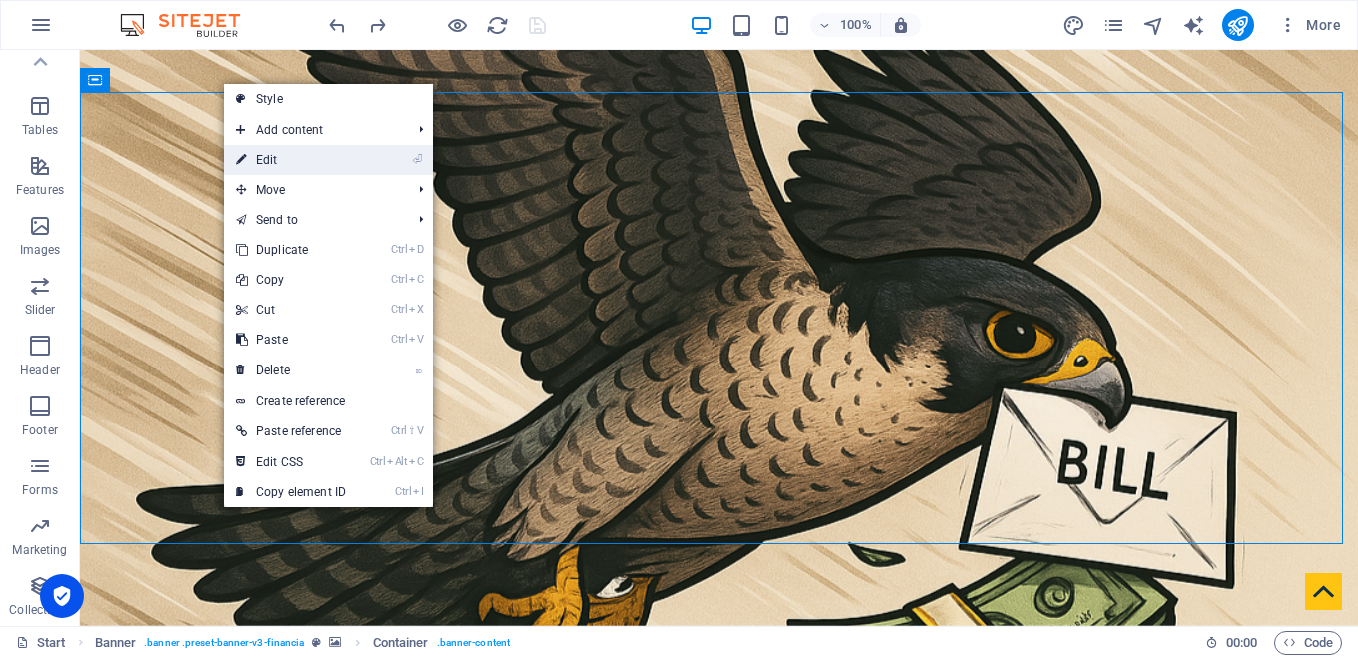 click on "⏎  Edit" at bounding box center [291, 160] 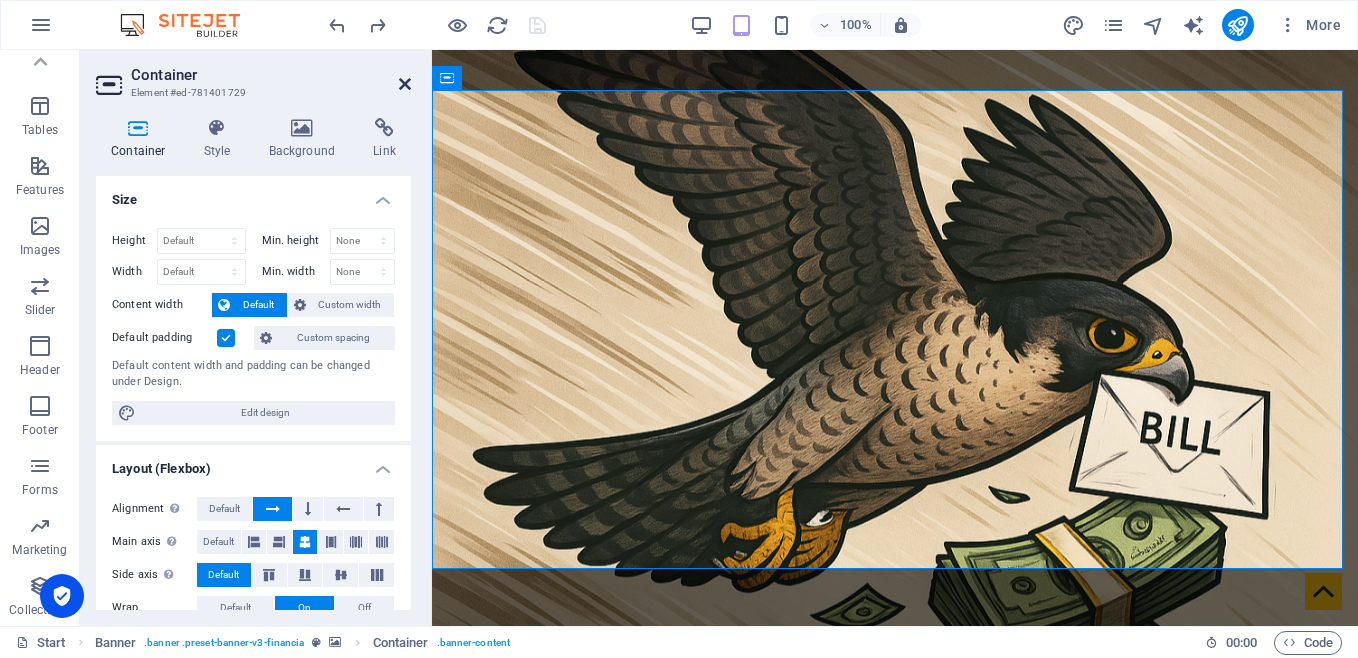 click at bounding box center (405, 84) 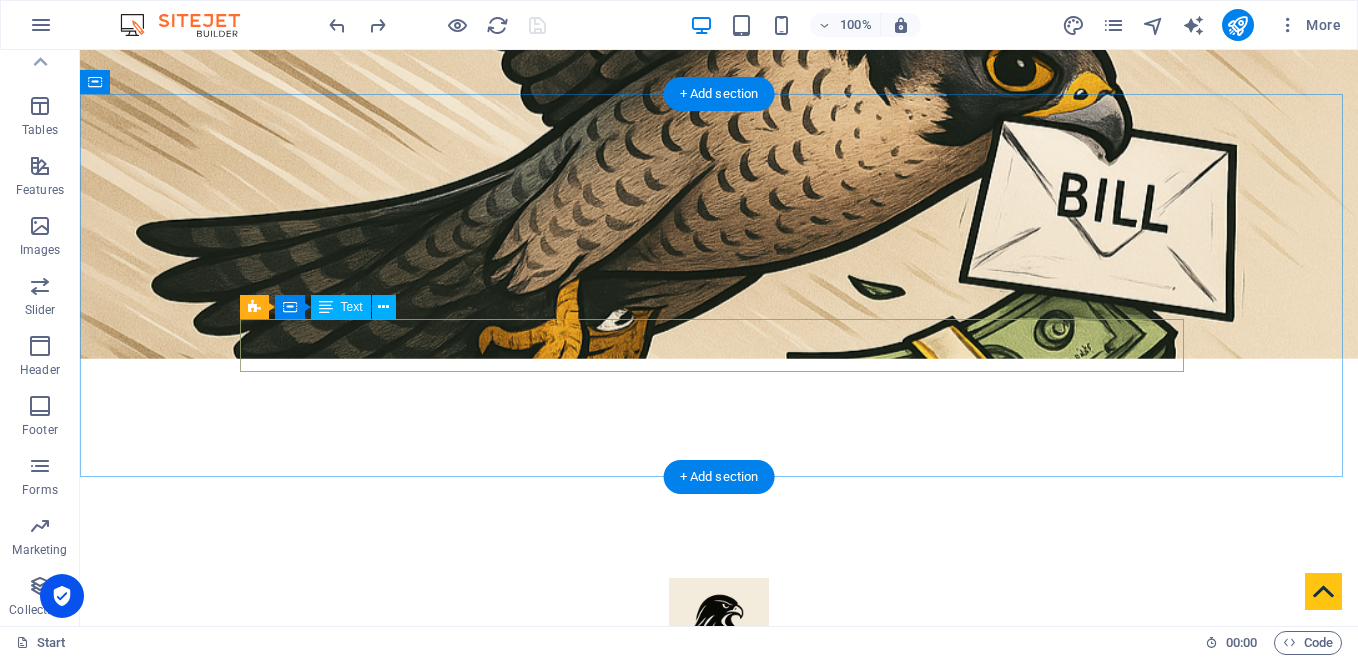 scroll, scrollTop: 533, scrollLeft: 0, axis: vertical 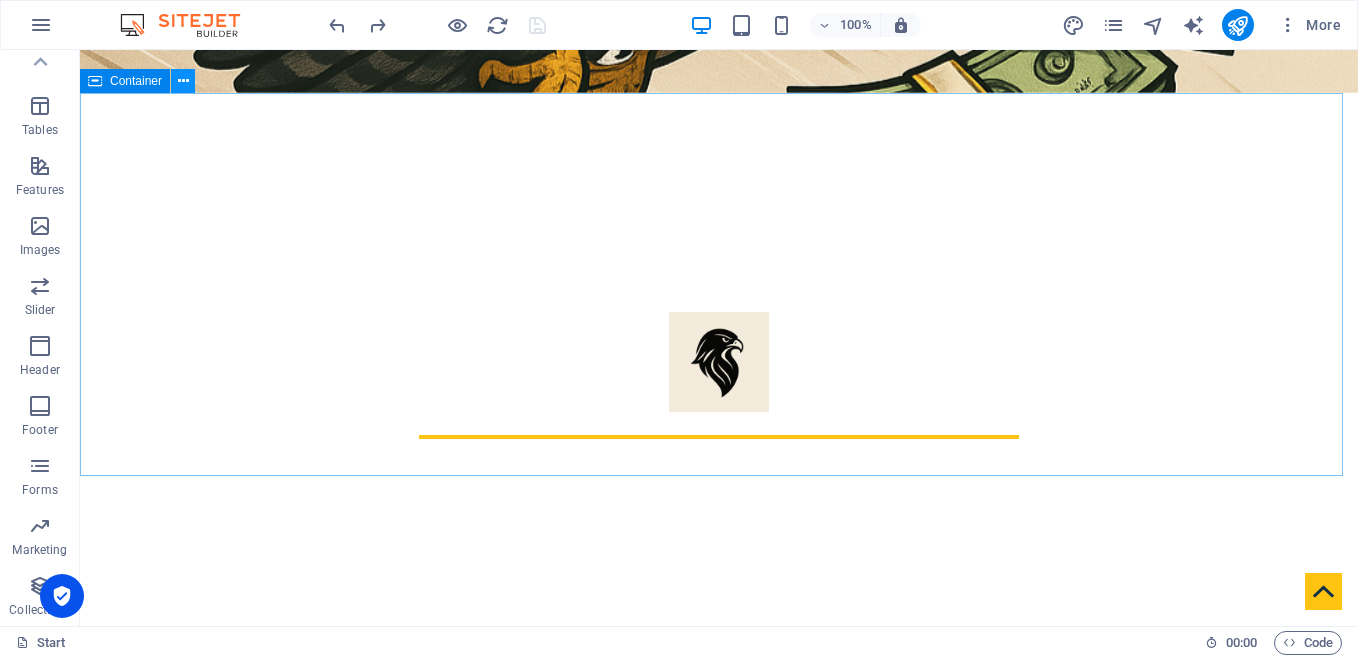 click at bounding box center [183, 81] 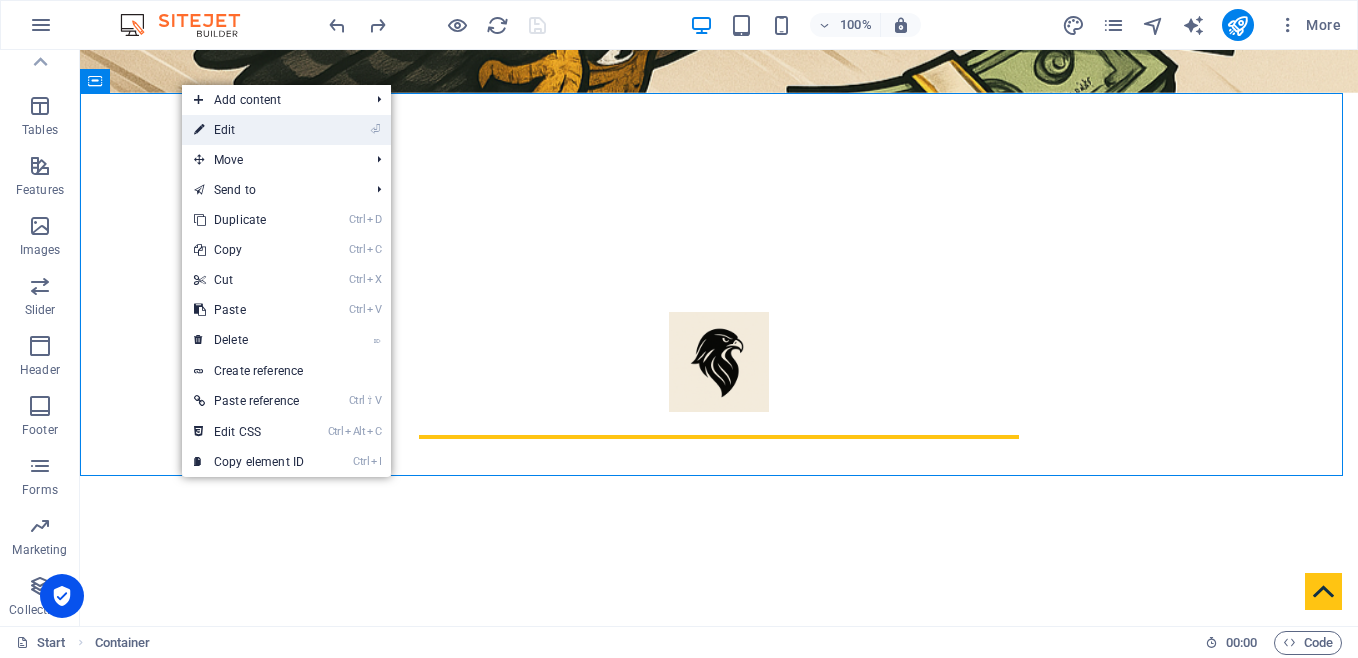 click on "⏎  Edit" at bounding box center [249, 130] 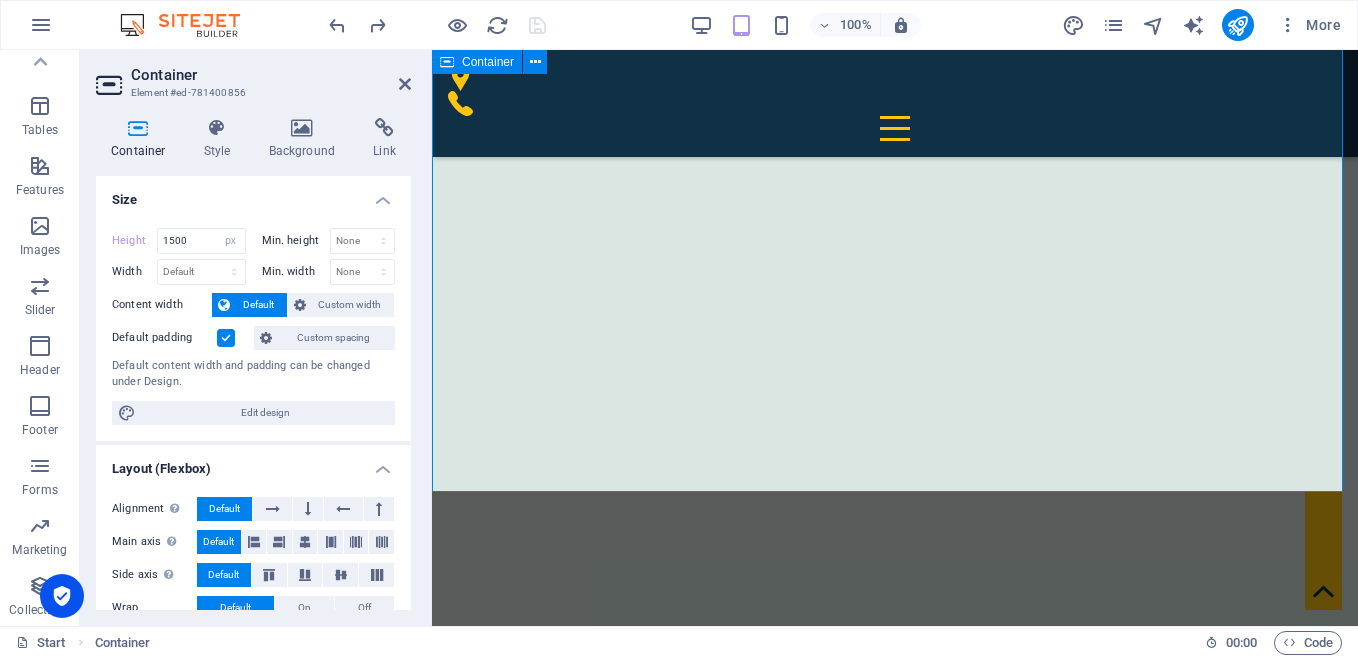 scroll, scrollTop: 1600, scrollLeft: 0, axis: vertical 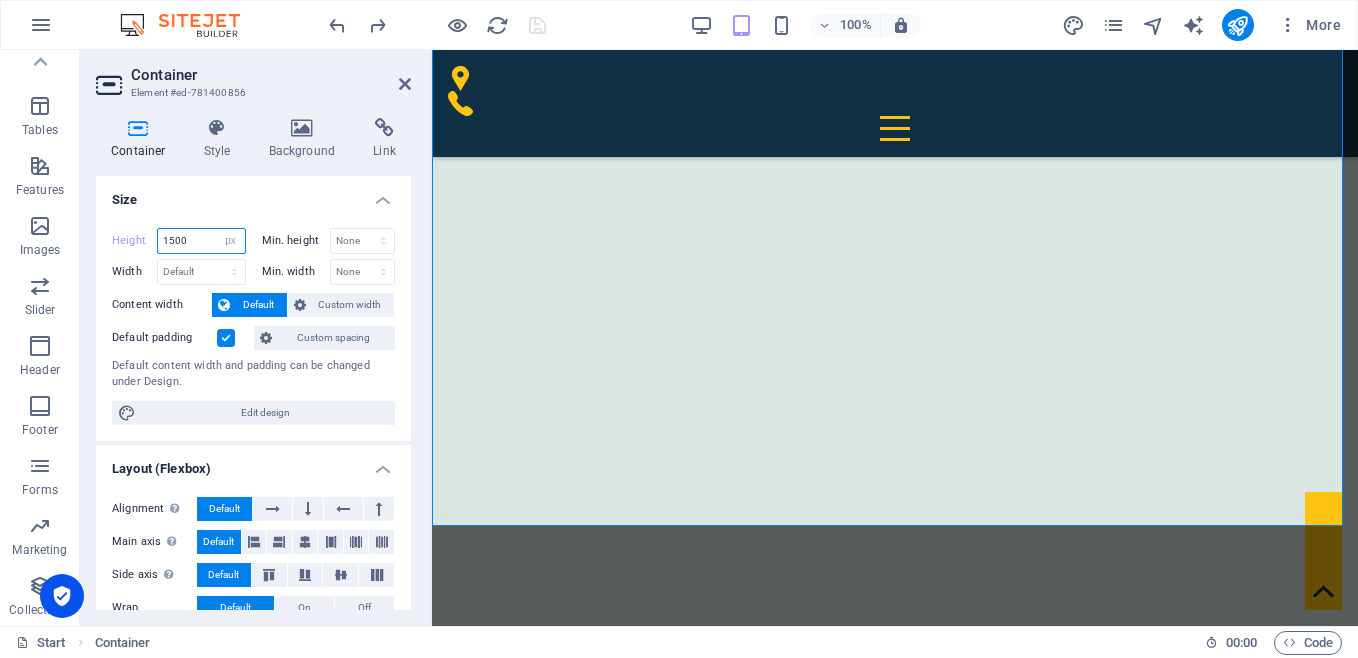 click on "1500" at bounding box center [201, 241] 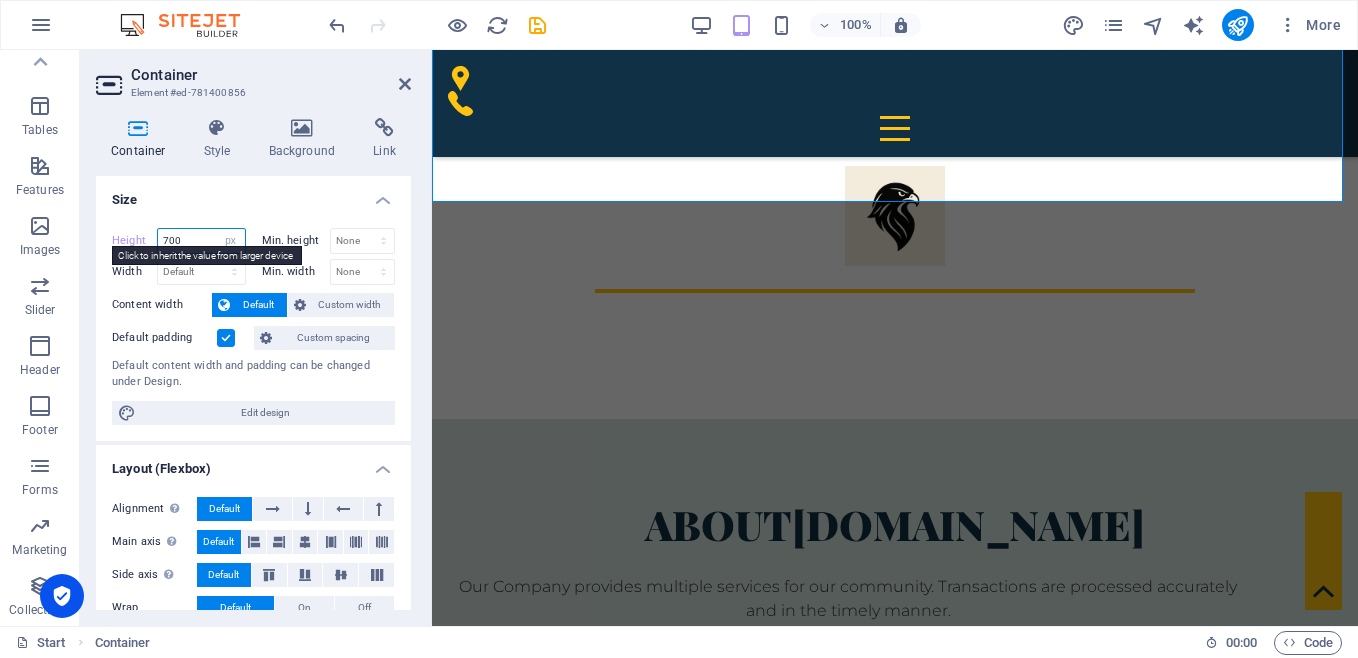 type on "700" 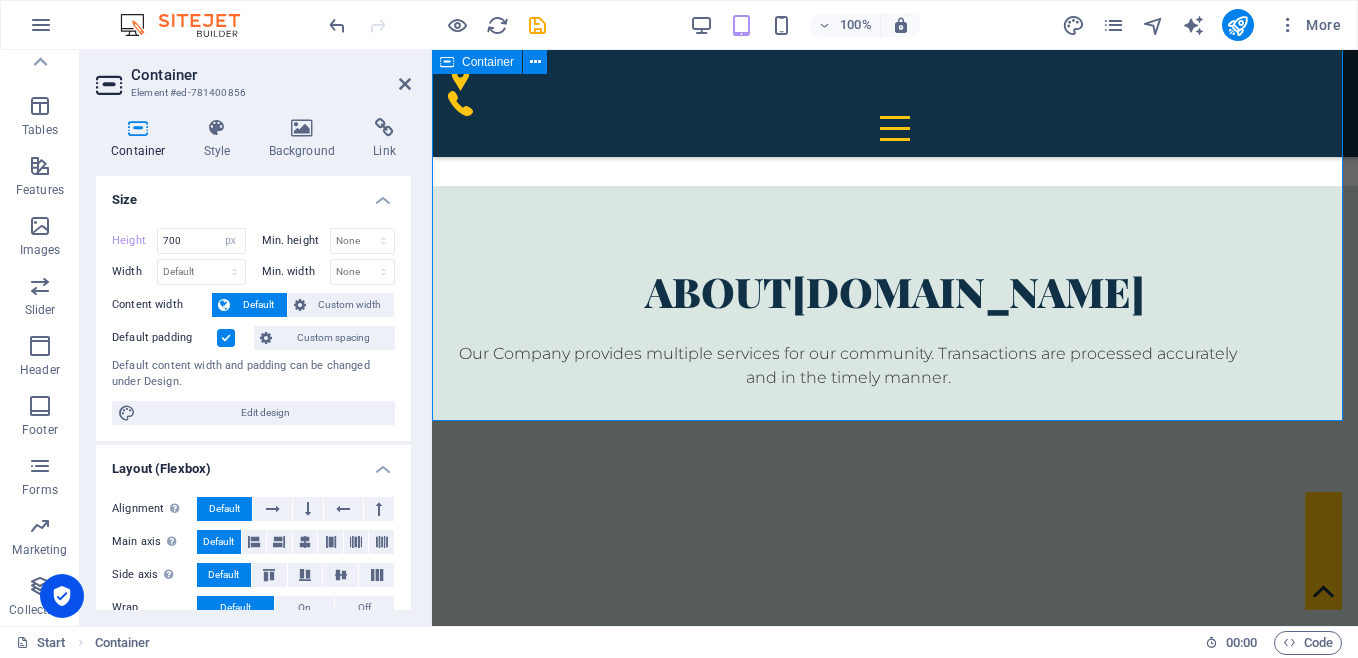 scroll, scrollTop: 638, scrollLeft: 0, axis: vertical 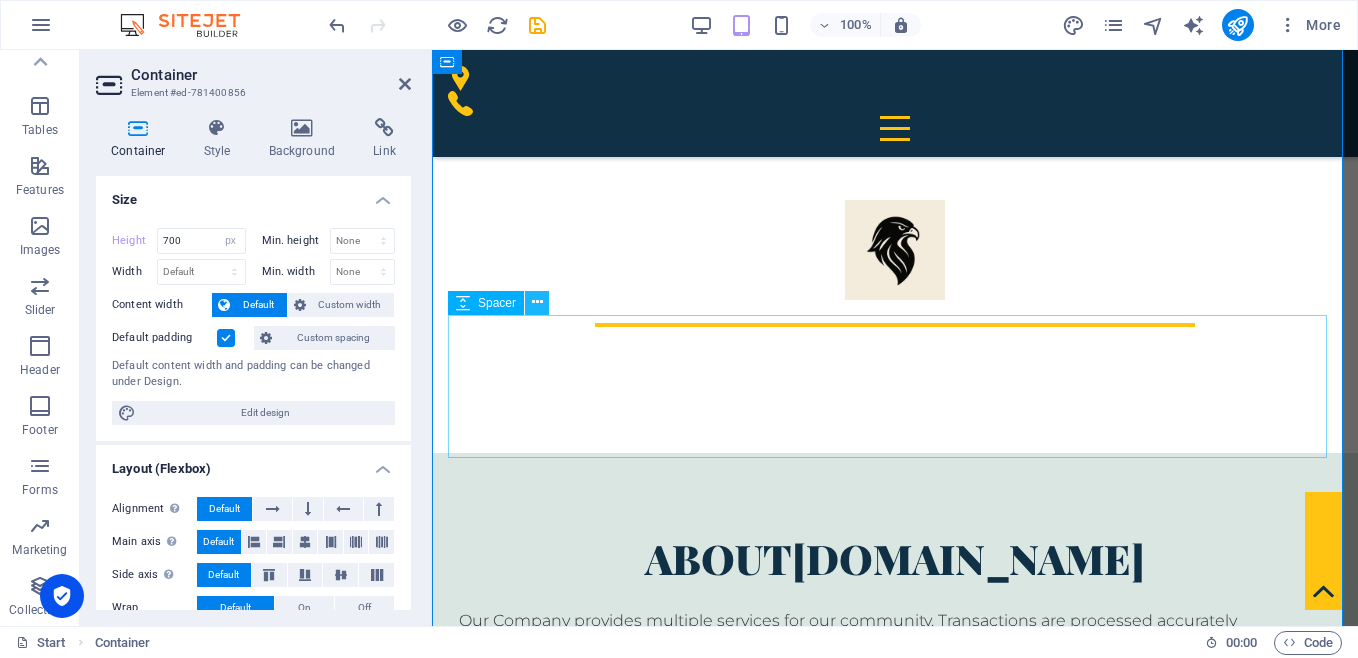 click at bounding box center (537, 302) 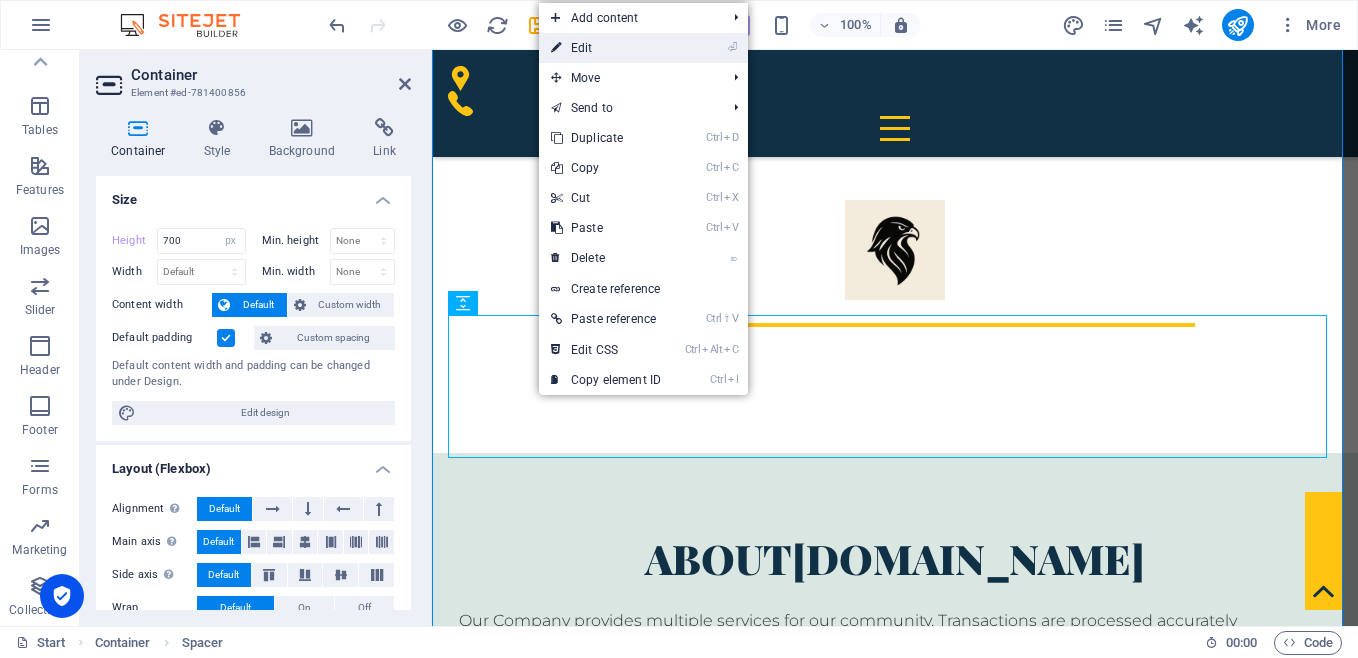 click on "⏎  Edit" at bounding box center [606, 48] 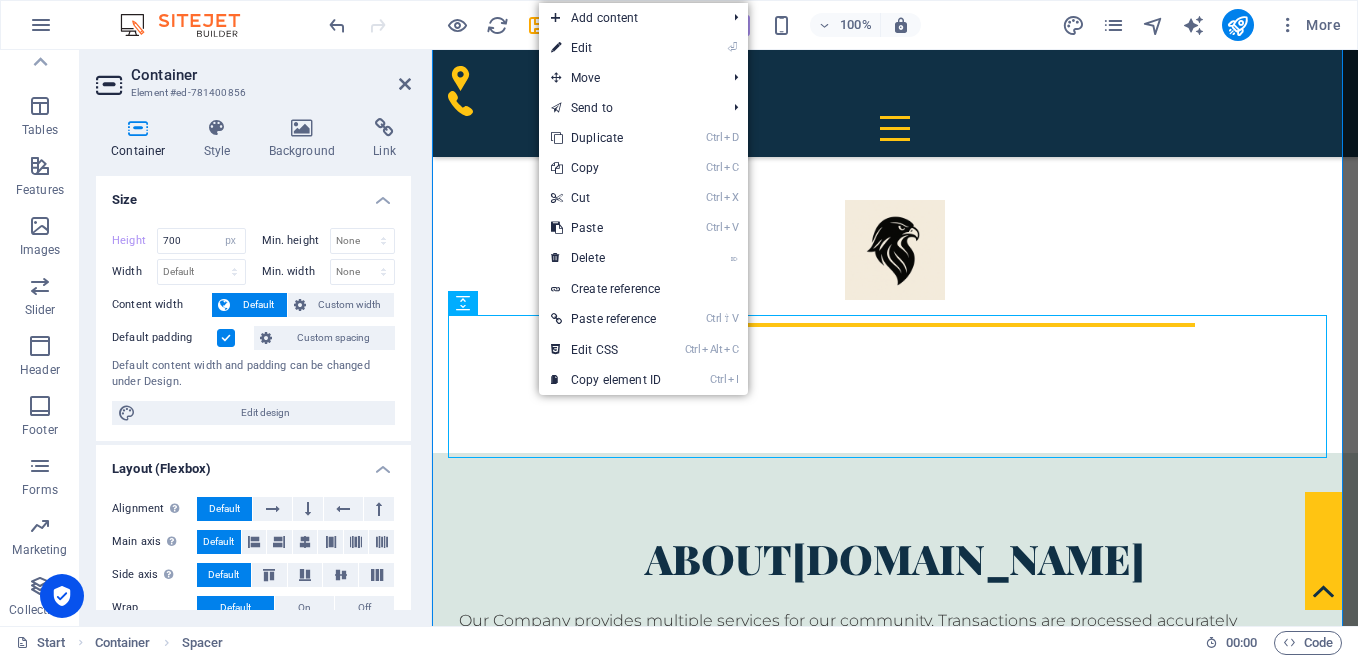 select on "px" 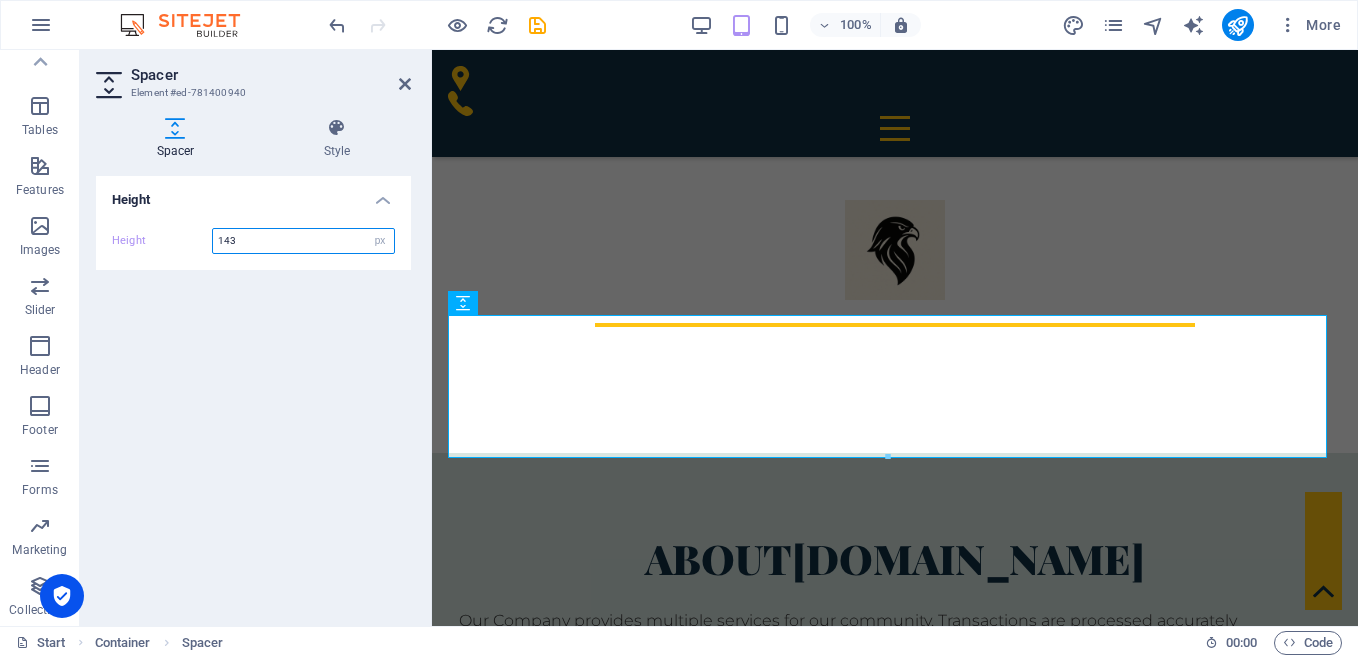 click on "143" at bounding box center [303, 241] 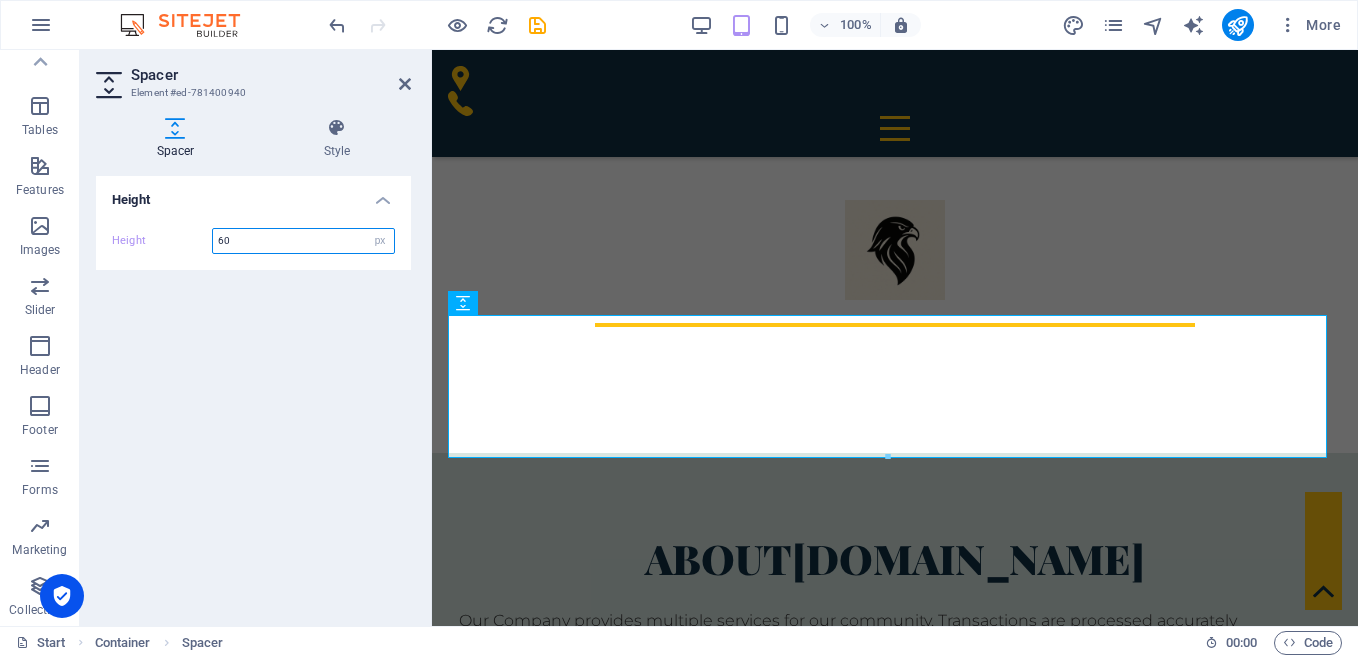 type on "60" 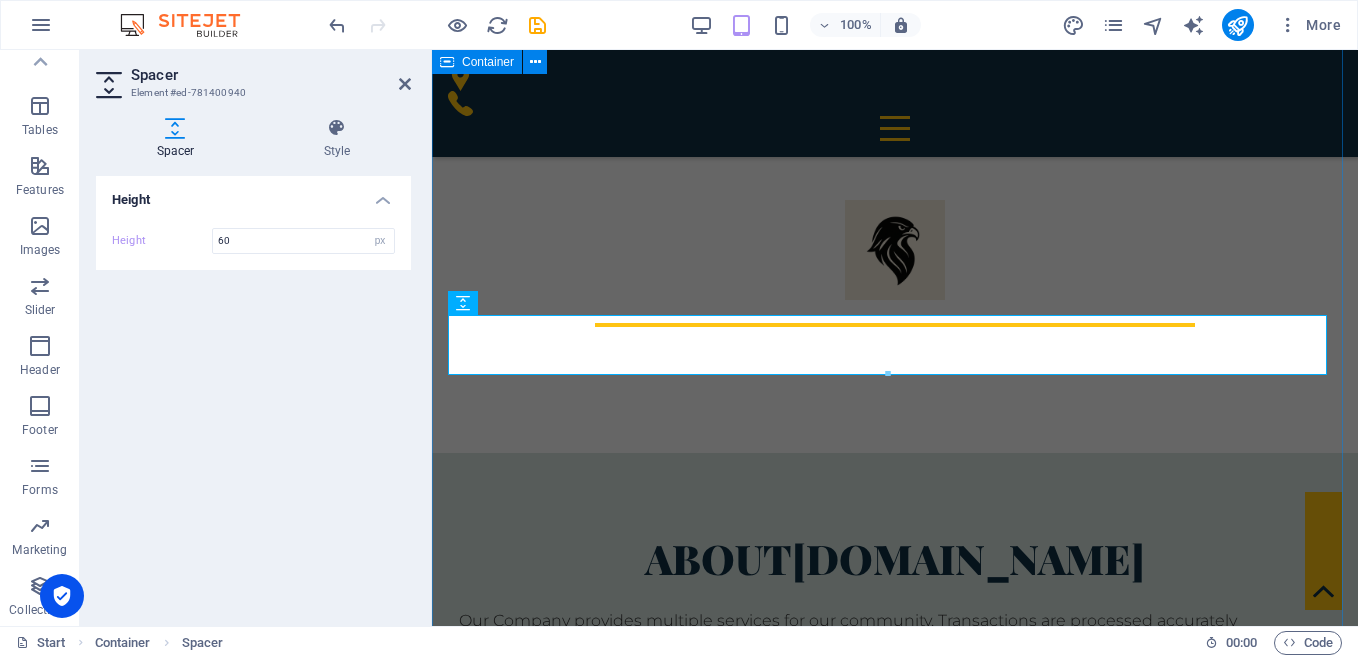 click on "About  [DOMAIN_NAME] Our Company provides multiple services for our community. Transactions are processed accurately and in the timely manner." at bounding box center [895, 803] 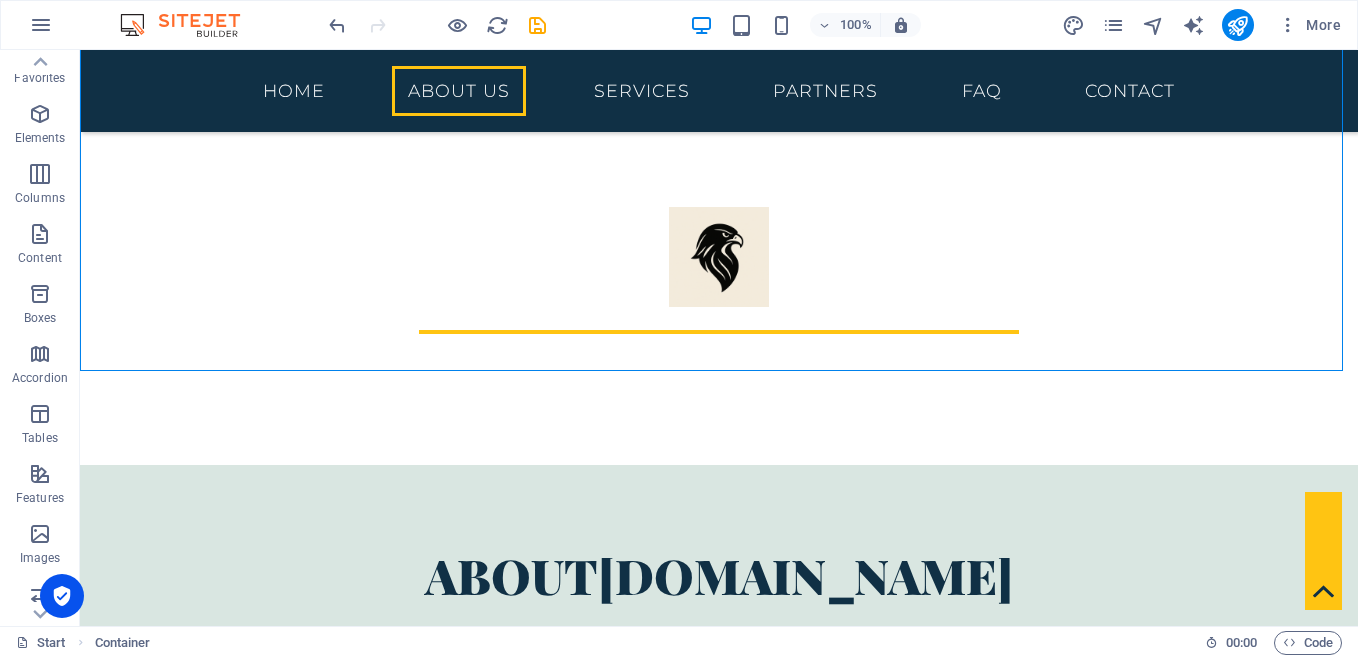 scroll, scrollTop: 0, scrollLeft: 0, axis: both 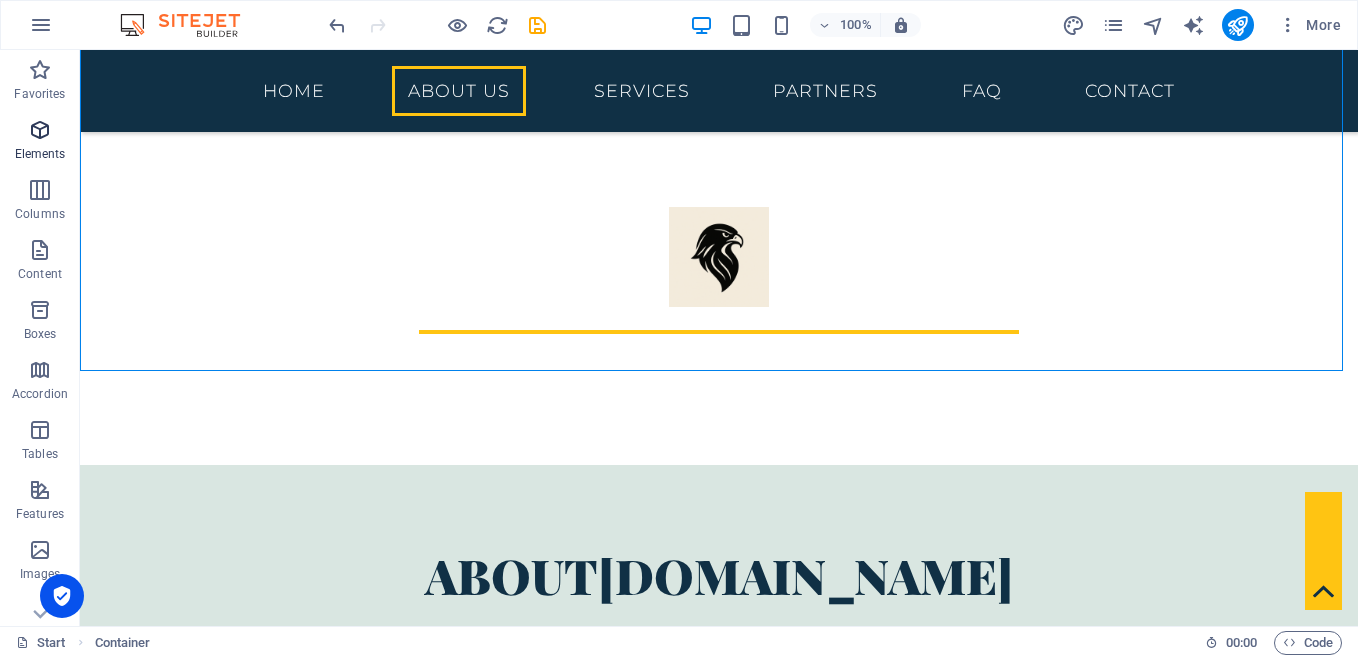click at bounding box center (40, 130) 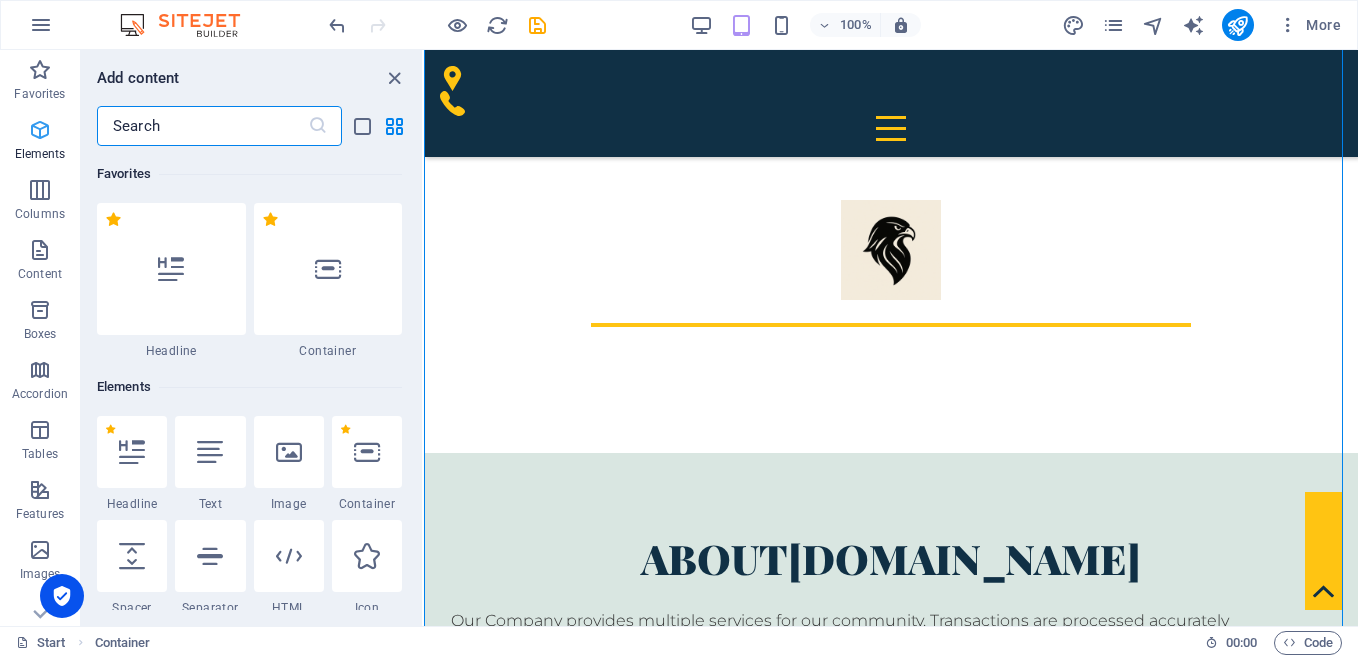 scroll, scrollTop: 213, scrollLeft: 0, axis: vertical 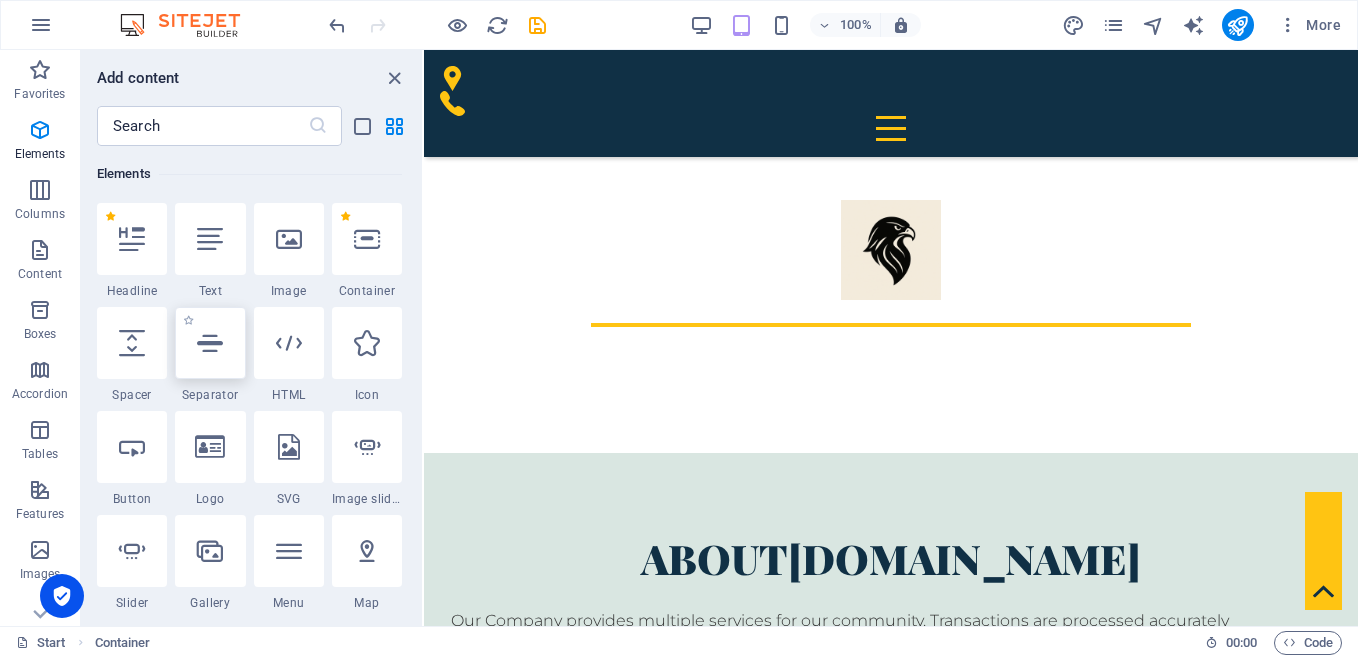 select on "%" 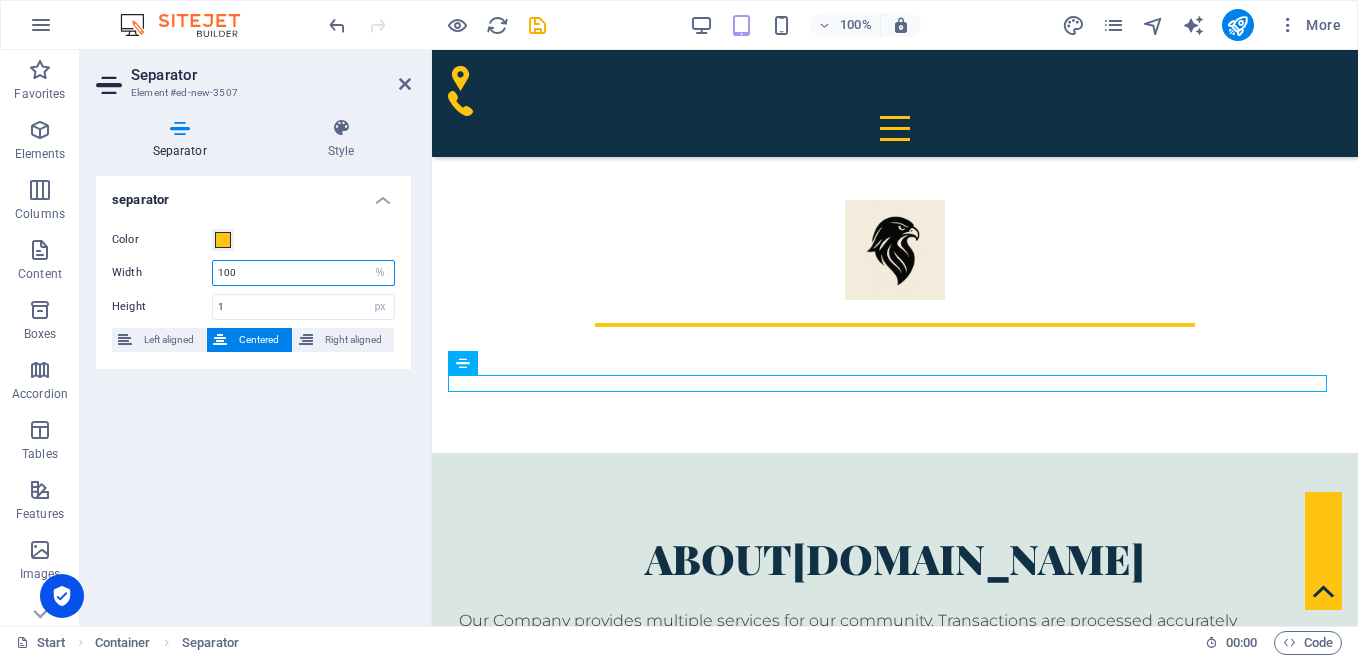 drag, startPoint x: 260, startPoint y: 269, endPoint x: -4, endPoint y: 275, distance: 264.06818 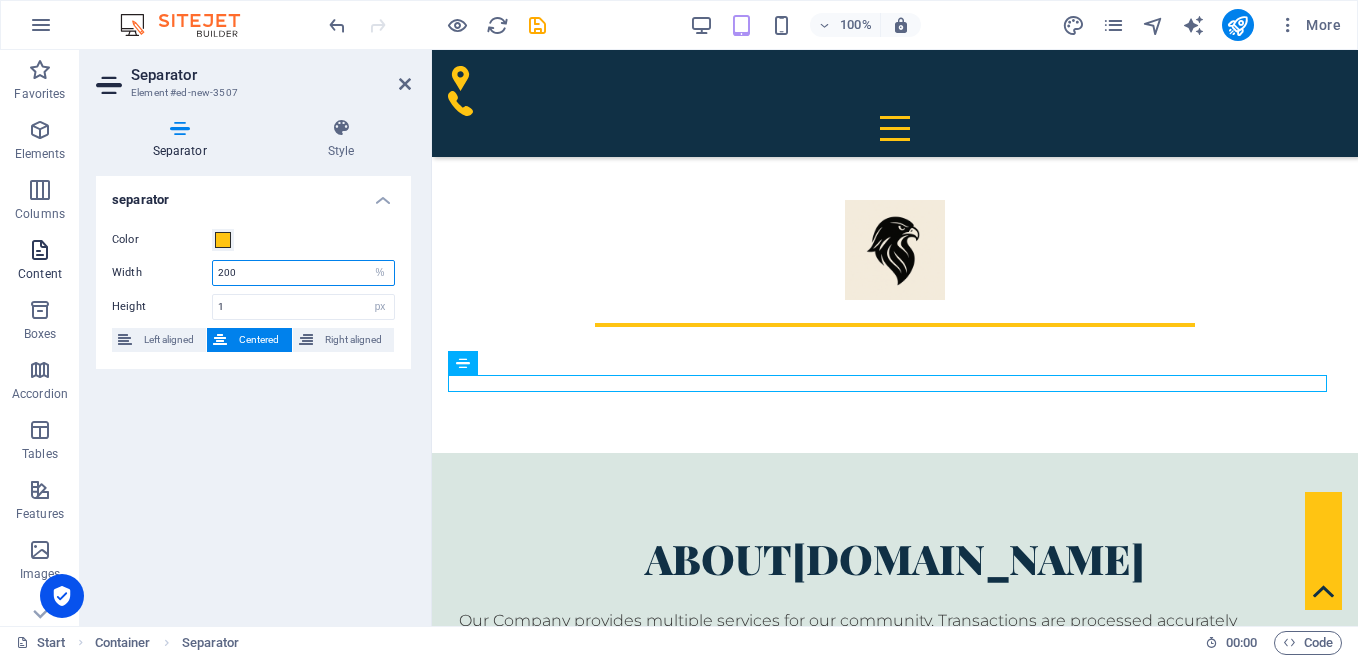 type on "200" 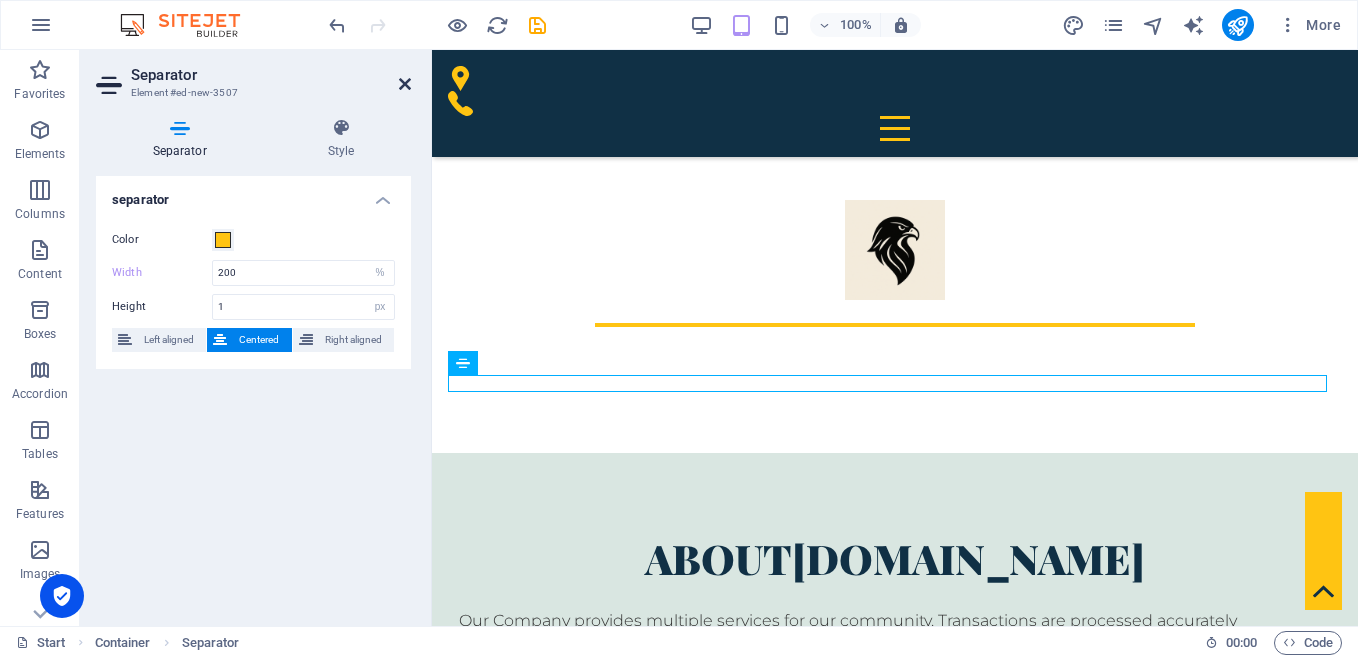 click at bounding box center [405, 84] 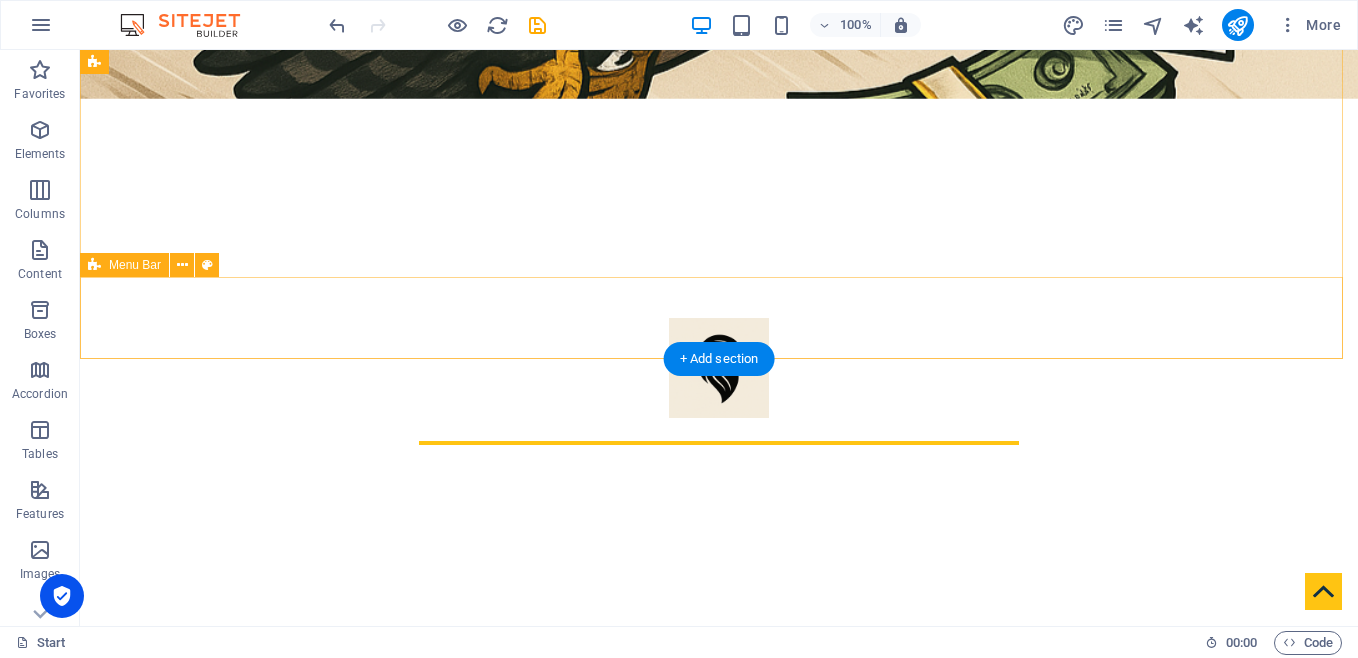 scroll, scrollTop: 533, scrollLeft: 0, axis: vertical 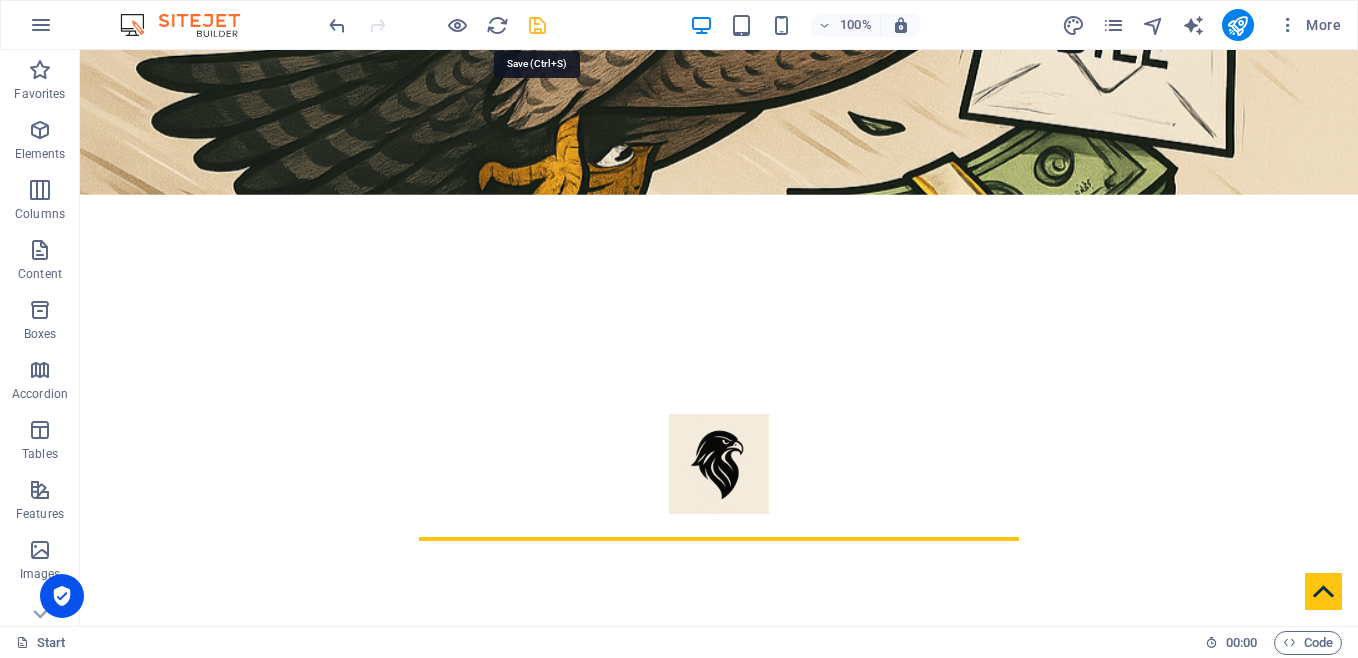 click at bounding box center (537, 25) 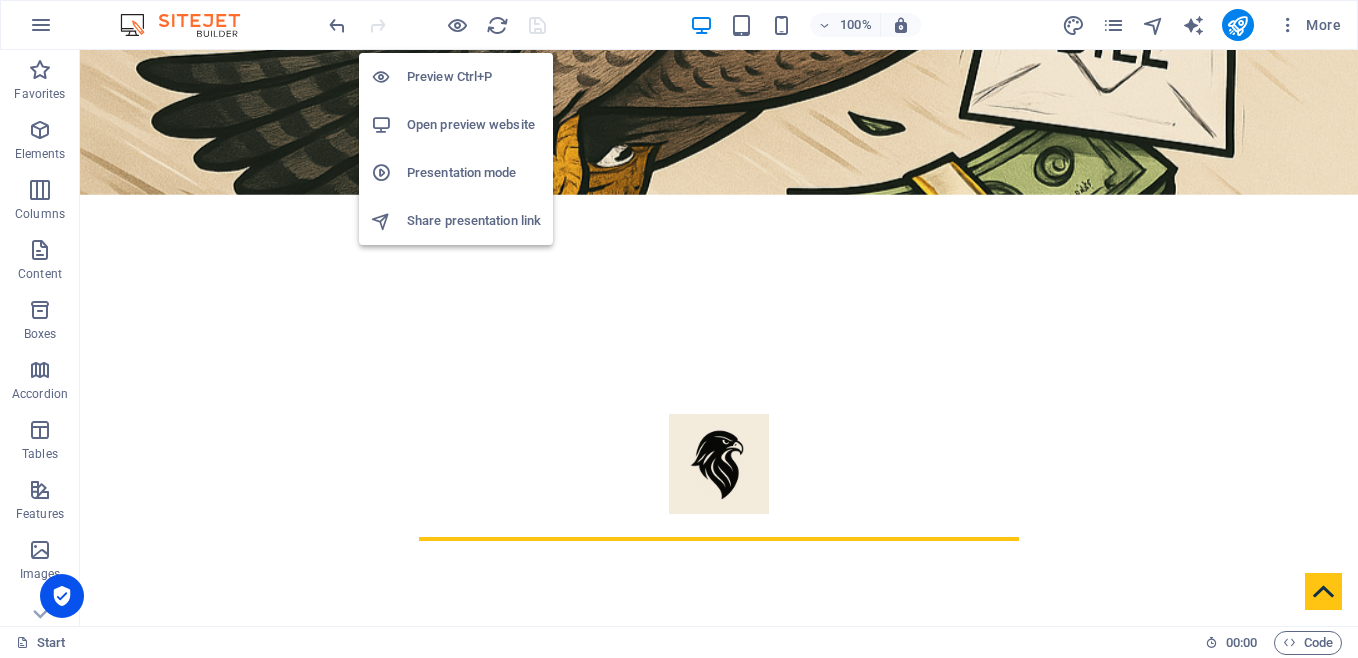 click on "Open preview website" at bounding box center (474, 125) 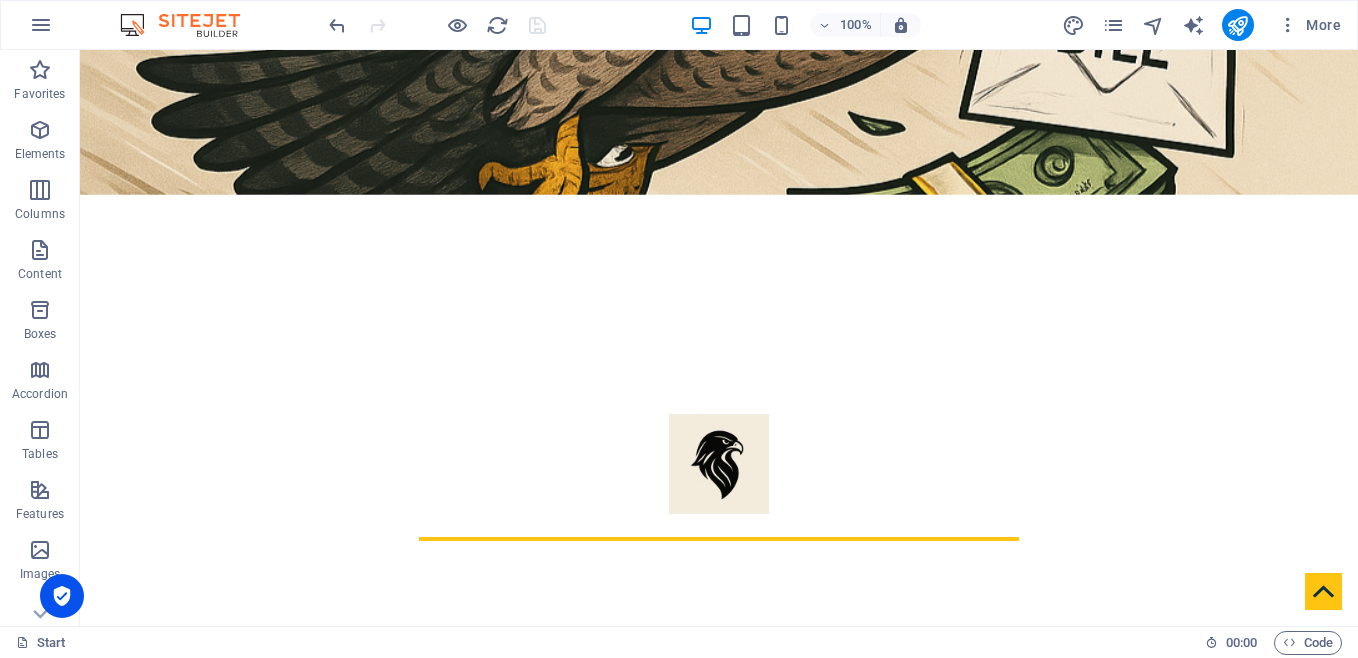 click at bounding box center (190, 25) 